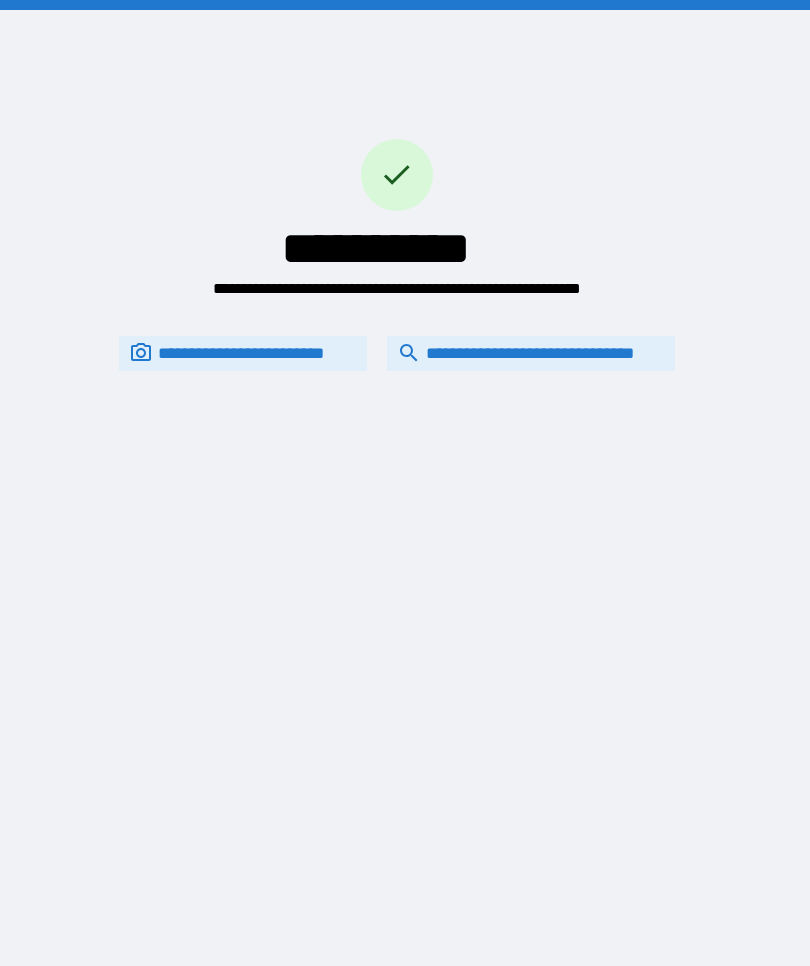 scroll, scrollTop: 0, scrollLeft: 0, axis: both 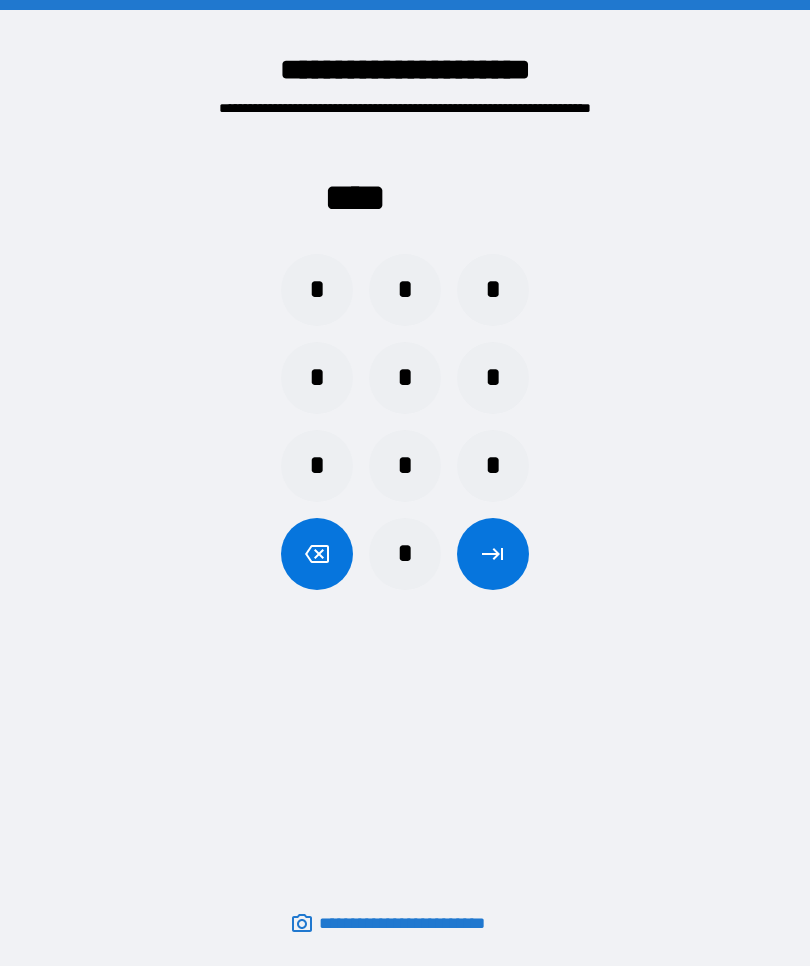 click on "*" at bounding box center [493, 378] 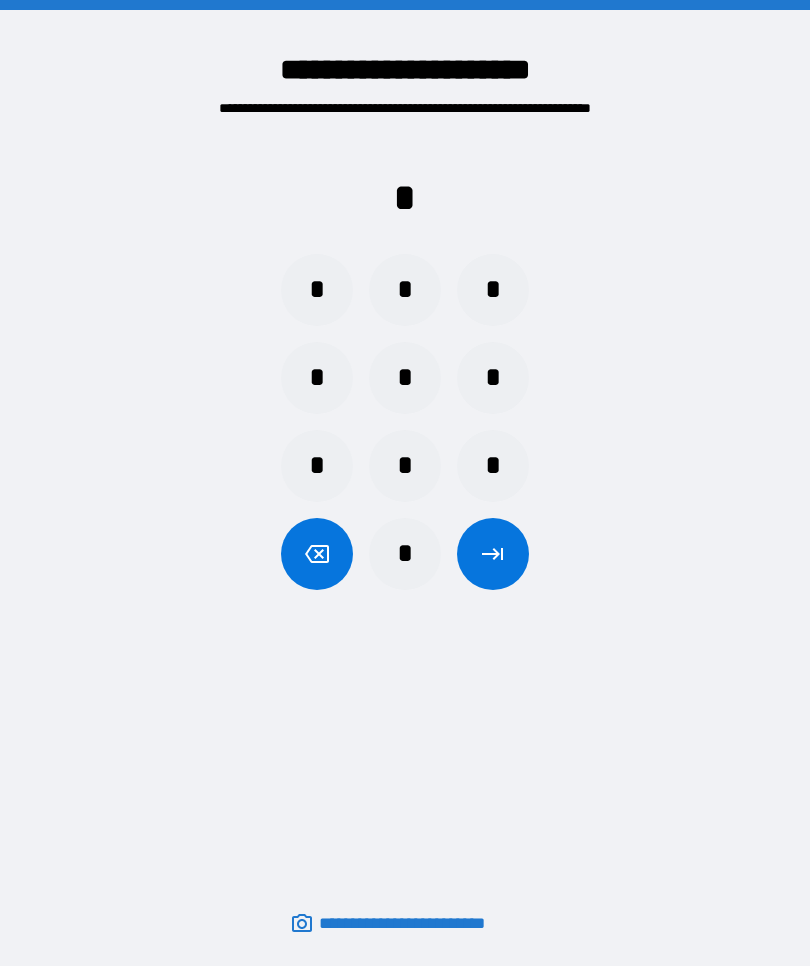 click on "*" at bounding box center [317, 290] 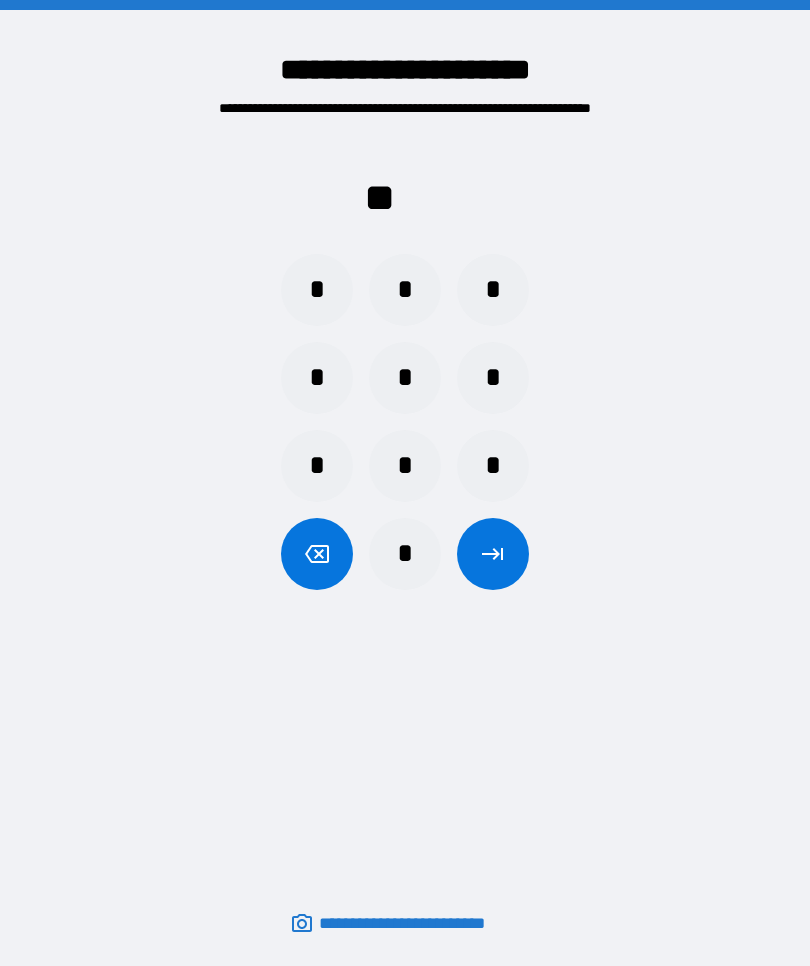 click on "*" at bounding box center (317, 290) 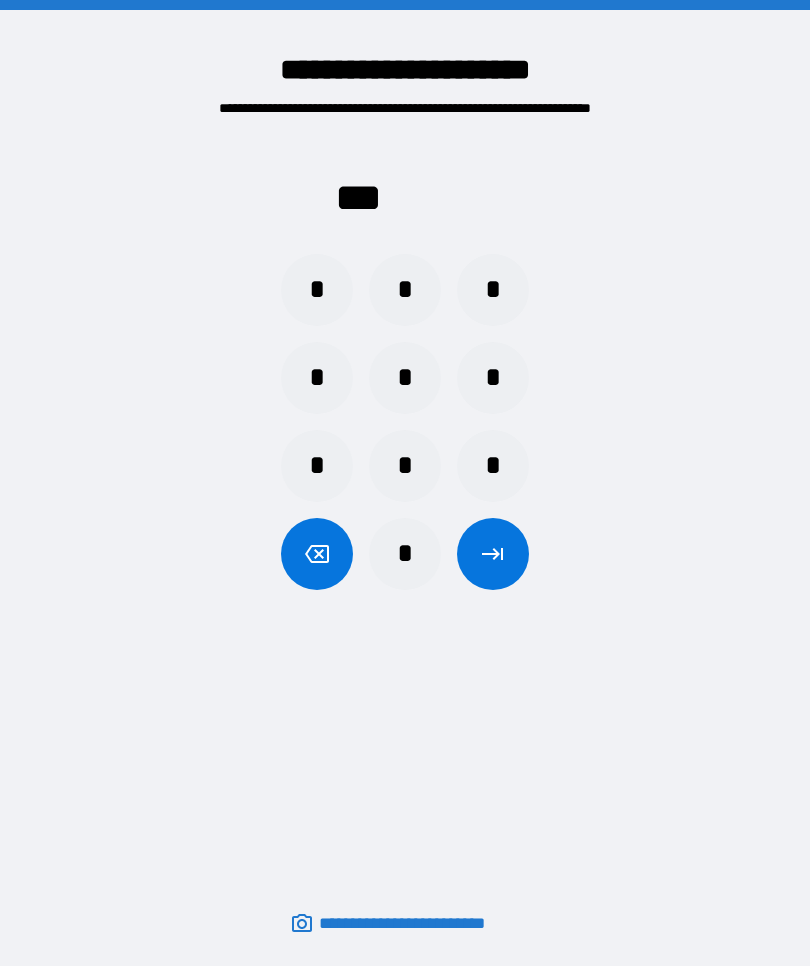 click on "*" at bounding box center [317, 290] 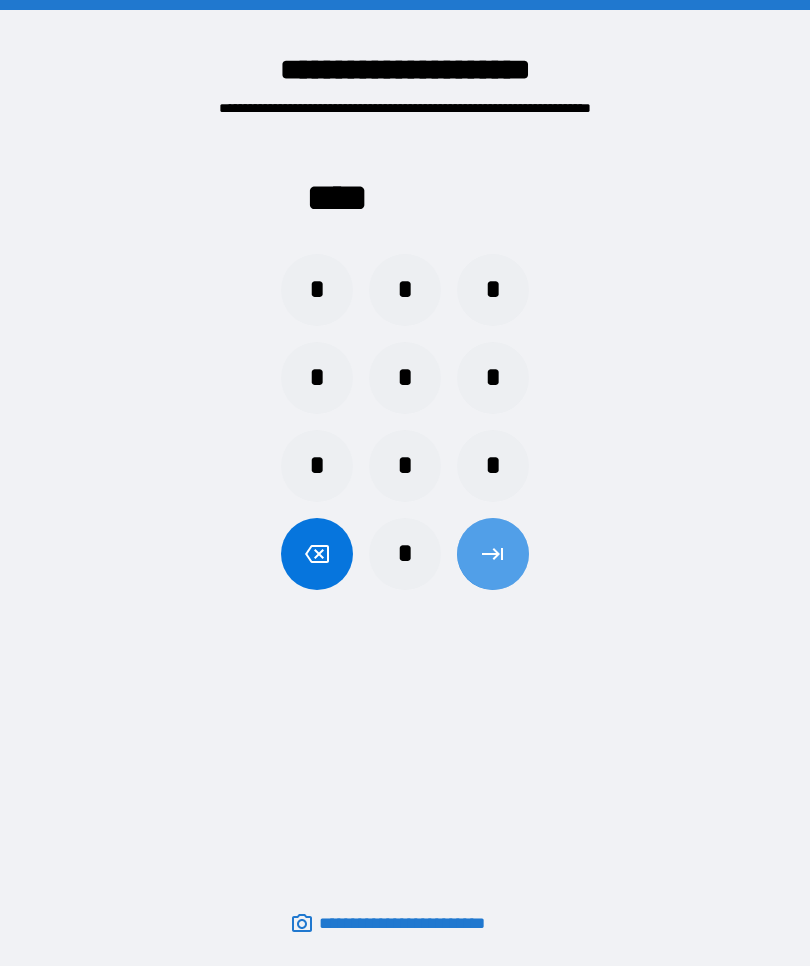 click 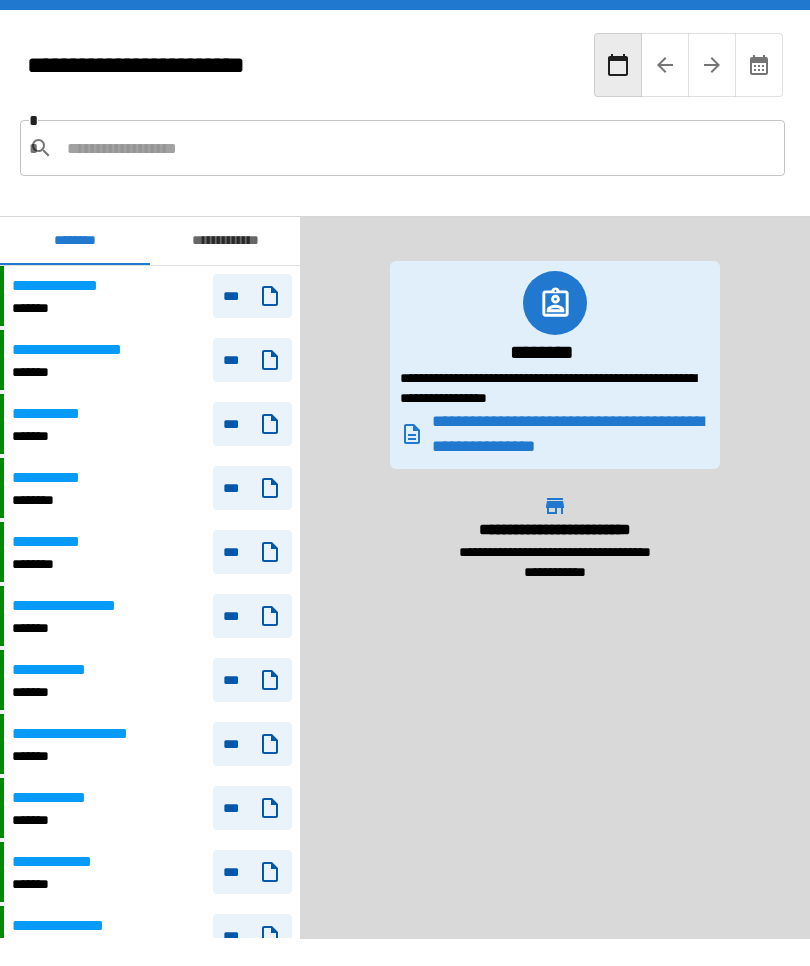 scroll, scrollTop: 480, scrollLeft: 0, axis: vertical 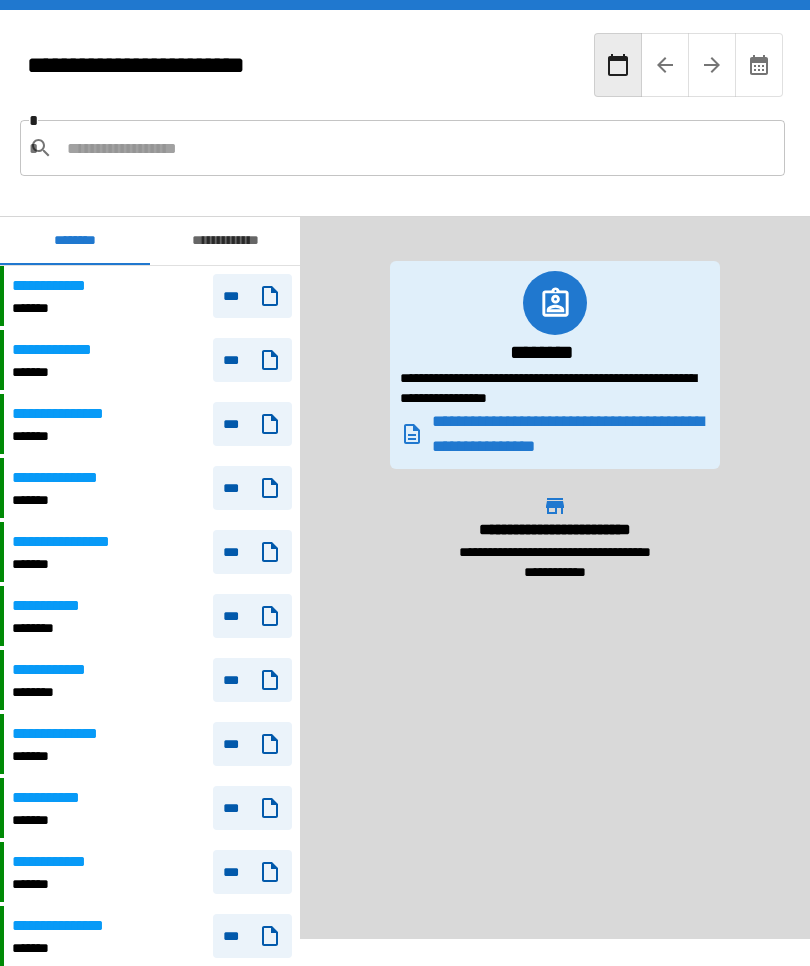 click on "**********" at bounding box center (152, 296) 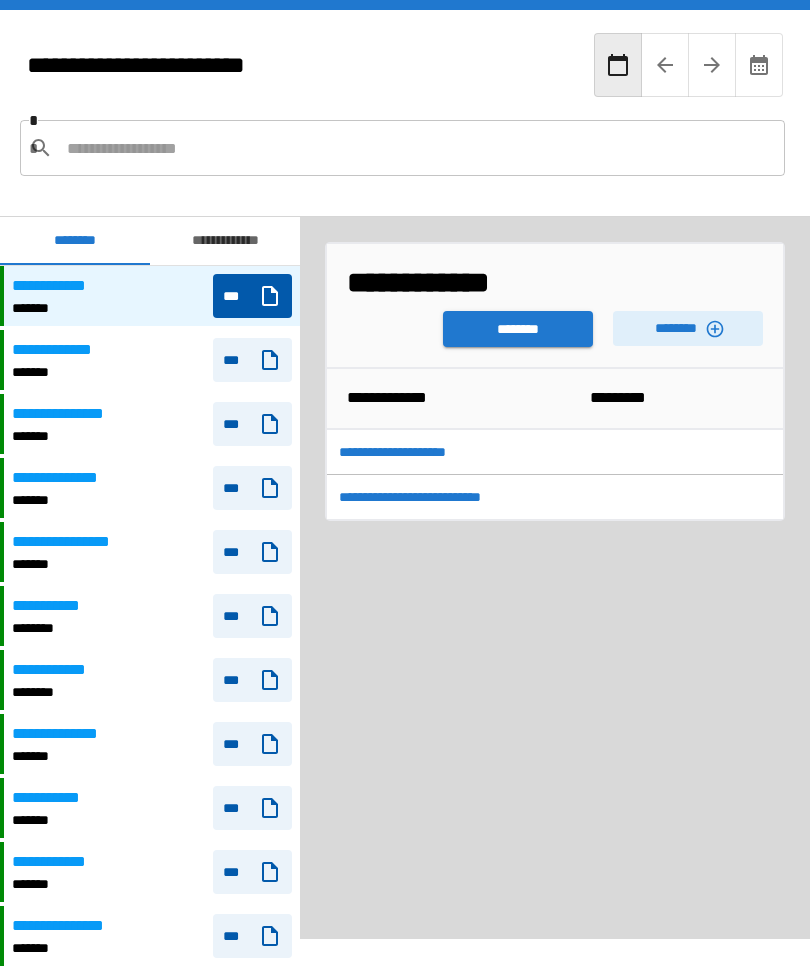 click on "********" at bounding box center [688, 328] 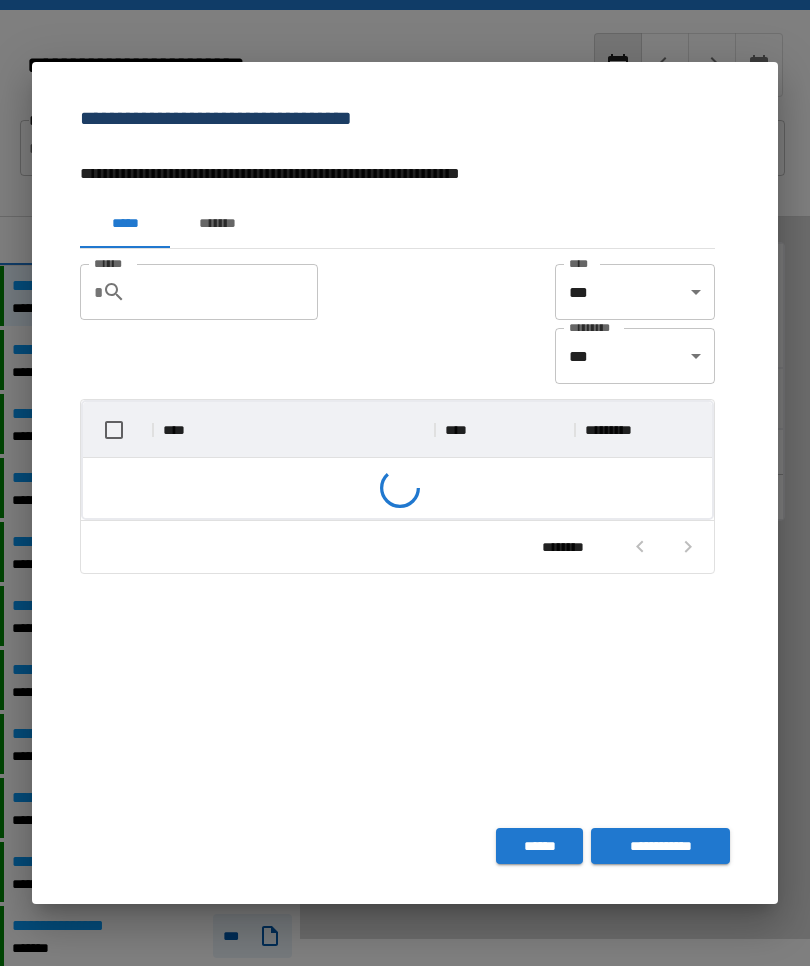 scroll, scrollTop: 326, scrollLeft: 629, axis: both 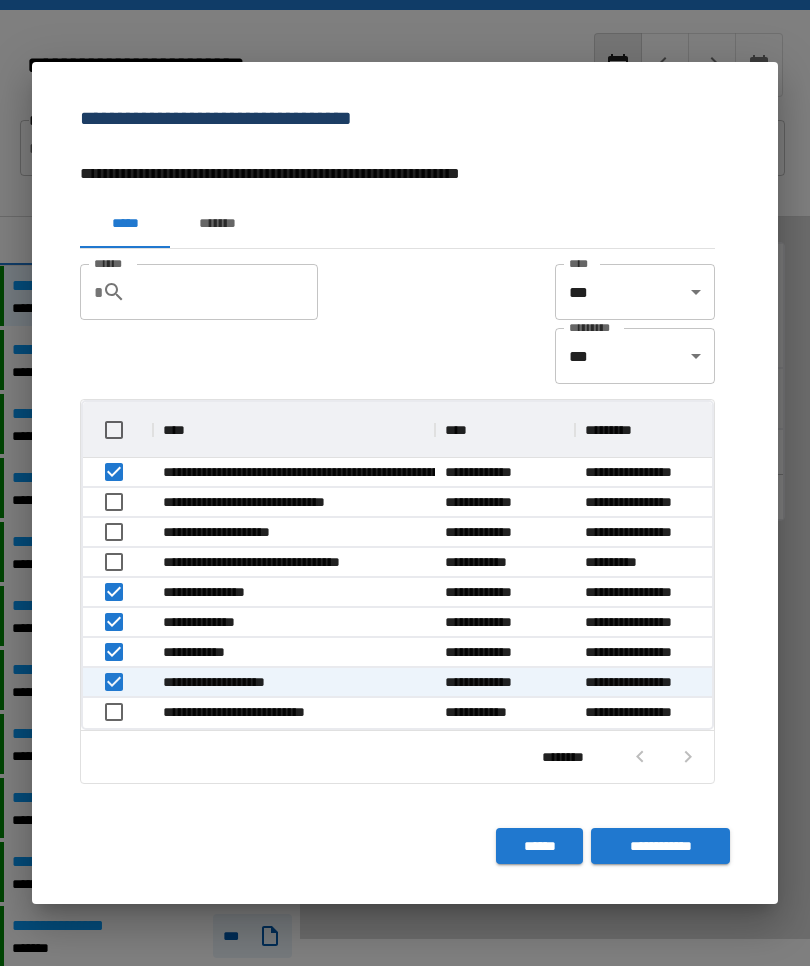 click on "**********" at bounding box center (660, 846) 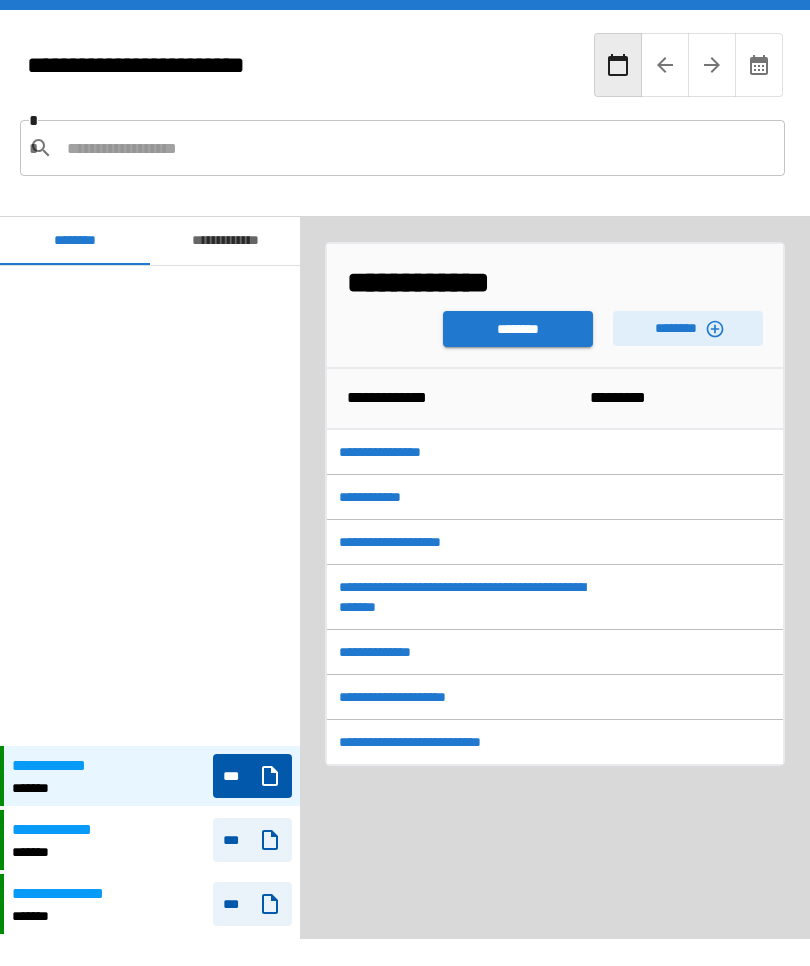scroll, scrollTop: 480, scrollLeft: 0, axis: vertical 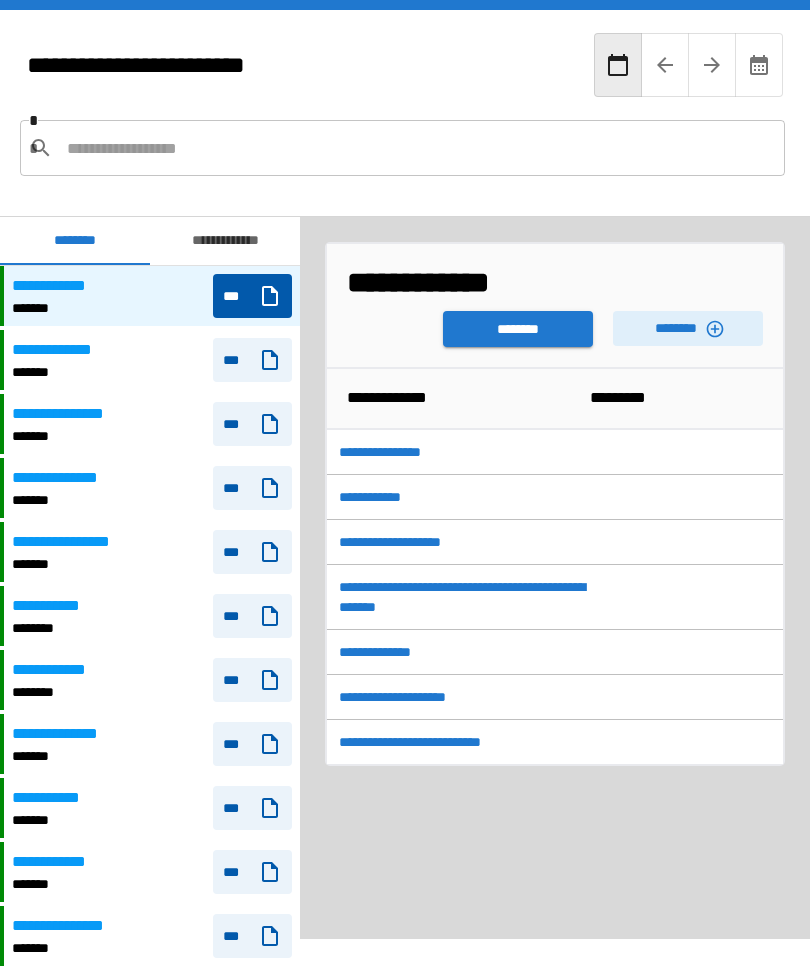 click on "********" at bounding box center [518, 329] 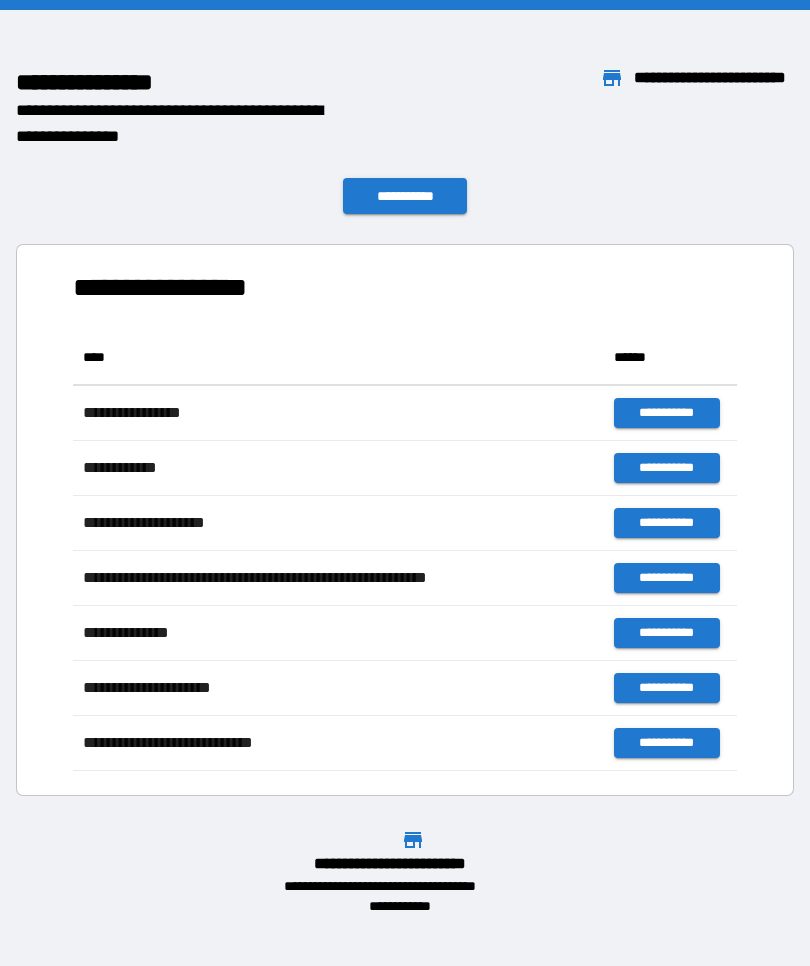 scroll, scrollTop: 441, scrollLeft: 664, axis: both 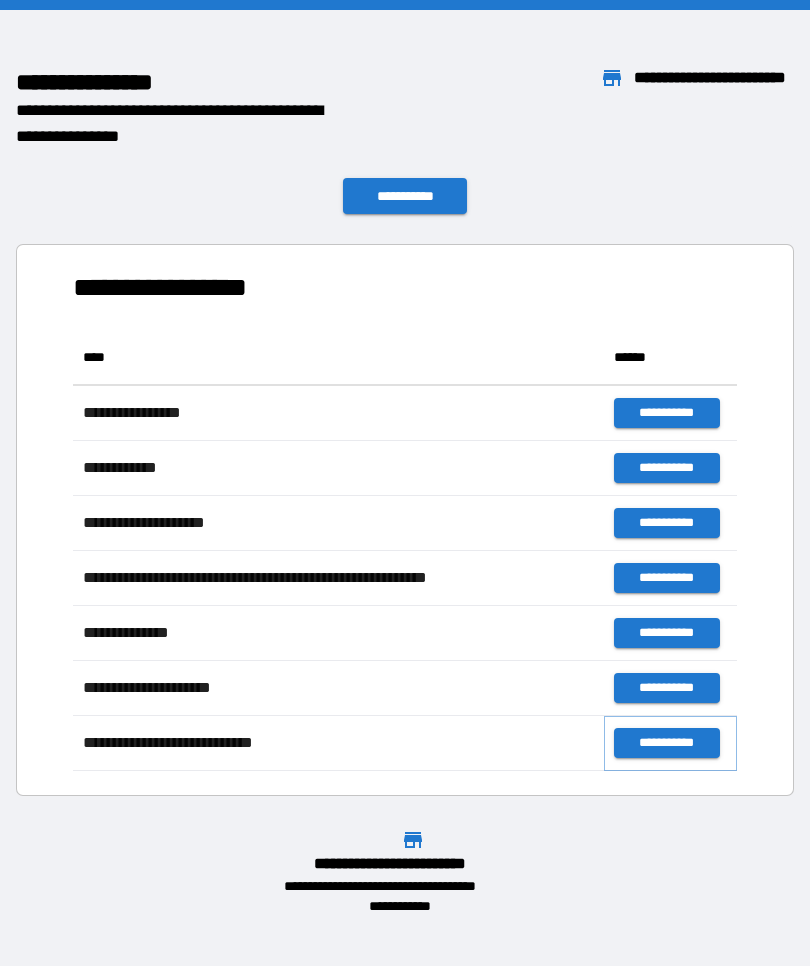 click on "**********" at bounding box center [666, 743] 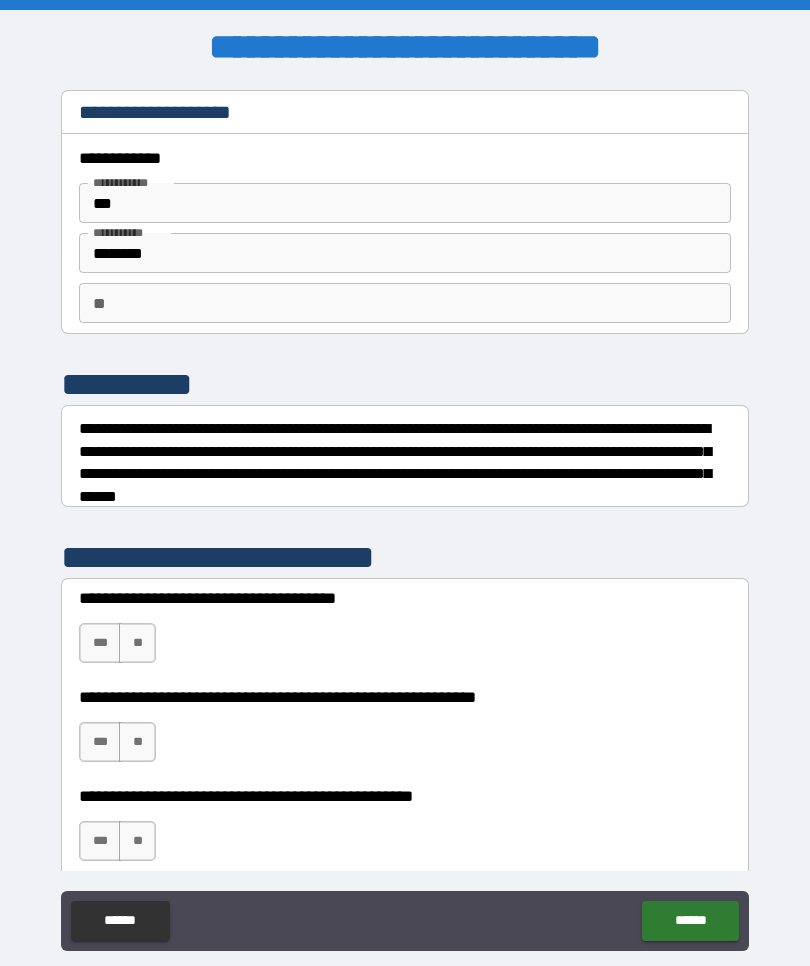 click on "********" at bounding box center [405, 253] 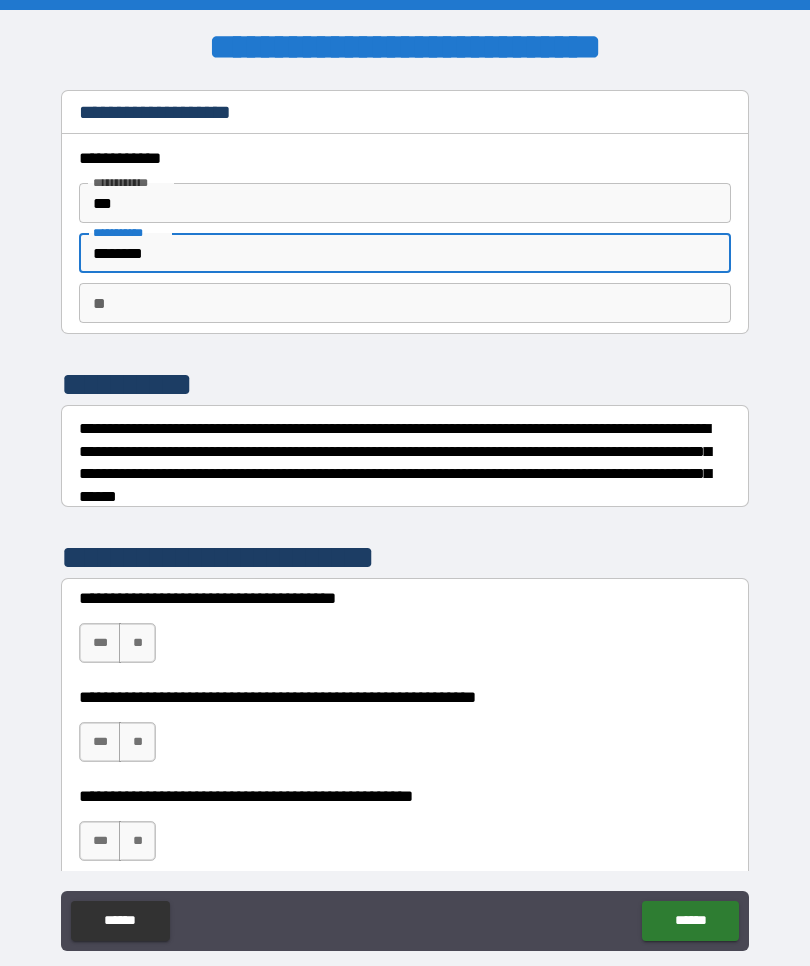 click on "********" at bounding box center [405, 253] 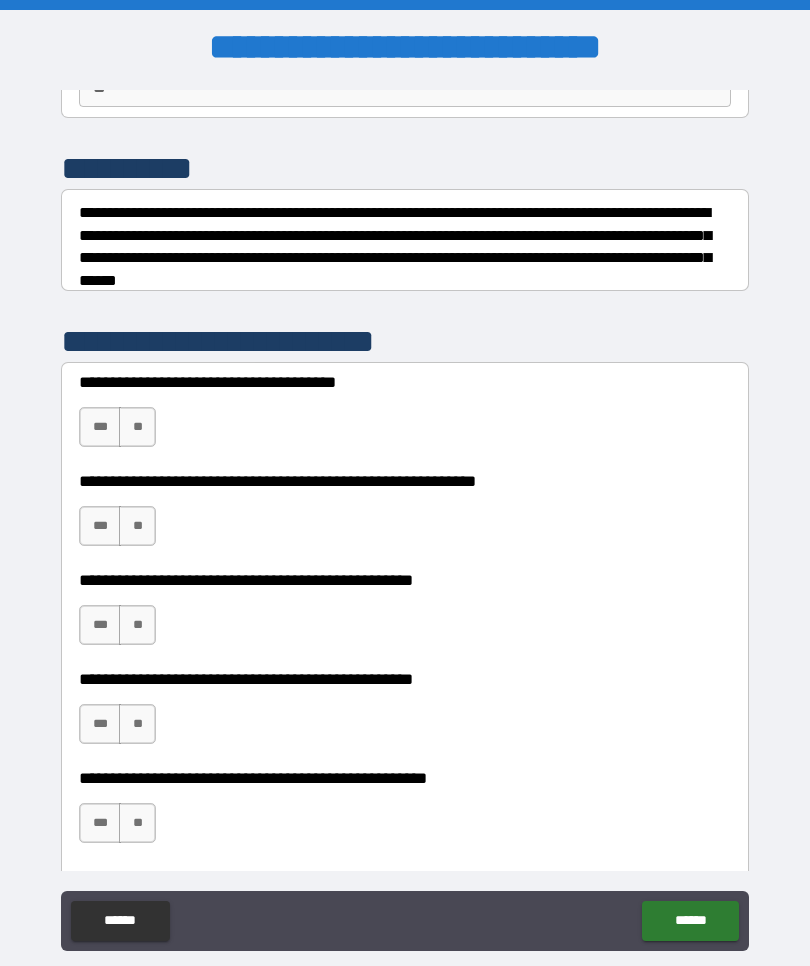 scroll, scrollTop: 274, scrollLeft: 0, axis: vertical 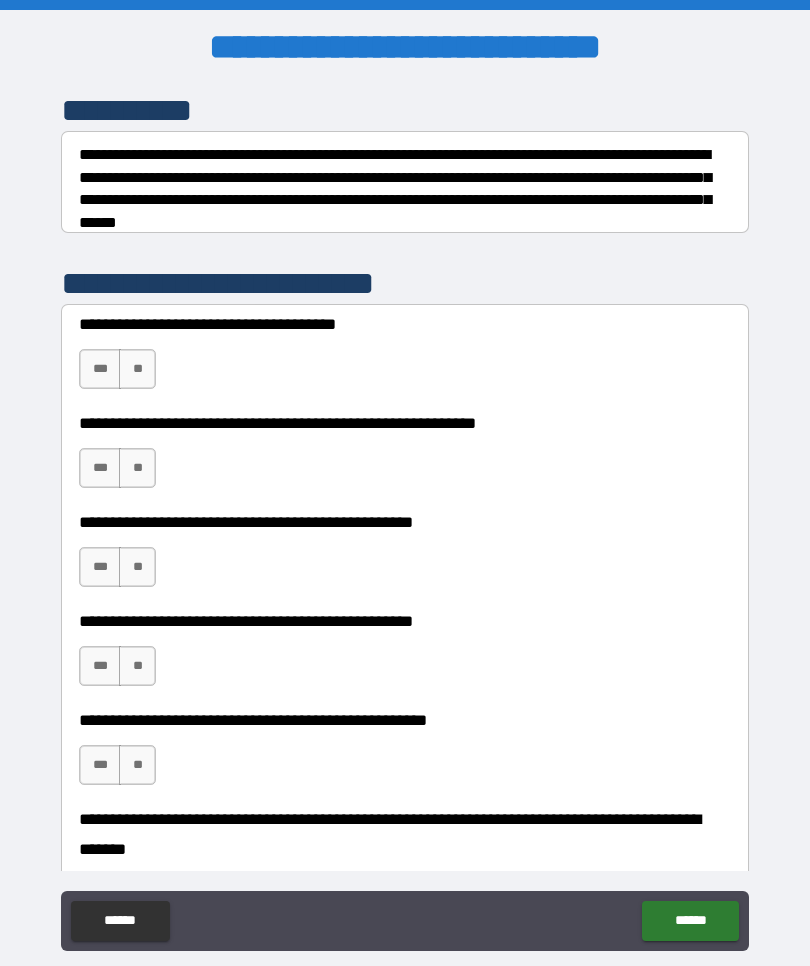 type on "*********" 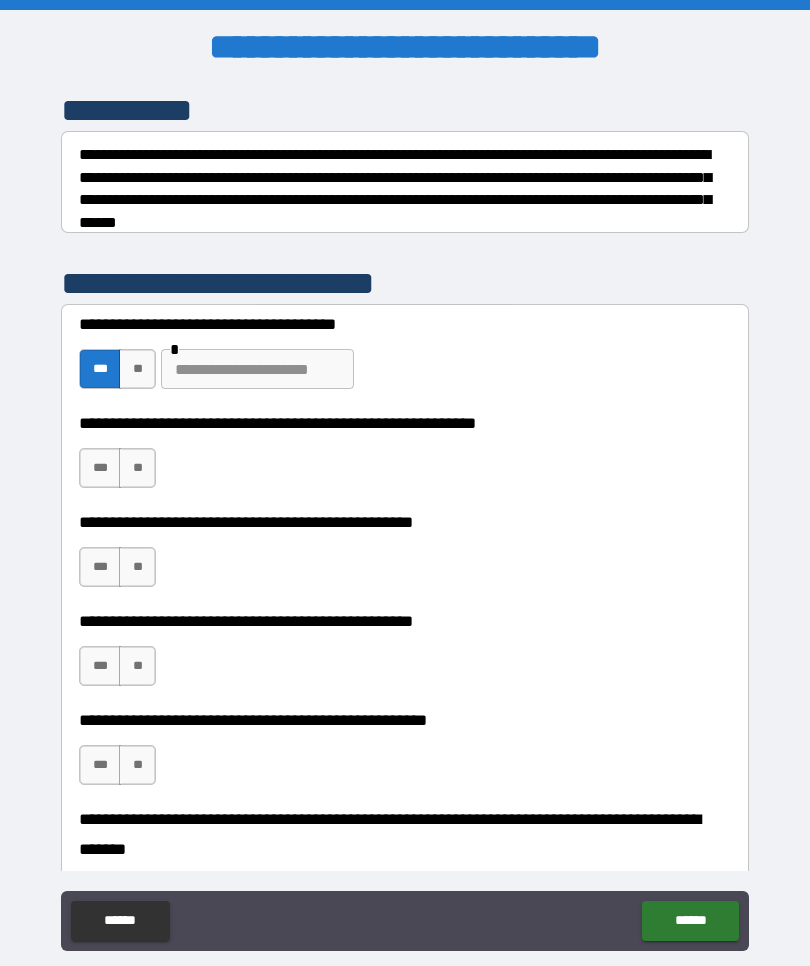 click on "***" at bounding box center (100, 468) 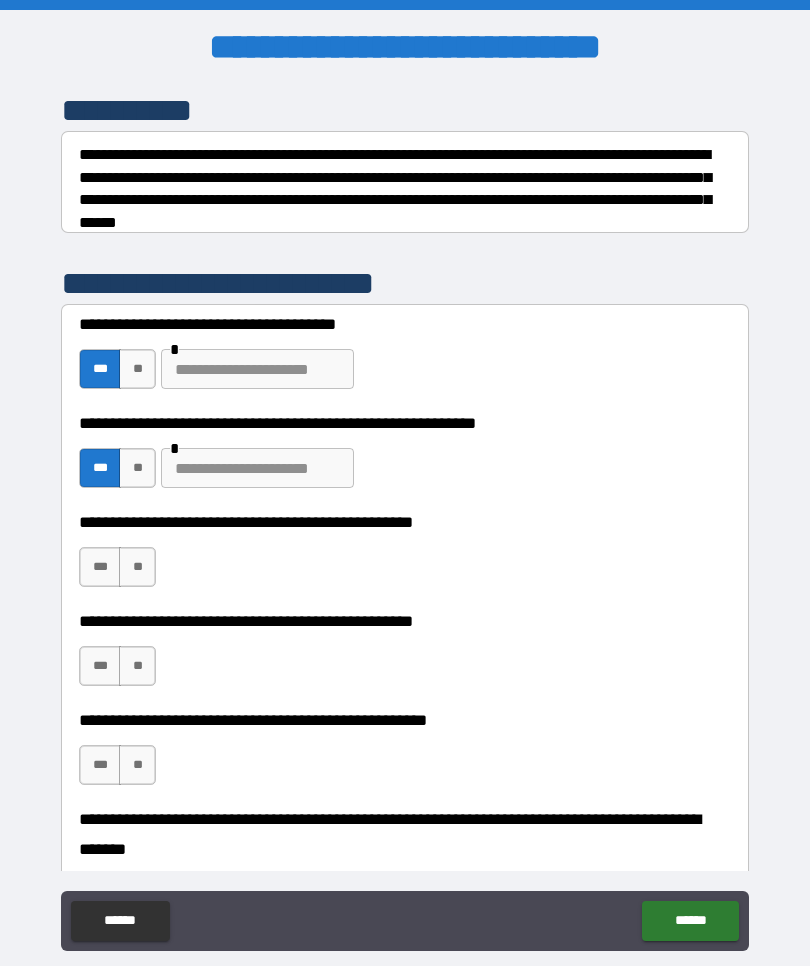 click on "***" at bounding box center [100, 567] 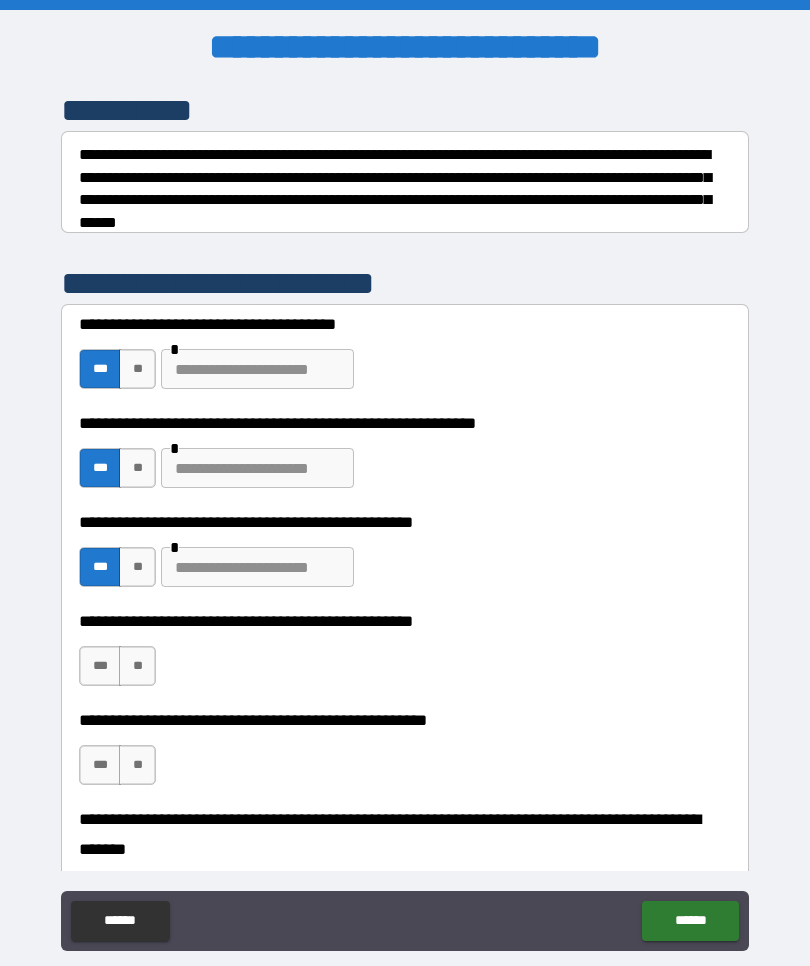 click at bounding box center (257, 567) 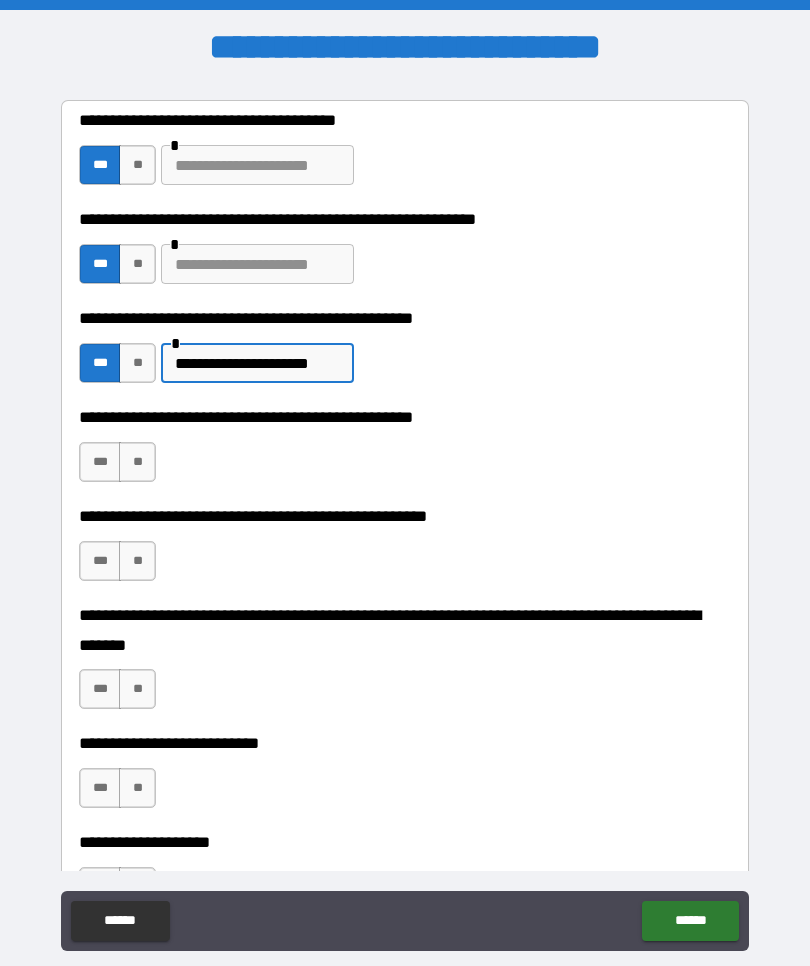 scroll, scrollTop: 481, scrollLeft: 0, axis: vertical 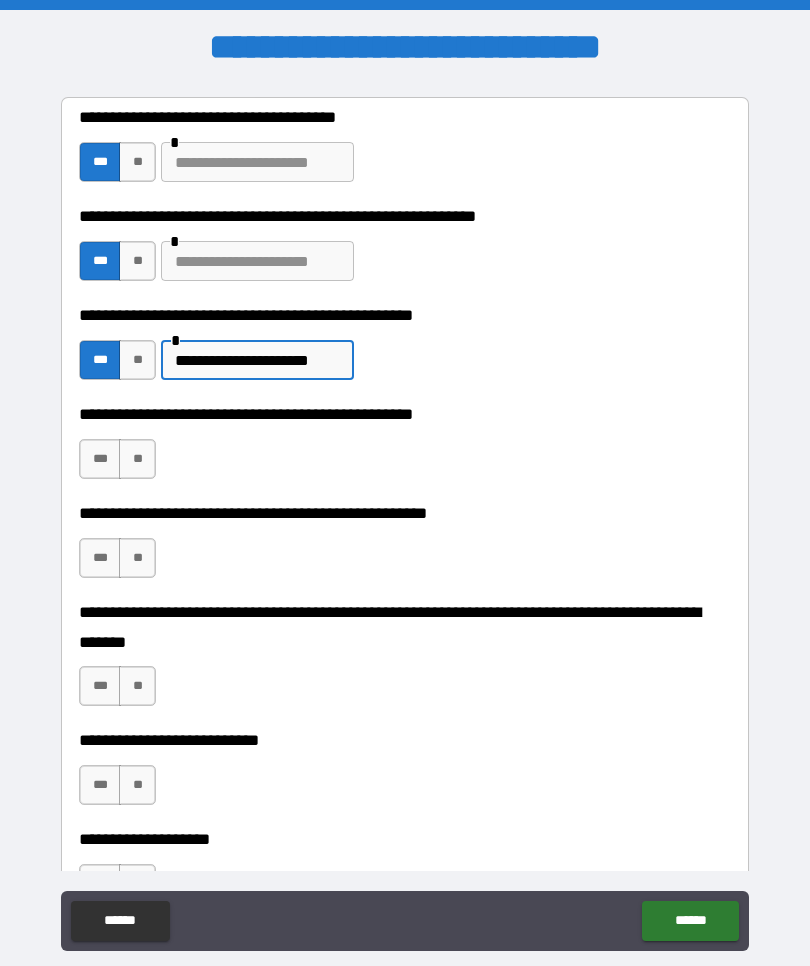 type on "**********" 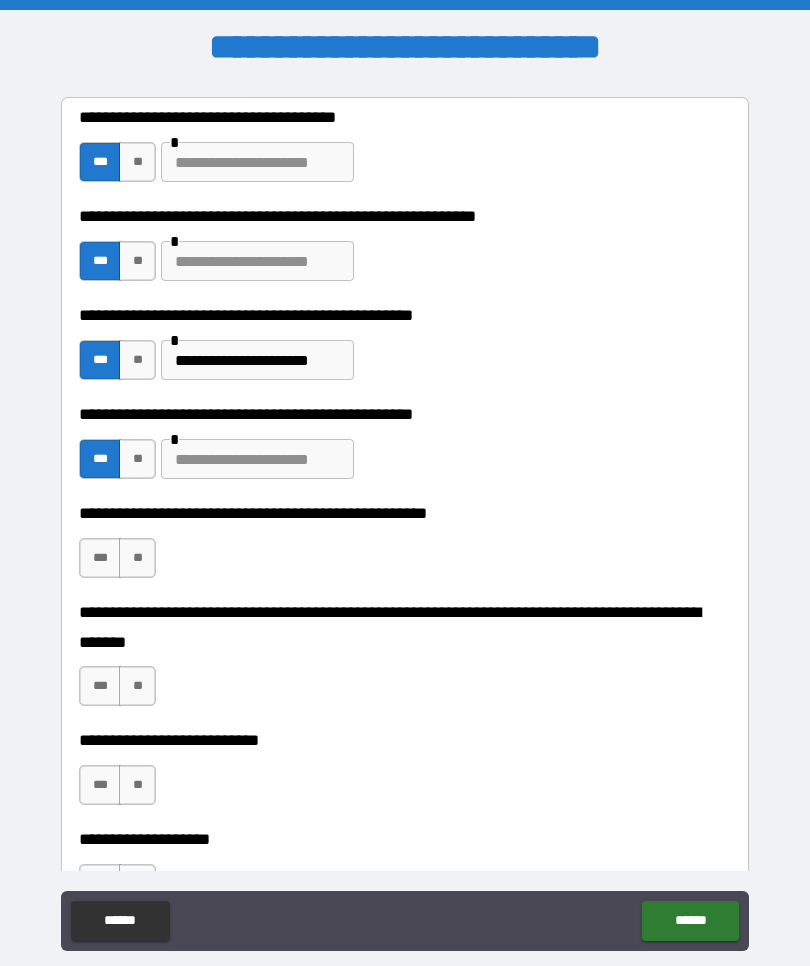 click at bounding box center [257, 459] 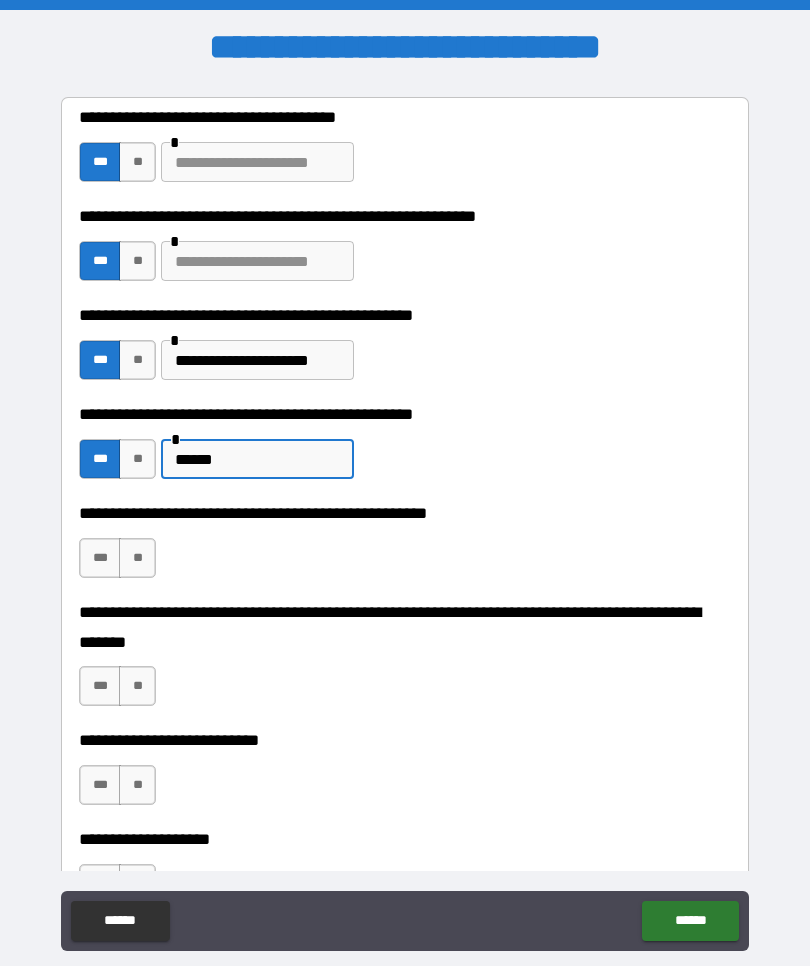 click on "******" at bounding box center [257, 459] 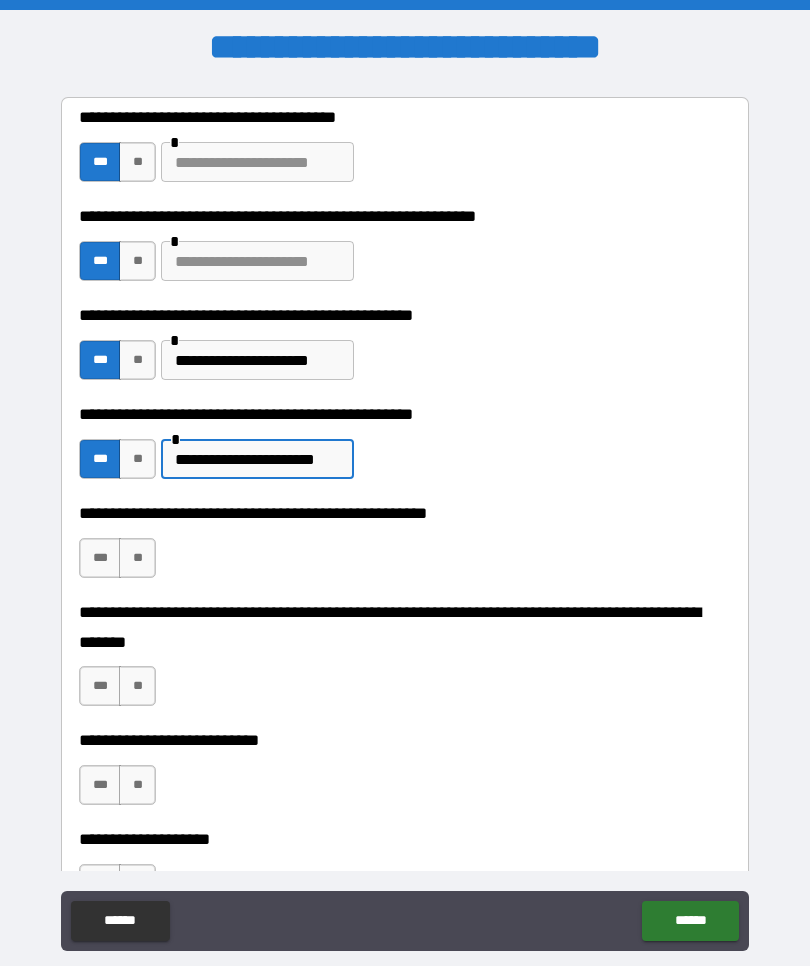 type on "**********" 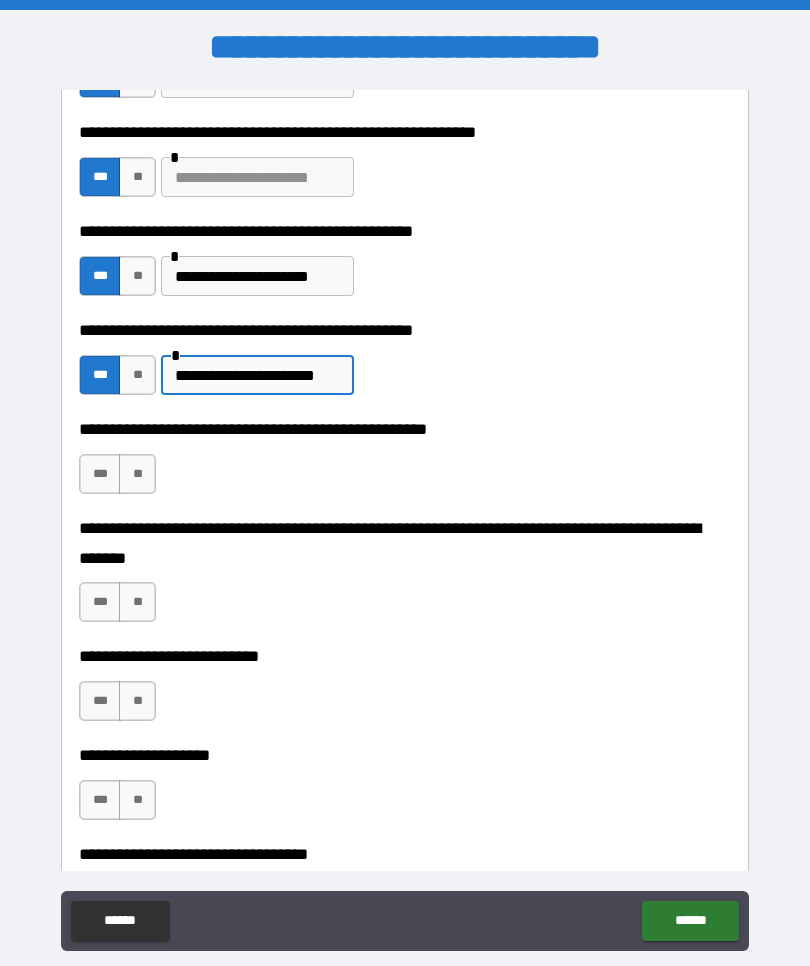 scroll, scrollTop: 567, scrollLeft: 0, axis: vertical 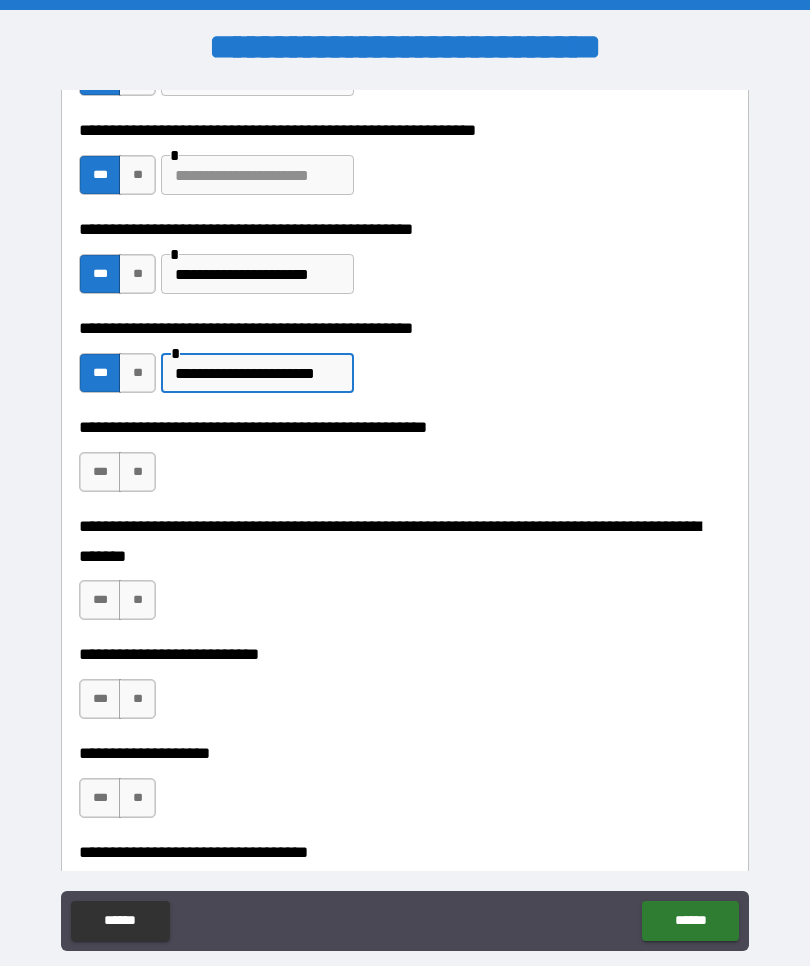click on "**" at bounding box center [137, 472] 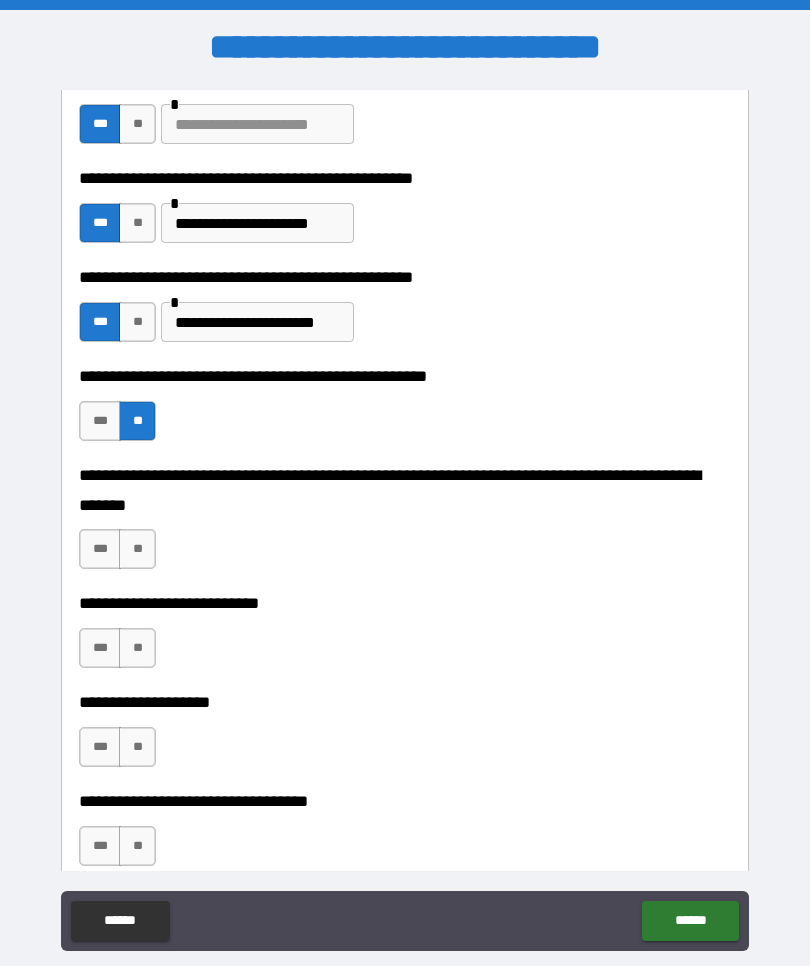 scroll, scrollTop: 632, scrollLeft: 0, axis: vertical 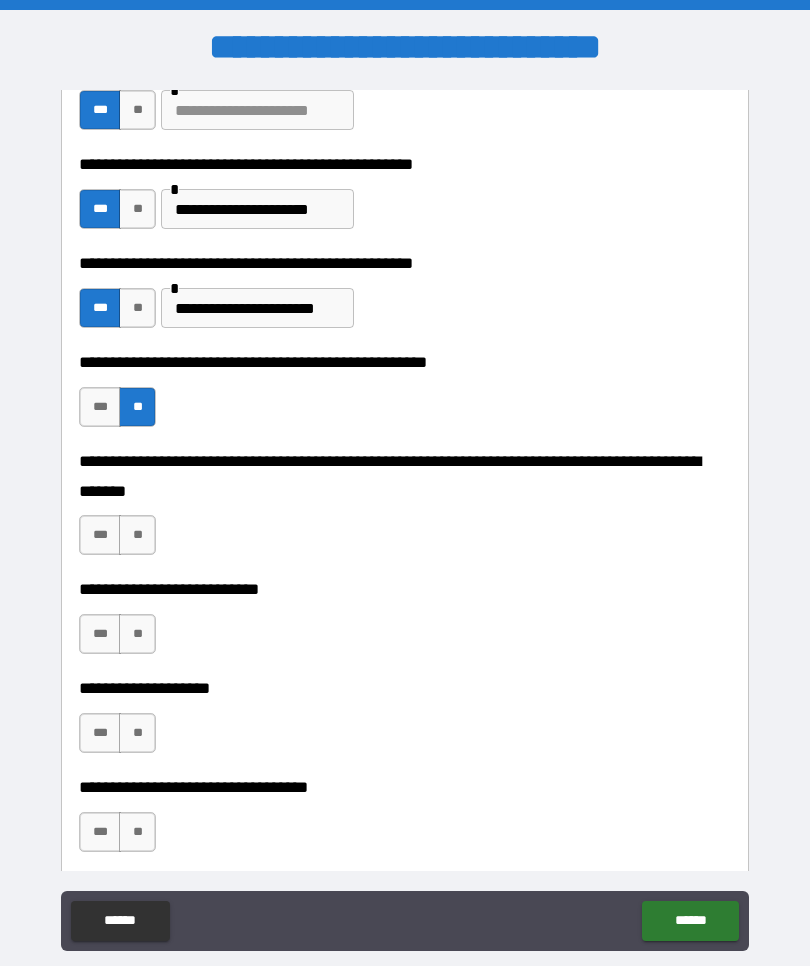 click on "**" at bounding box center [137, 535] 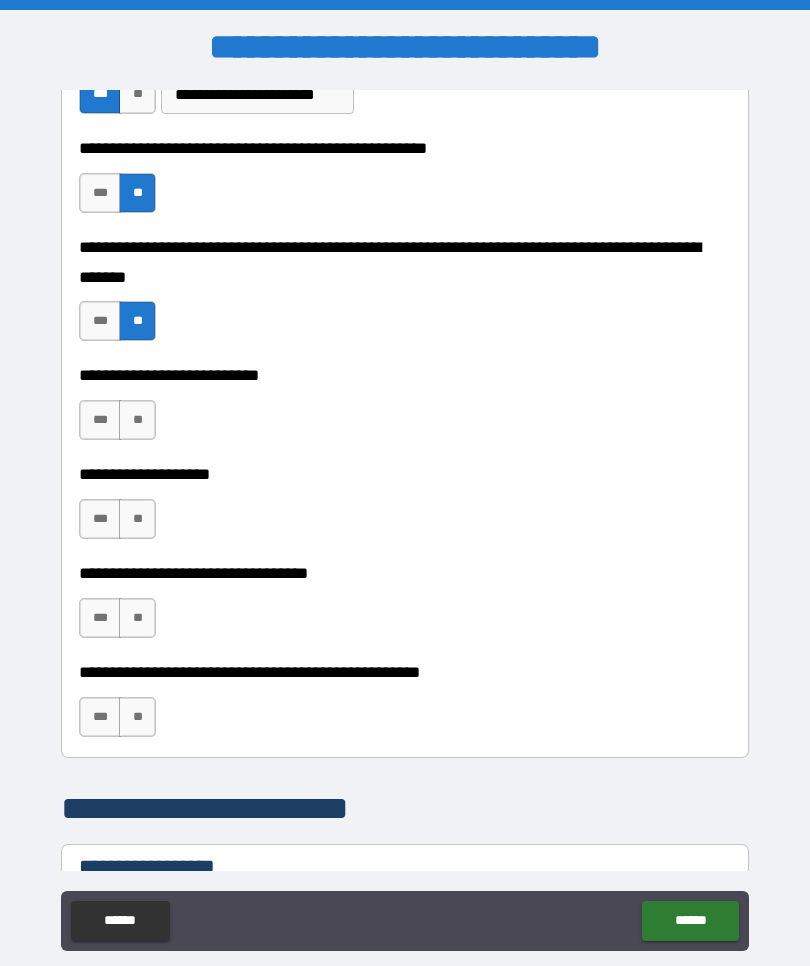 scroll, scrollTop: 846, scrollLeft: 0, axis: vertical 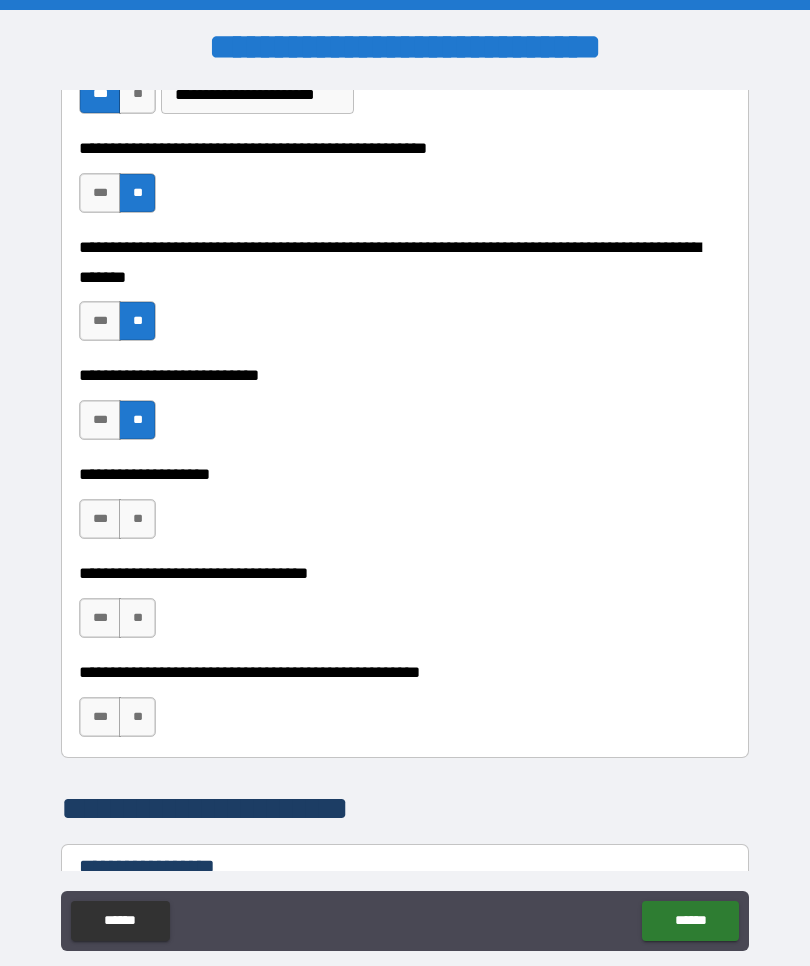 click on "**" at bounding box center [137, 519] 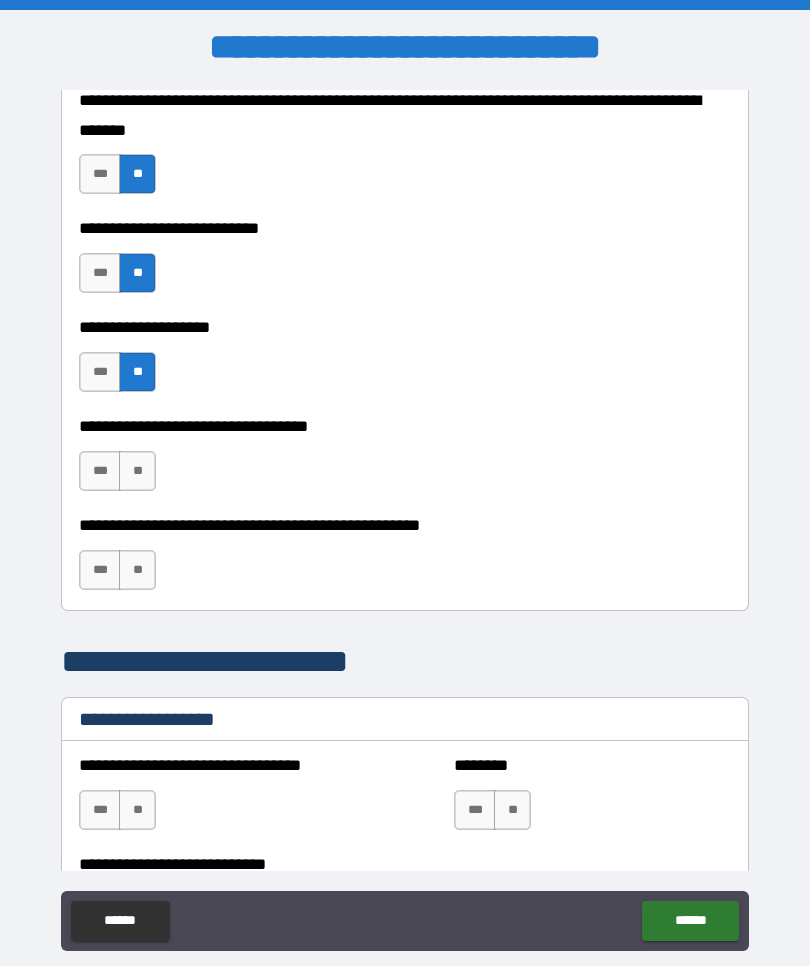 scroll, scrollTop: 999, scrollLeft: 0, axis: vertical 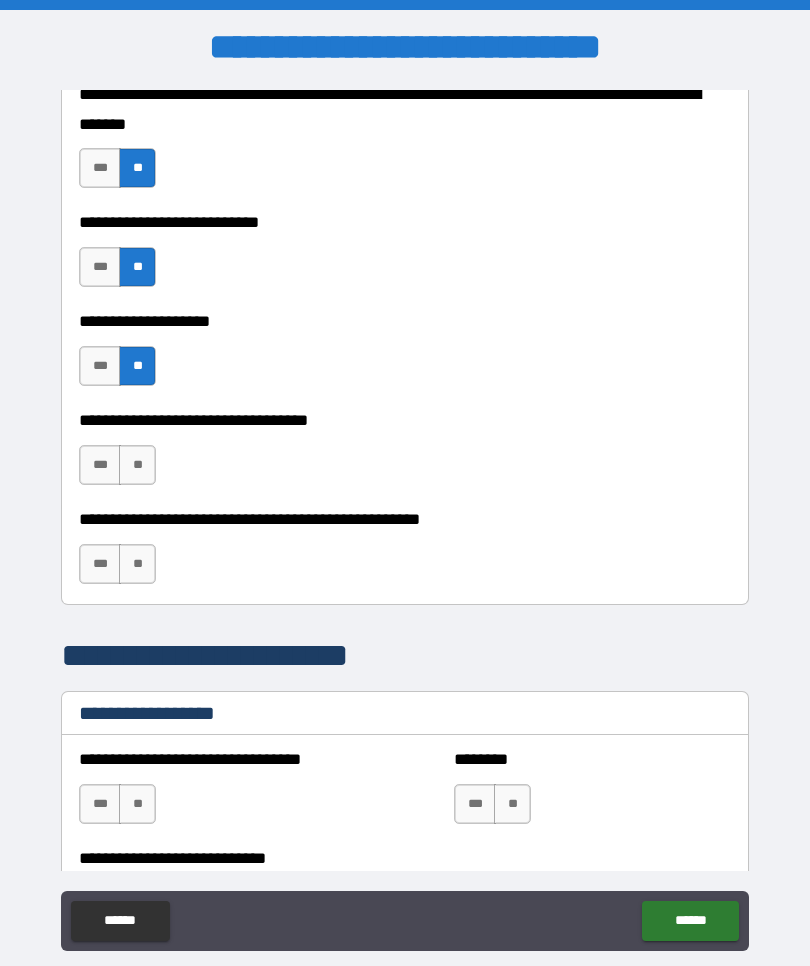 click on "**" at bounding box center (137, 465) 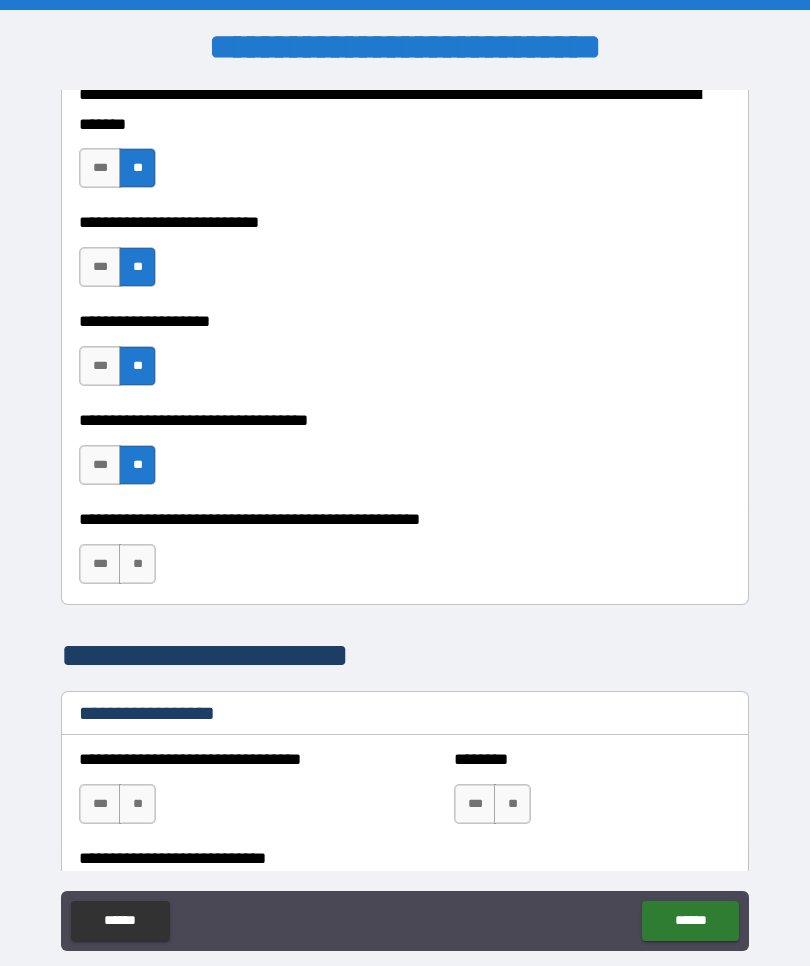 click on "**" at bounding box center [137, 564] 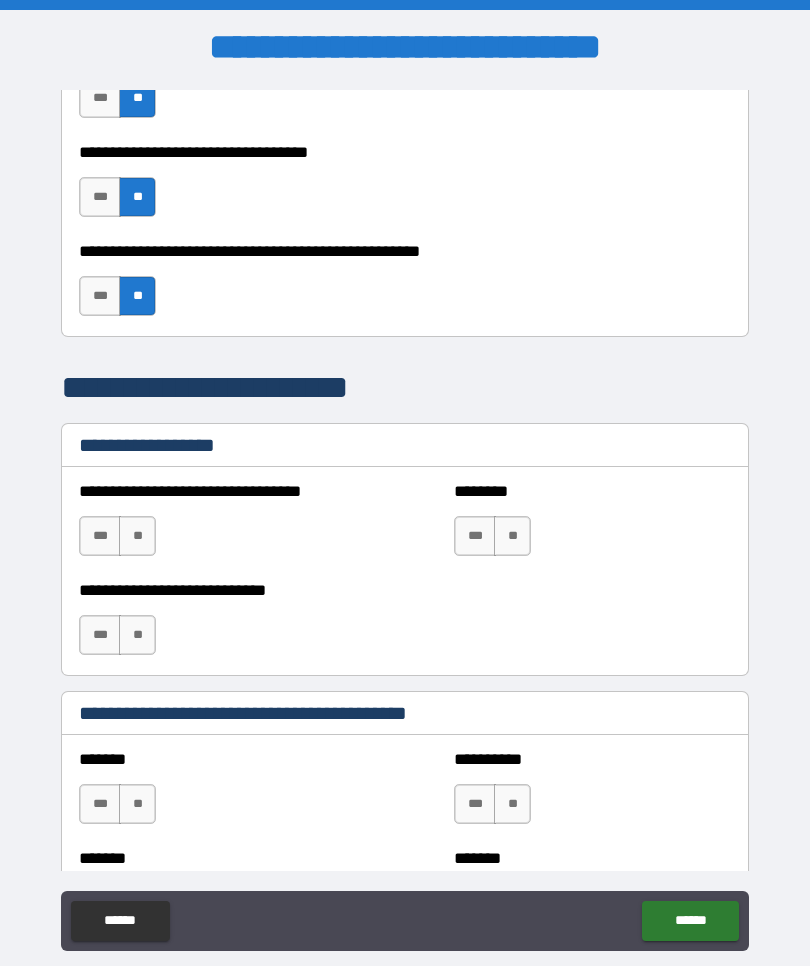 scroll, scrollTop: 1289, scrollLeft: 0, axis: vertical 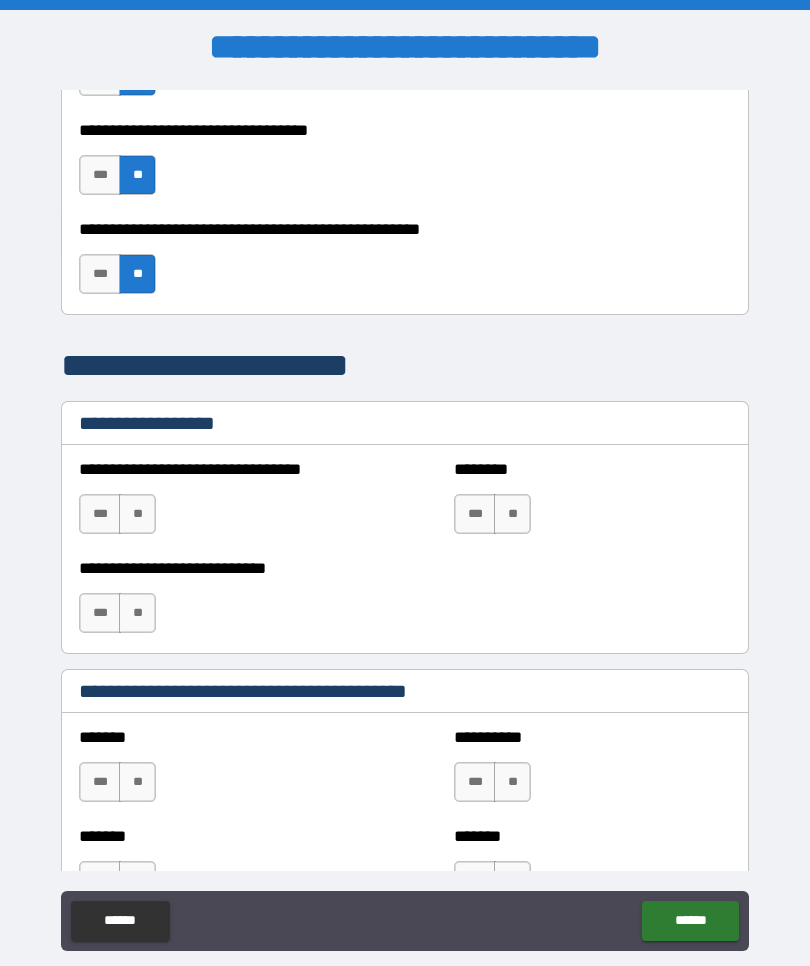 click on "**" at bounding box center [137, 514] 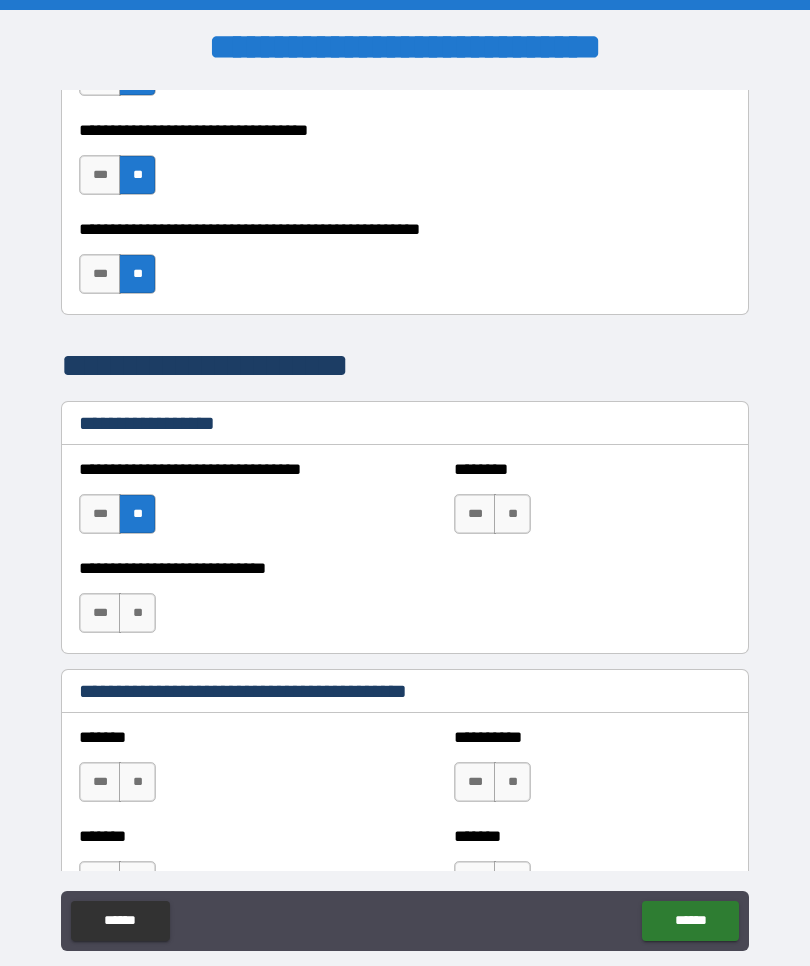 click on "**" at bounding box center [137, 613] 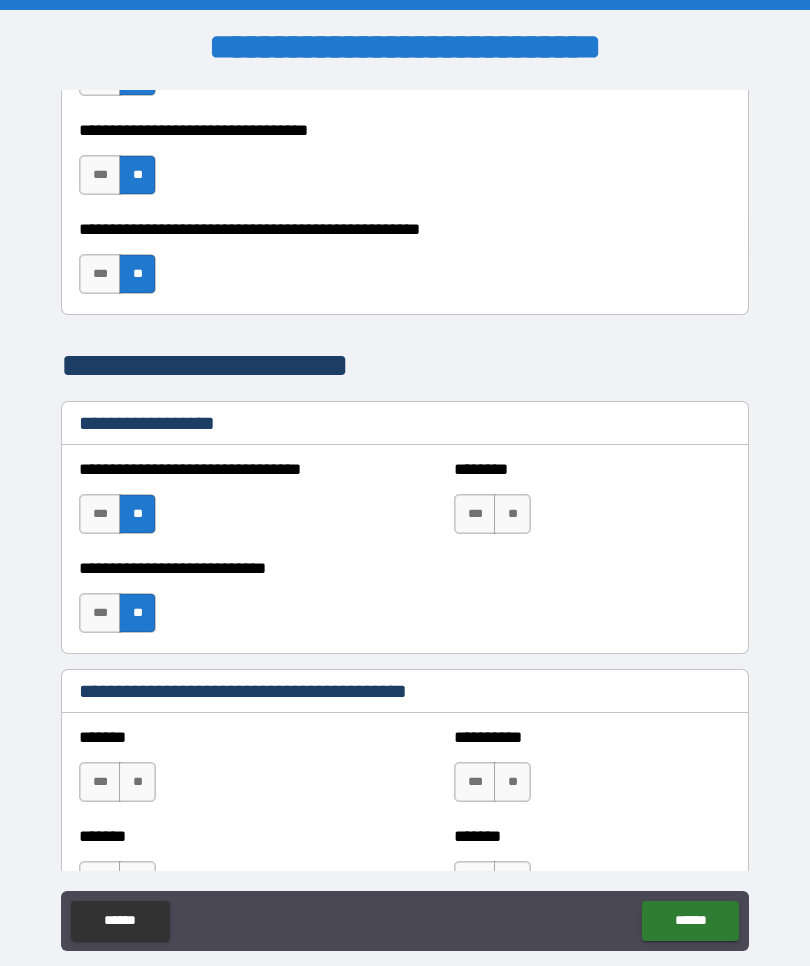 click on "**" at bounding box center (512, 514) 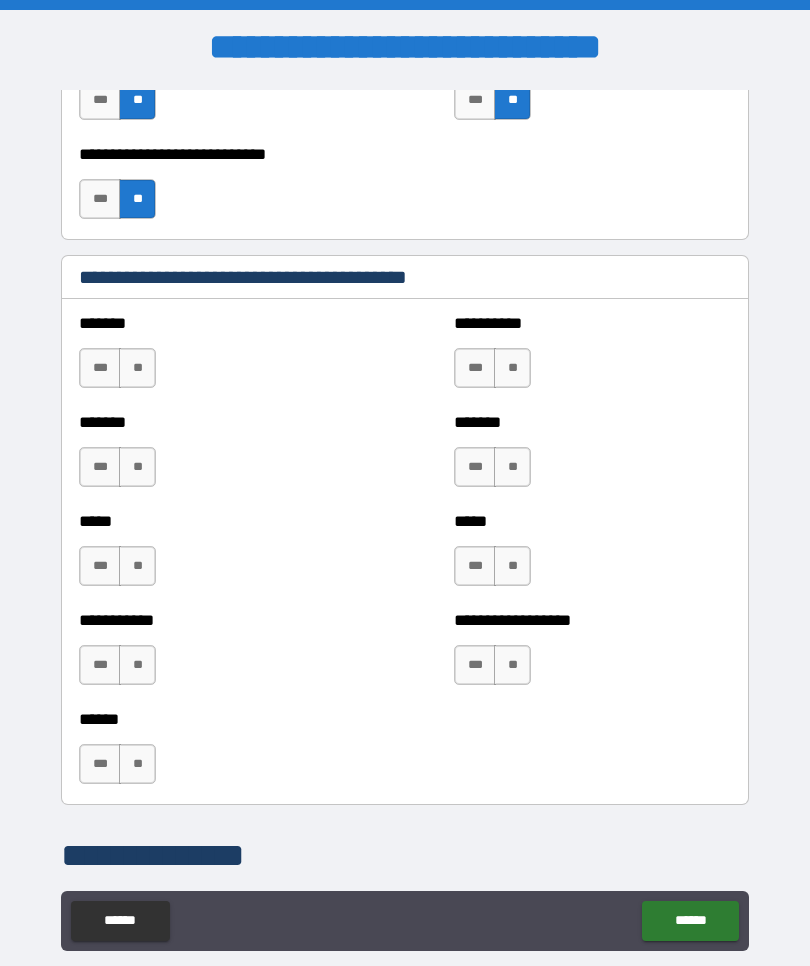 scroll, scrollTop: 1709, scrollLeft: 0, axis: vertical 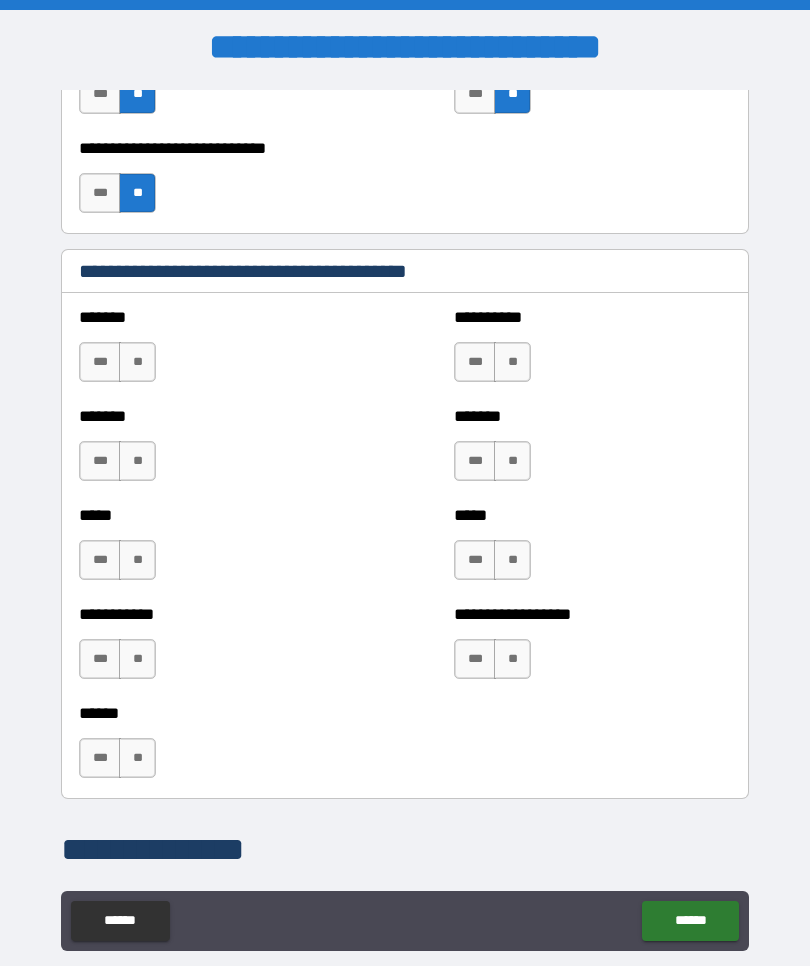 click on "**" at bounding box center (512, 362) 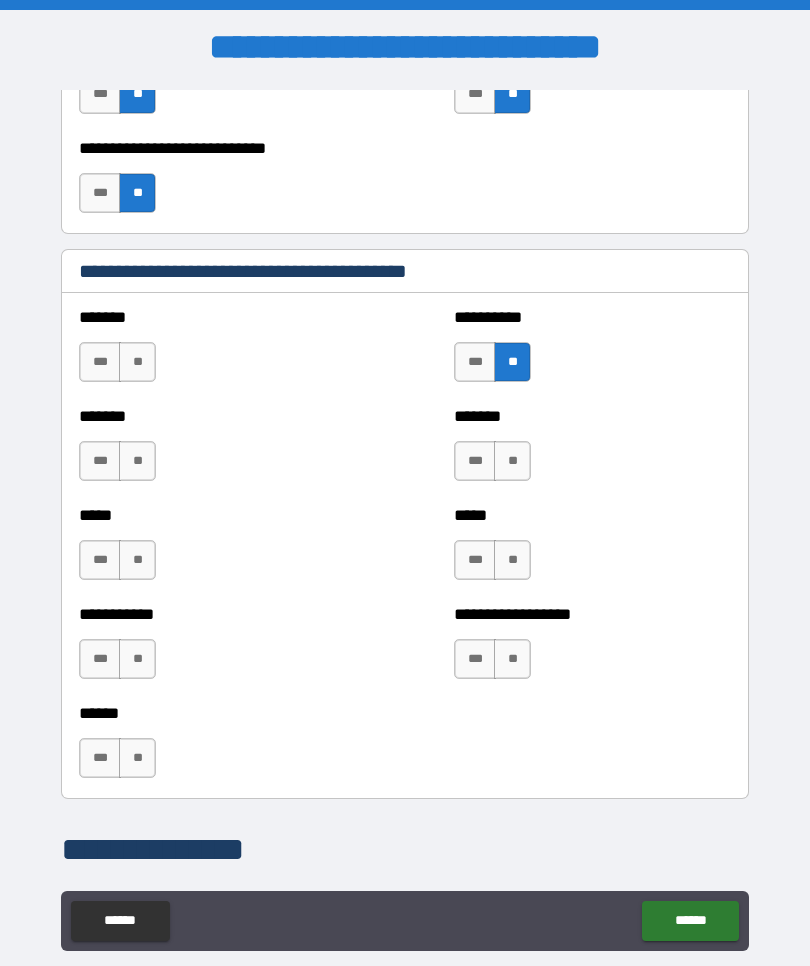 click on "***" at bounding box center [100, 560] 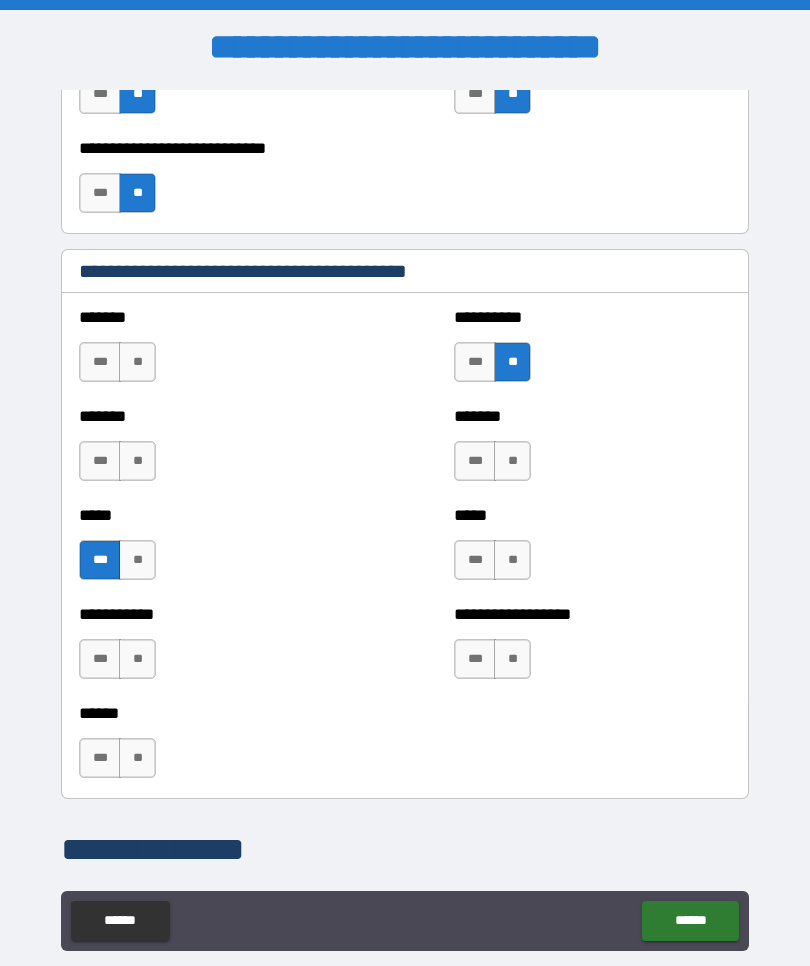 click on "**" at bounding box center [137, 659] 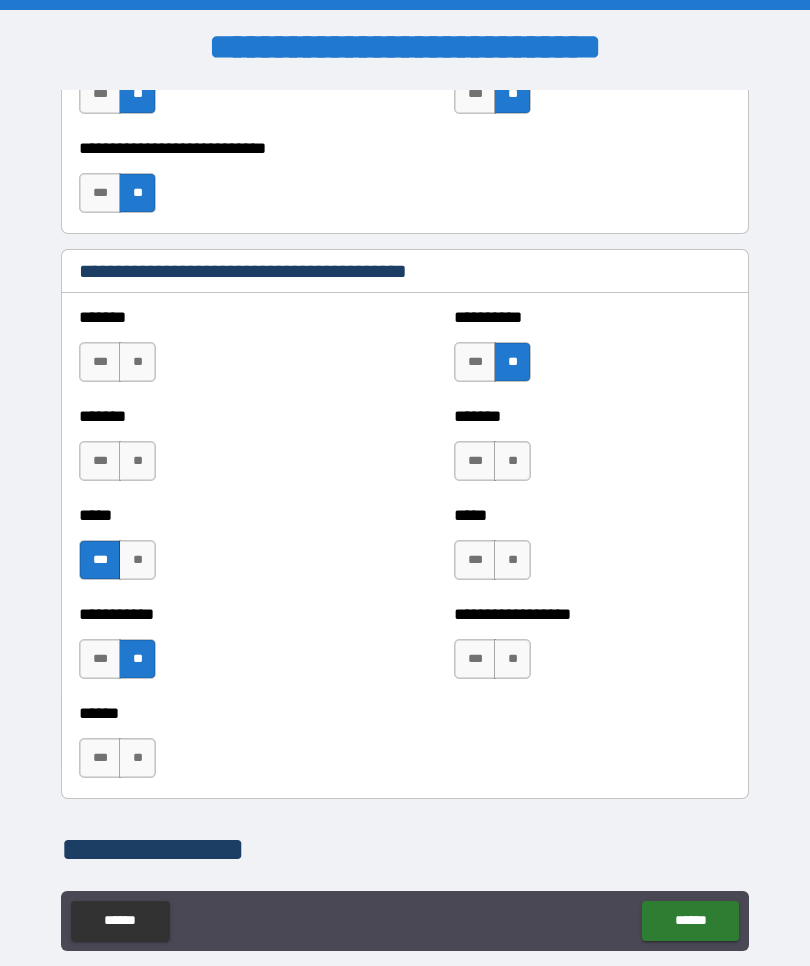 click on "**" at bounding box center (512, 659) 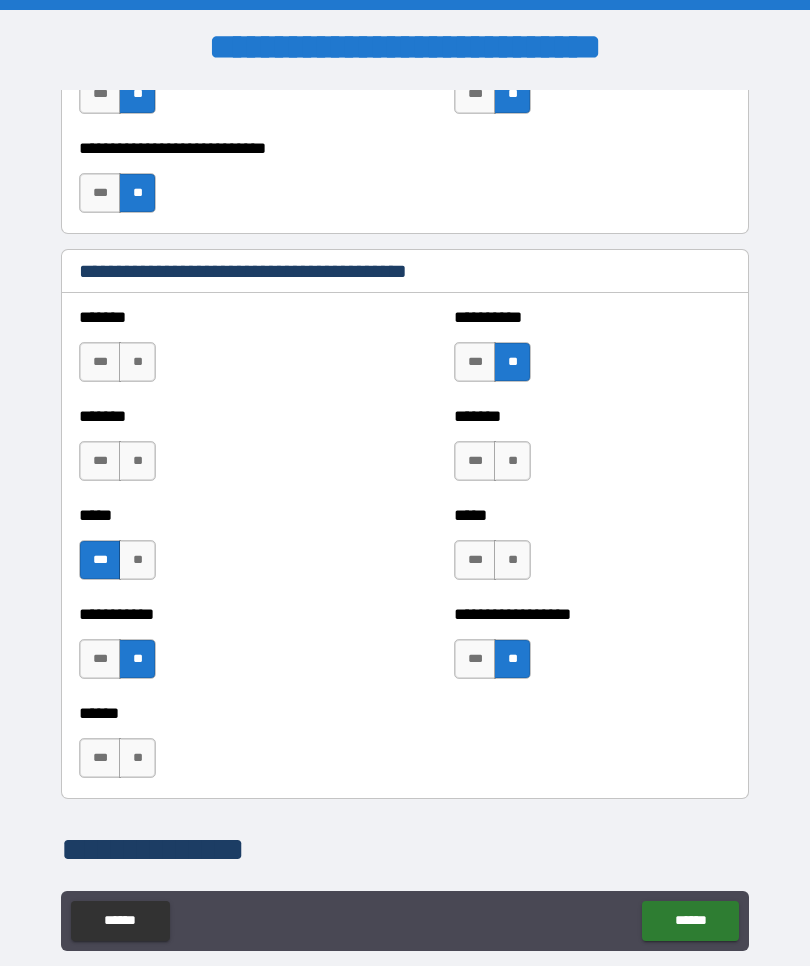 click on "**" at bounding box center [512, 560] 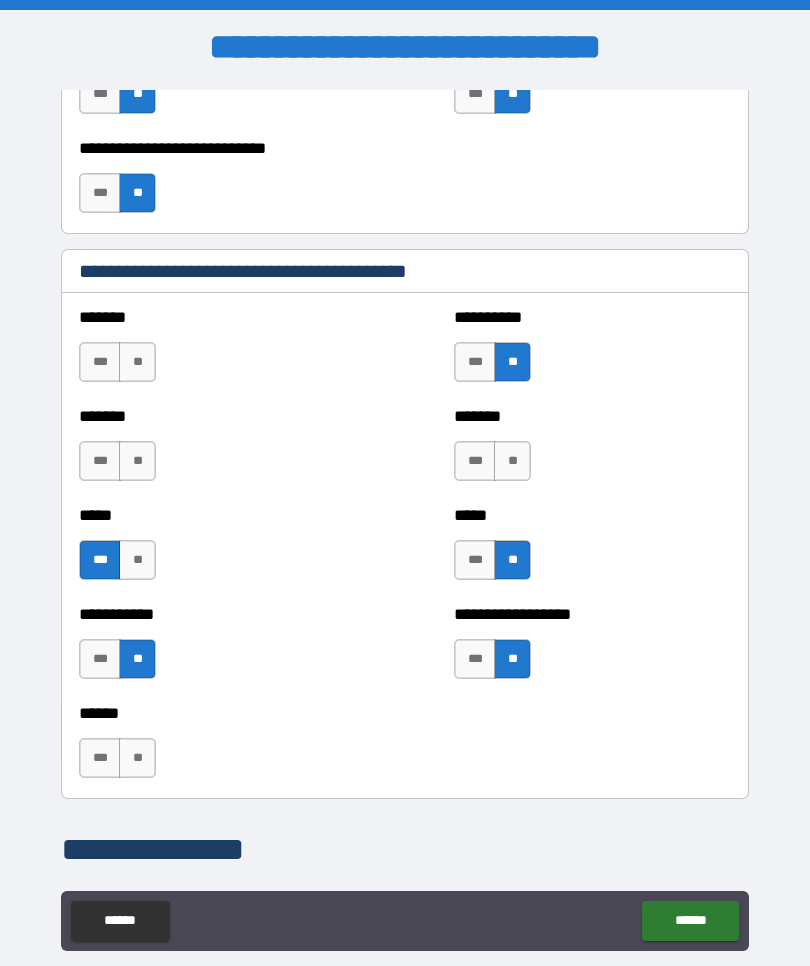 click on "**" at bounding box center [512, 461] 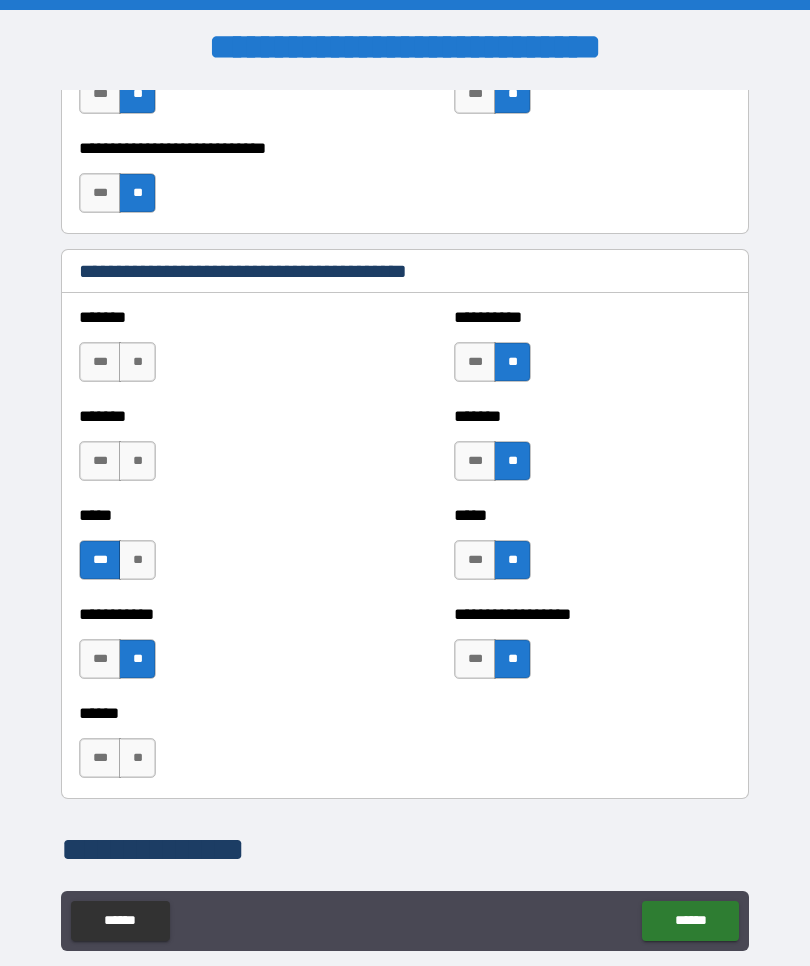 click on "**" at bounding box center [137, 362] 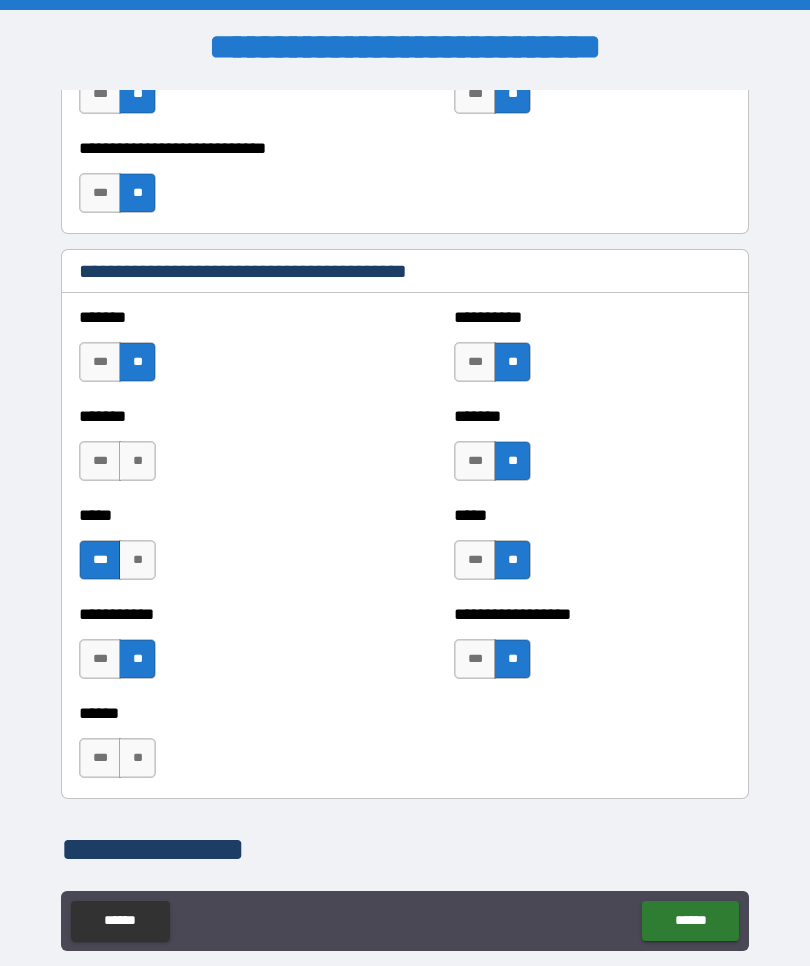 click on "**" at bounding box center [137, 461] 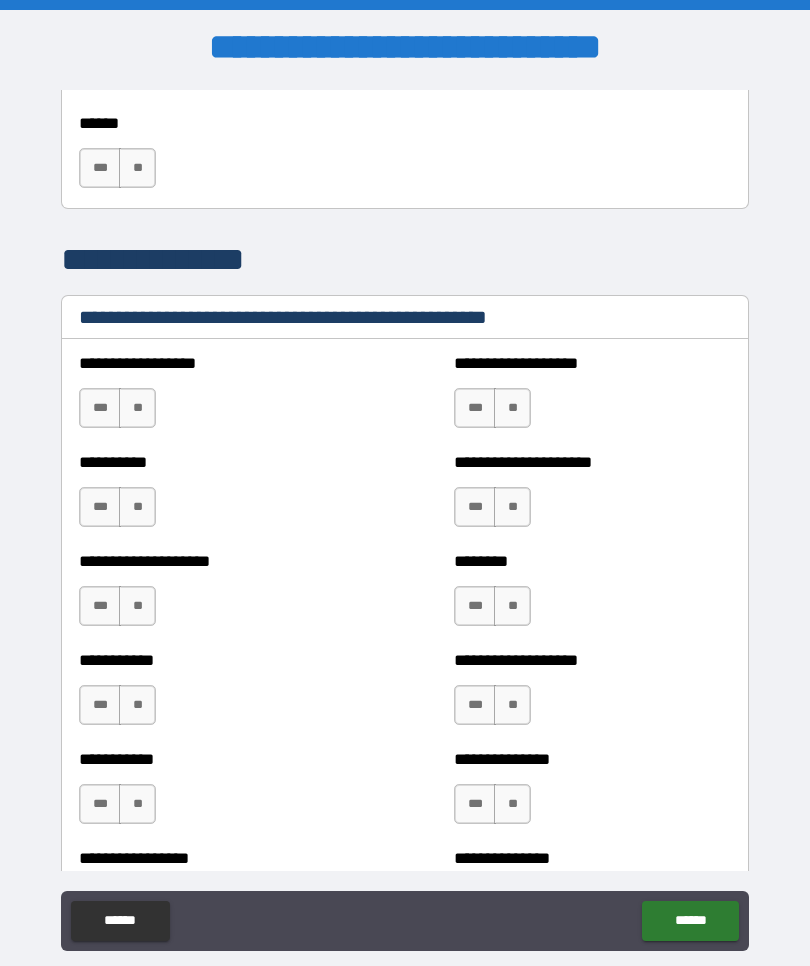 scroll, scrollTop: 2303, scrollLeft: 0, axis: vertical 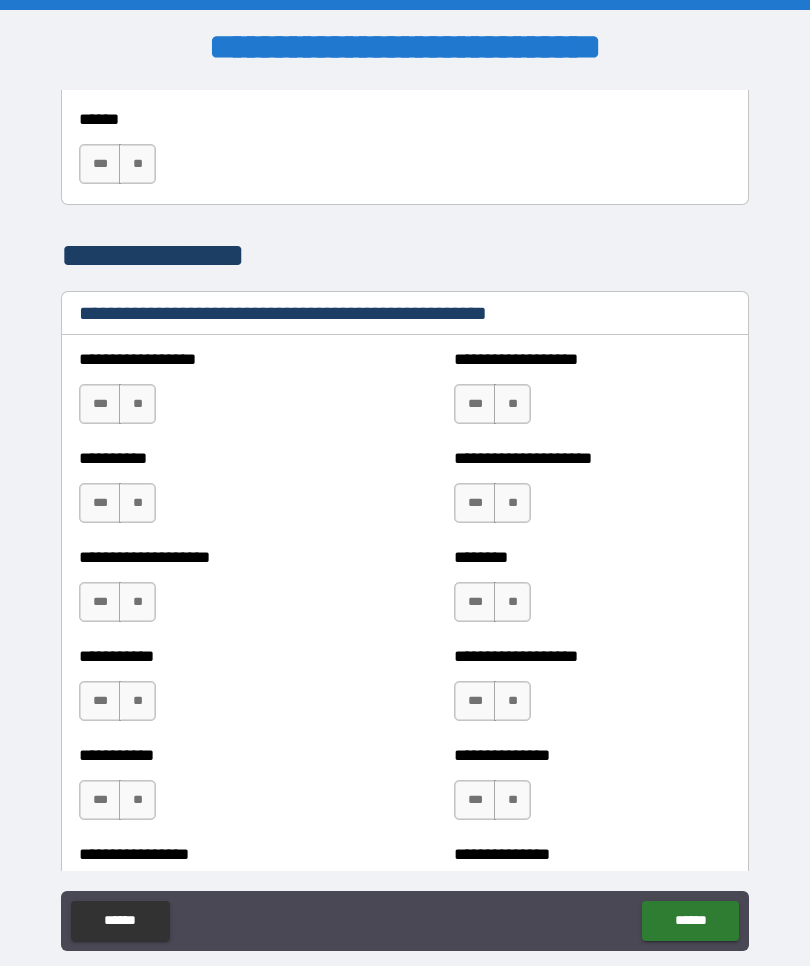 click on "**" at bounding box center [137, 404] 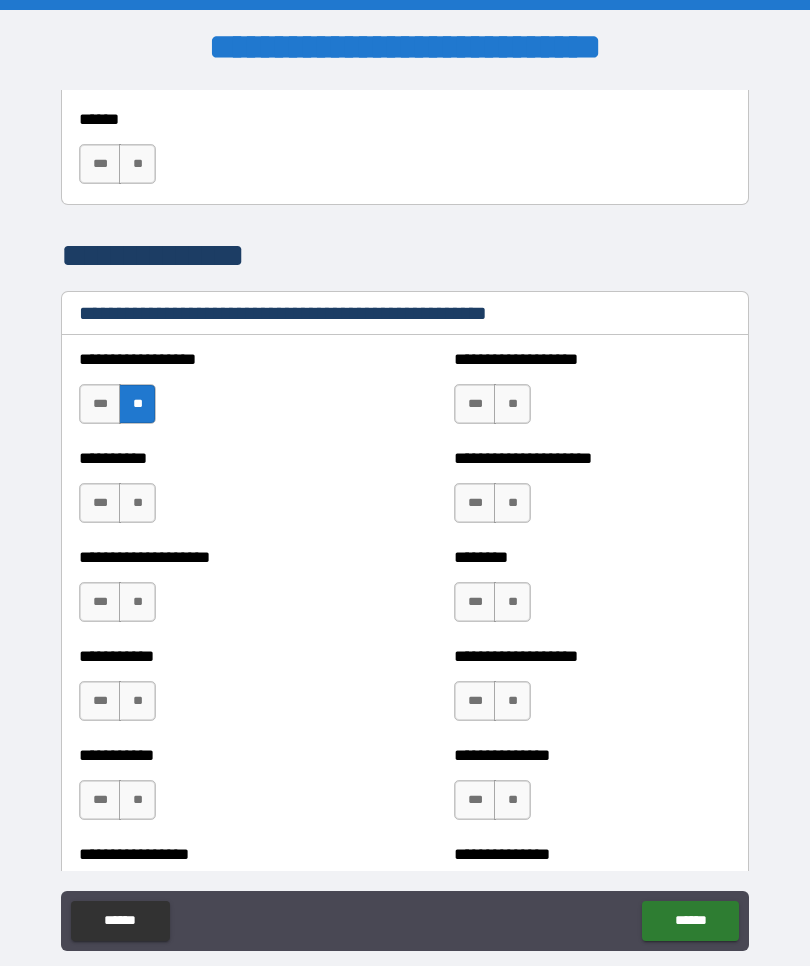 click on "**" at bounding box center (137, 503) 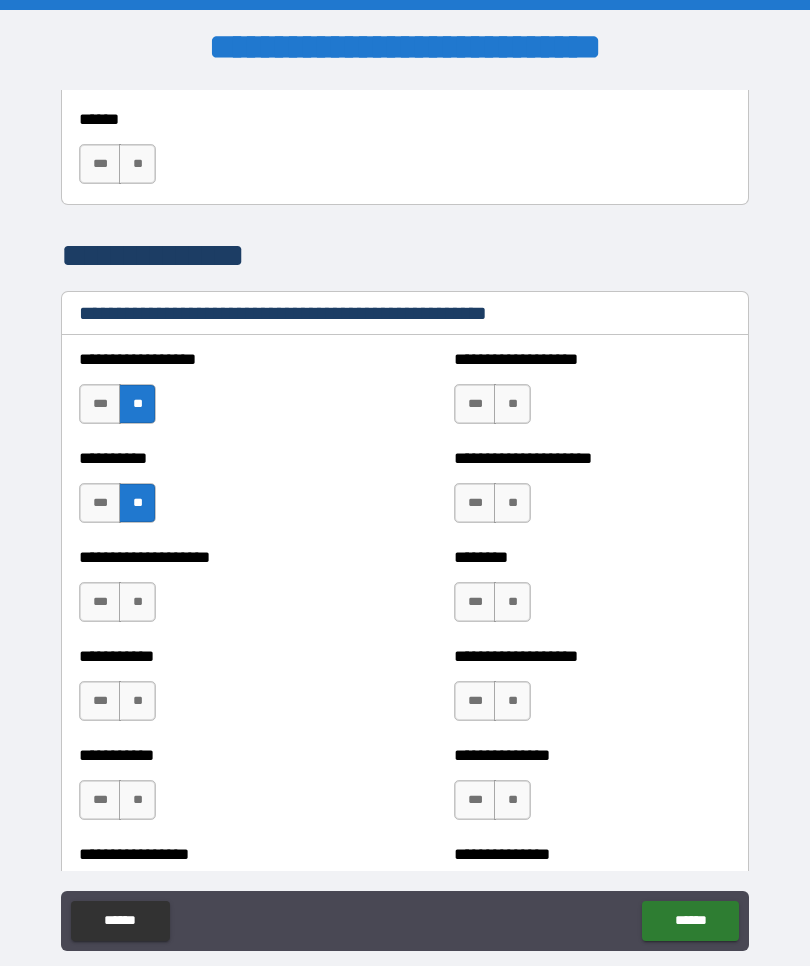 click on "**" at bounding box center [137, 602] 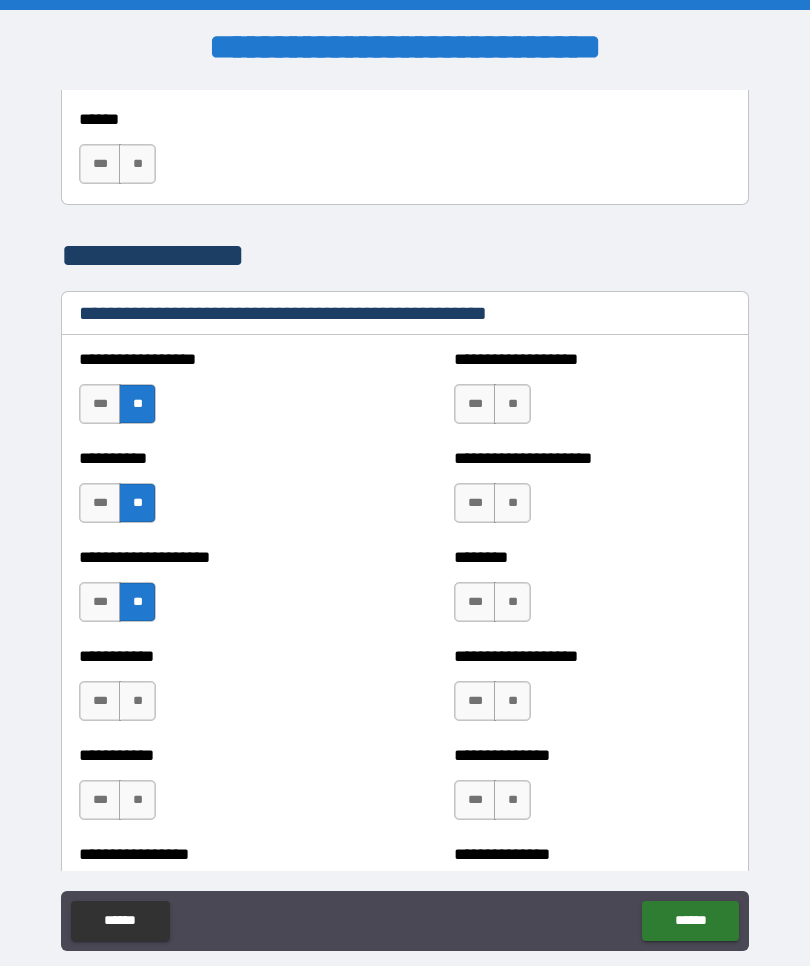 click on "**" at bounding box center (512, 404) 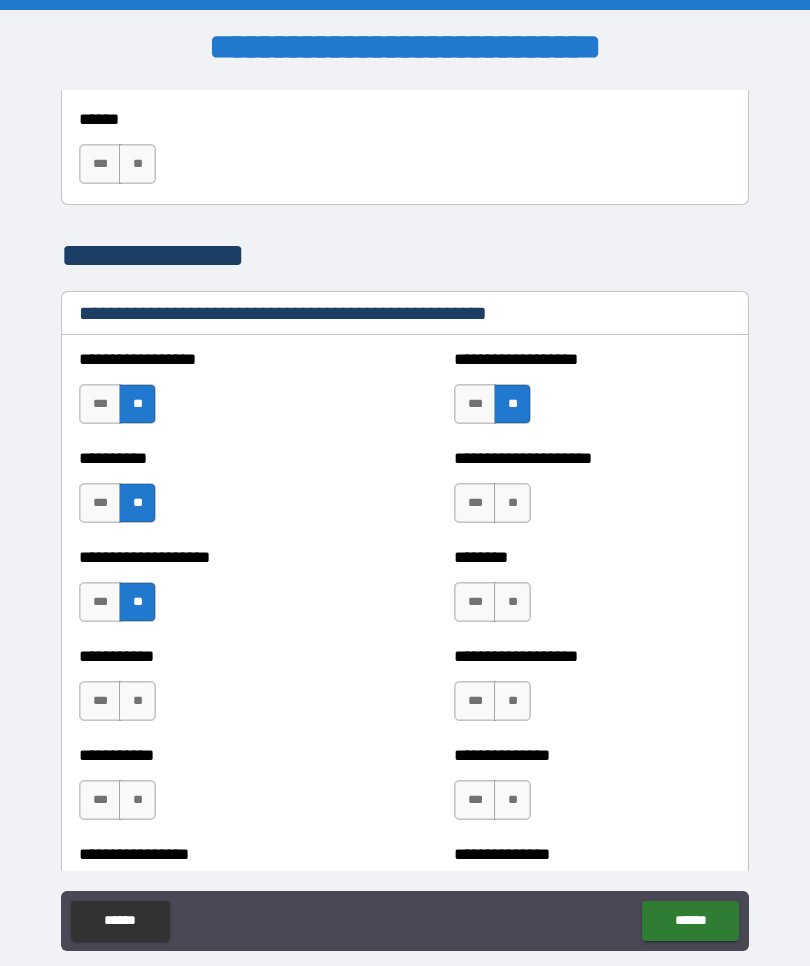click on "**" at bounding box center (512, 503) 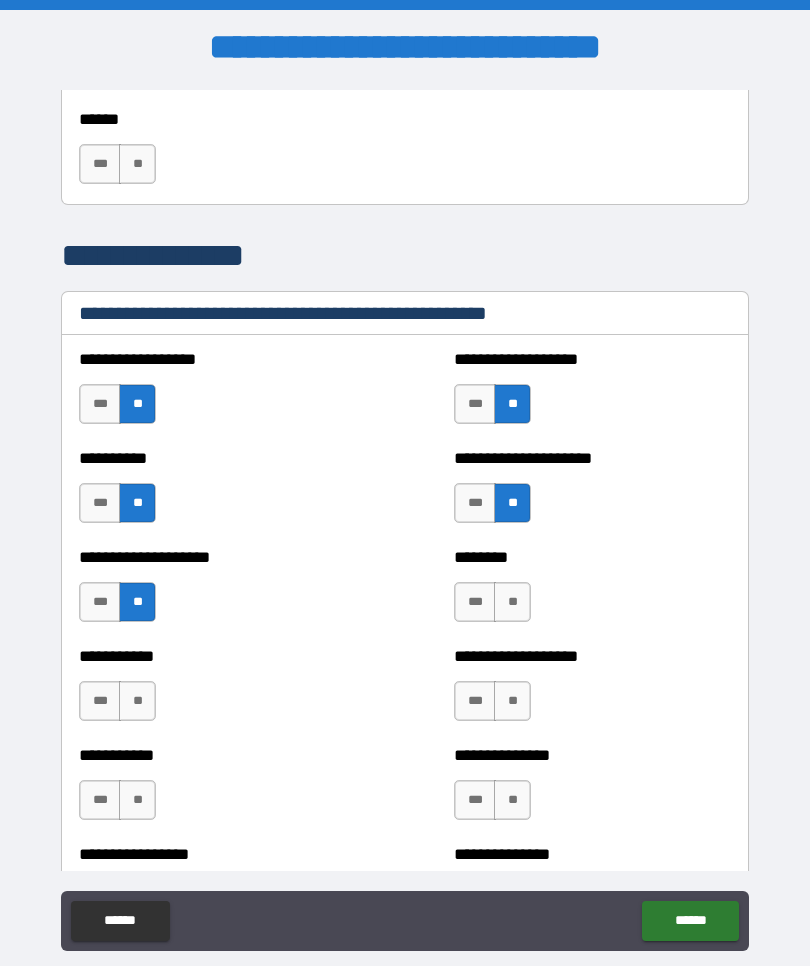 click on "**" at bounding box center (512, 602) 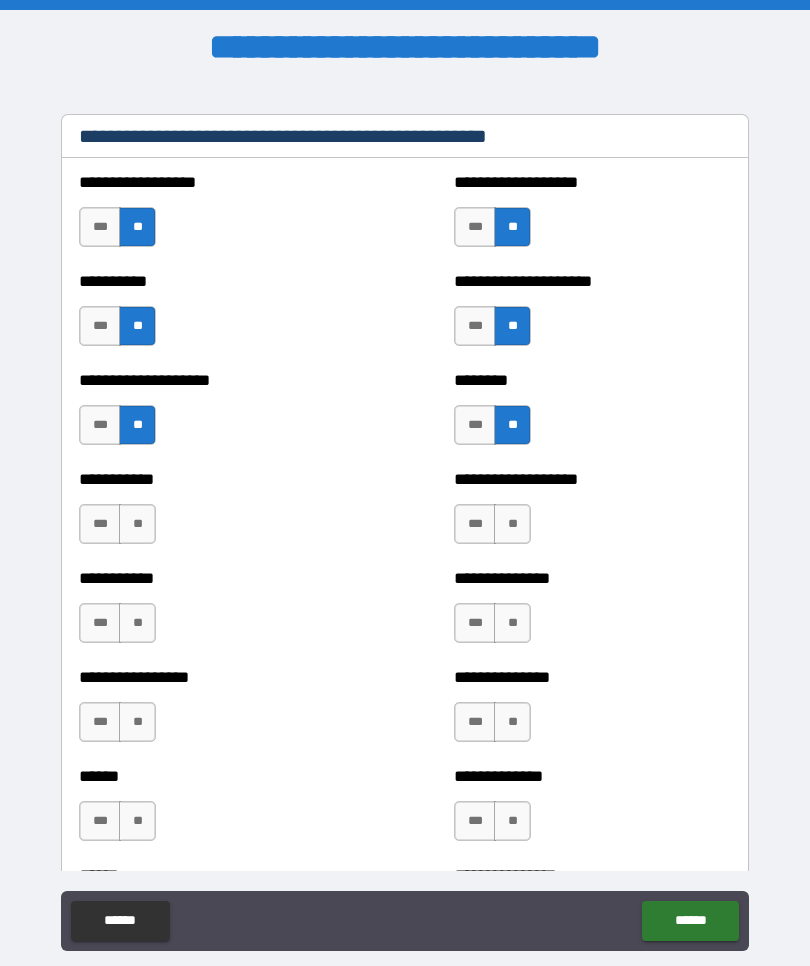 scroll, scrollTop: 2523, scrollLeft: 0, axis: vertical 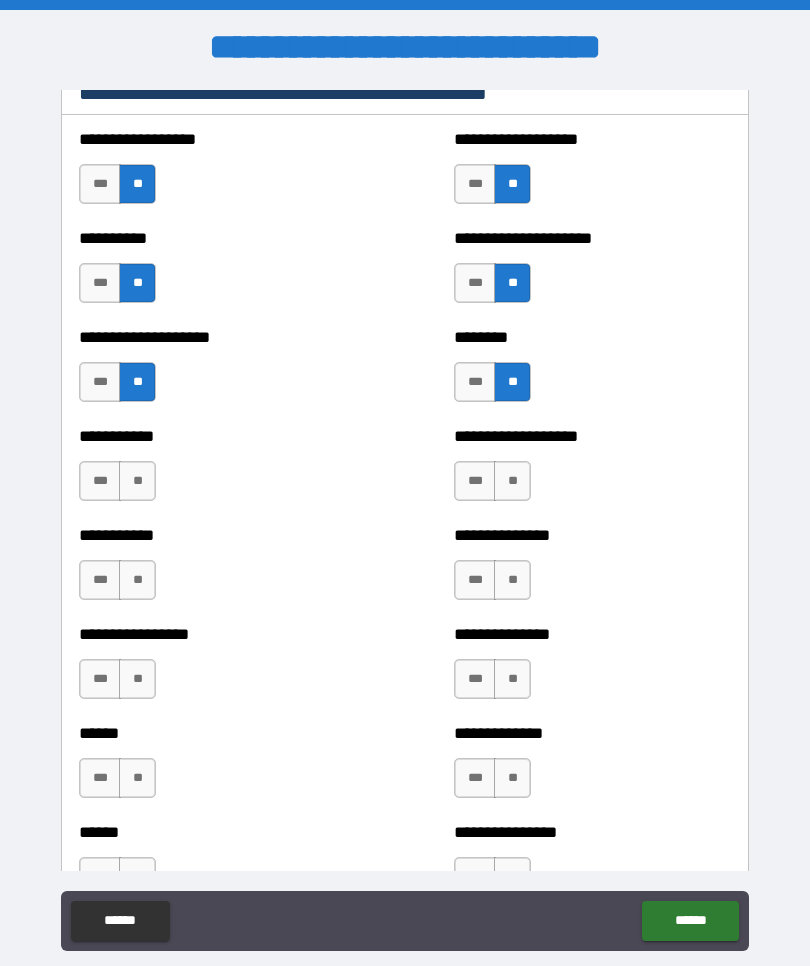 click on "**" at bounding box center [512, 481] 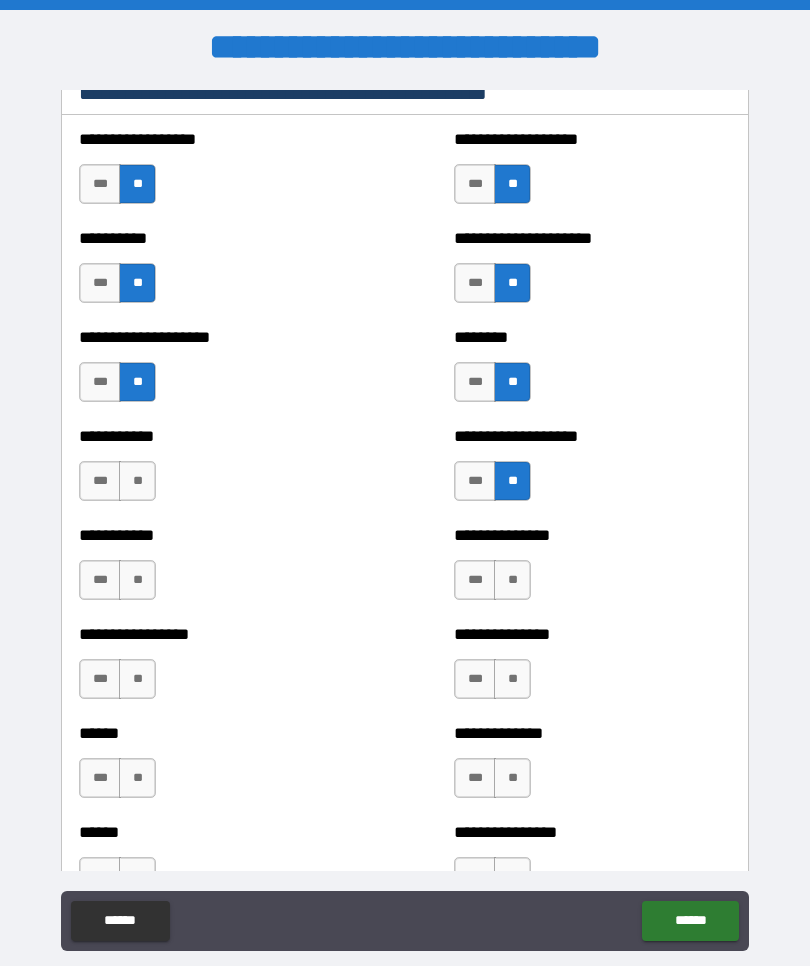 click on "**" at bounding box center [137, 481] 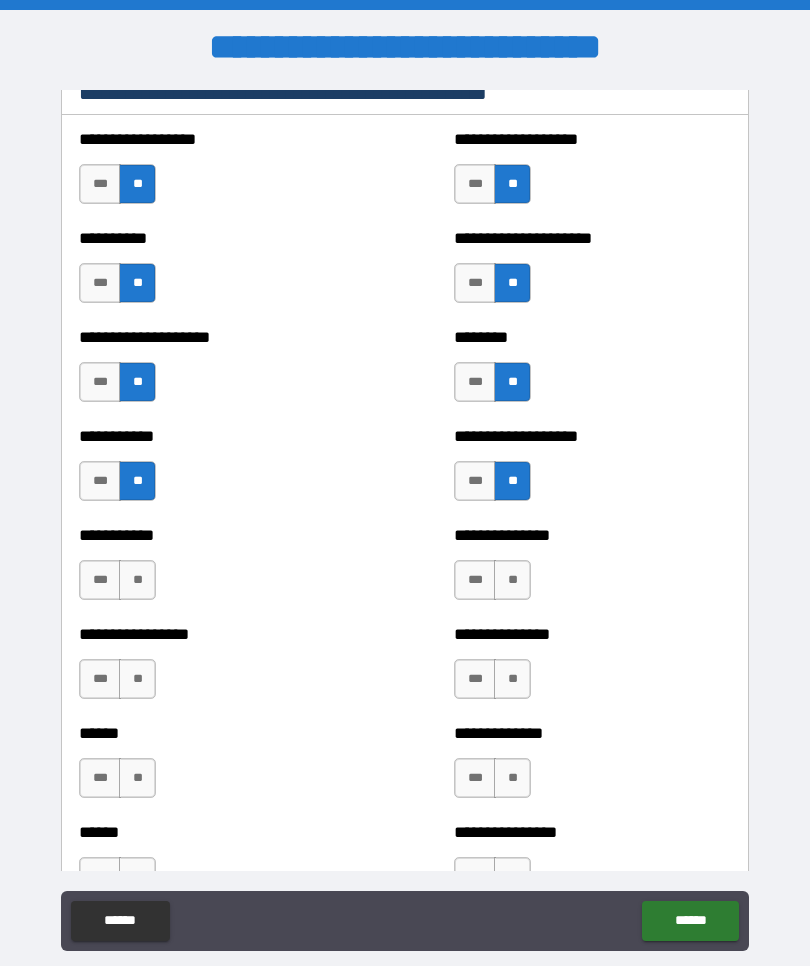 click on "**" at bounding box center [137, 580] 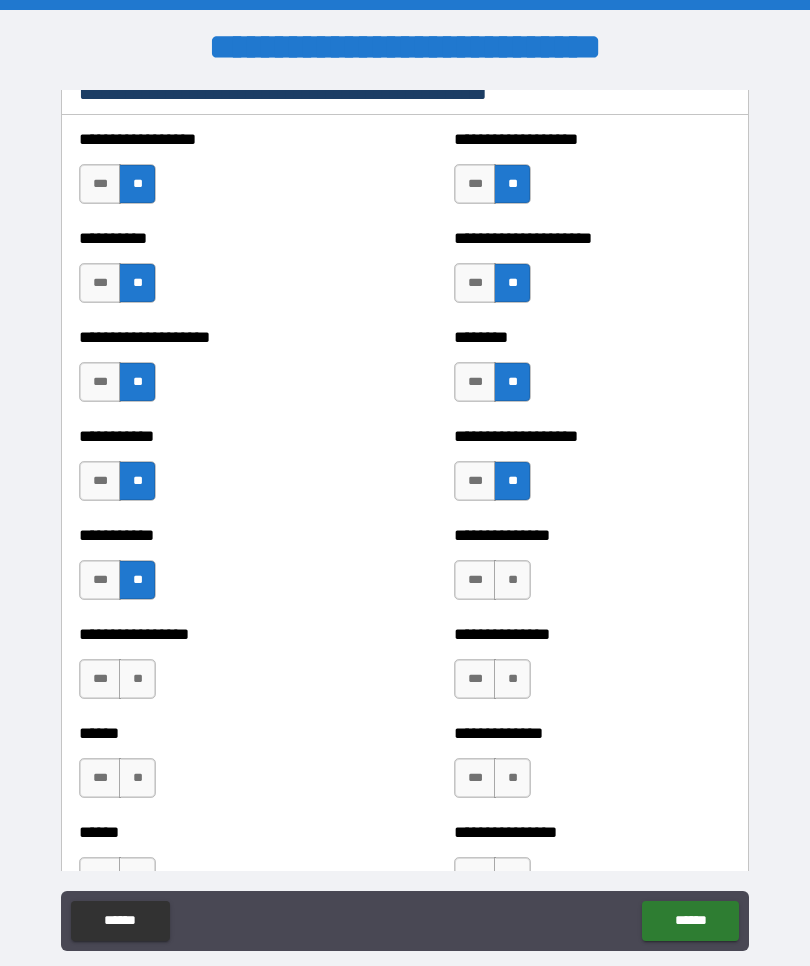 click on "**" at bounding box center [512, 580] 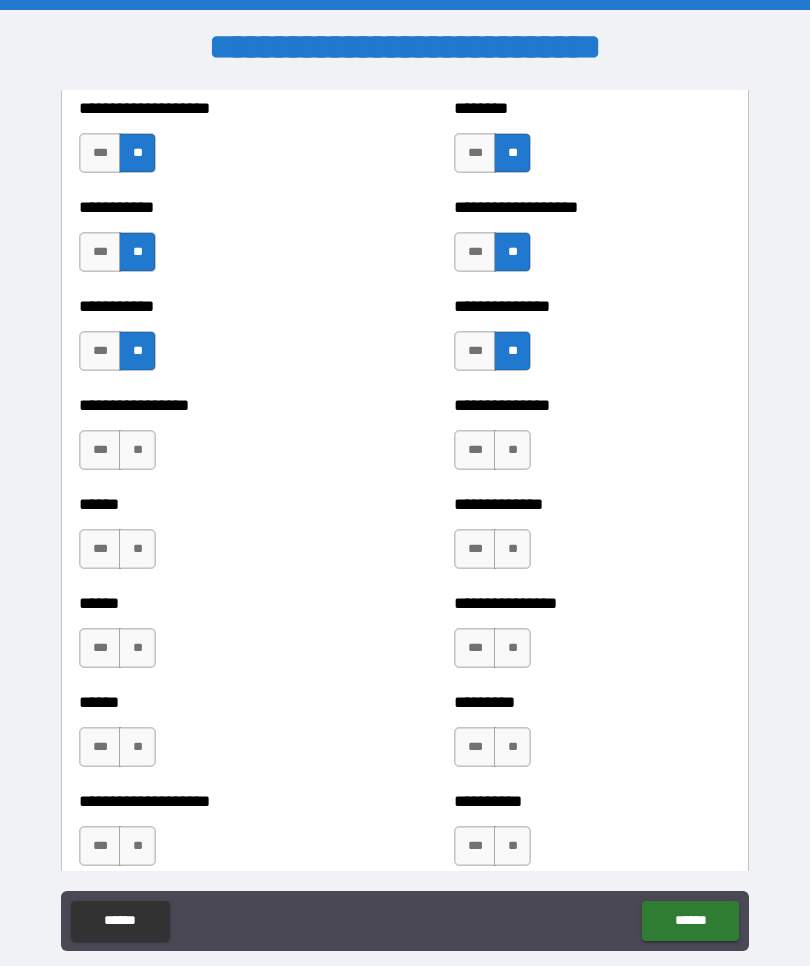 scroll, scrollTop: 2757, scrollLeft: 0, axis: vertical 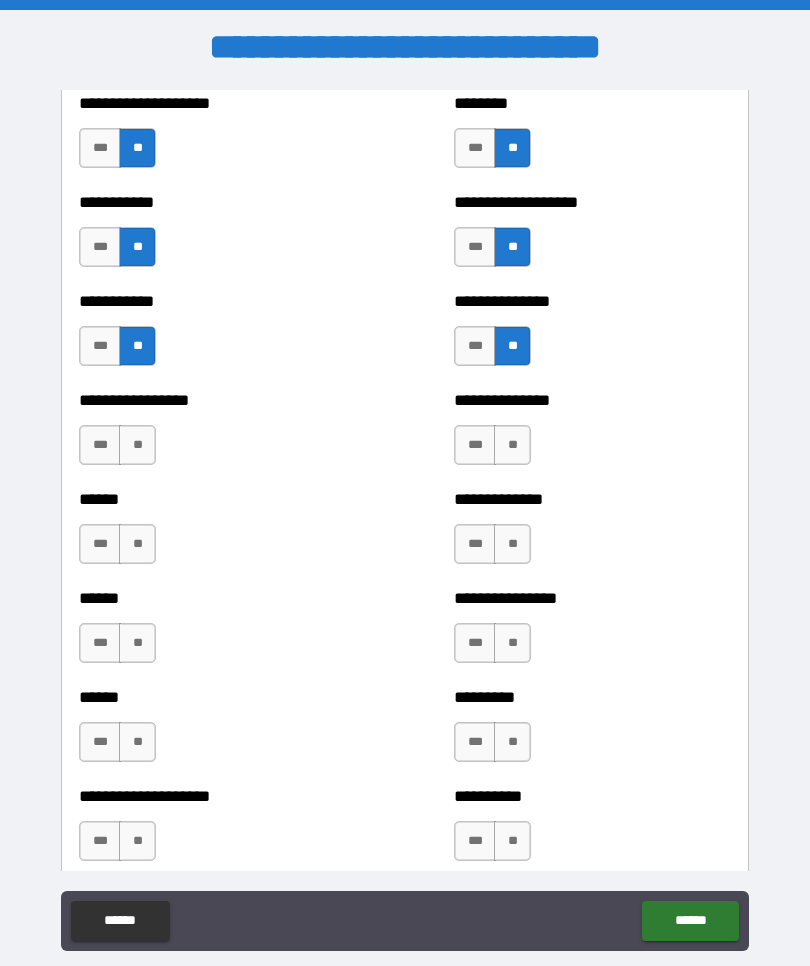 click on "**" at bounding box center [512, 445] 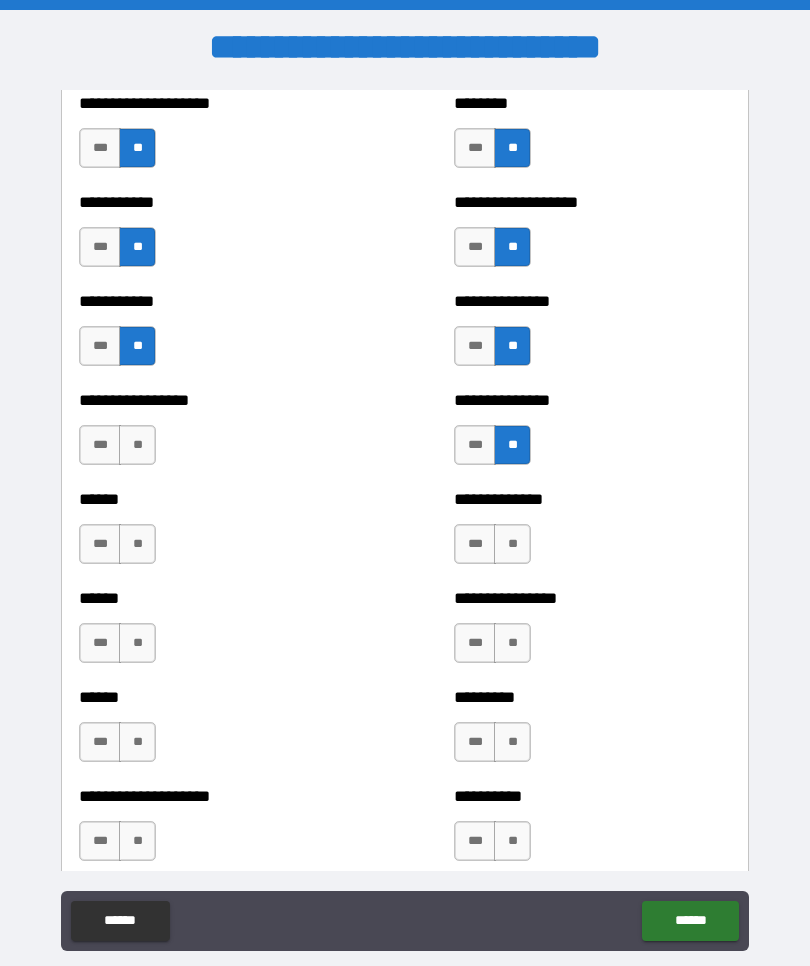 click on "**" at bounding box center [512, 544] 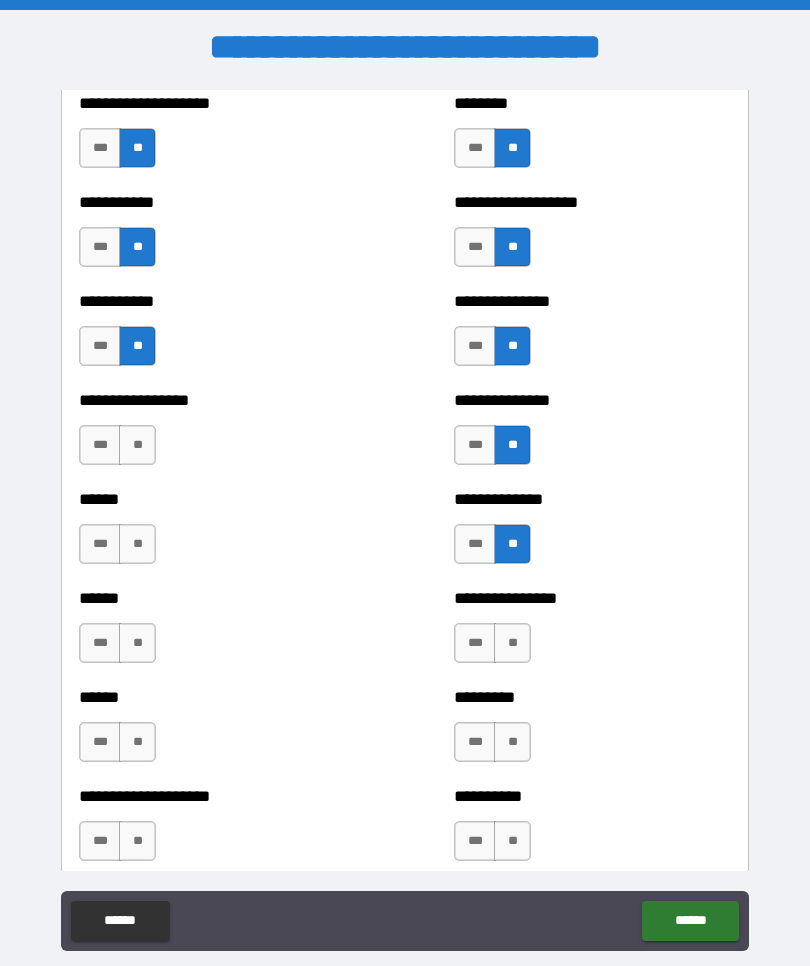 click on "**" at bounding box center (137, 445) 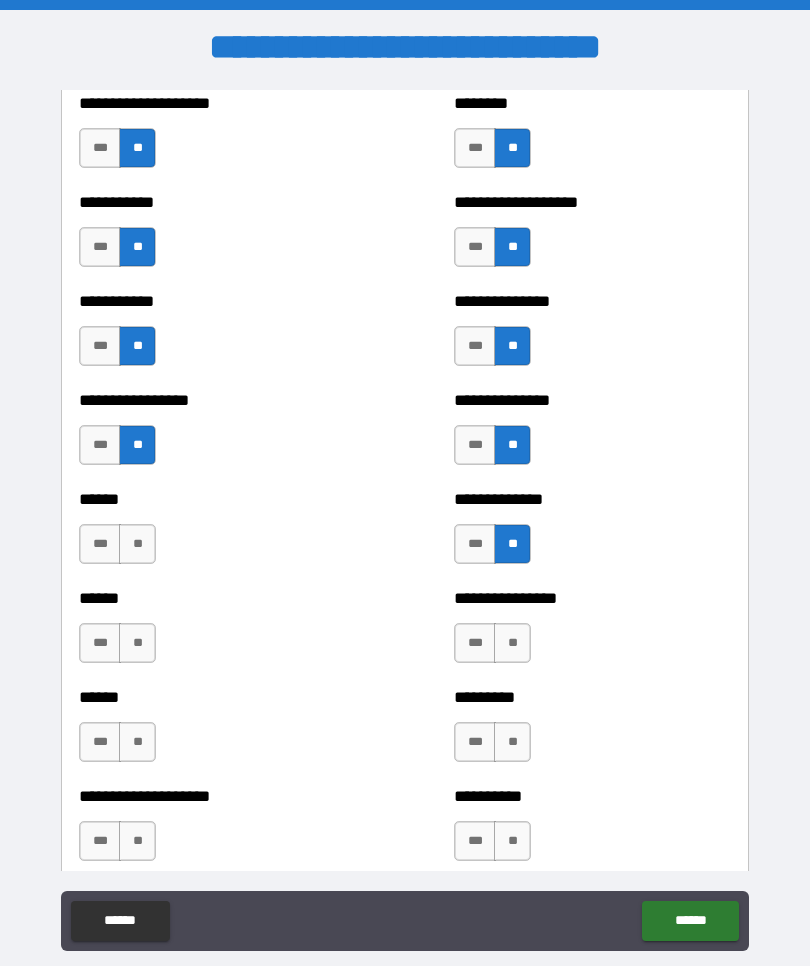 click on "**" at bounding box center (137, 544) 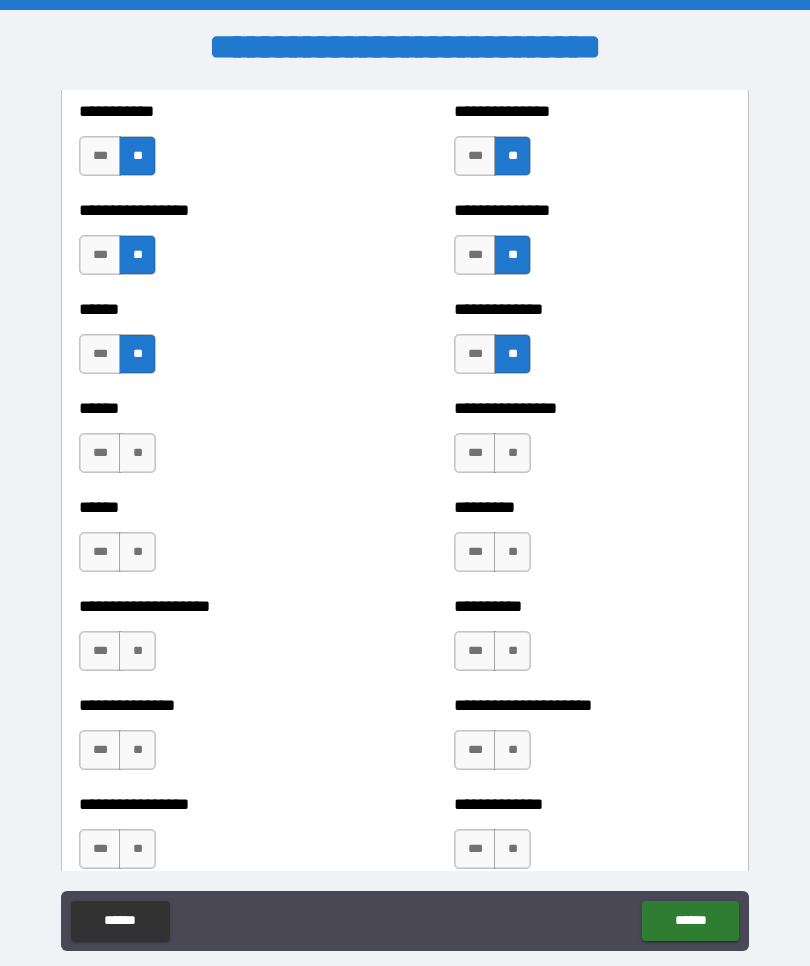 scroll, scrollTop: 2964, scrollLeft: 0, axis: vertical 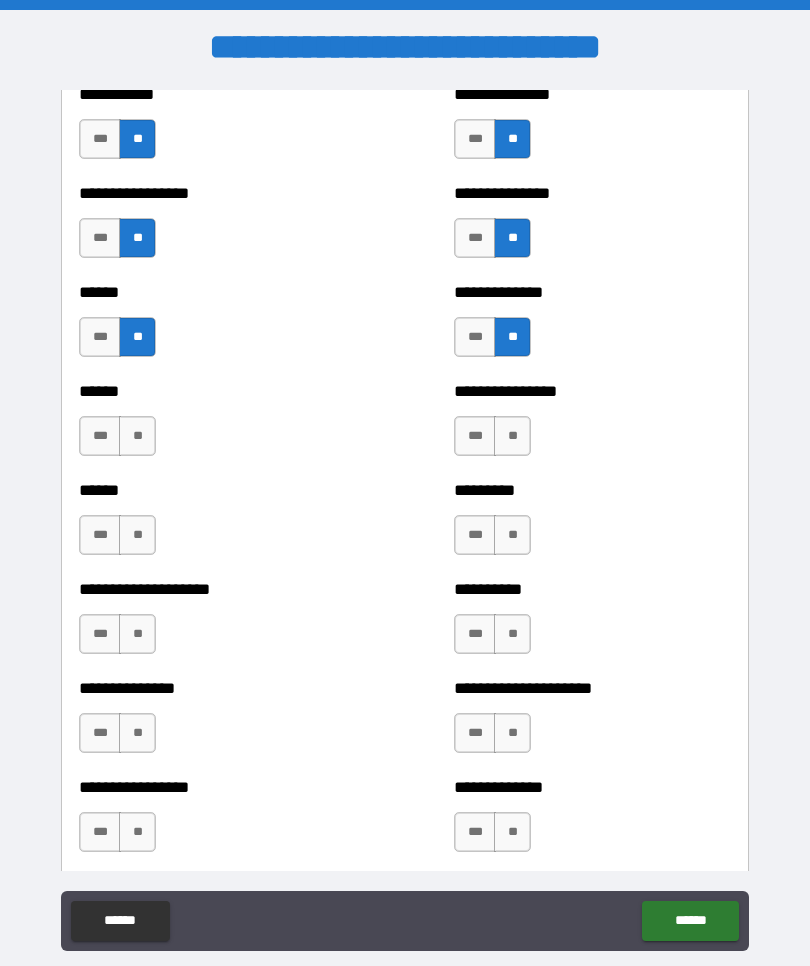 click on "**" at bounding box center (512, 436) 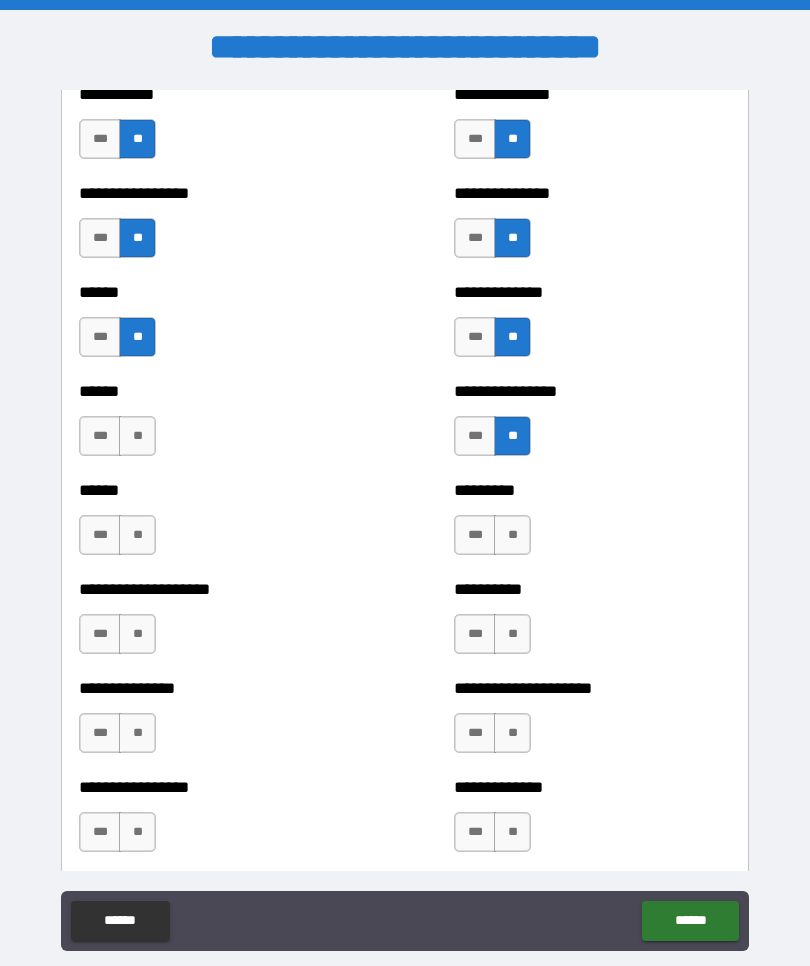 click on "**" at bounding box center [137, 436] 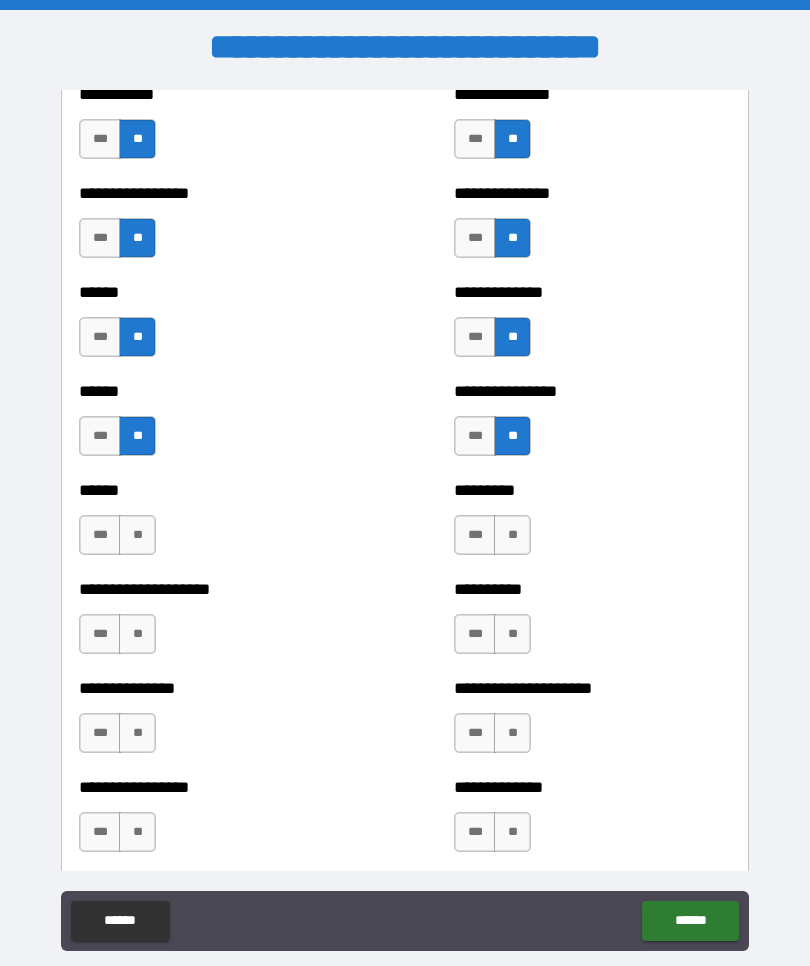 click on "**" at bounding box center [137, 535] 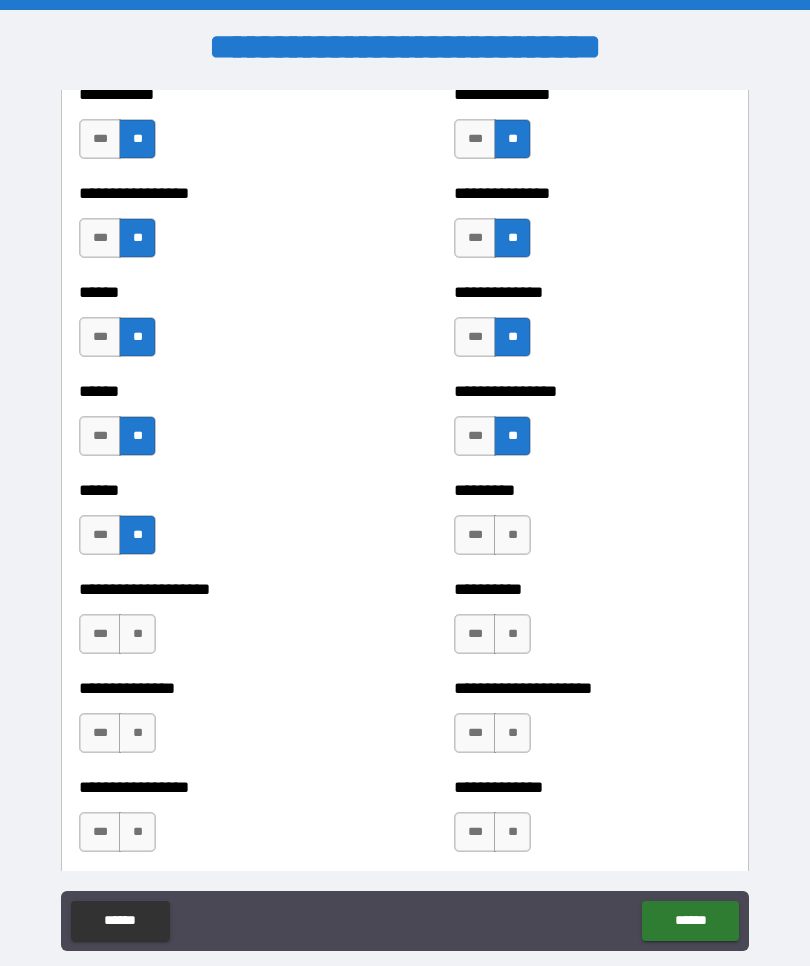click on "**" at bounding box center (512, 535) 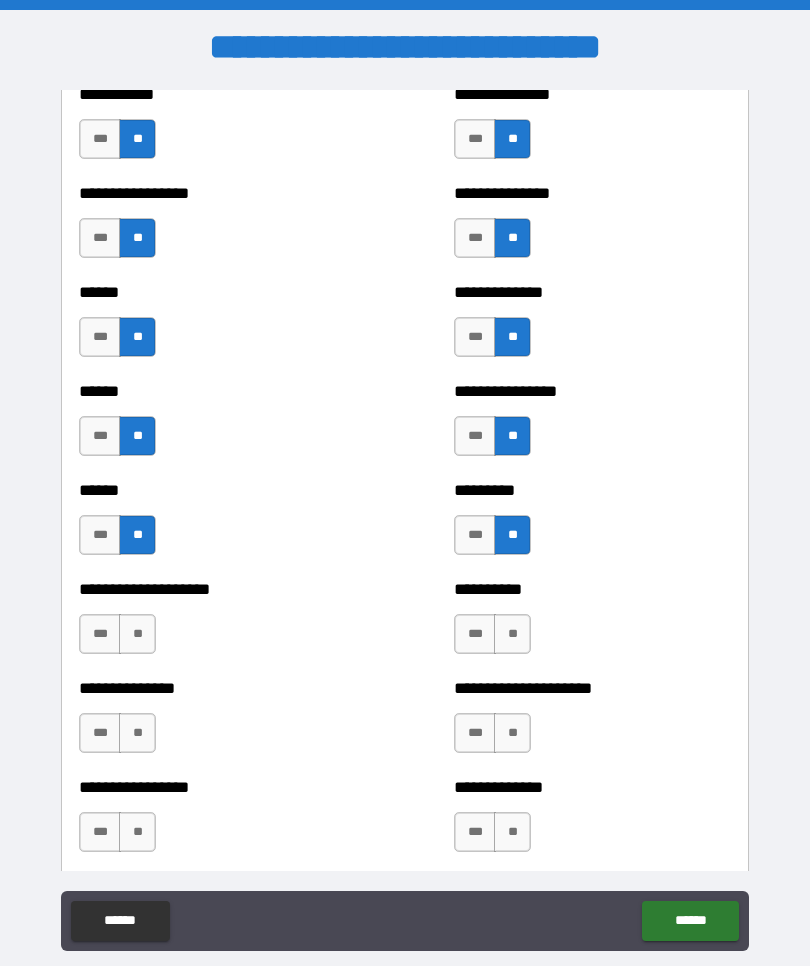 click on "**" at bounding box center [512, 634] 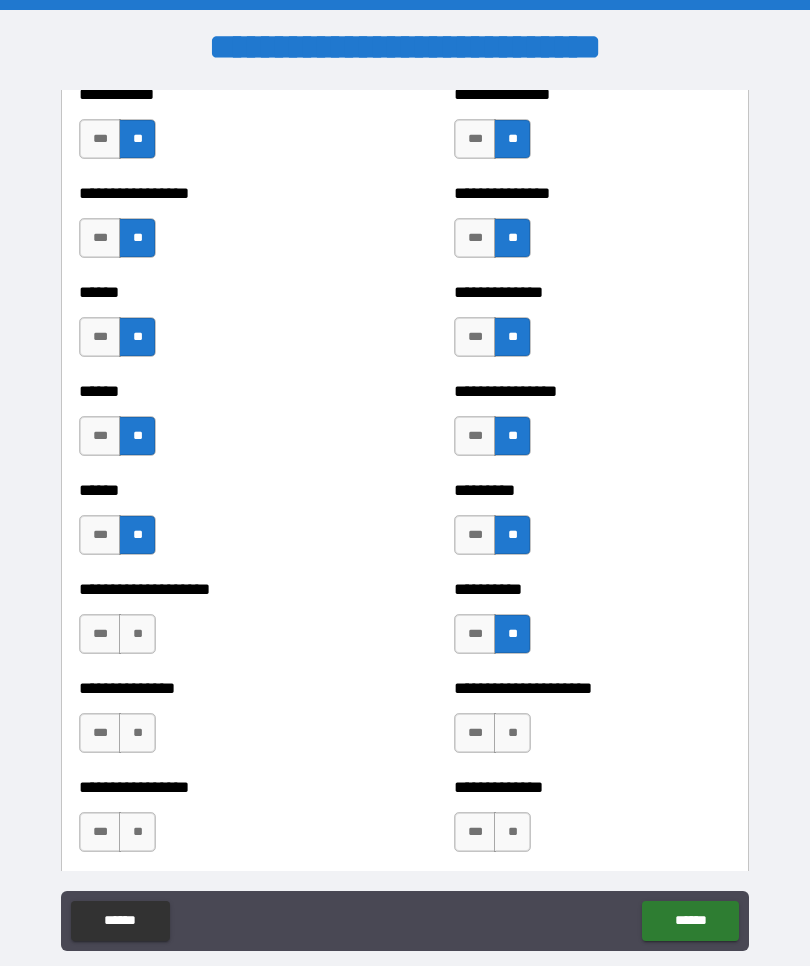 click on "**" at bounding box center (137, 634) 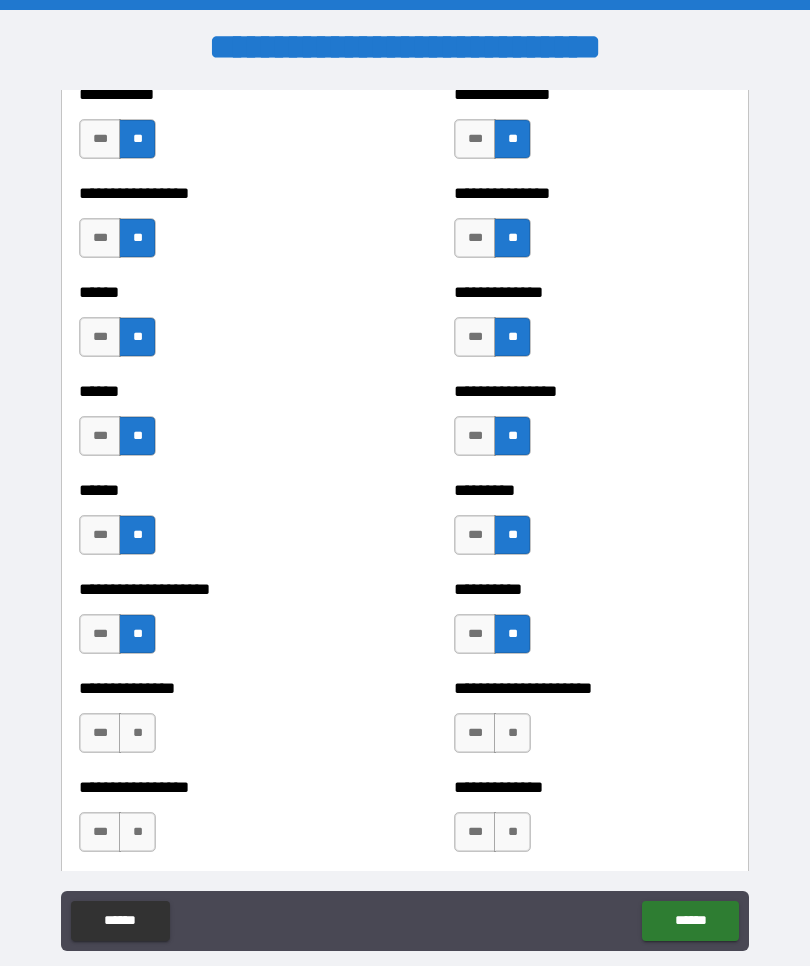 click on "**" at bounding box center [137, 733] 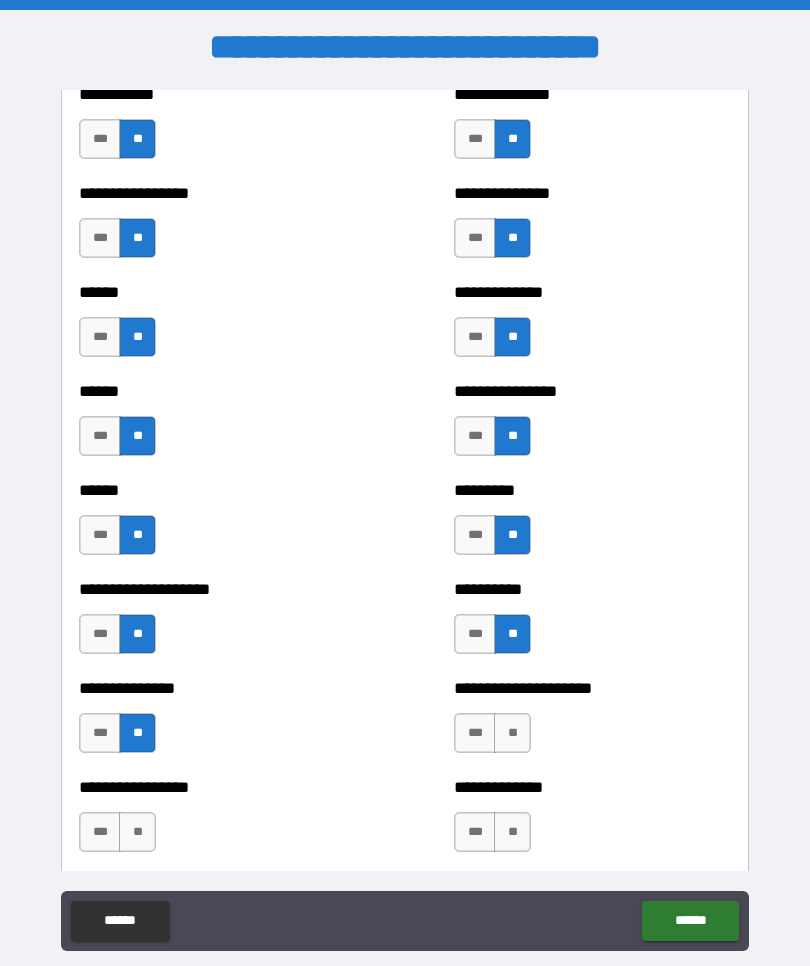 click on "**" at bounding box center [512, 733] 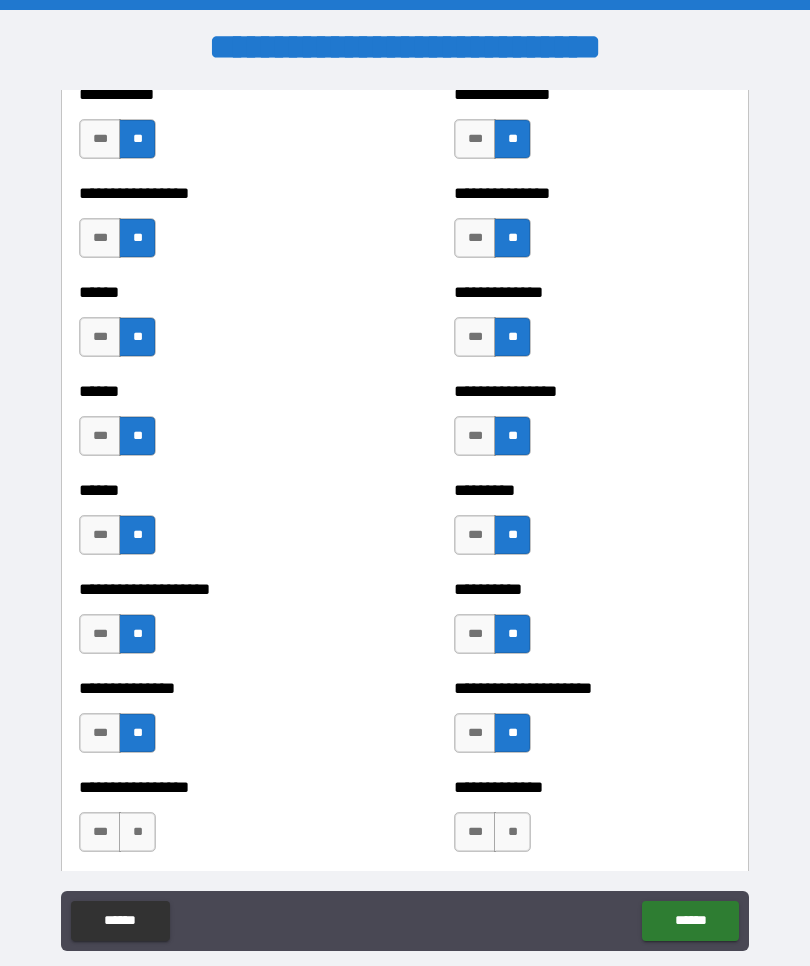 click on "**" at bounding box center (512, 832) 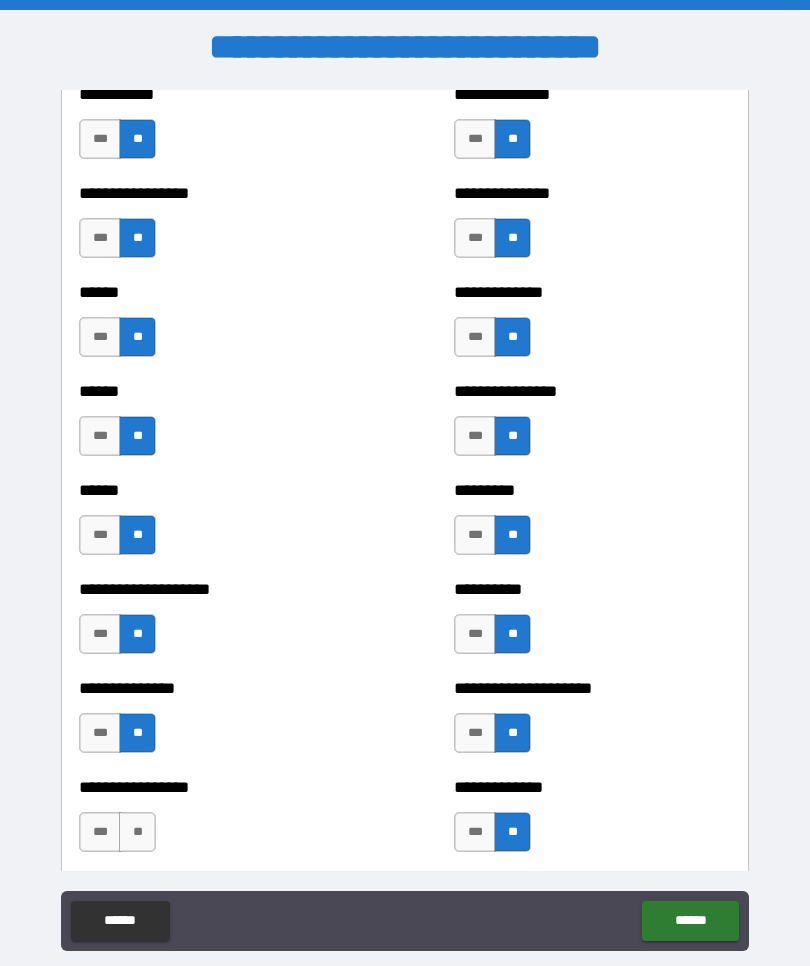 click on "**" at bounding box center [137, 832] 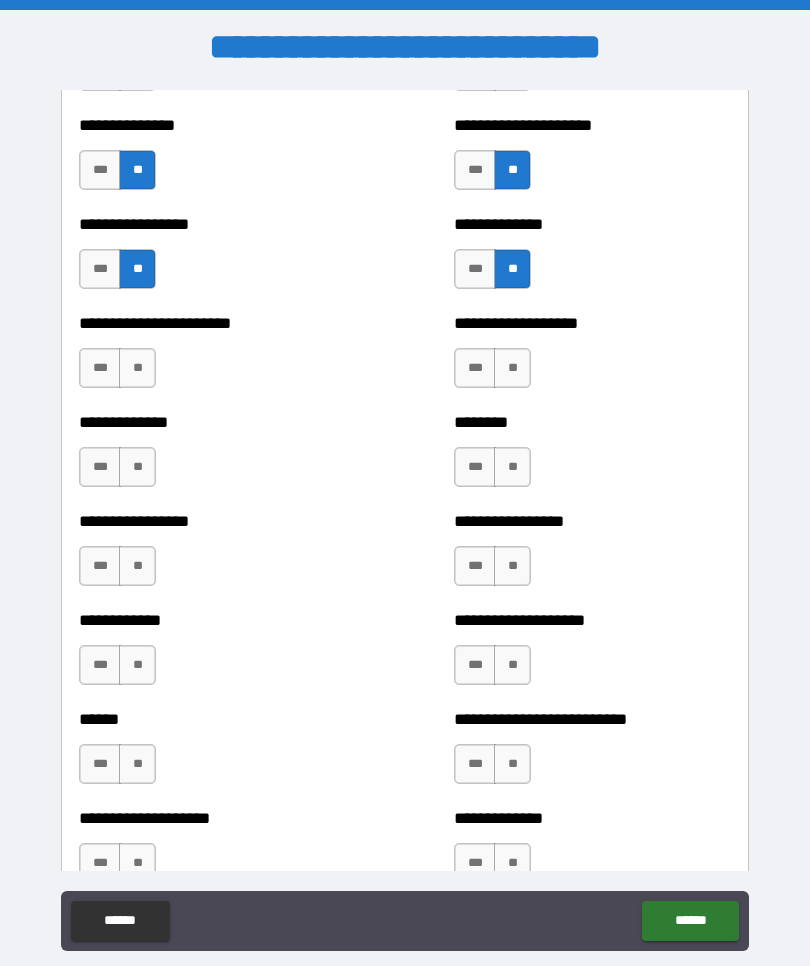 scroll, scrollTop: 3535, scrollLeft: 0, axis: vertical 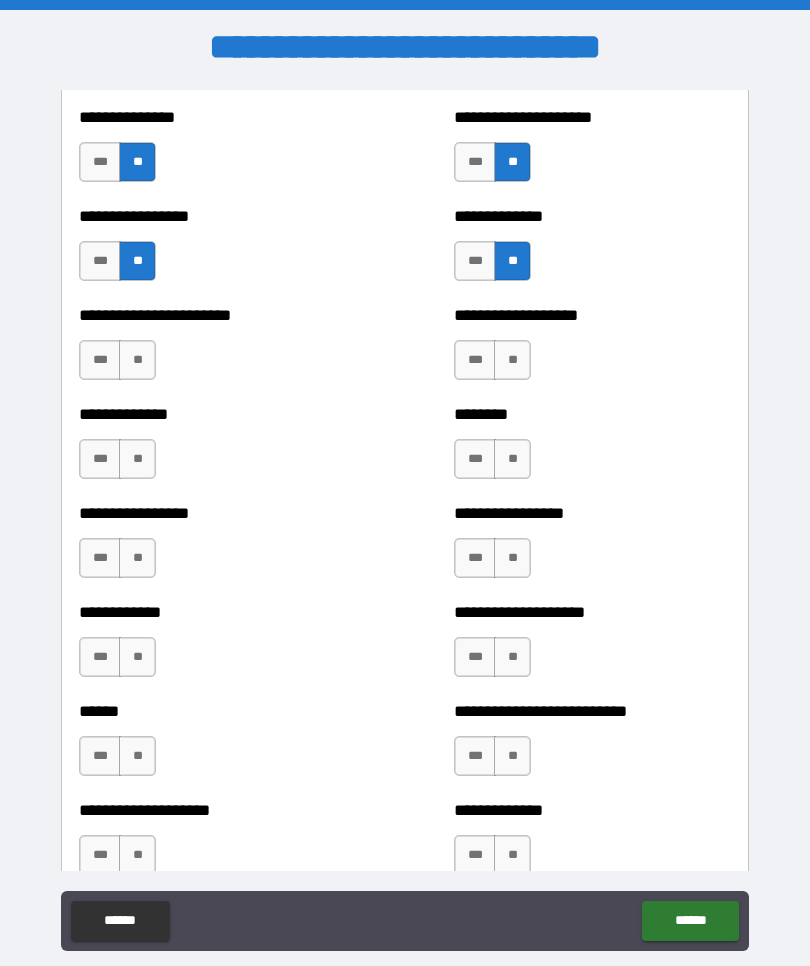 click on "**" at bounding box center (137, 360) 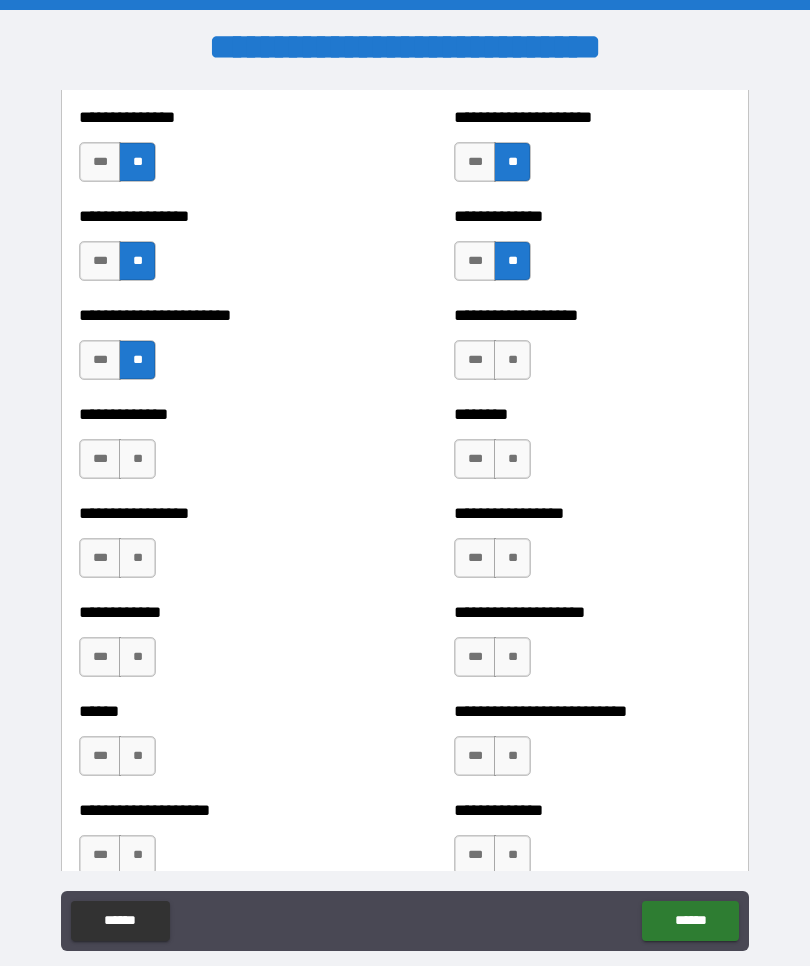click on "**" at bounding box center (512, 360) 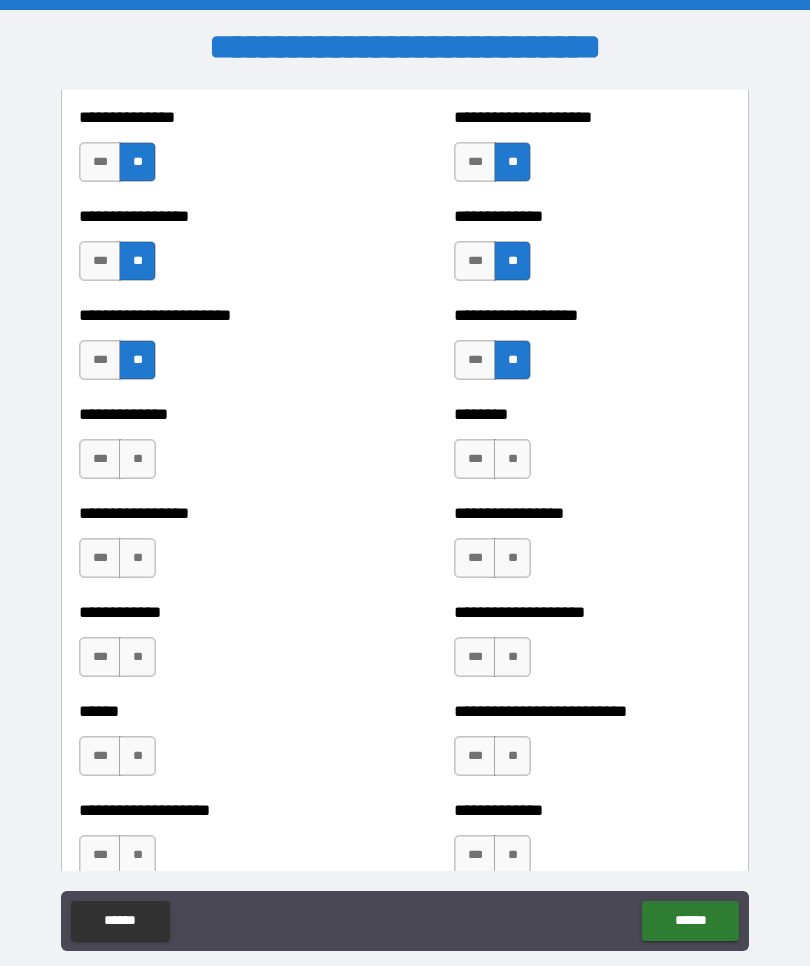 click on "**" at bounding box center (512, 459) 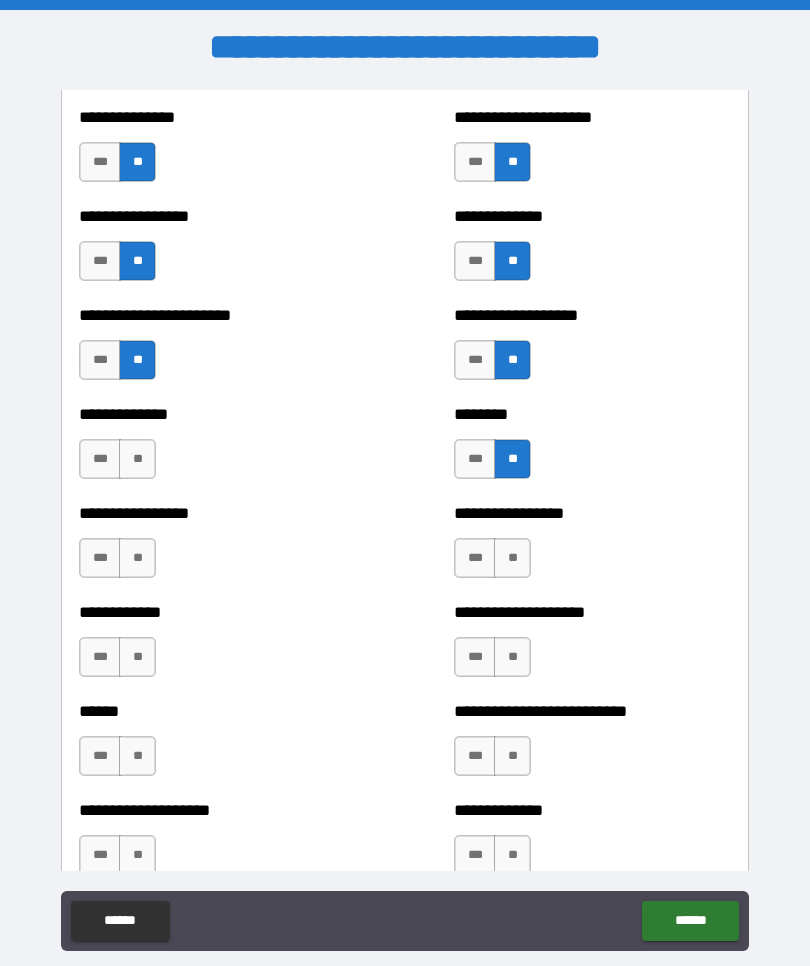 click on "**" at bounding box center (137, 459) 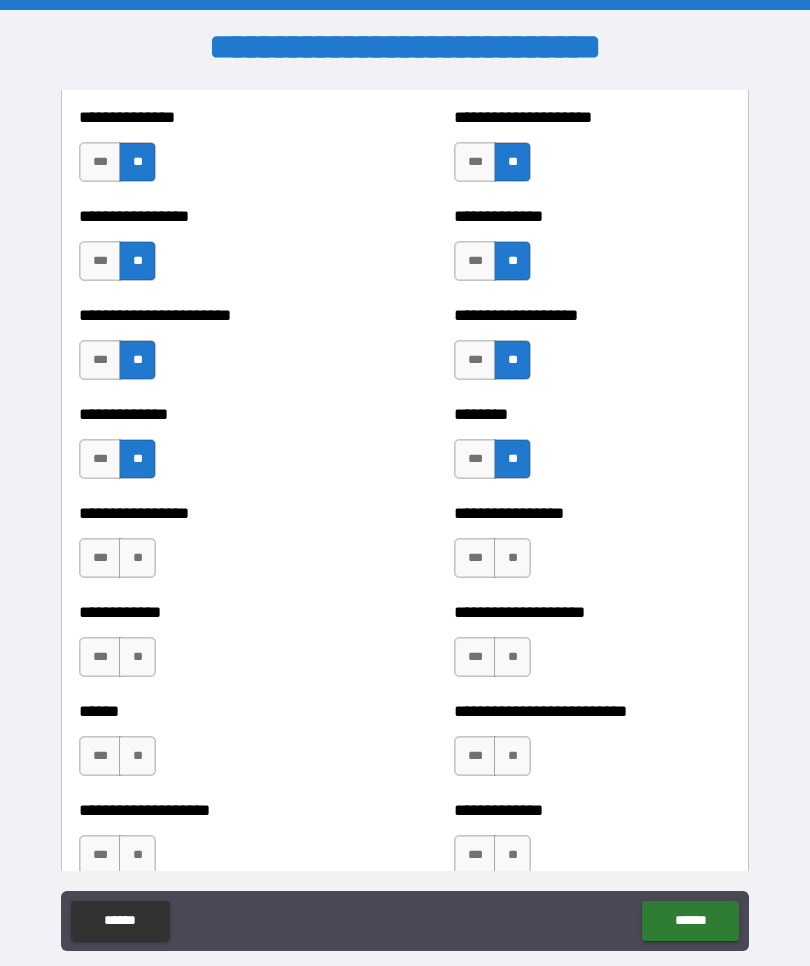 click on "**" at bounding box center (137, 558) 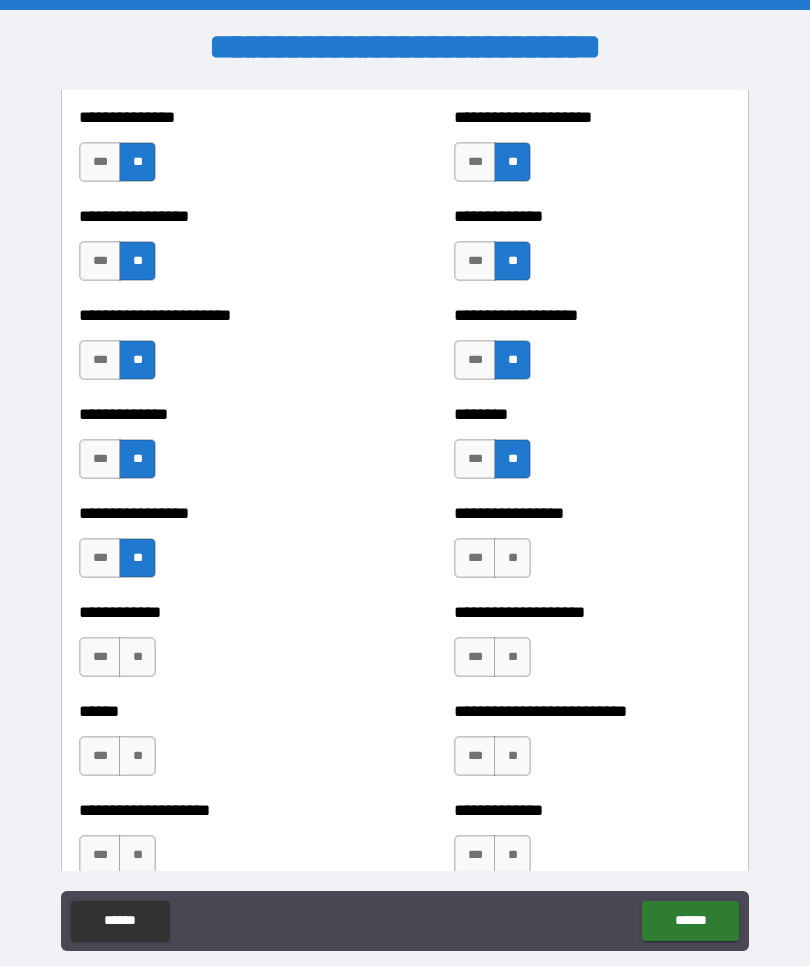 click on "**" at bounding box center [512, 558] 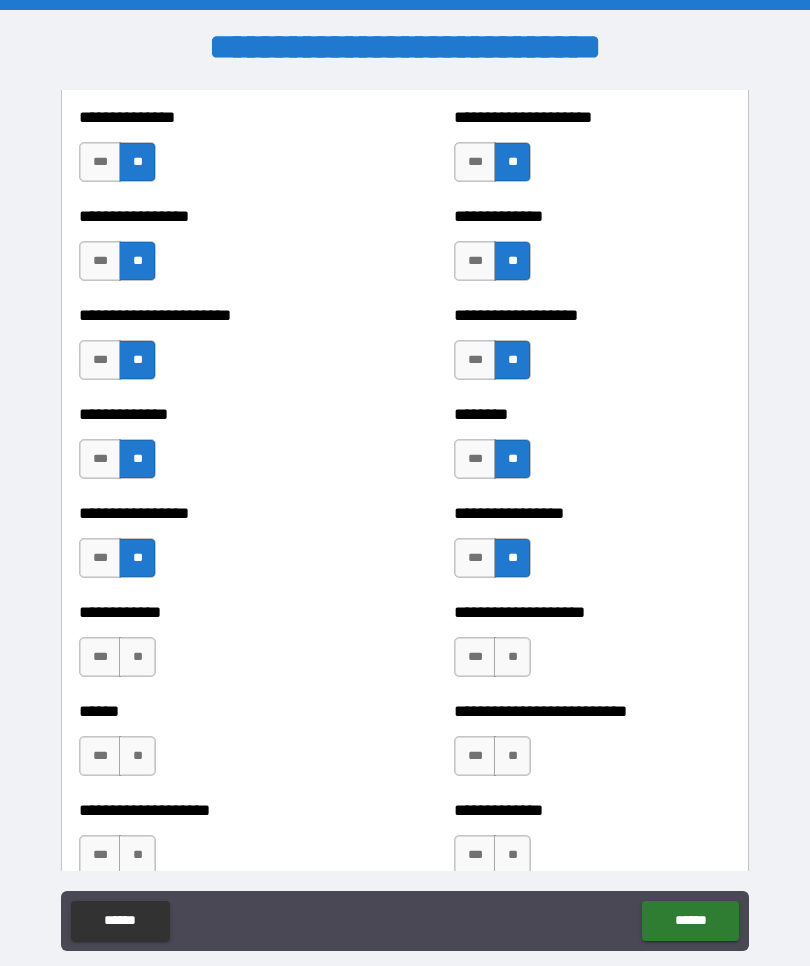 click on "**" at bounding box center [512, 657] 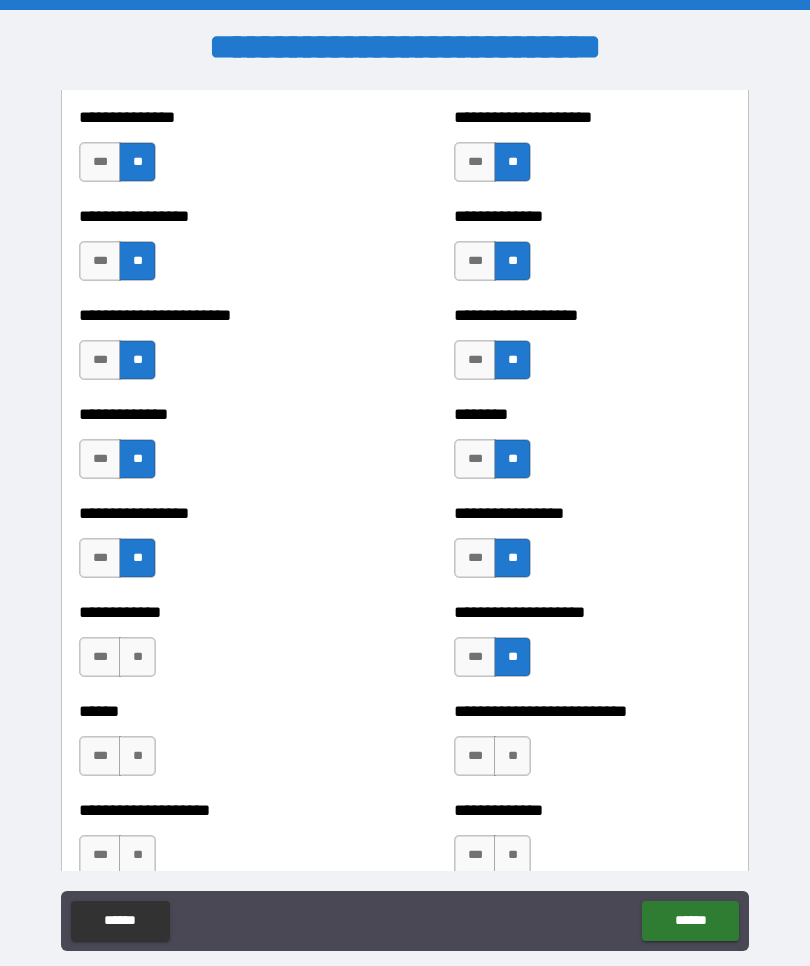 click on "**" at bounding box center [137, 657] 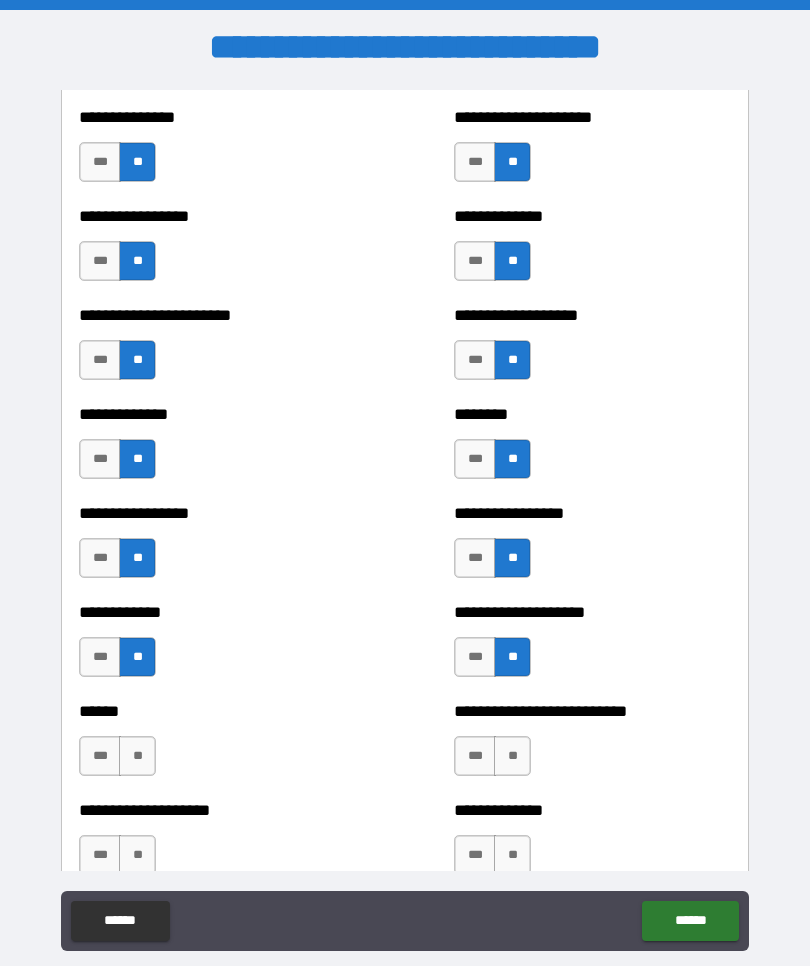 click on "**" at bounding box center (137, 756) 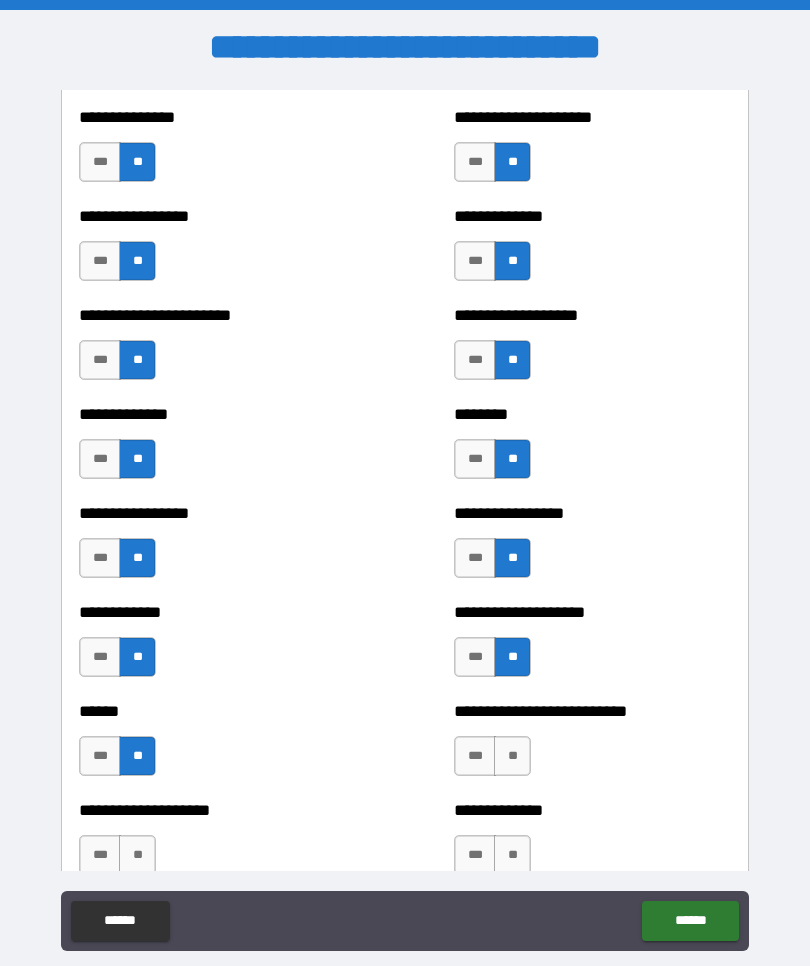 click on "**" at bounding box center (512, 756) 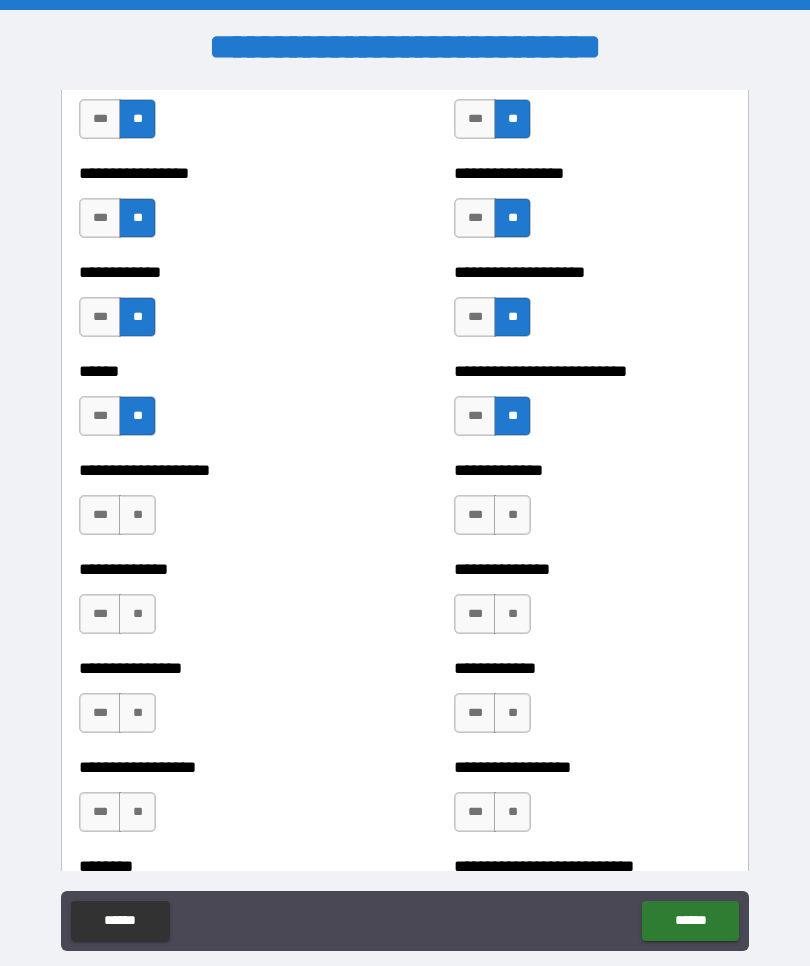 scroll, scrollTop: 3879, scrollLeft: 0, axis: vertical 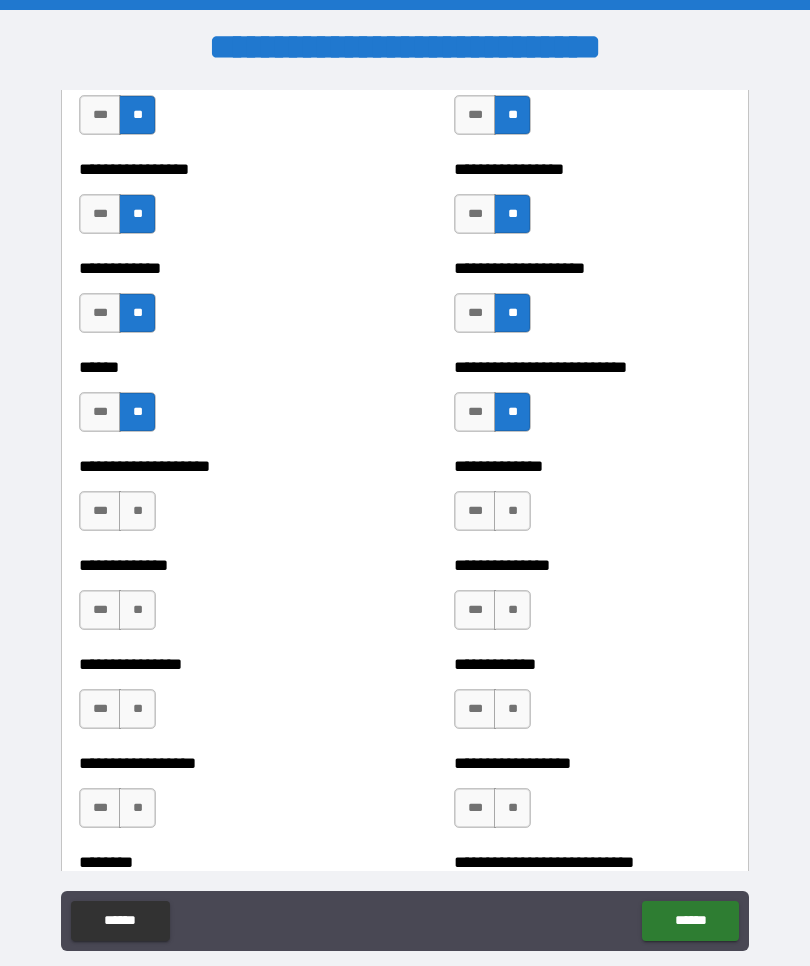 click on "***" at bounding box center (475, 412) 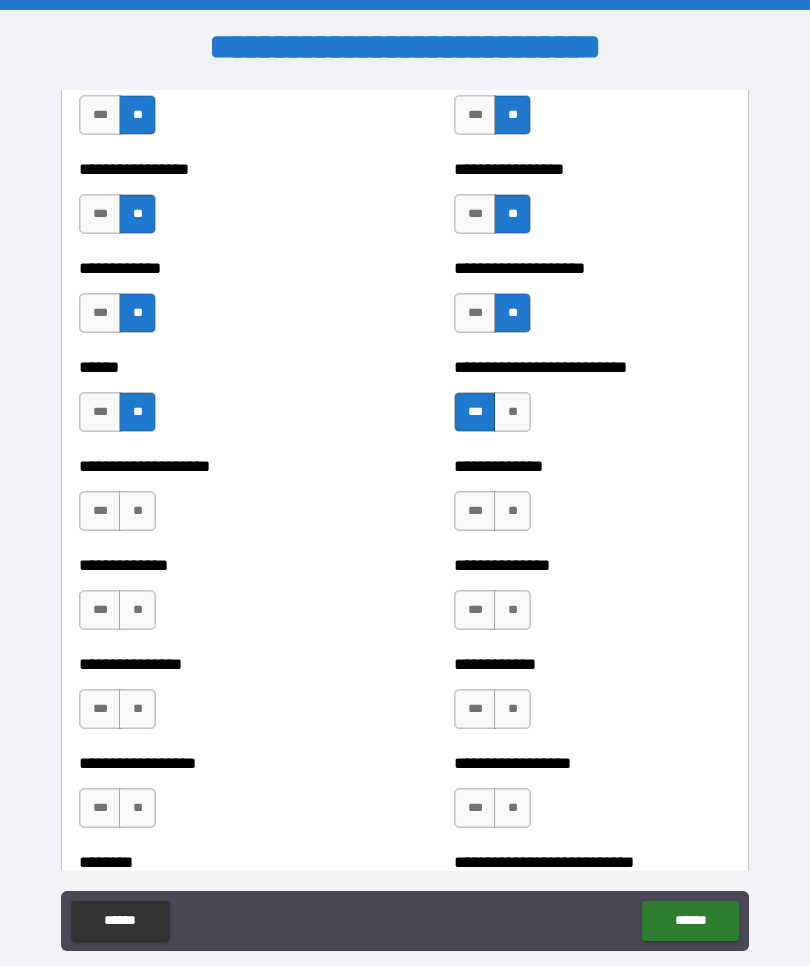 click on "**" at bounding box center [137, 511] 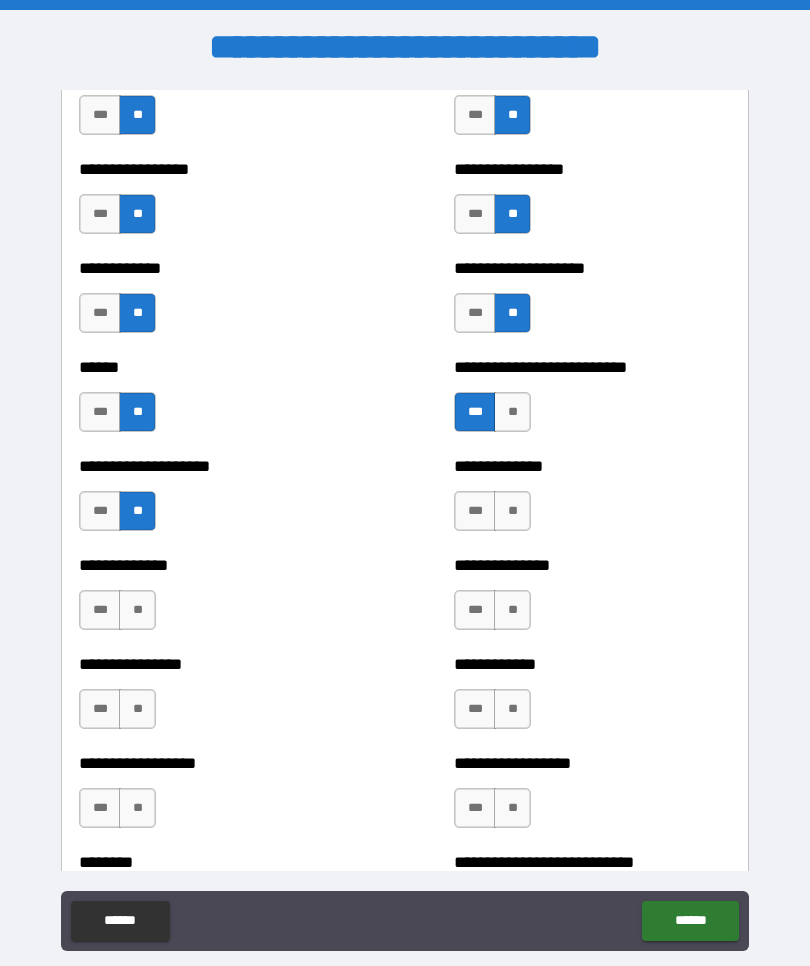 click on "**" at bounding box center [512, 511] 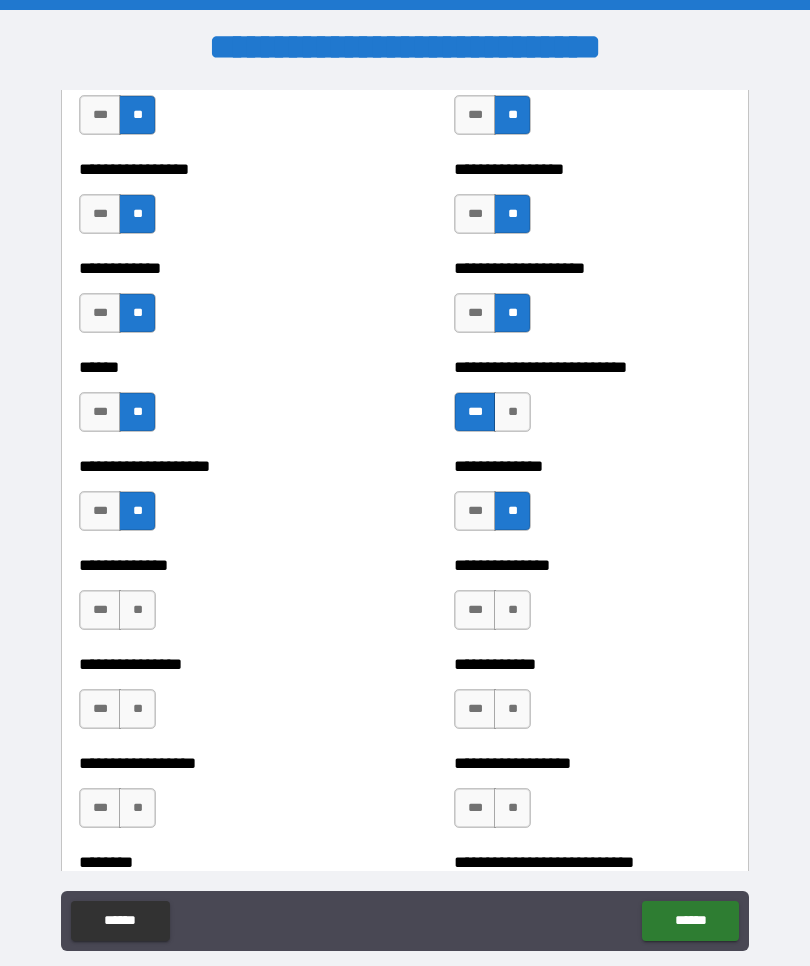 click on "**" at bounding box center [512, 610] 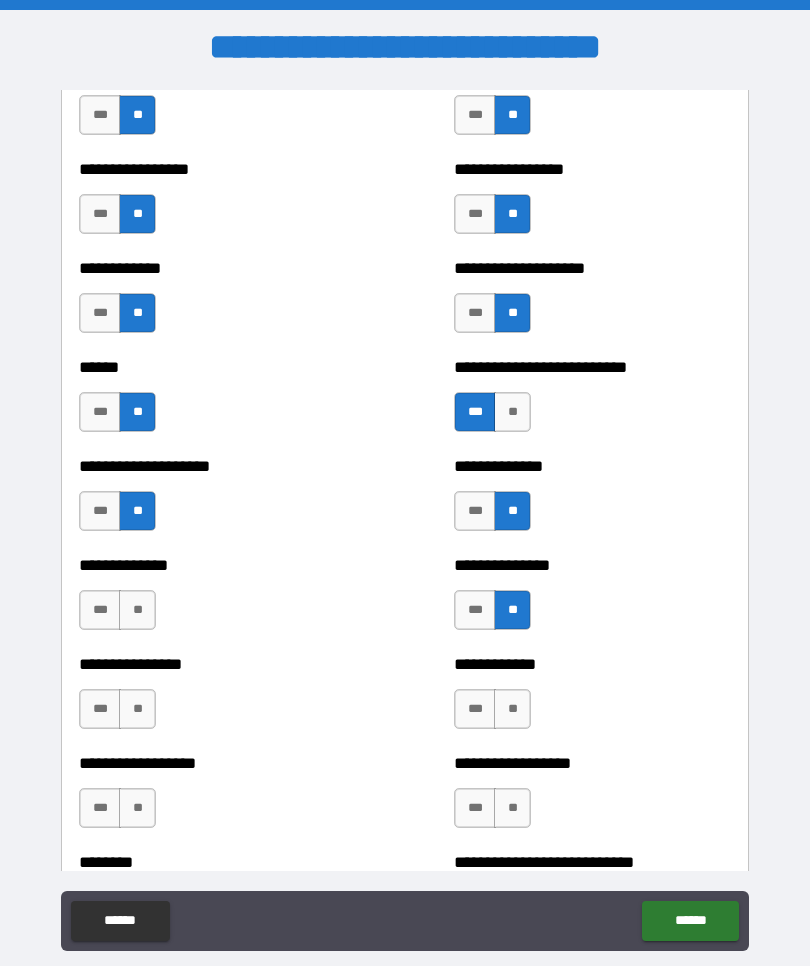 click on "**" at bounding box center [137, 610] 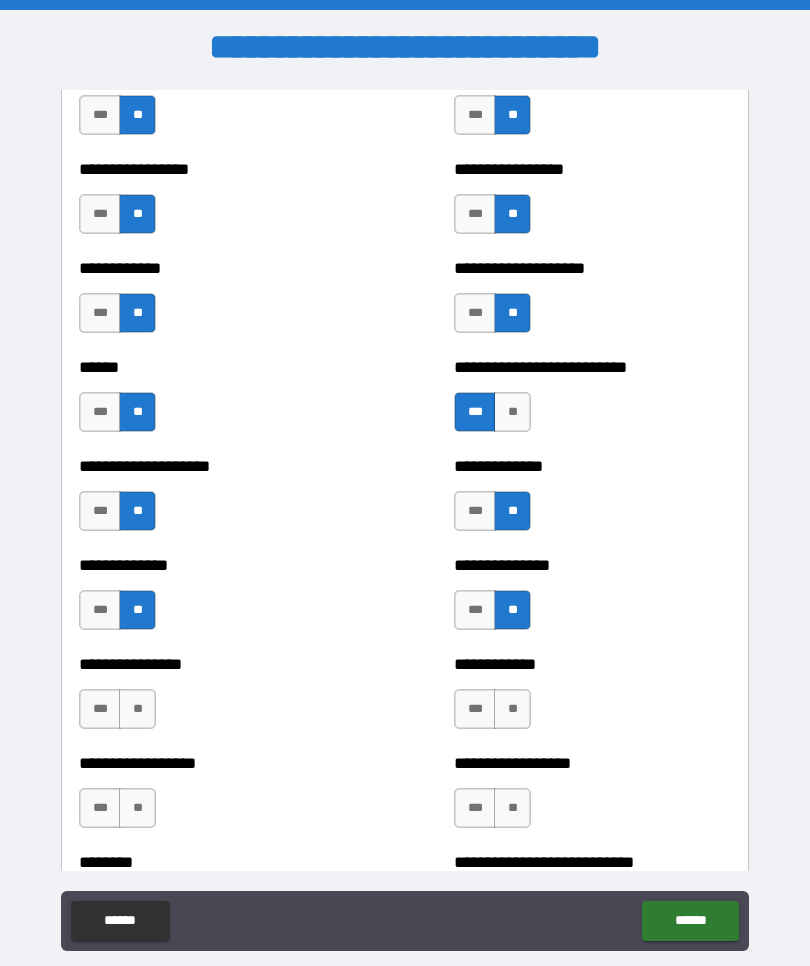 click on "**" at bounding box center (137, 709) 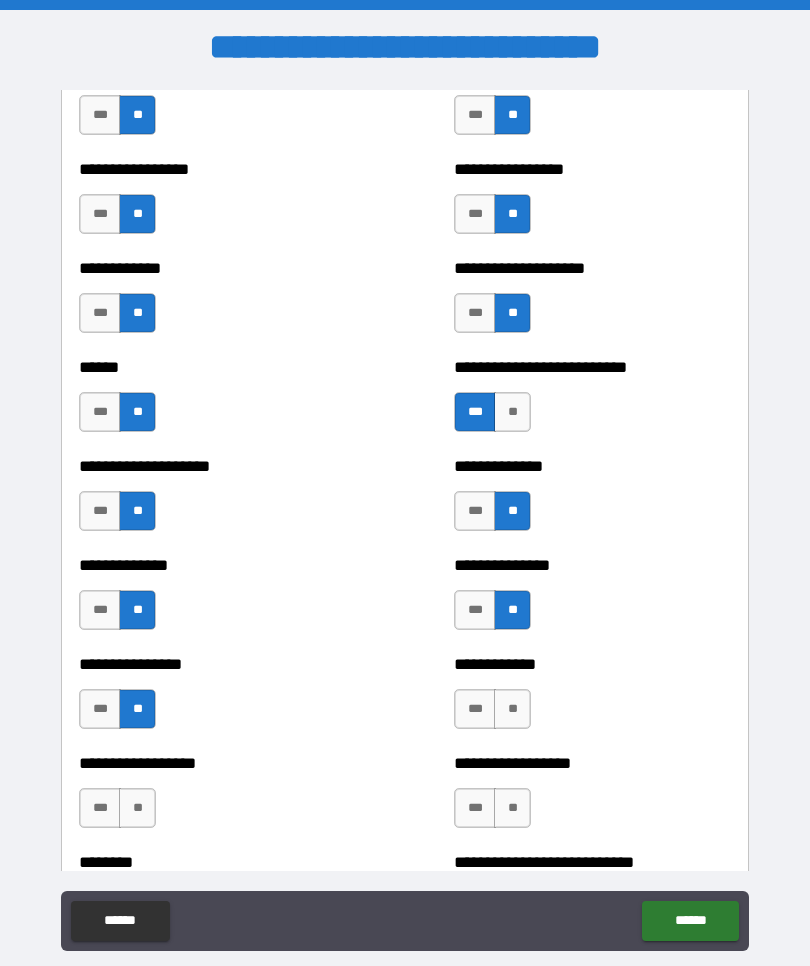 click on "**" at bounding box center (512, 709) 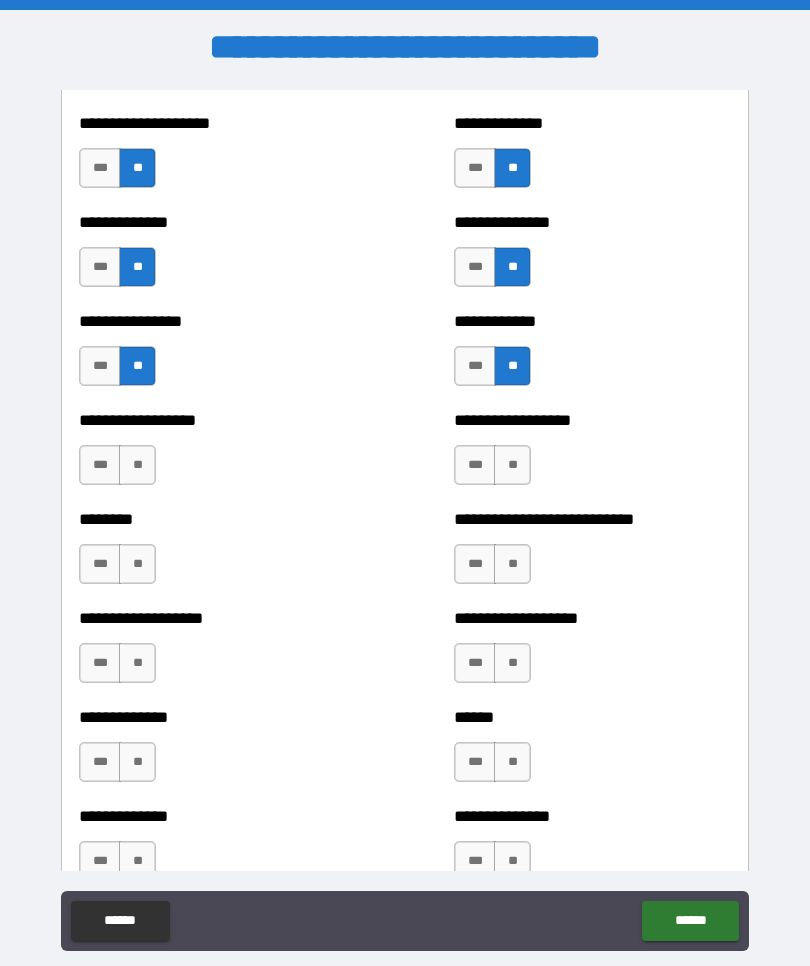 scroll, scrollTop: 4223, scrollLeft: 0, axis: vertical 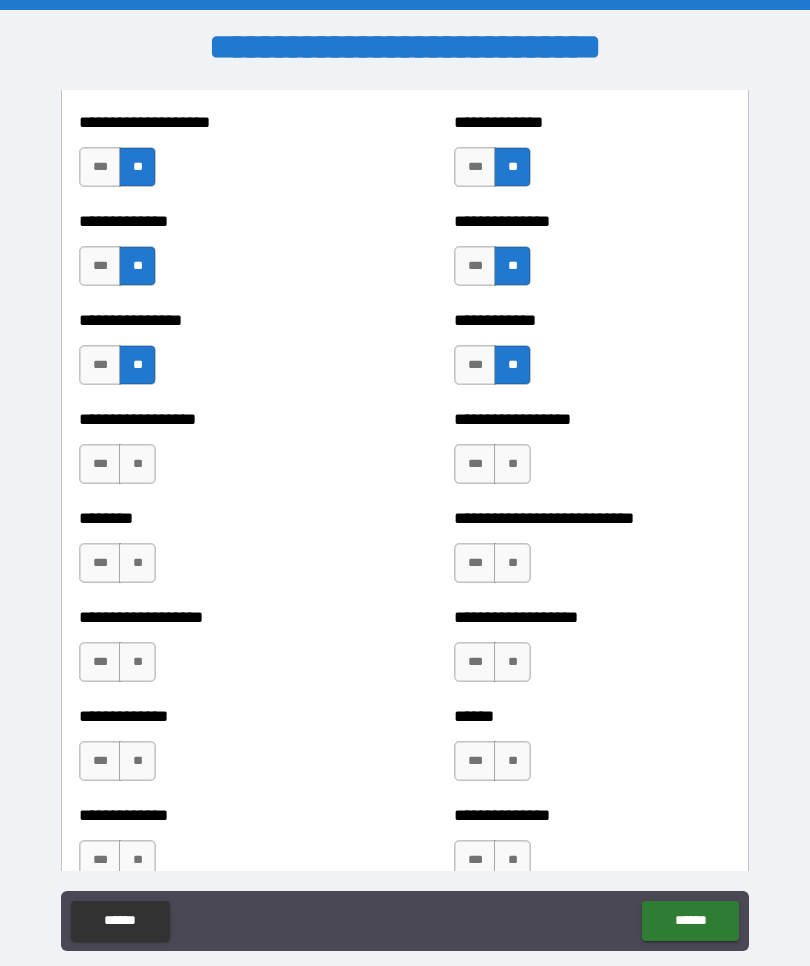 click on "**" at bounding box center (512, 464) 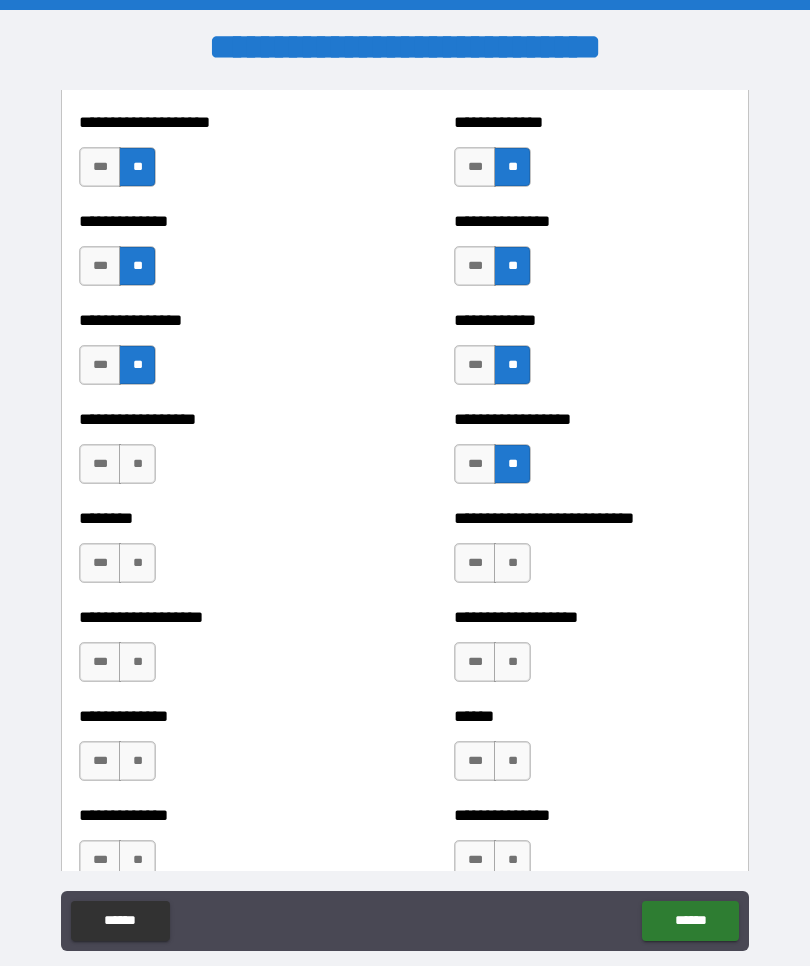 click on "**" at bounding box center [137, 464] 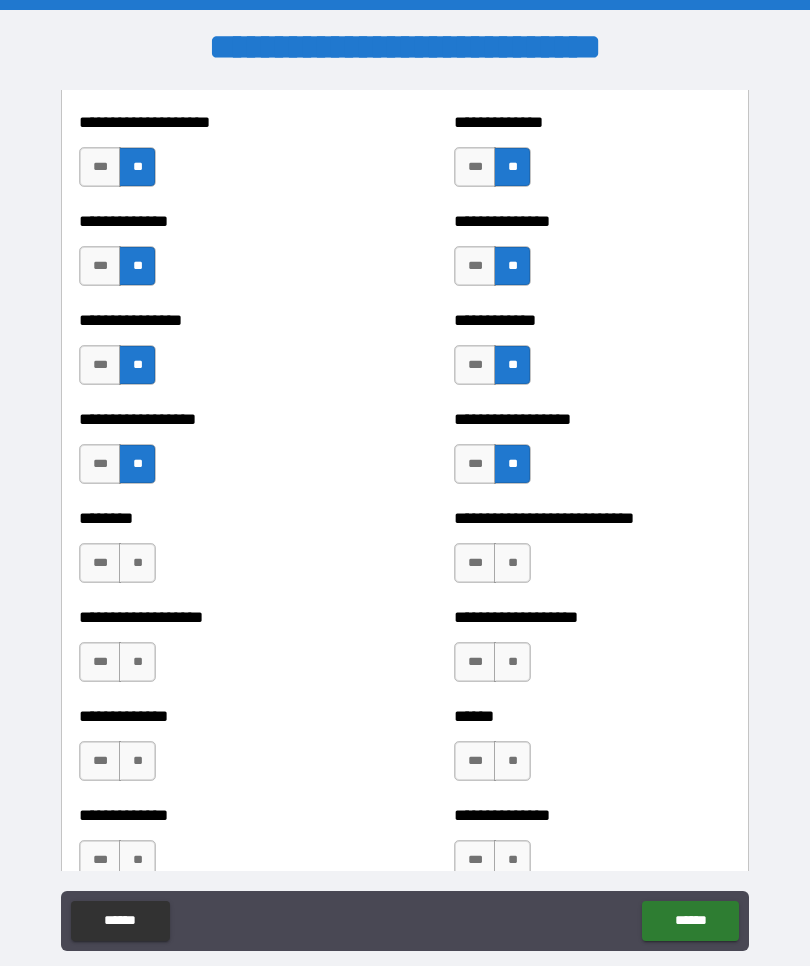 click on "**" at bounding box center (137, 563) 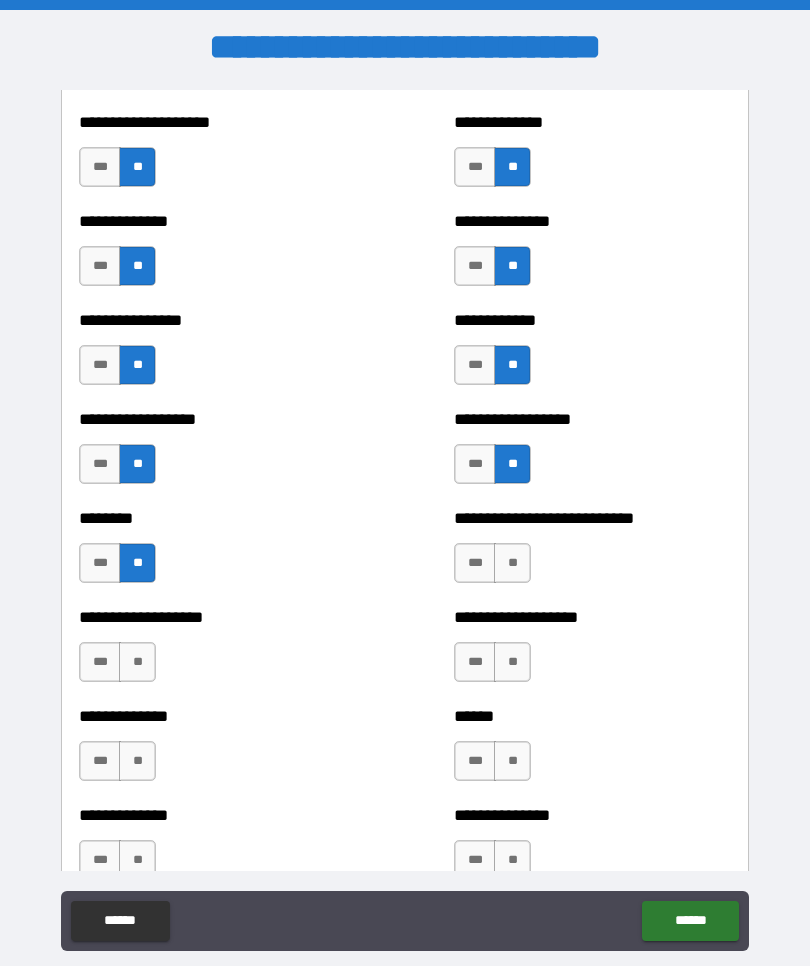 click on "**" at bounding box center (512, 563) 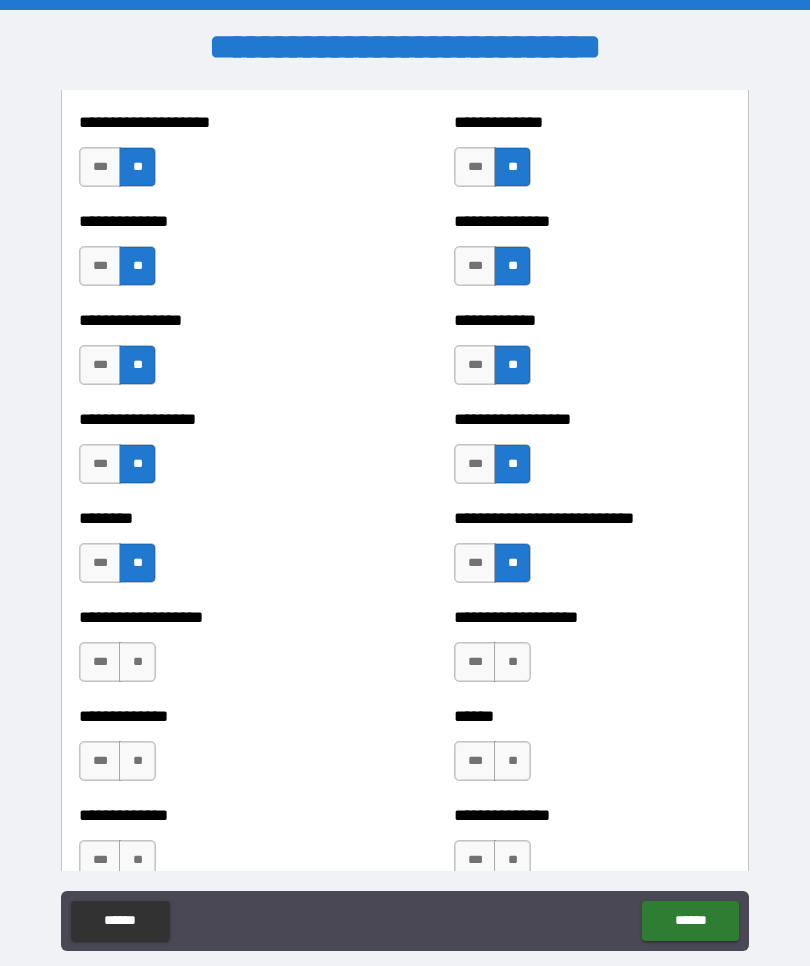 click on "**" at bounding box center [512, 662] 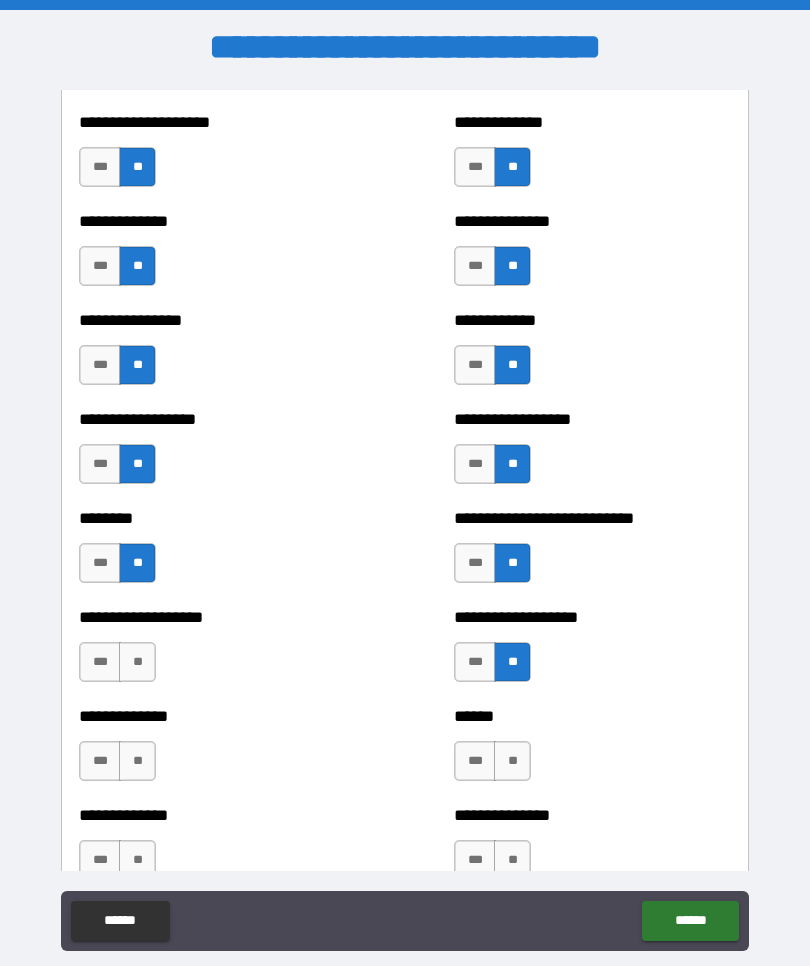 click on "**" at bounding box center [137, 662] 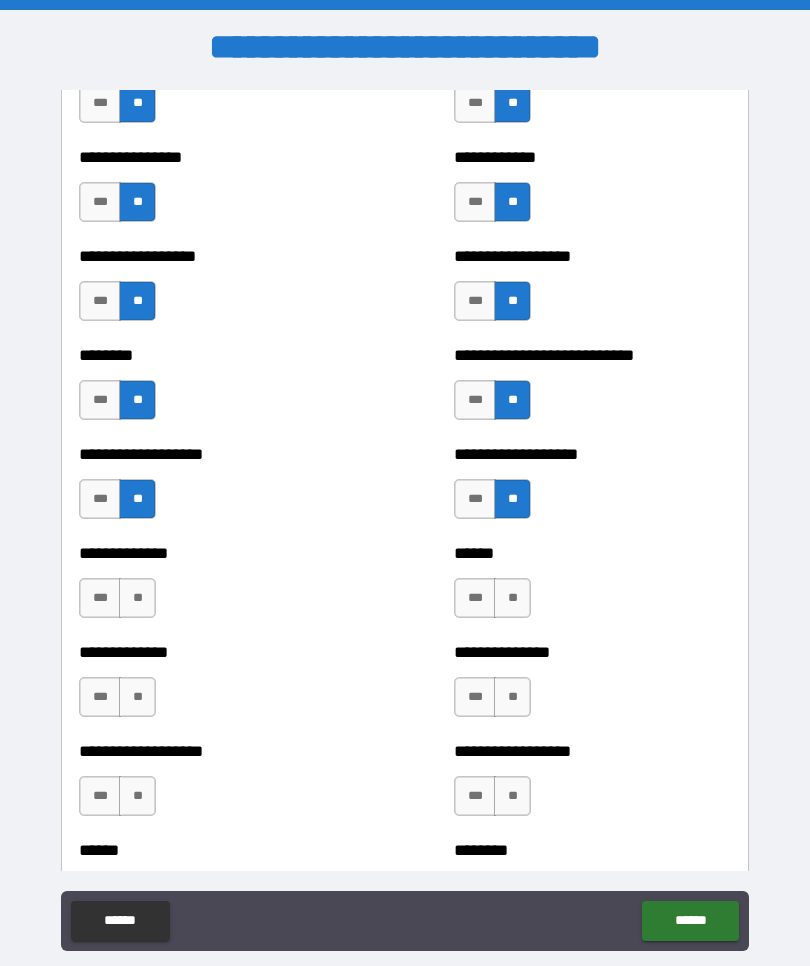 scroll, scrollTop: 4488, scrollLeft: 0, axis: vertical 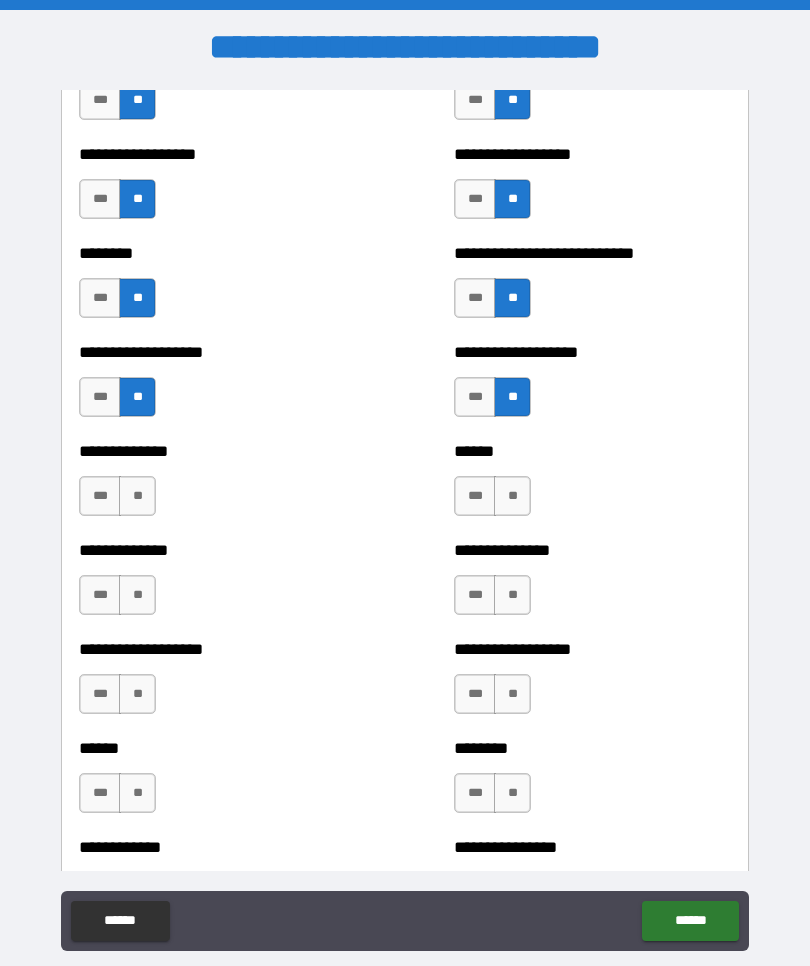 click on "**" at bounding box center (137, 496) 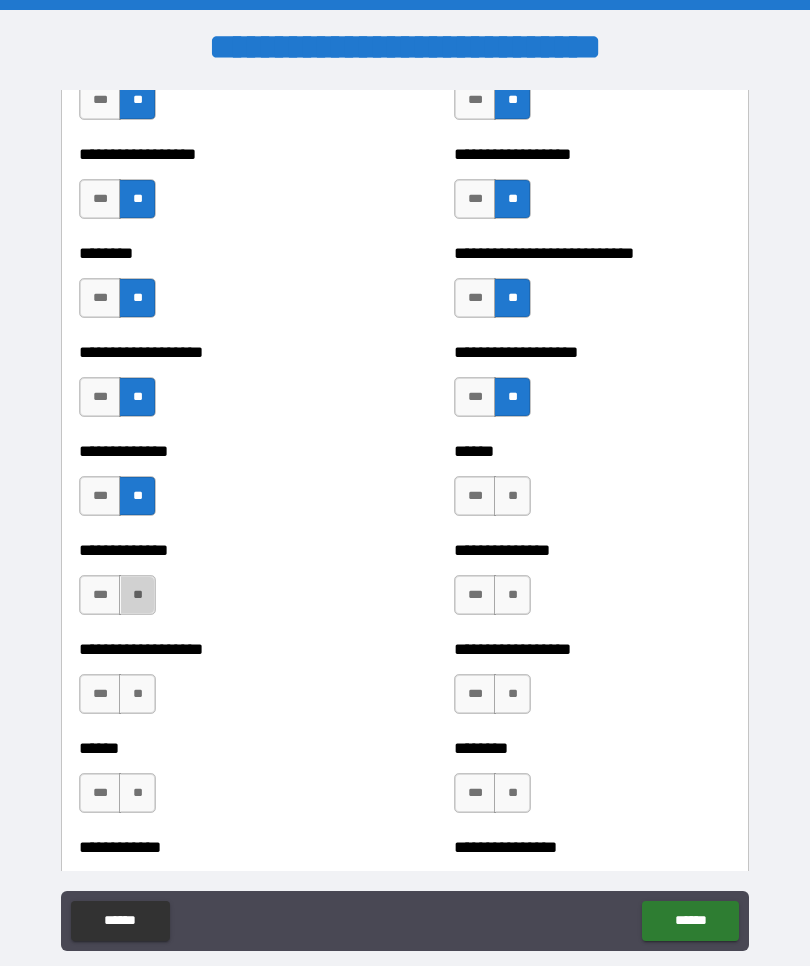 click on "**" at bounding box center [137, 595] 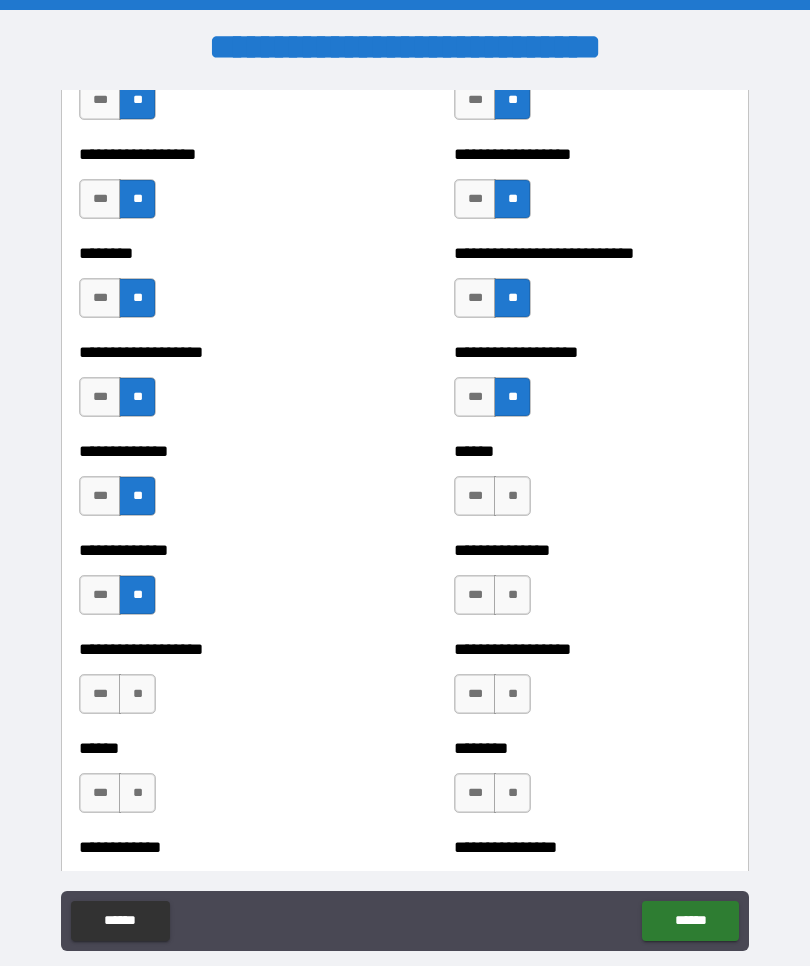 click on "**" at bounding box center (512, 496) 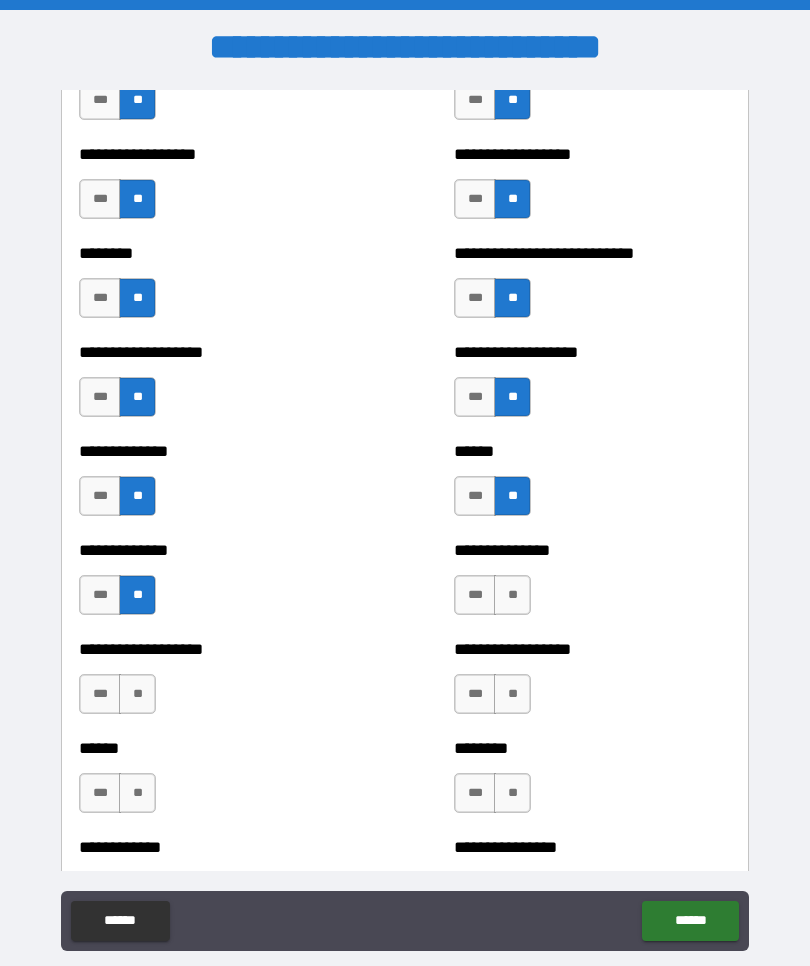 click on "**" at bounding box center (512, 595) 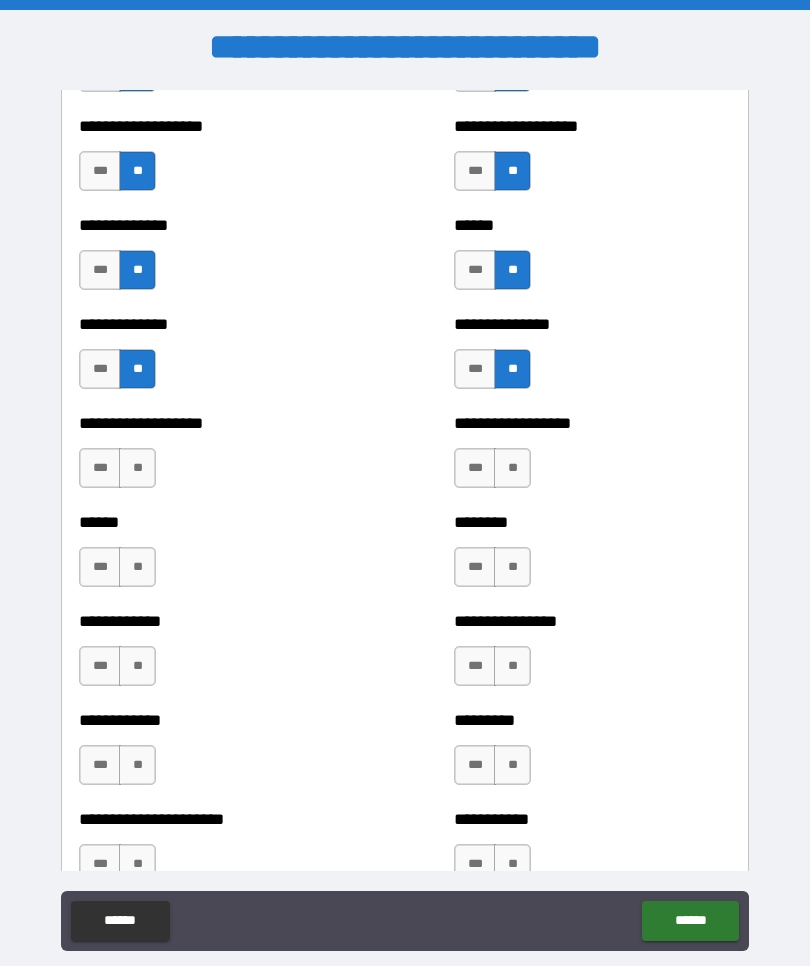 scroll, scrollTop: 4716, scrollLeft: 0, axis: vertical 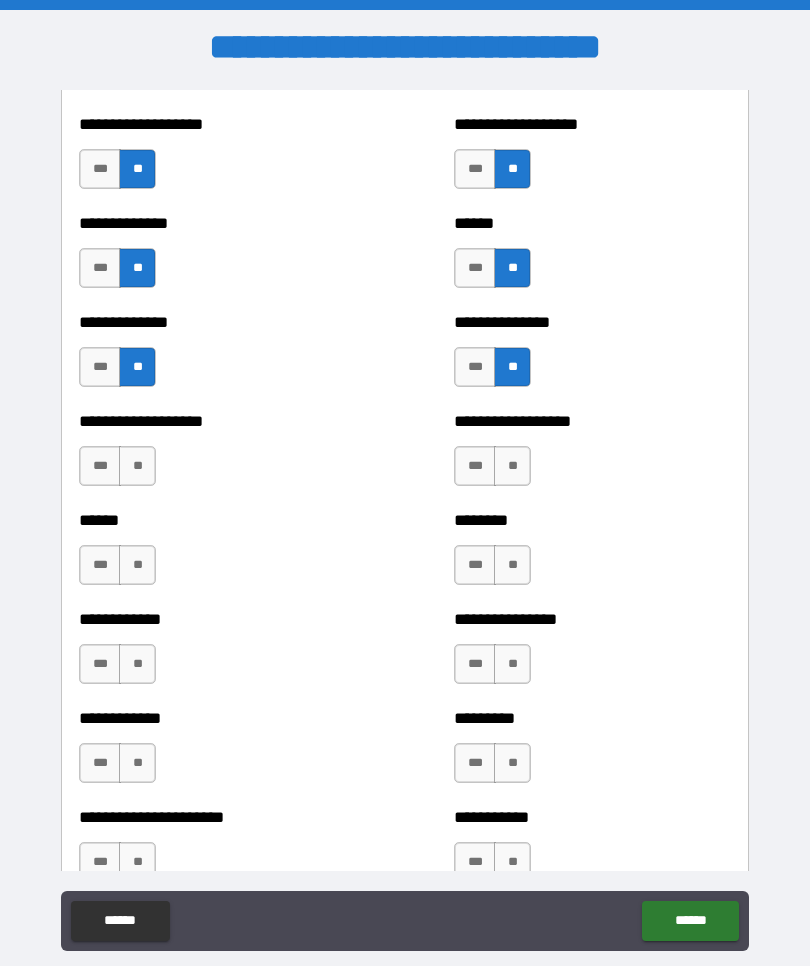 click on "**" at bounding box center [512, 466] 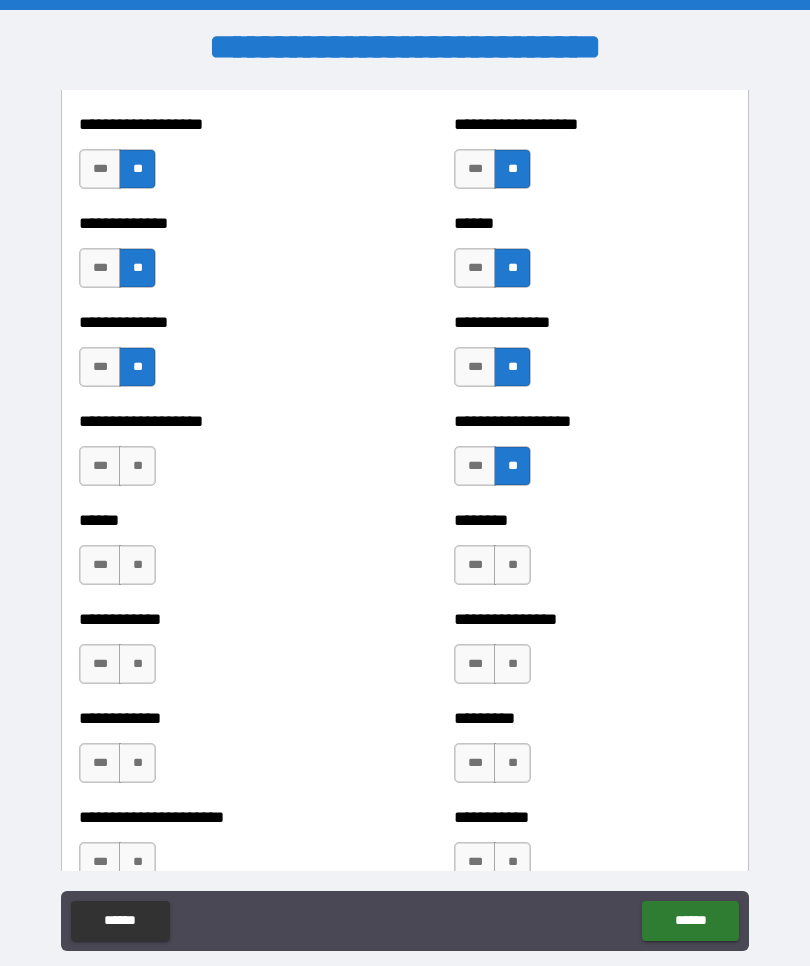 click on "**" at bounding box center (512, 565) 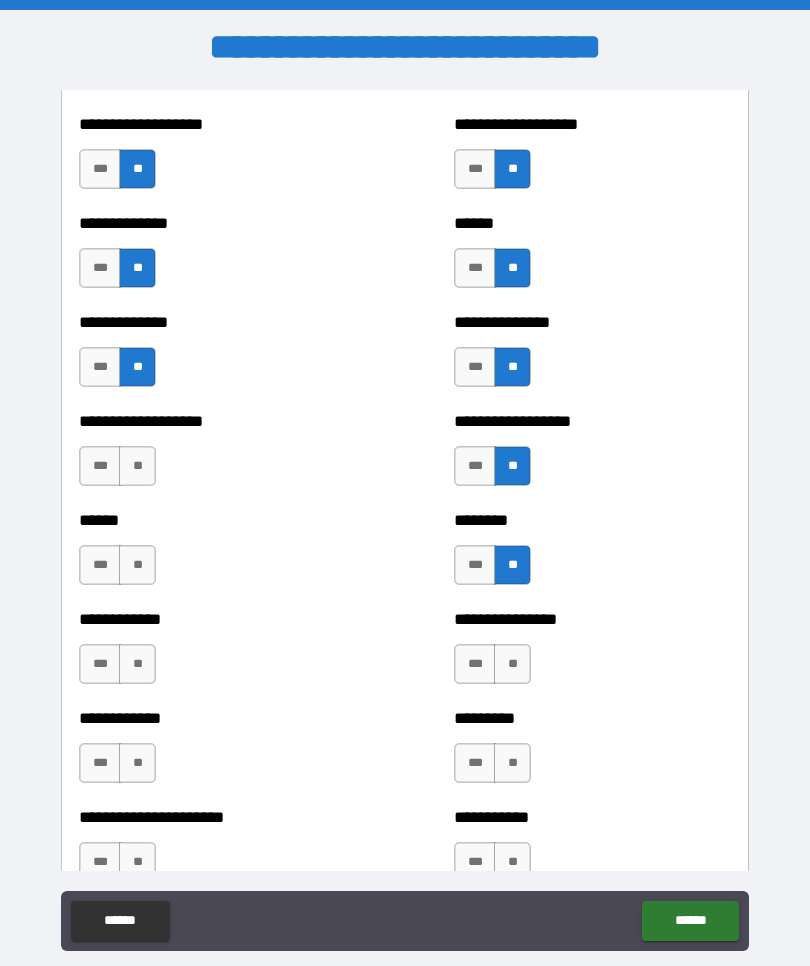 click on "**" at bounding box center [137, 565] 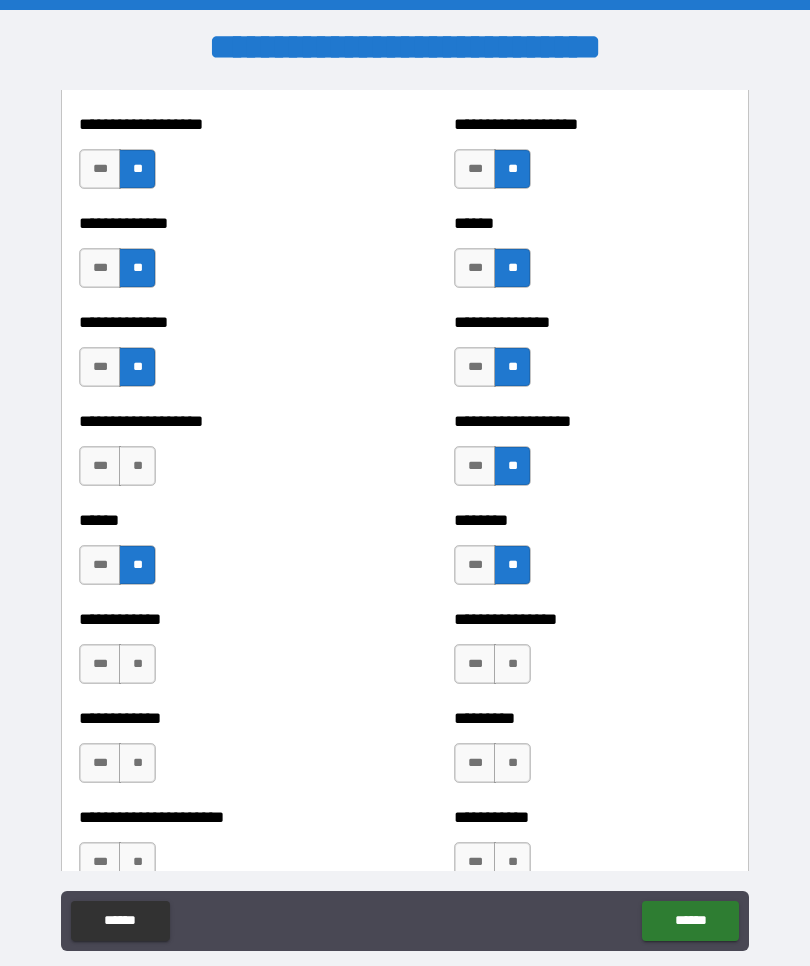 click on "**" at bounding box center [137, 466] 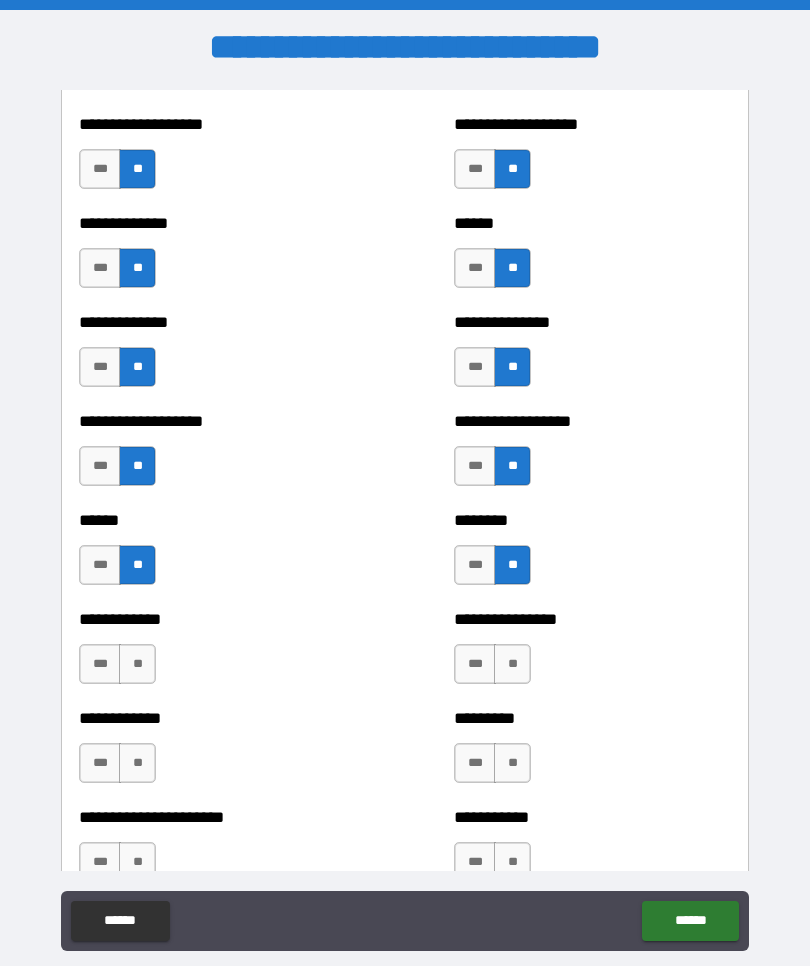 click on "***" at bounding box center [100, 466] 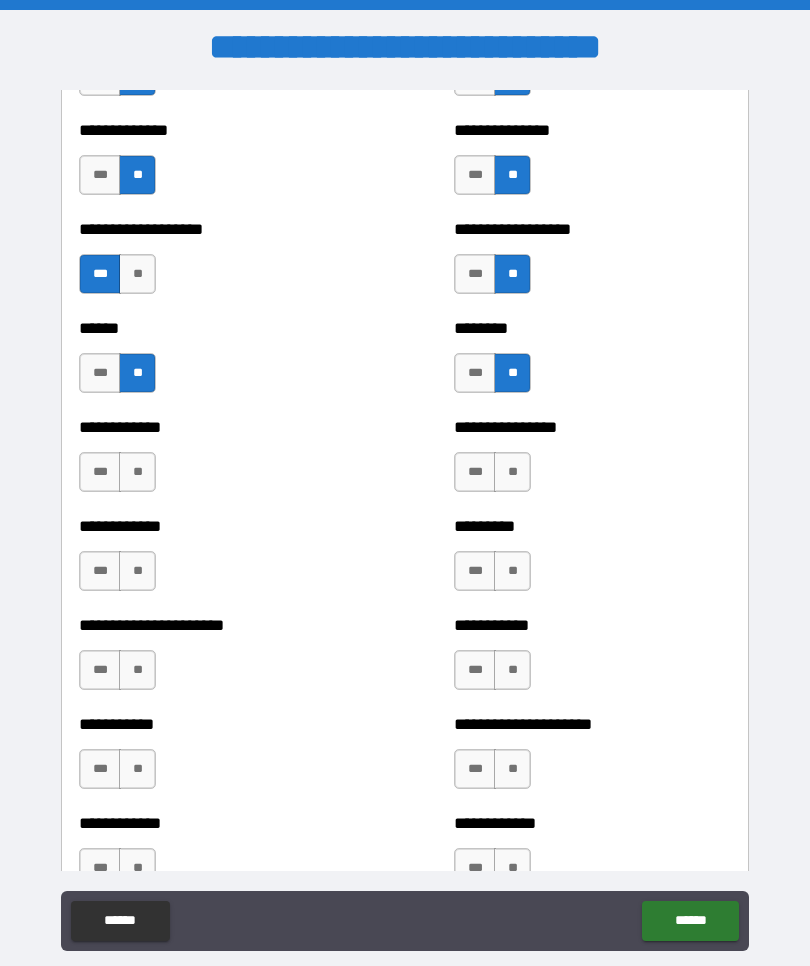 scroll, scrollTop: 4910, scrollLeft: 0, axis: vertical 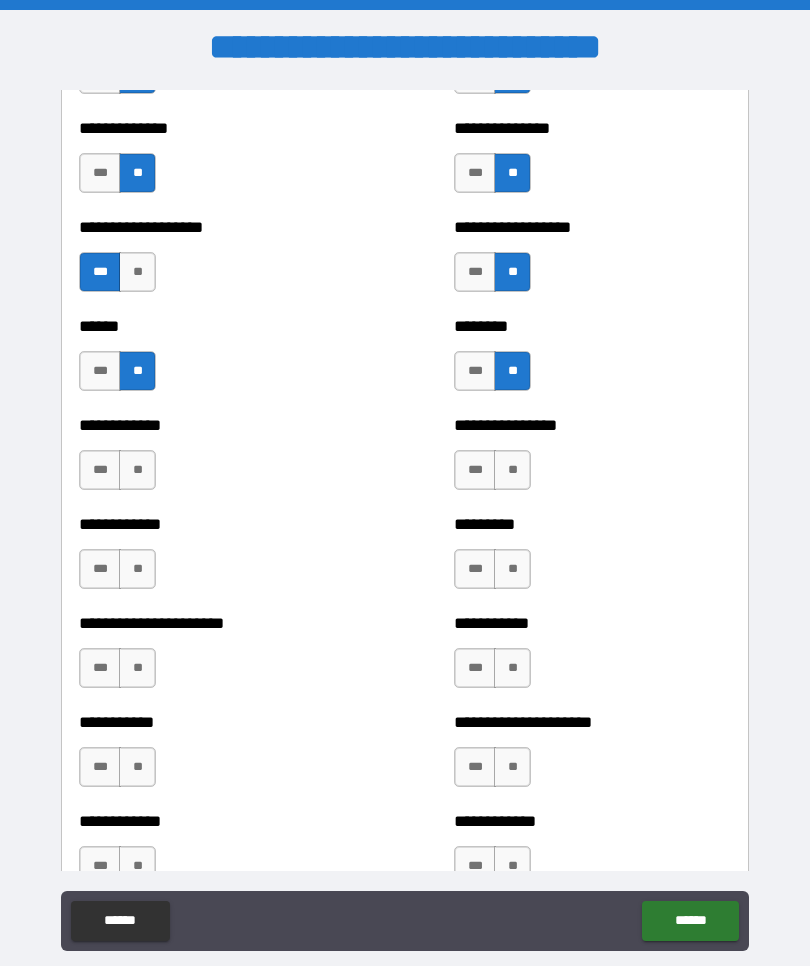 click on "**" at bounding box center [137, 470] 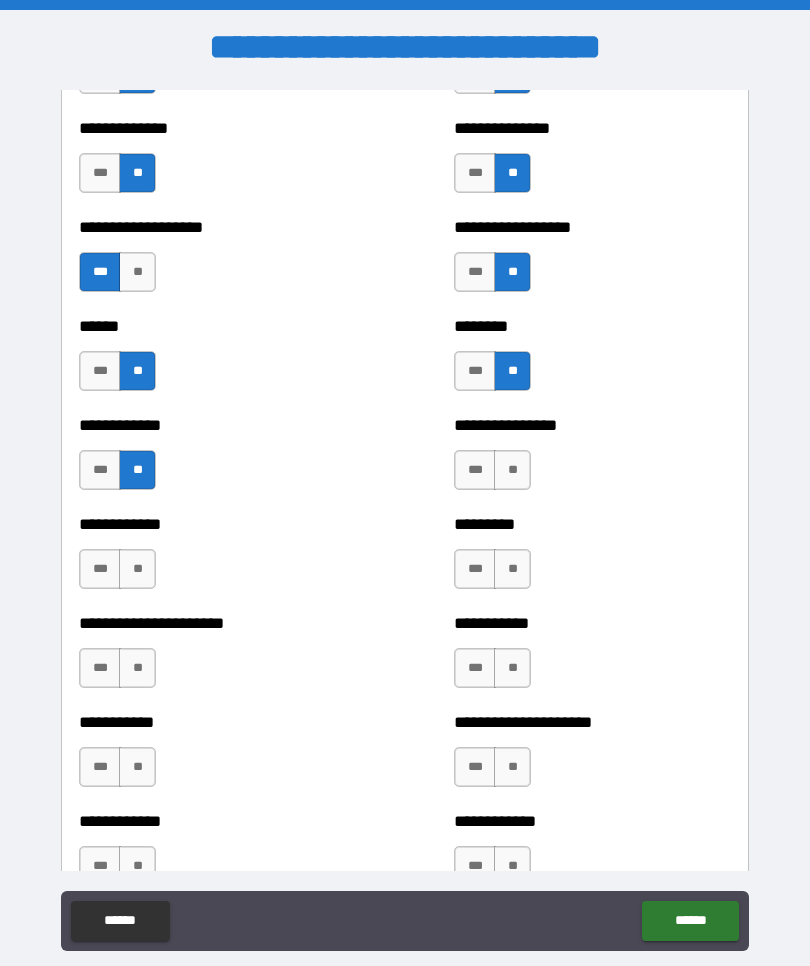click on "**" at bounding box center [512, 470] 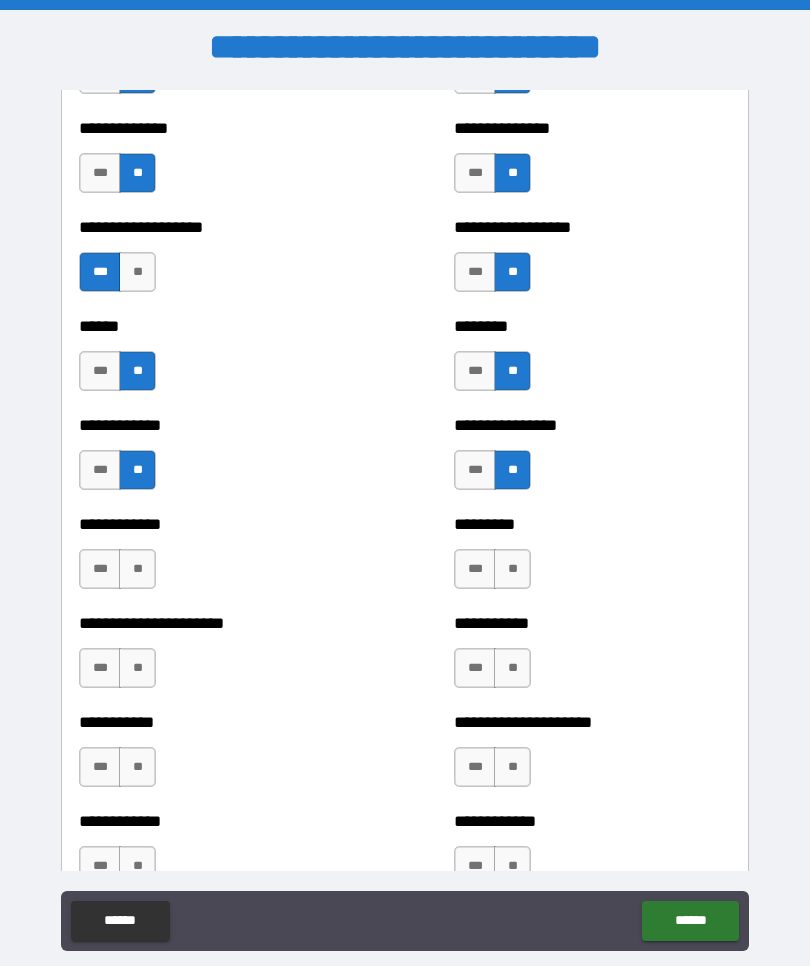 click on "**" at bounding box center (512, 569) 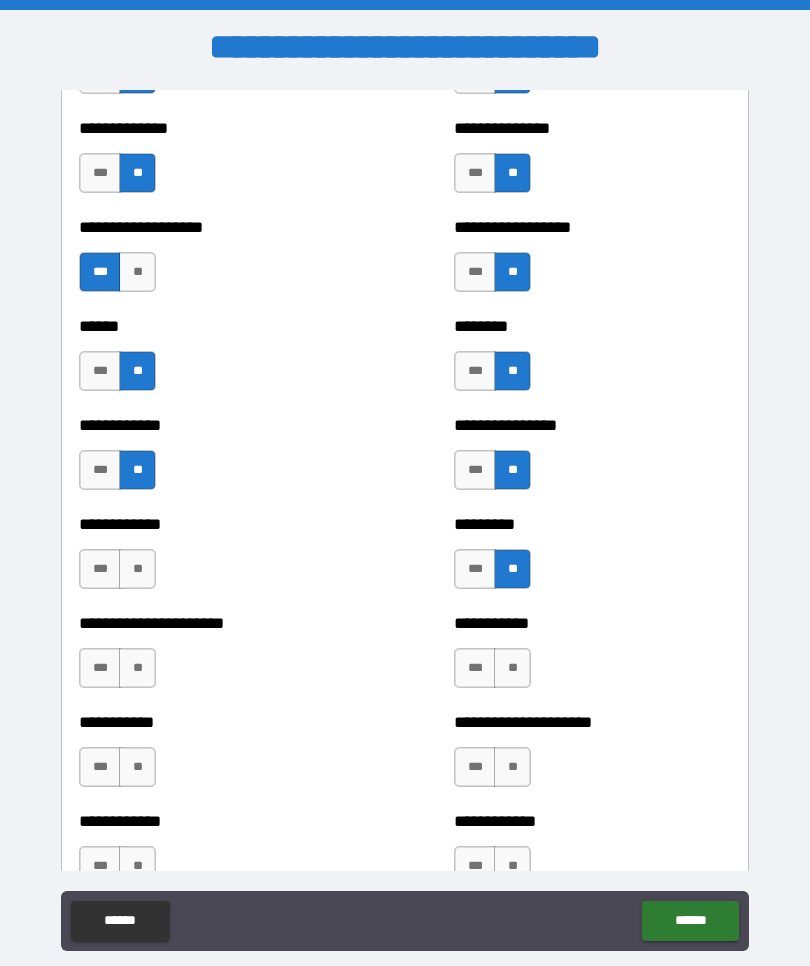click on "**" at bounding box center (137, 569) 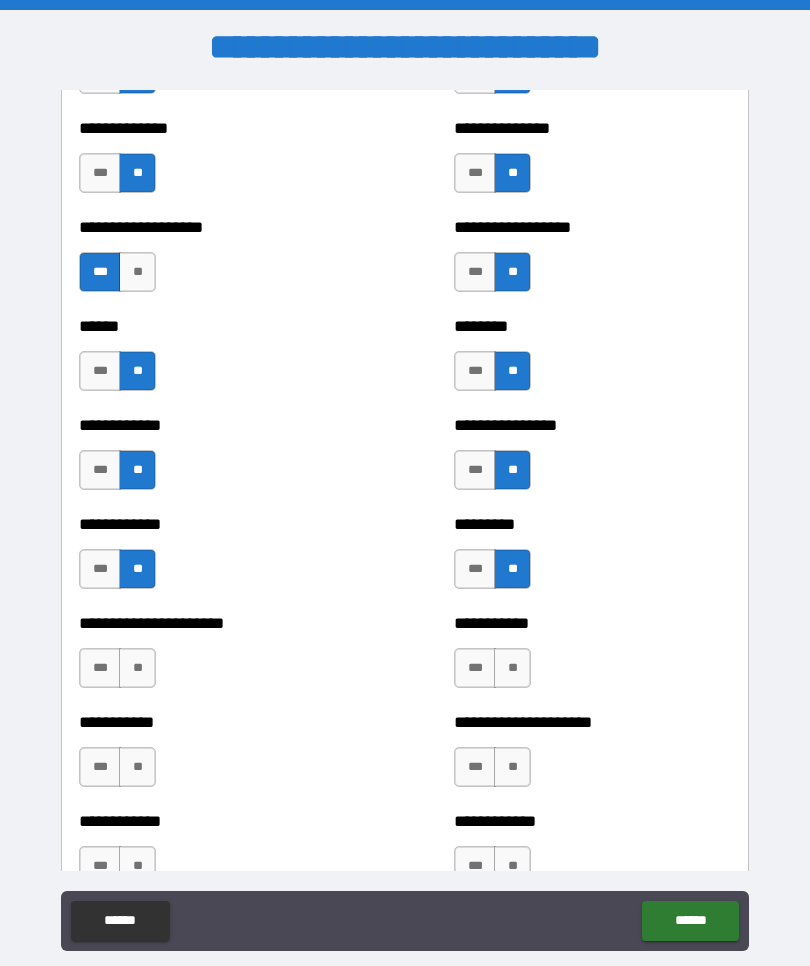 click on "**" at bounding box center [512, 668] 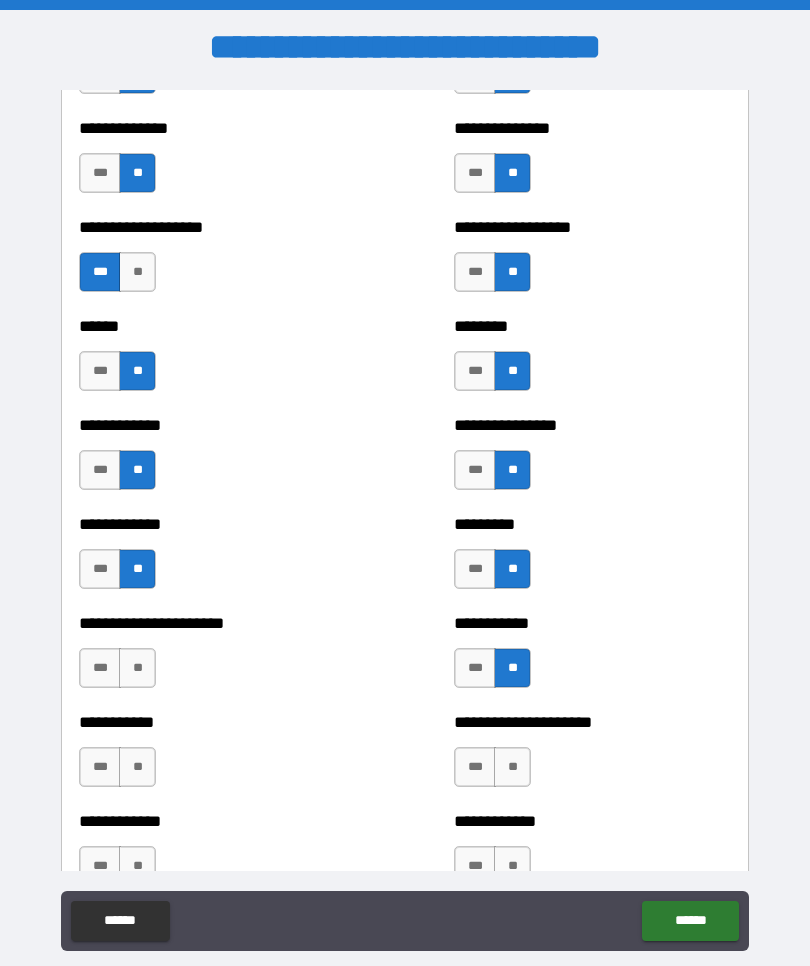 click on "**" at bounding box center (137, 668) 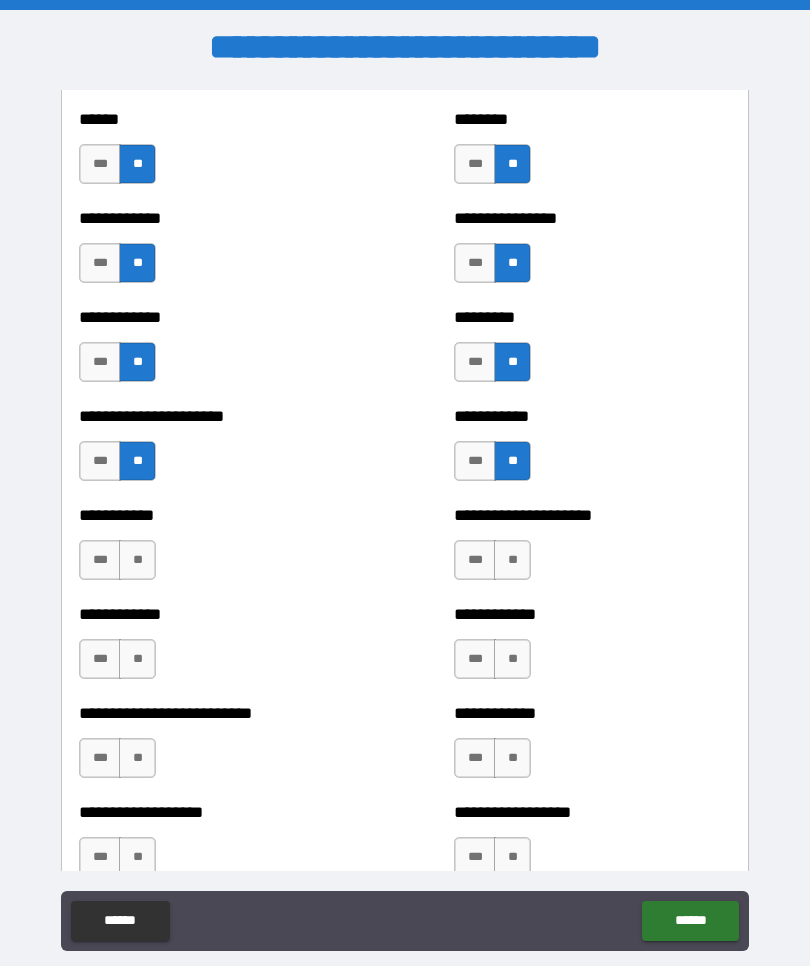 scroll, scrollTop: 5131, scrollLeft: 0, axis: vertical 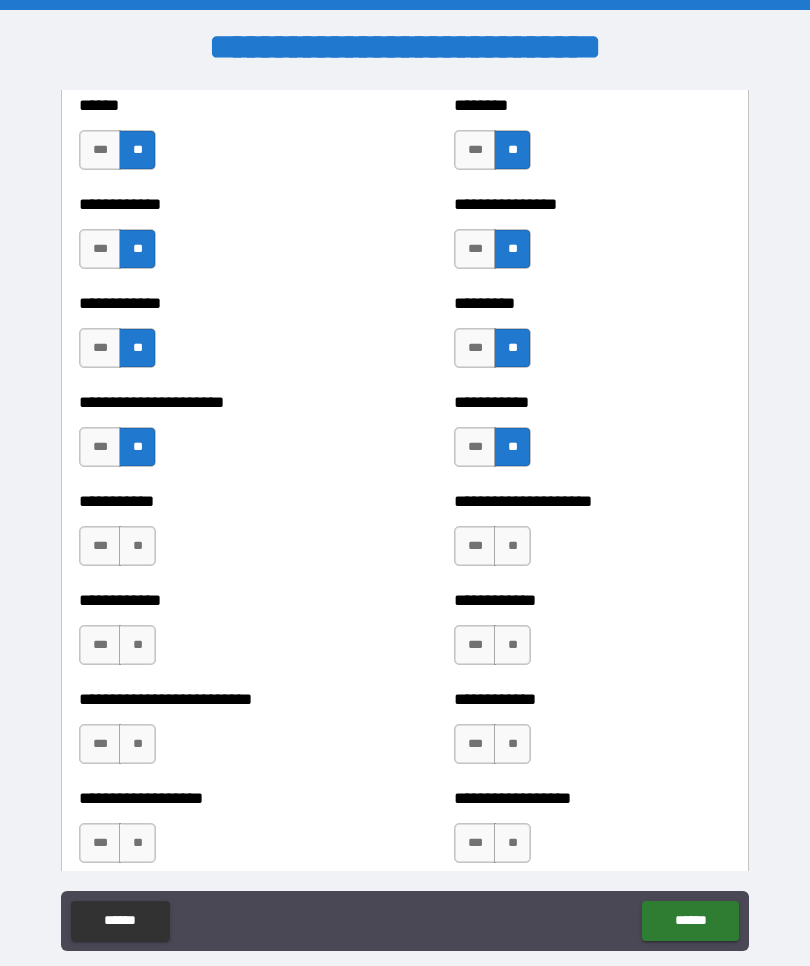 click on "**" at bounding box center [512, 546] 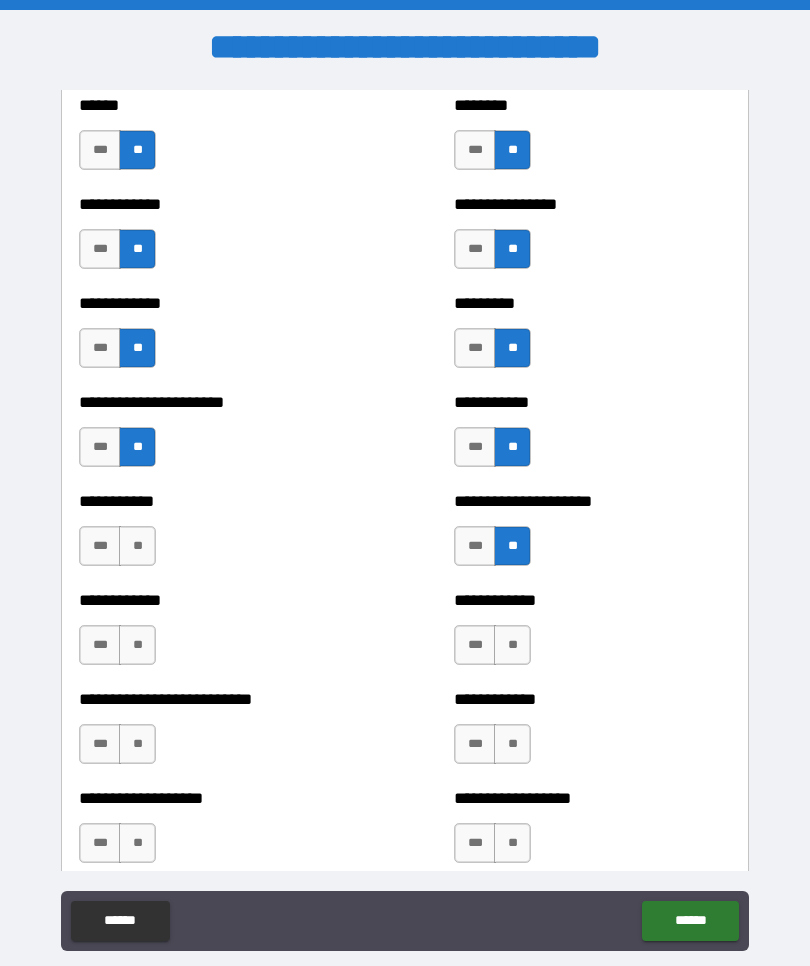 click on "**" at bounding box center (137, 546) 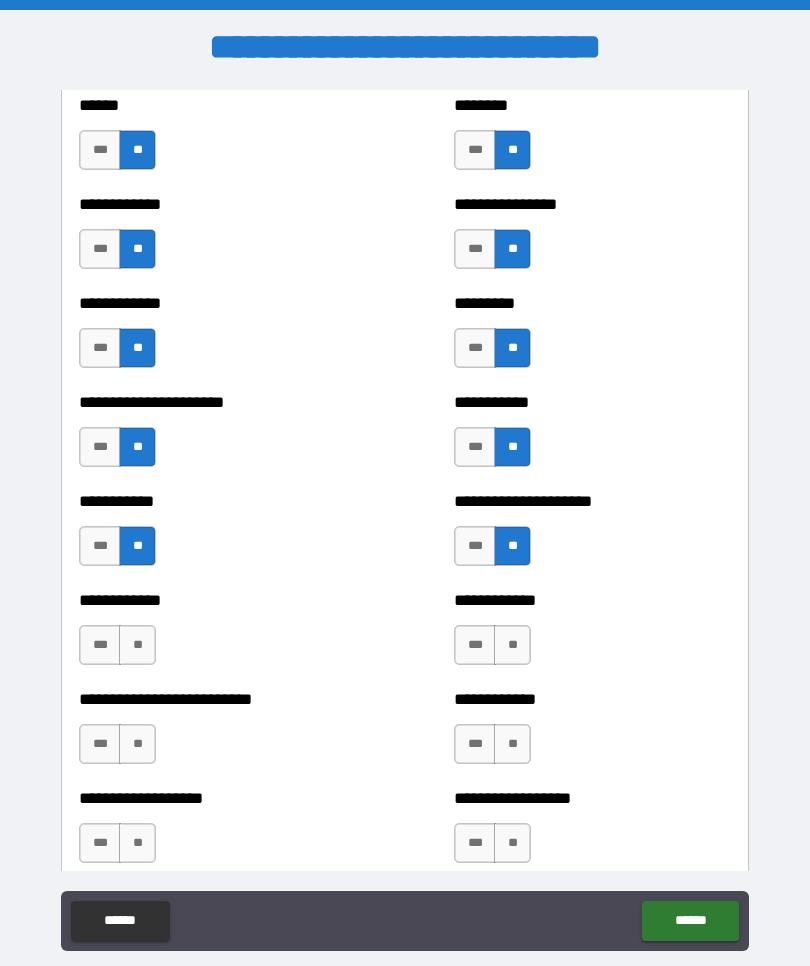 click on "**" at bounding box center (137, 645) 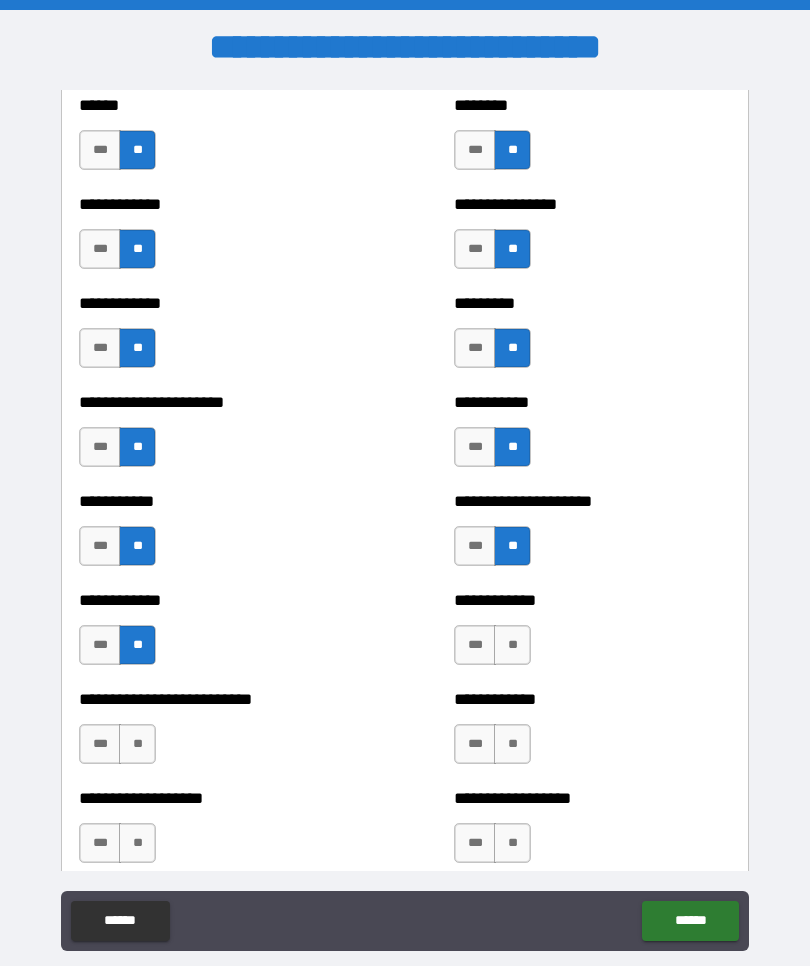 click on "**" at bounding box center [512, 645] 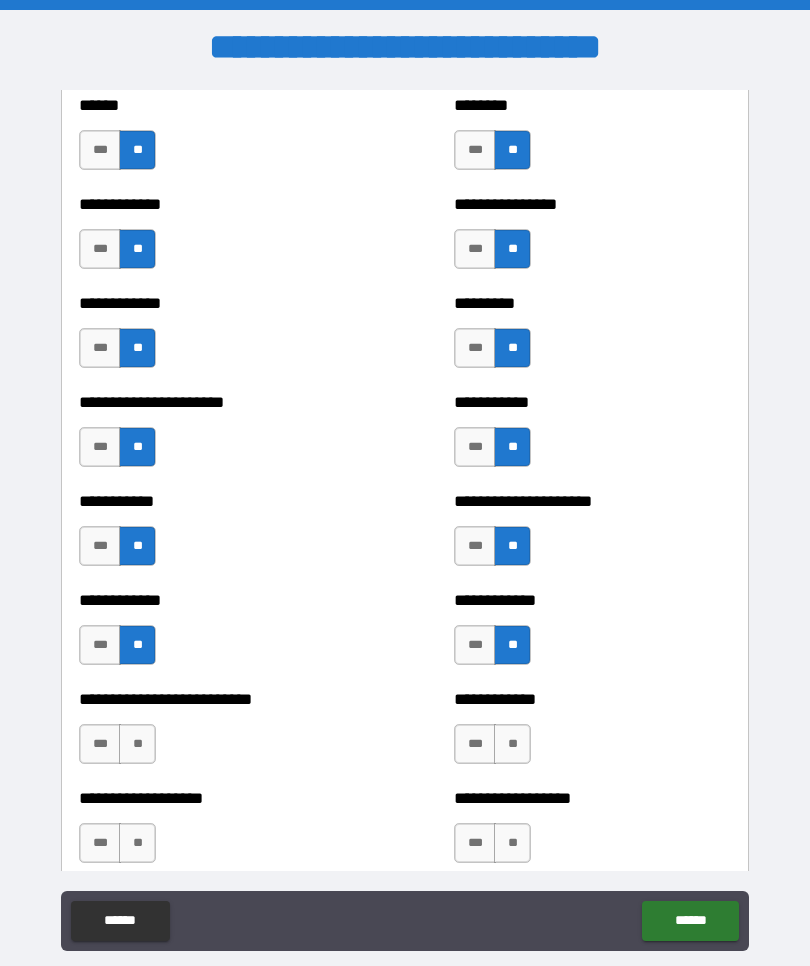 click on "**" at bounding box center (512, 744) 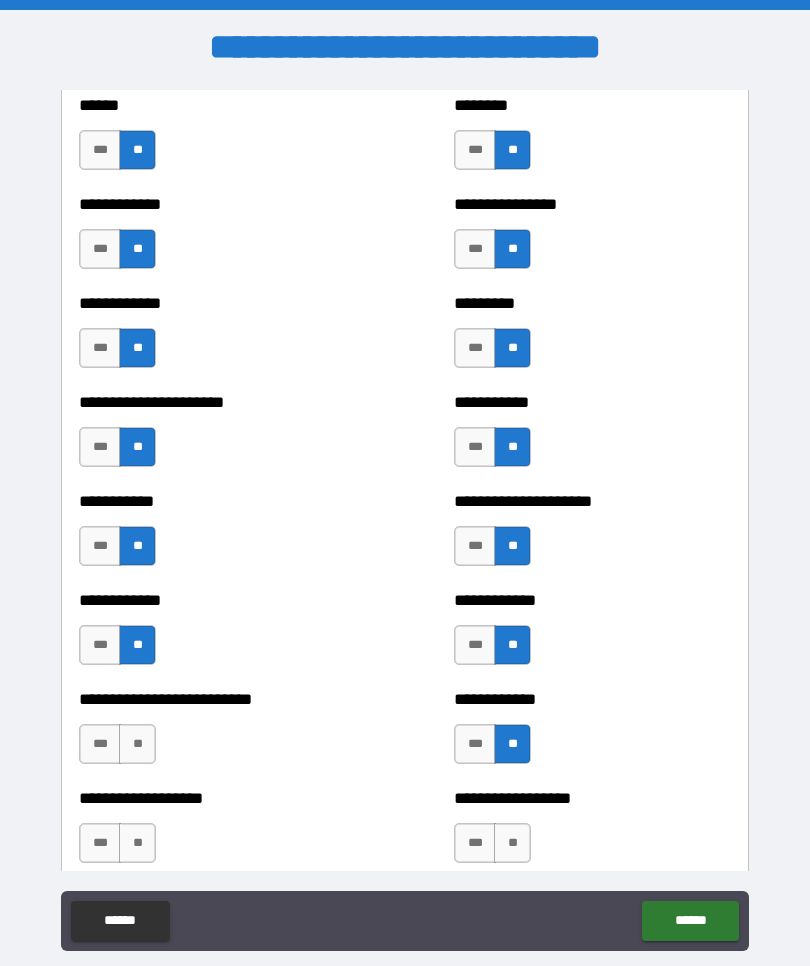 click on "**" at bounding box center [137, 744] 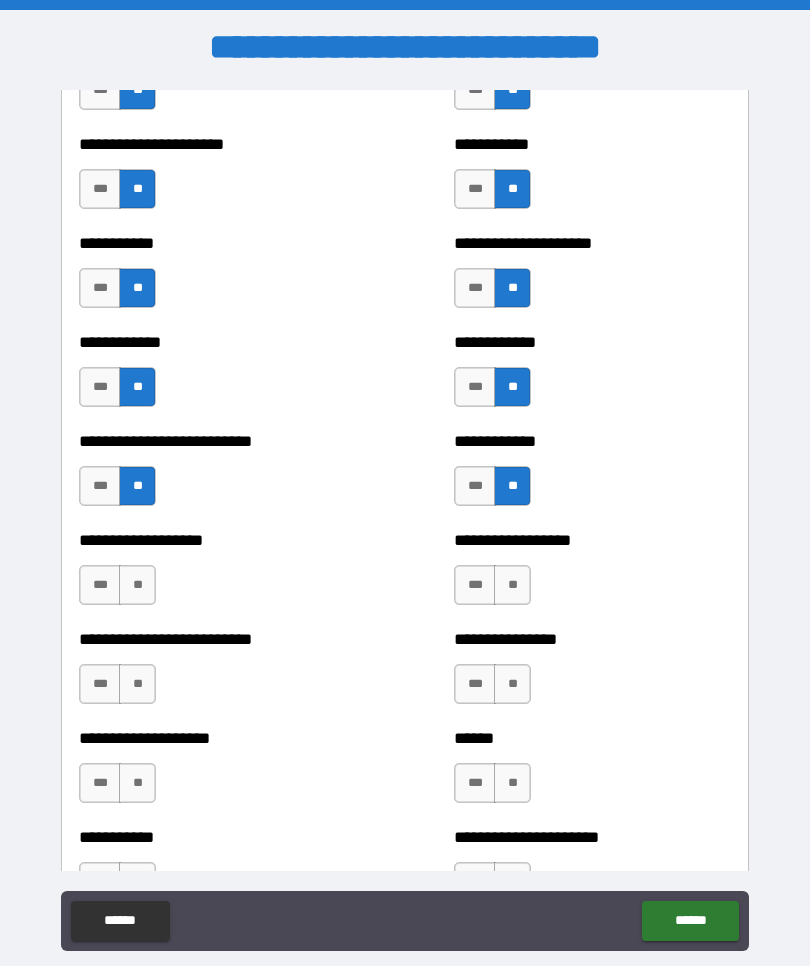 scroll, scrollTop: 5461, scrollLeft: 0, axis: vertical 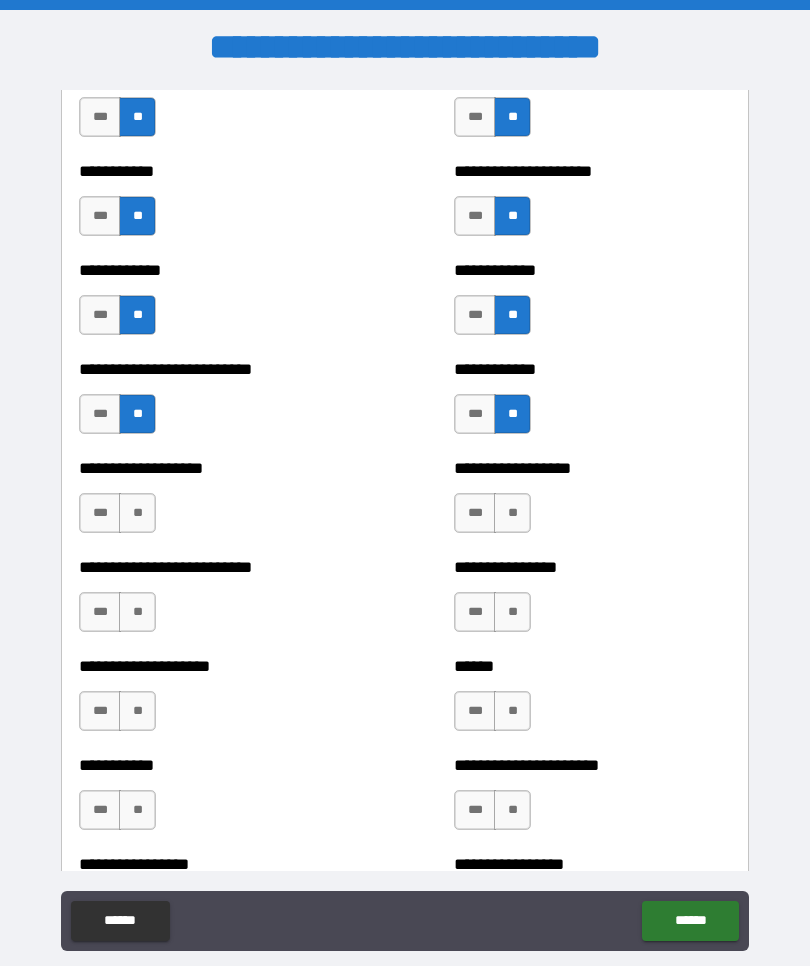 click on "**" at bounding box center [137, 513] 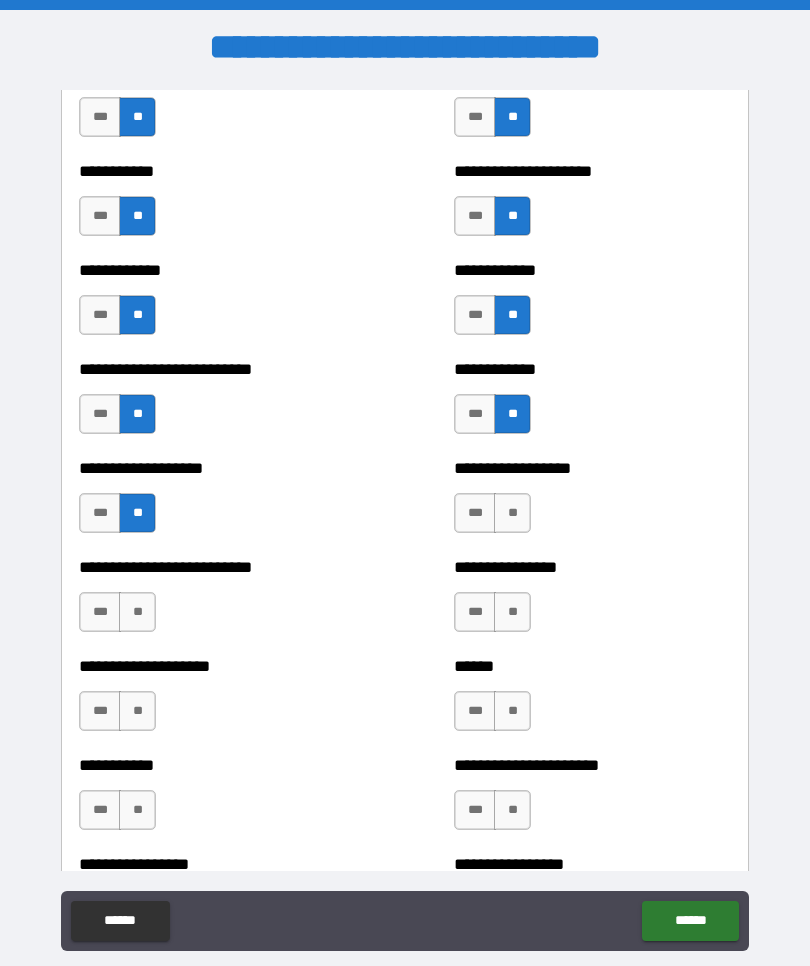 click on "**" at bounding box center [512, 513] 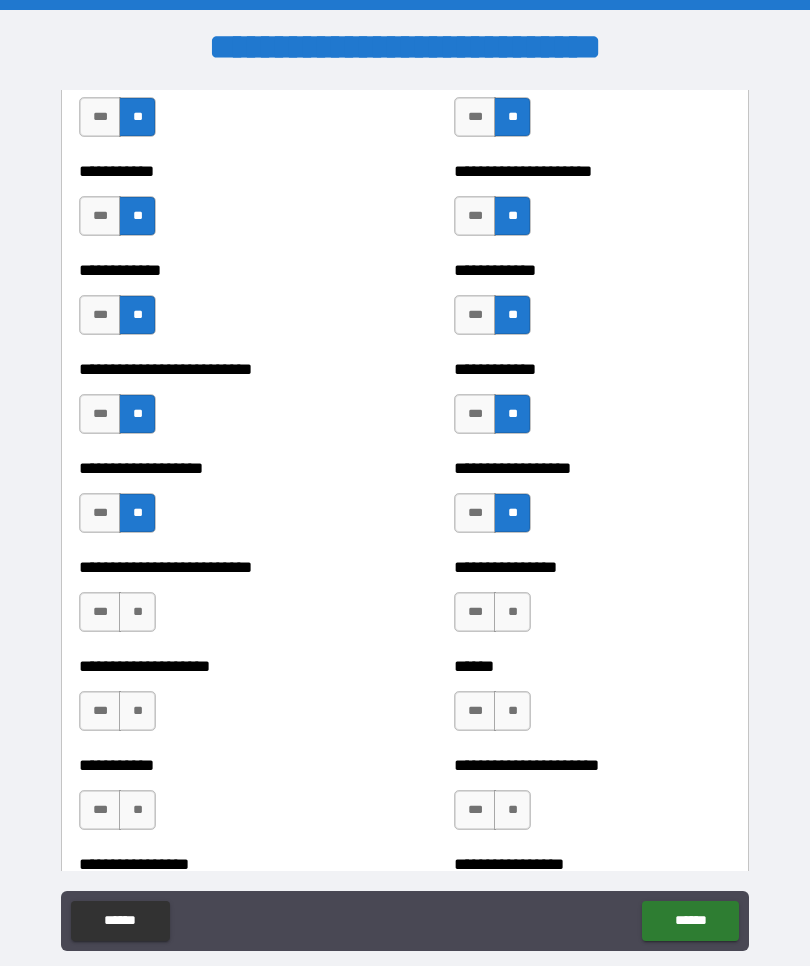 click on "**" at bounding box center [512, 612] 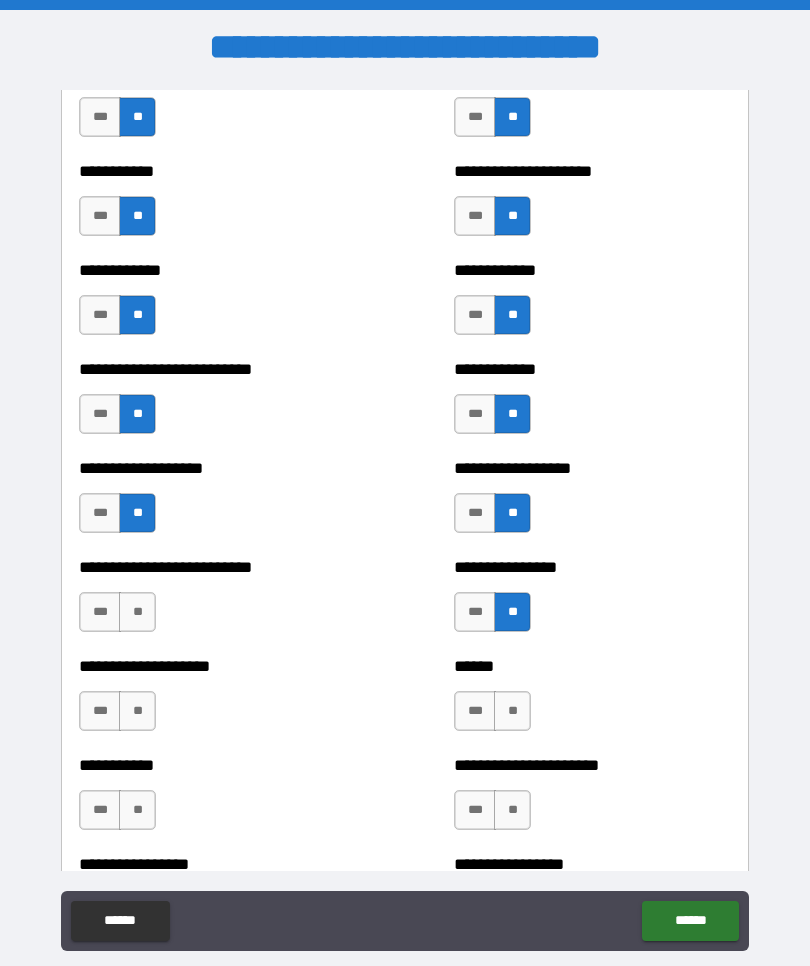 click on "**" at bounding box center [137, 612] 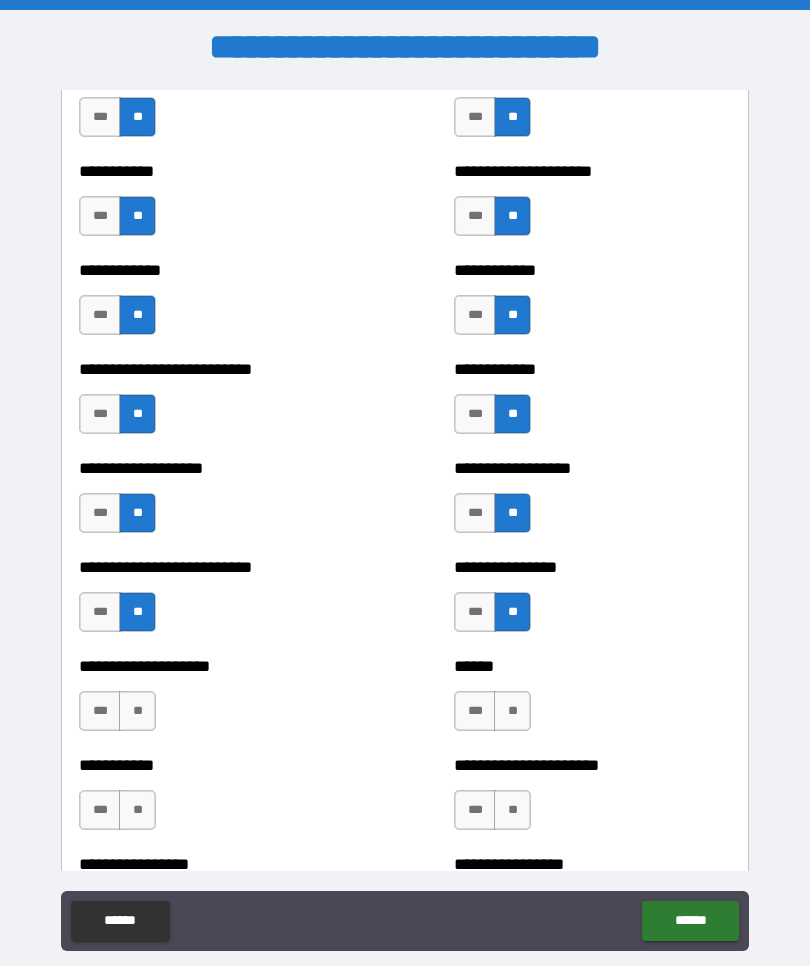 click on "**" at bounding box center [137, 711] 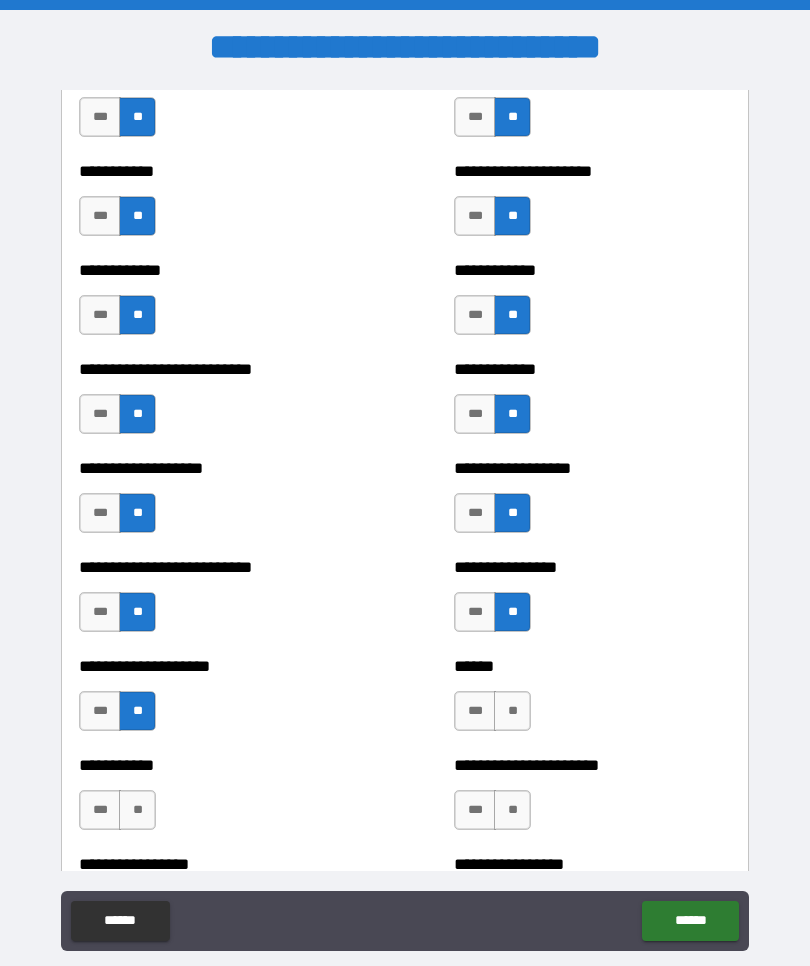 click on "**" at bounding box center (512, 711) 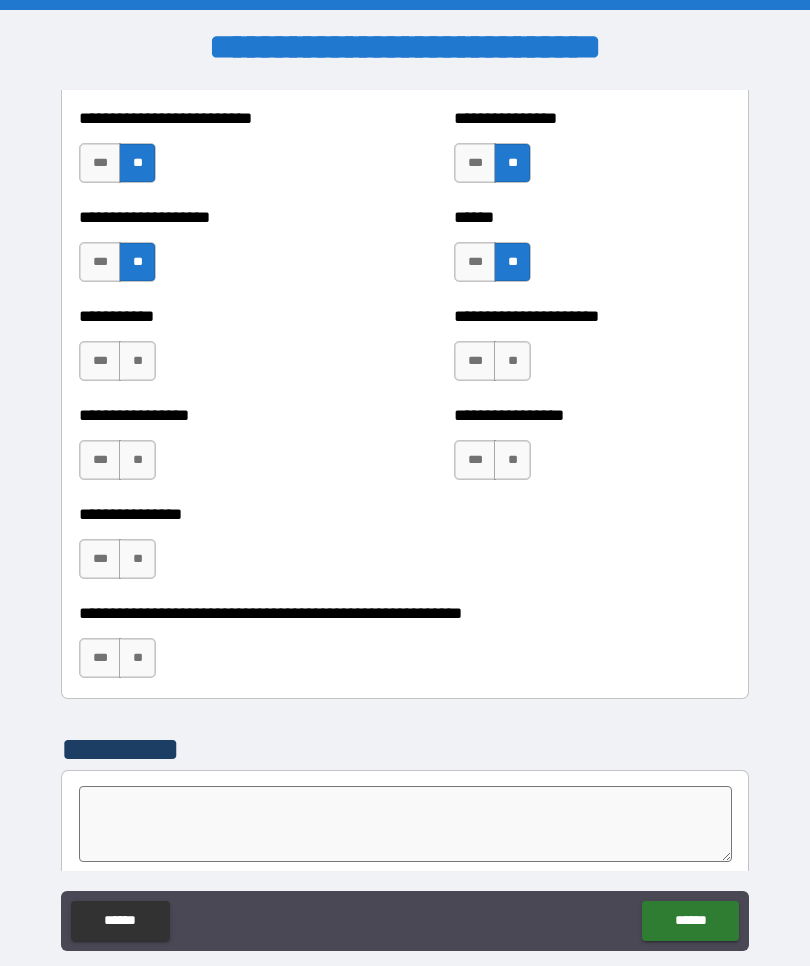 scroll, scrollTop: 5911, scrollLeft: 0, axis: vertical 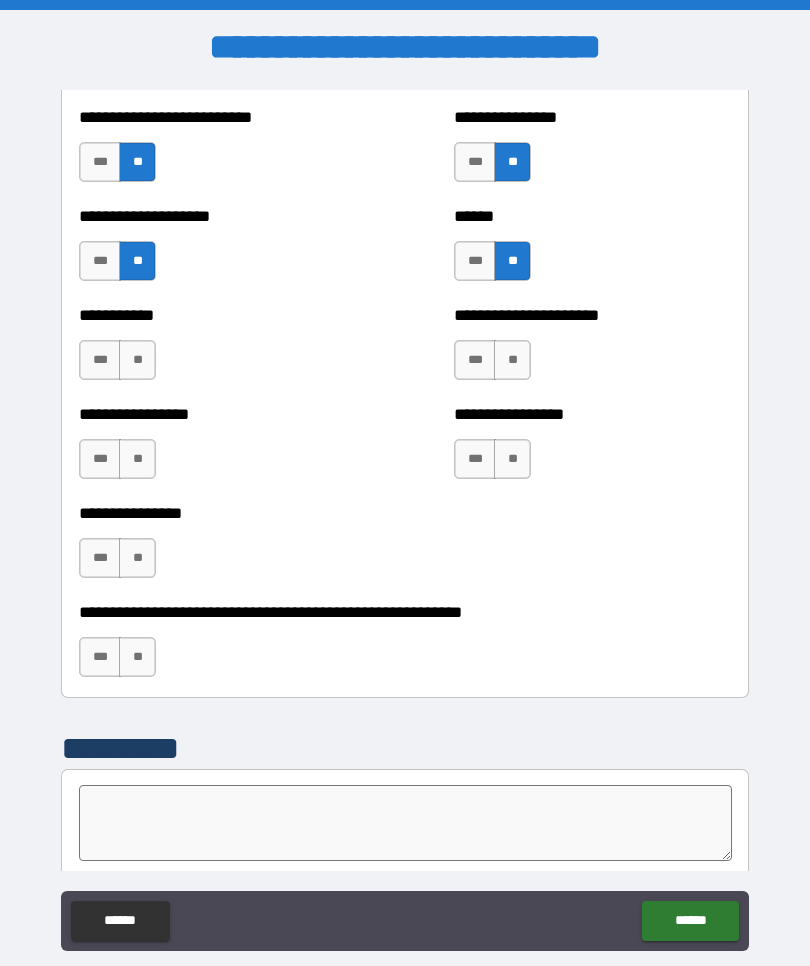 click on "**" at bounding box center [512, 360] 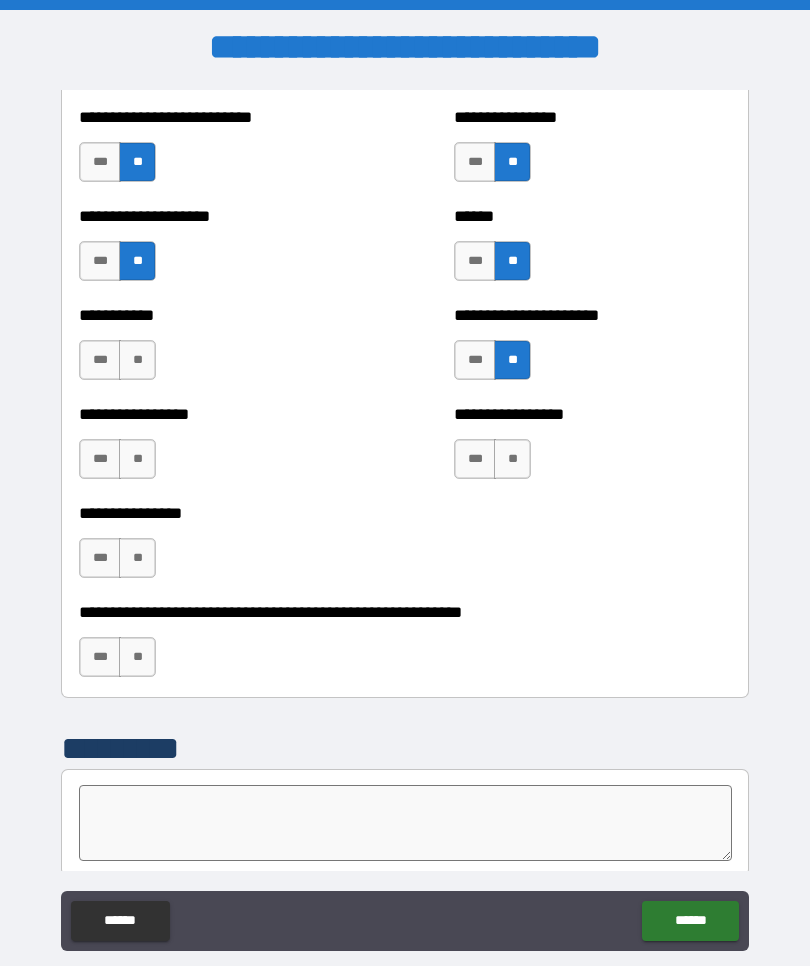 click on "**" at bounding box center [512, 459] 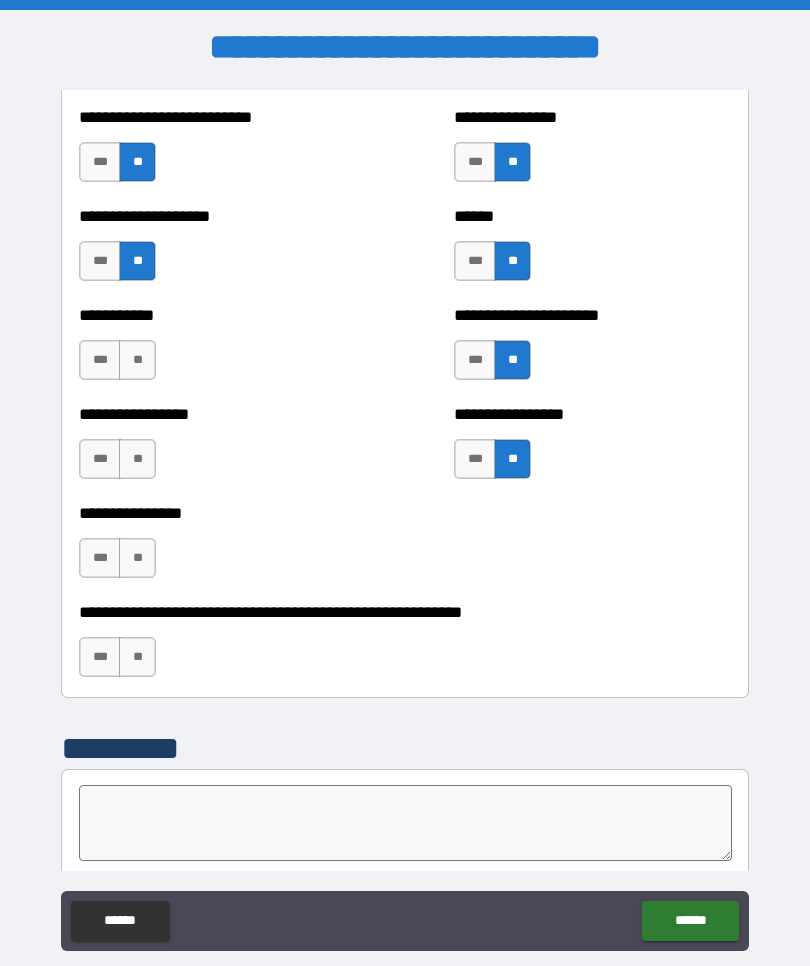 click on "**" at bounding box center [137, 459] 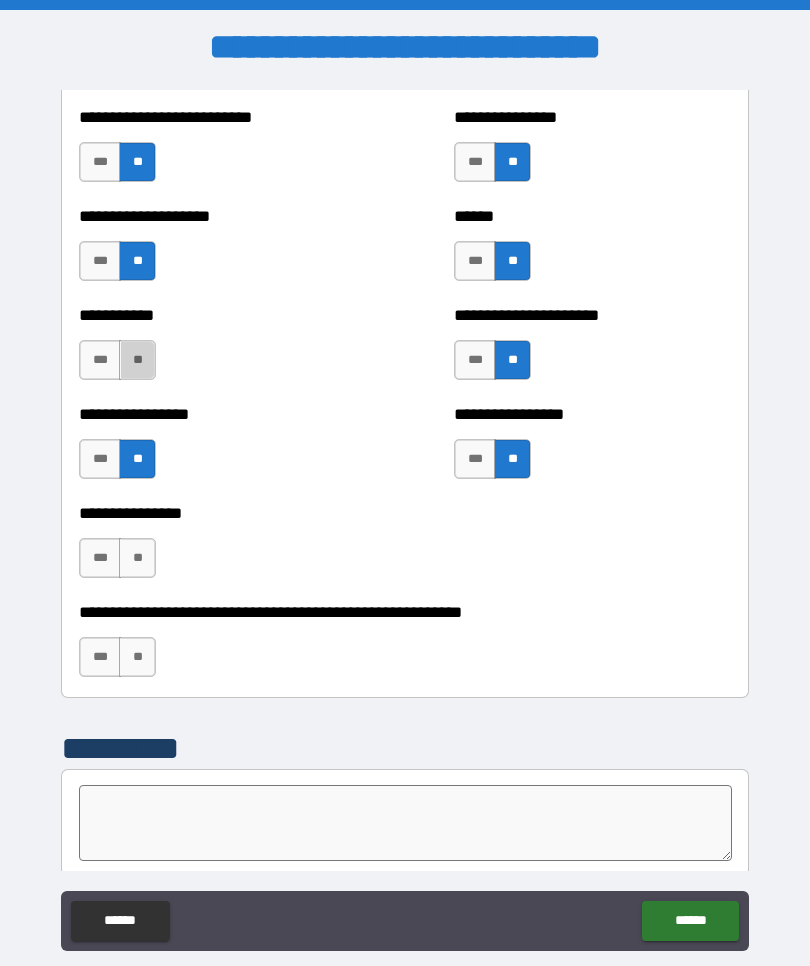 click on "**" at bounding box center (137, 360) 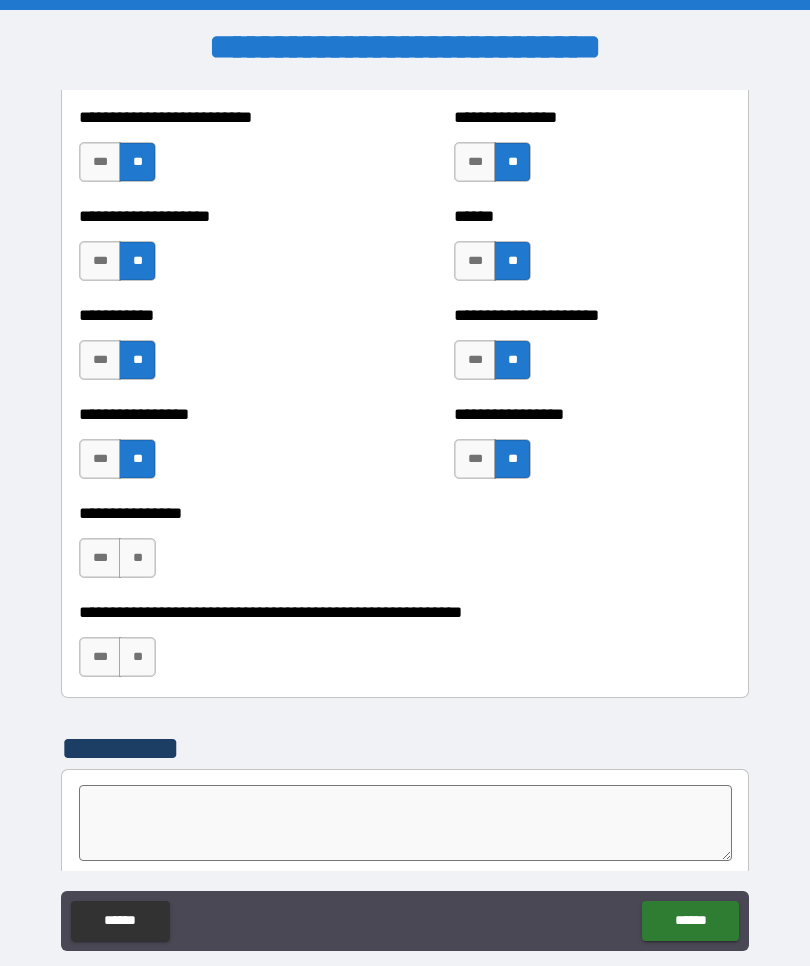 click on "**" at bounding box center (137, 558) 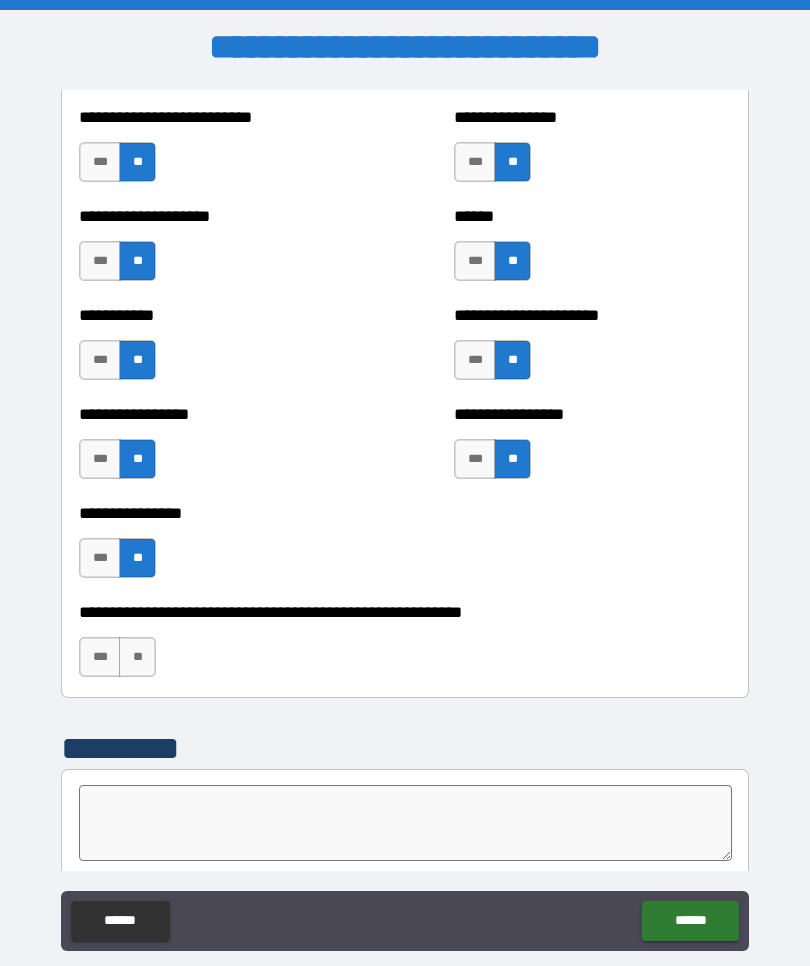 click on "**" at bounding box center [137, 657] 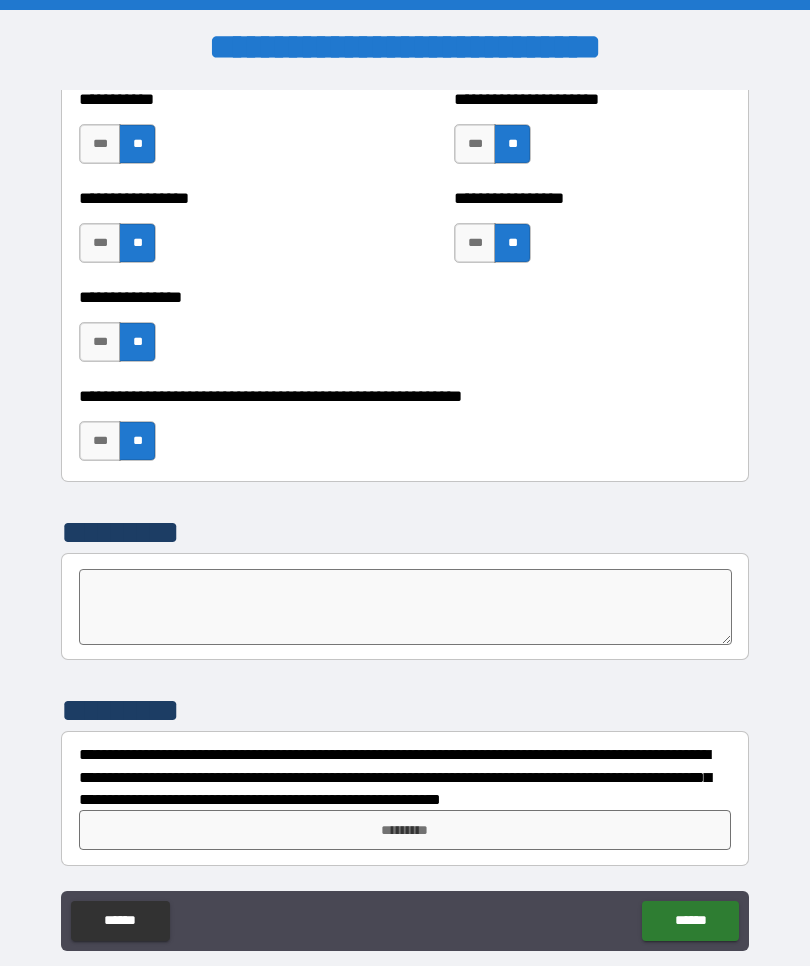 scroll, scrollTop: 6127, scrollLeft: 0, axis: vertical 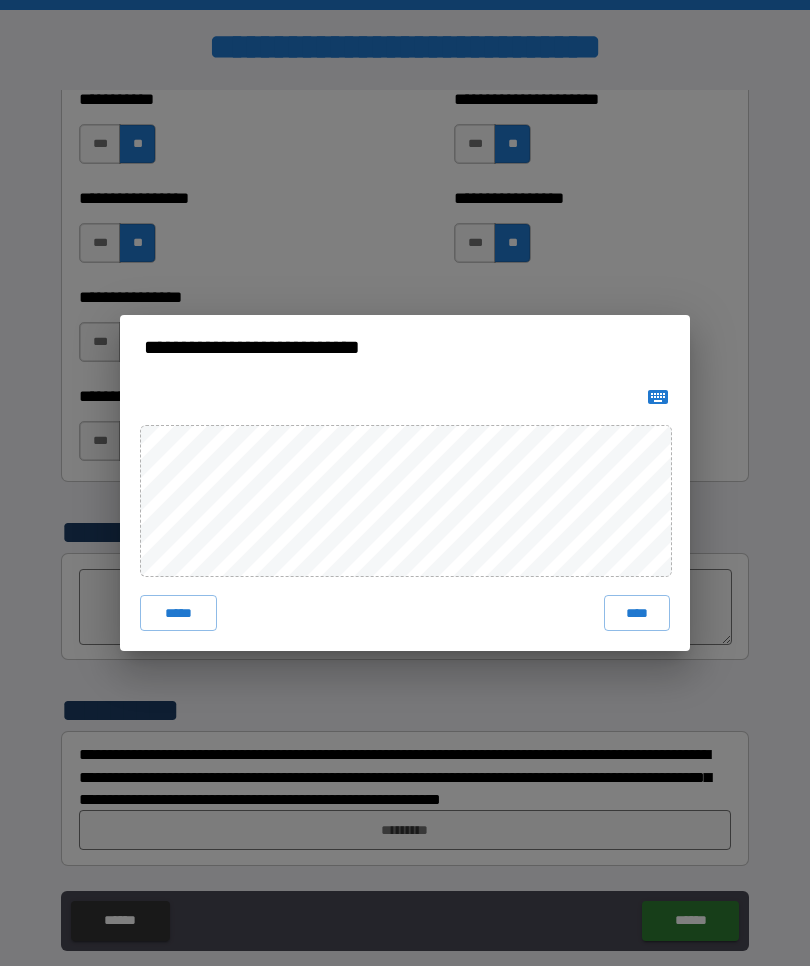 click on "****" at bounding box center [637, 613] 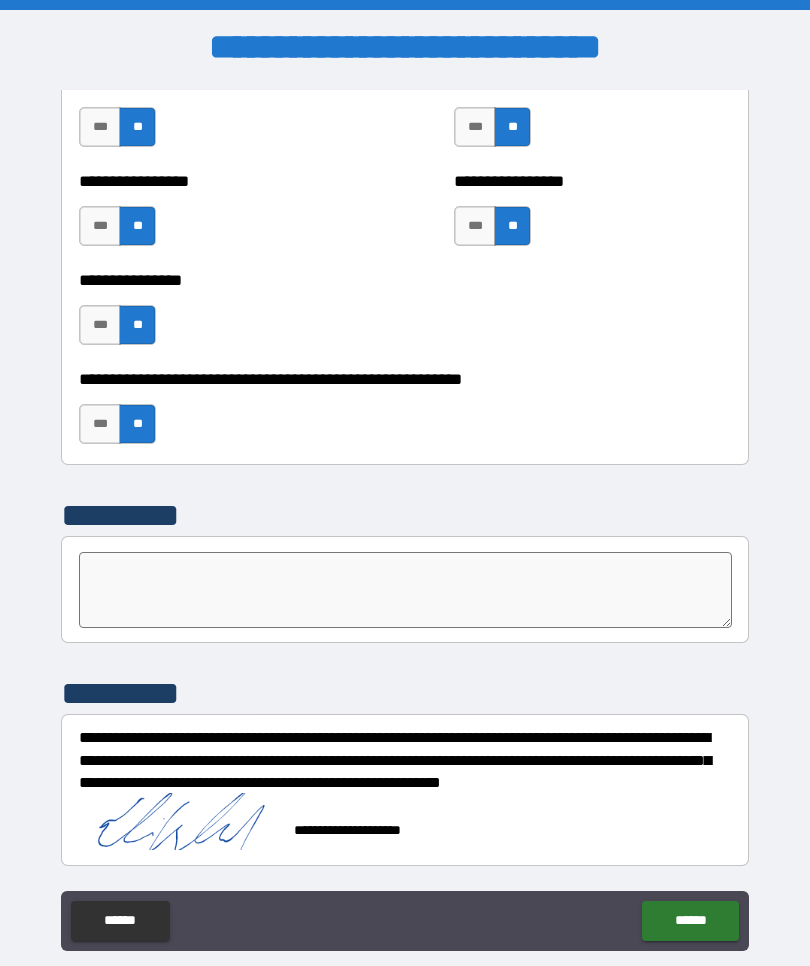 scroll, scrollTop: 6144, scrollLeft: 0, axis: vertical 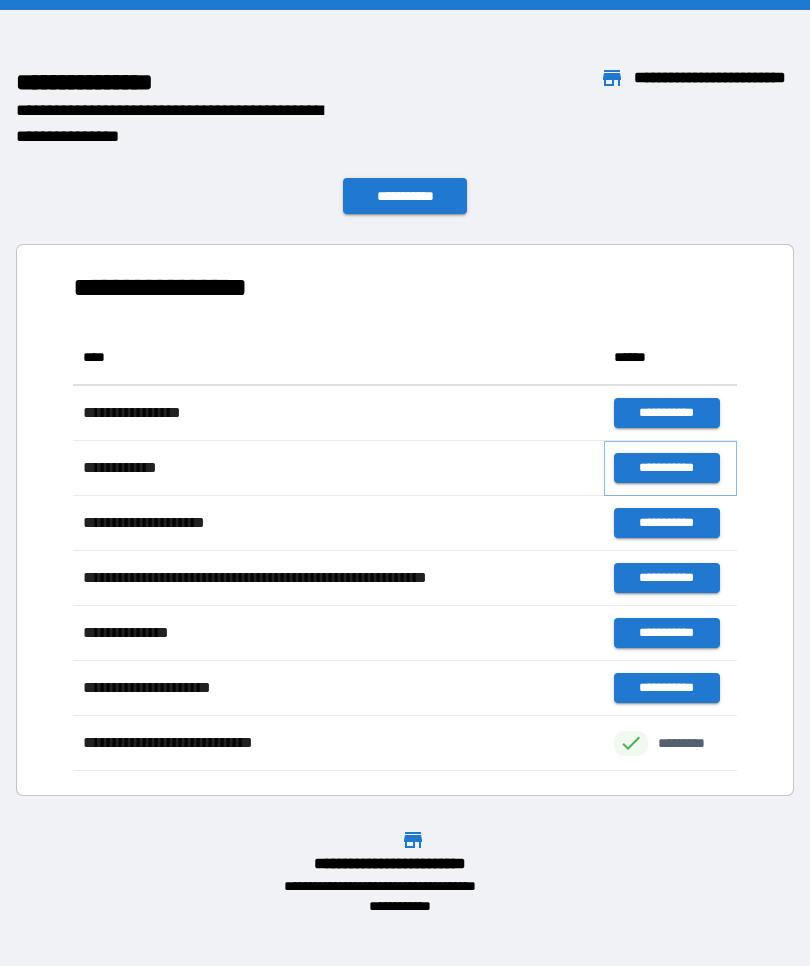 click on "**********" at bounding box center (666, 468) 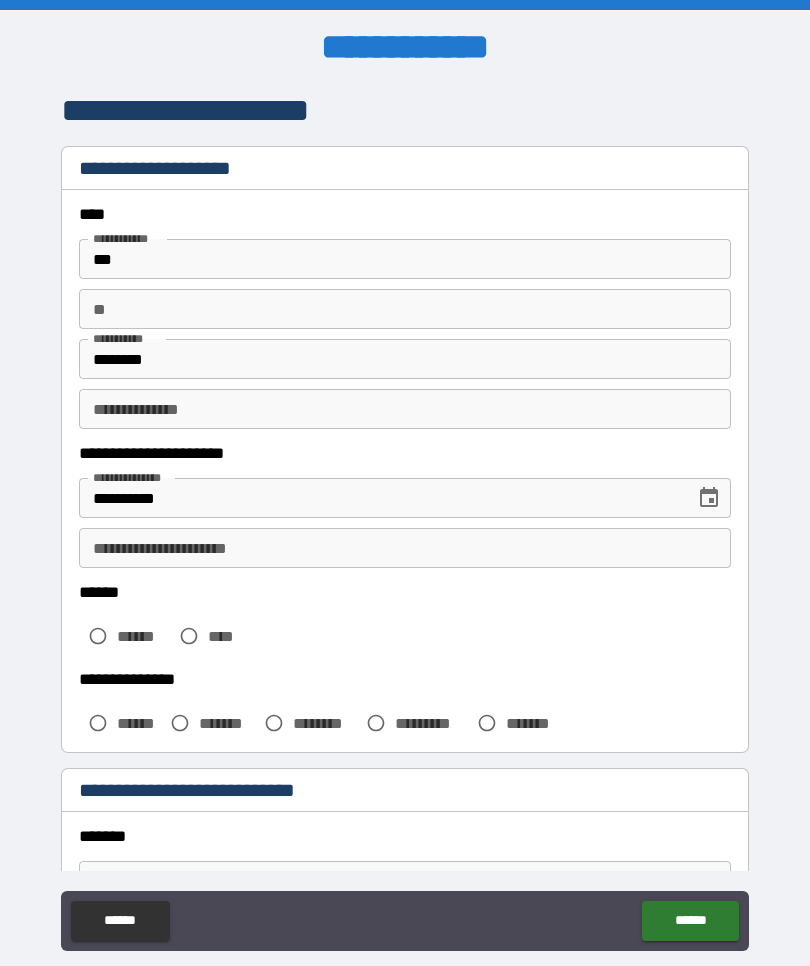 click on "********" at bounding box center [405, 359] 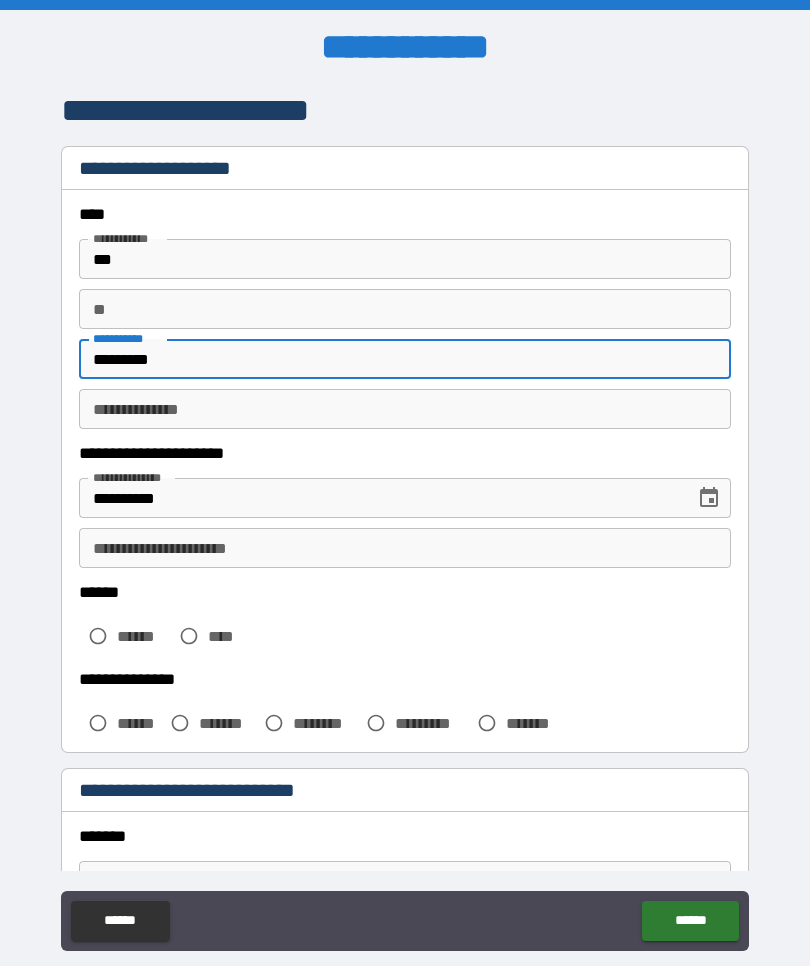 type on "*********" 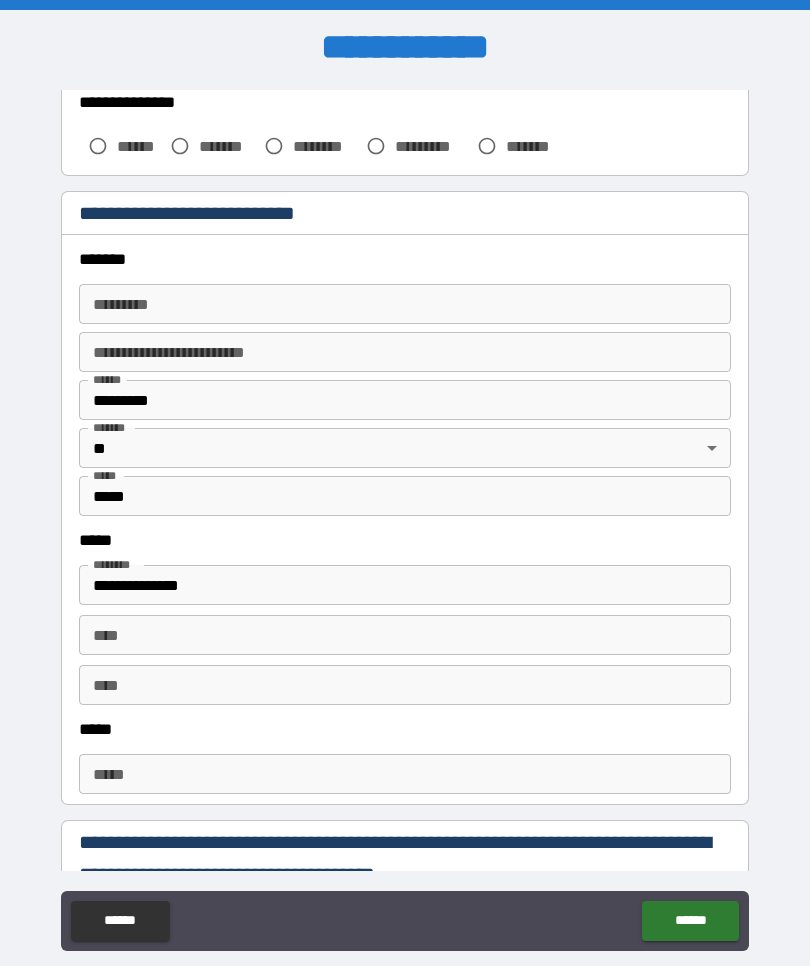 scroll, scrollTop: 579, scrollLeft: 0, axis: vertical 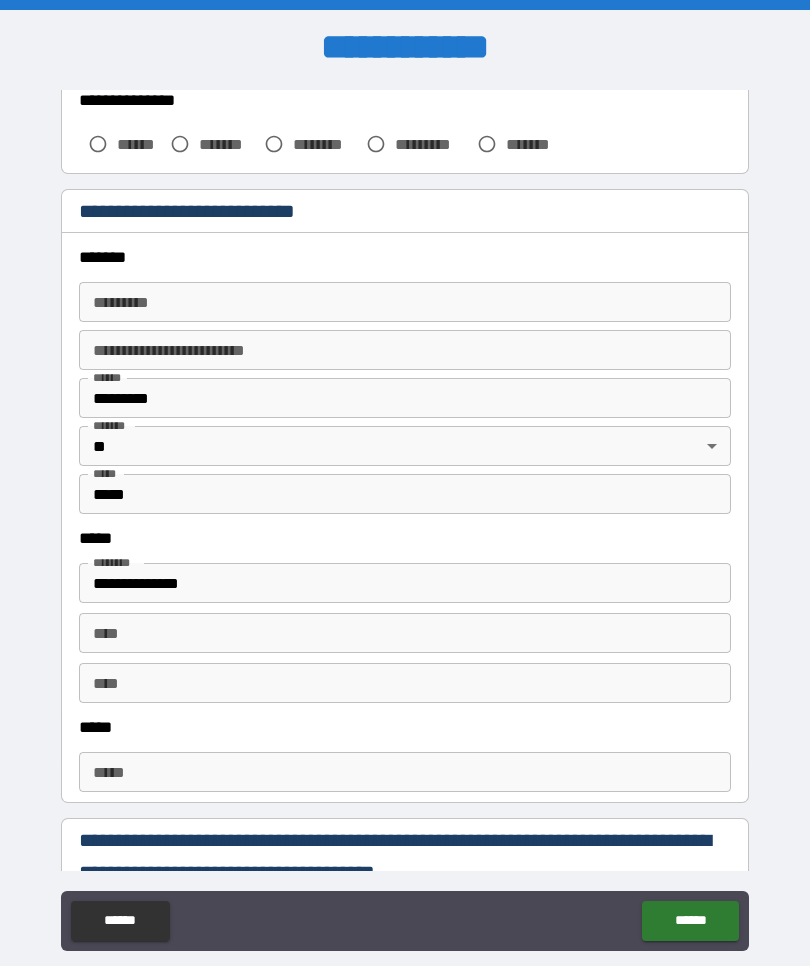 click on "*******   *" at bounding box center [405, 302] 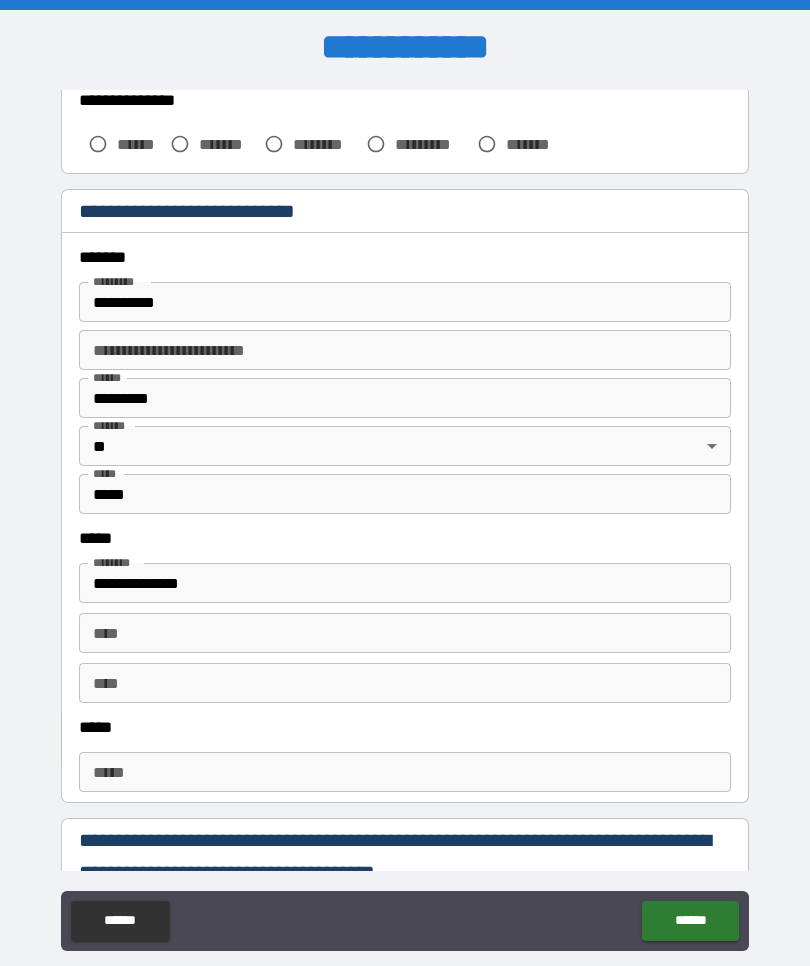 type on "**********" 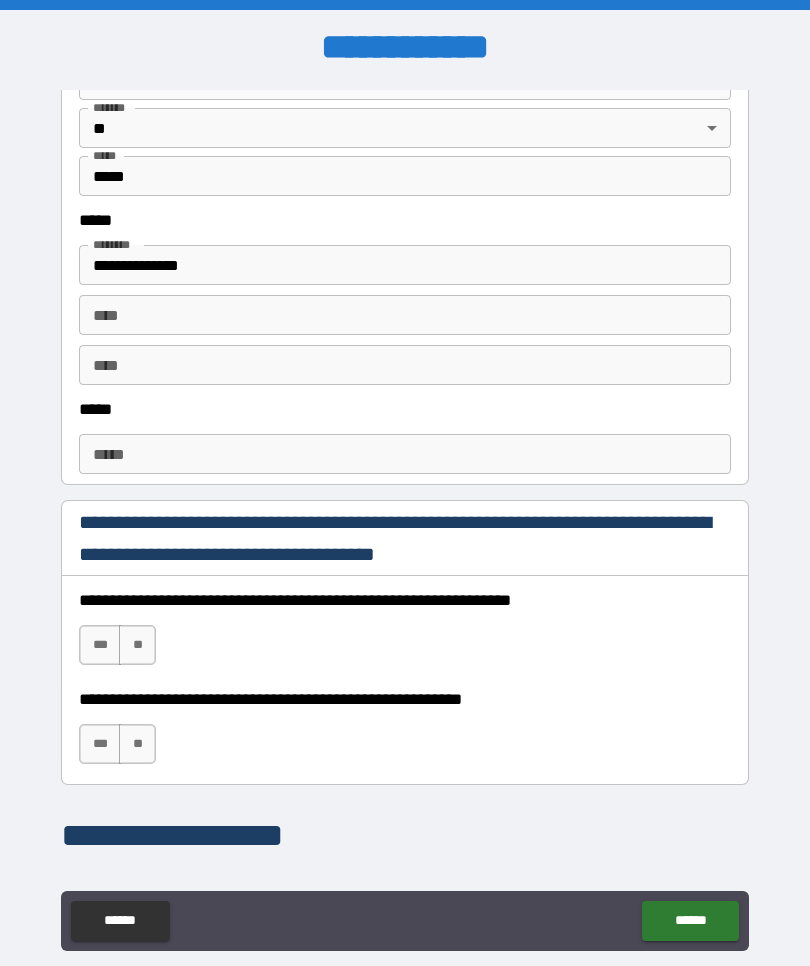 scroll, scrollTop: 901, scrollLeft: 0, axis: vertical 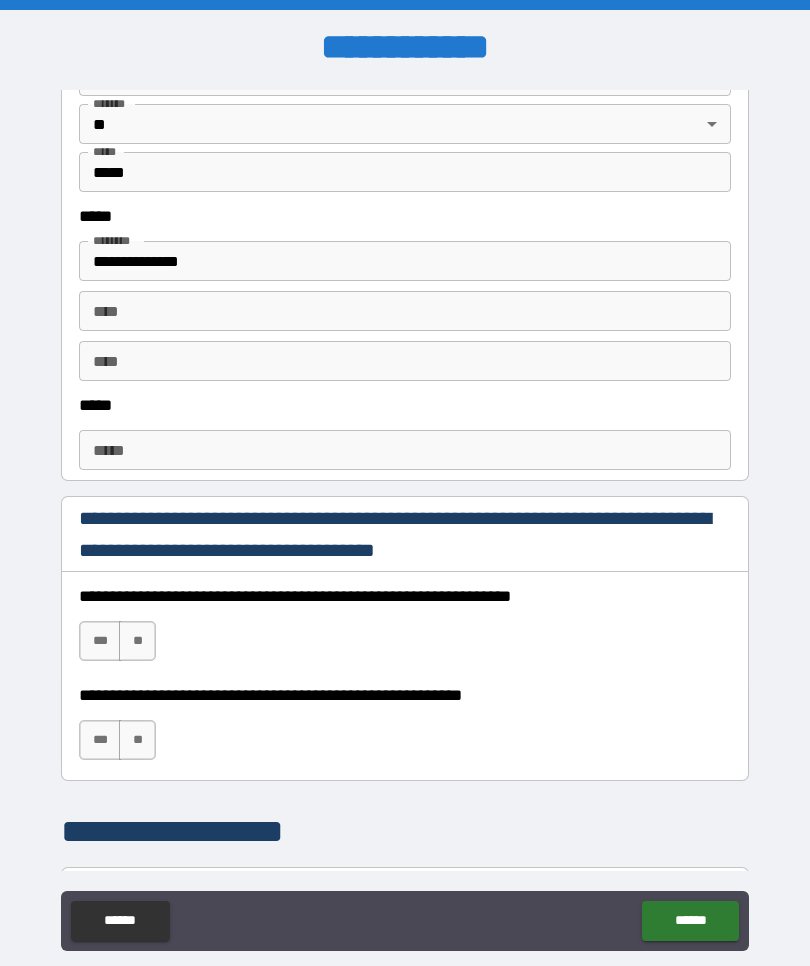 click on "***" at bounding box center (100, 641) 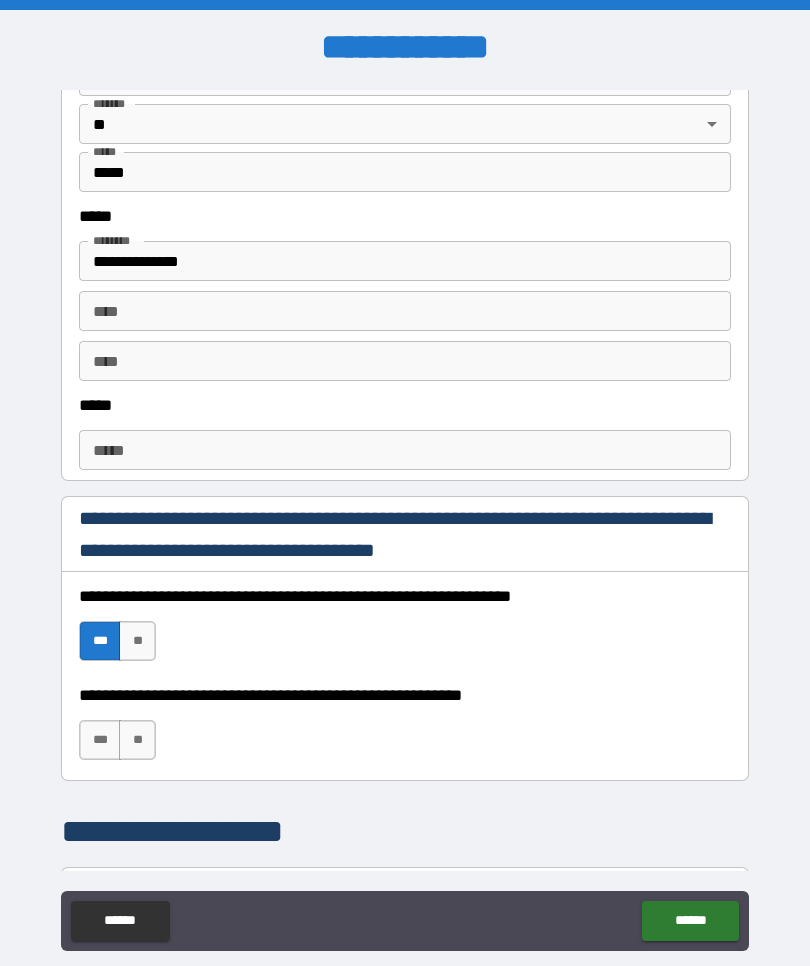 click on "***" at bounding box center (100, 740) 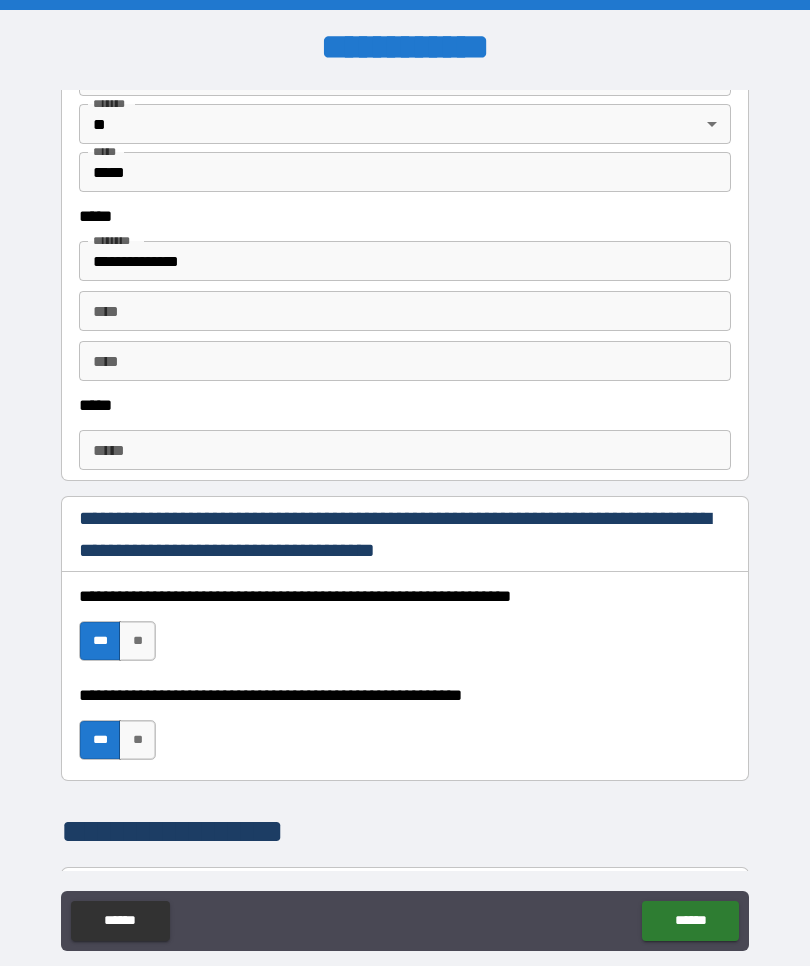 click on "***** *****" at bounding box center (405, 450) 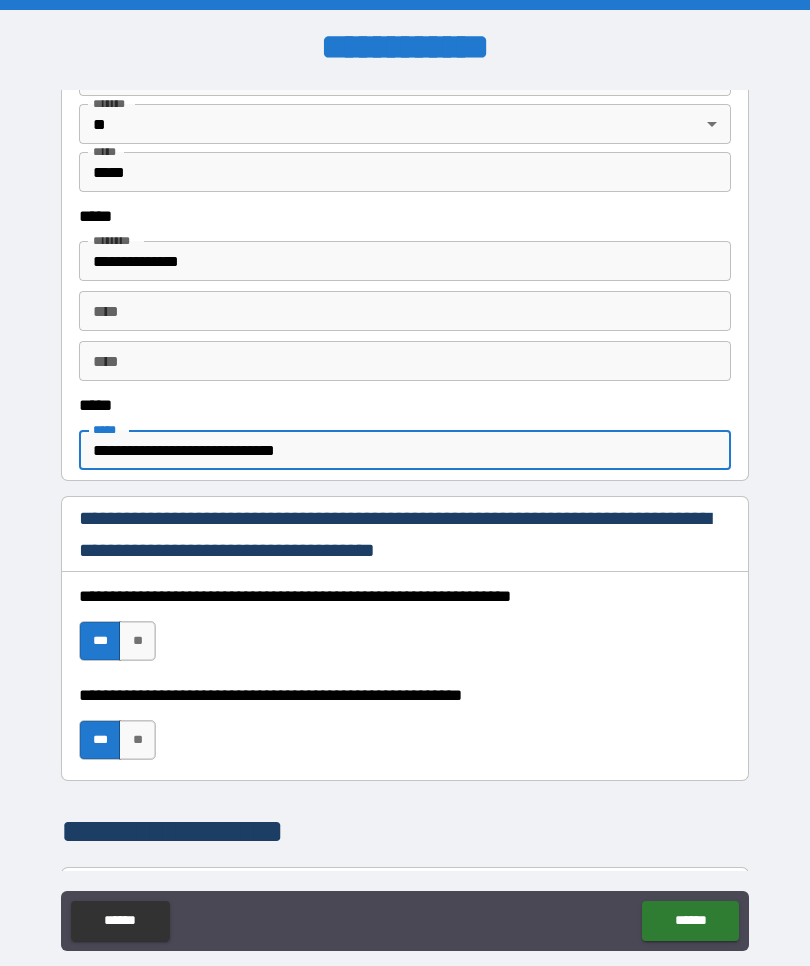 click on "**********" at bounding box center [405, 450] 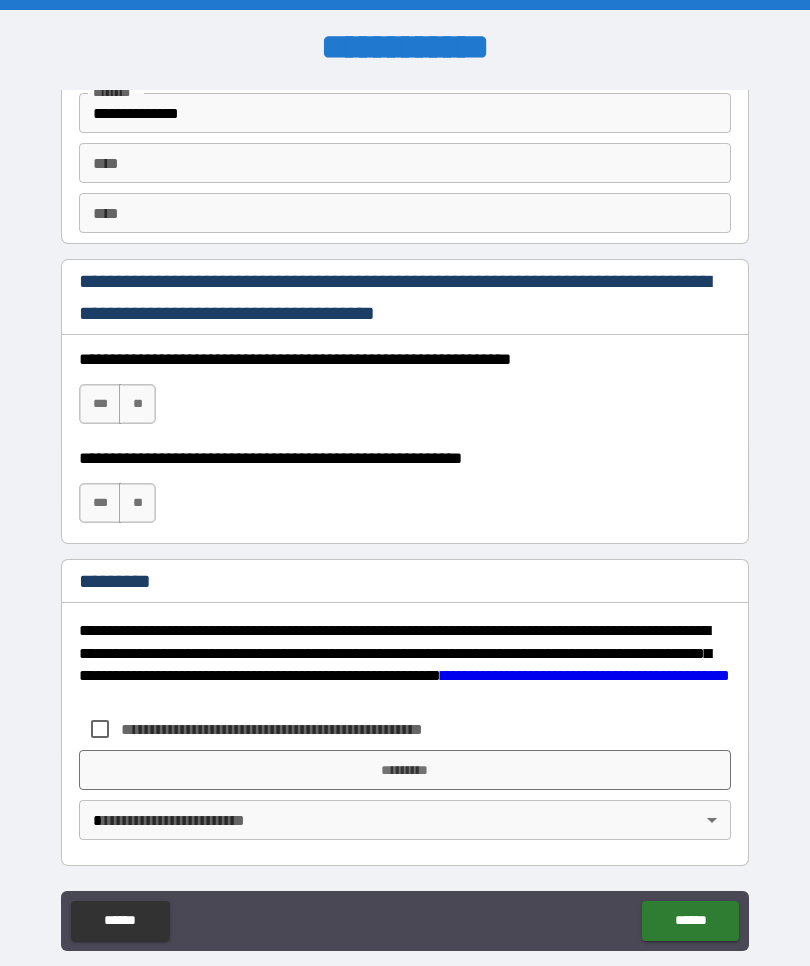 scroll, scrollTop: 2725, scrollLeft: 0, axis: vertical 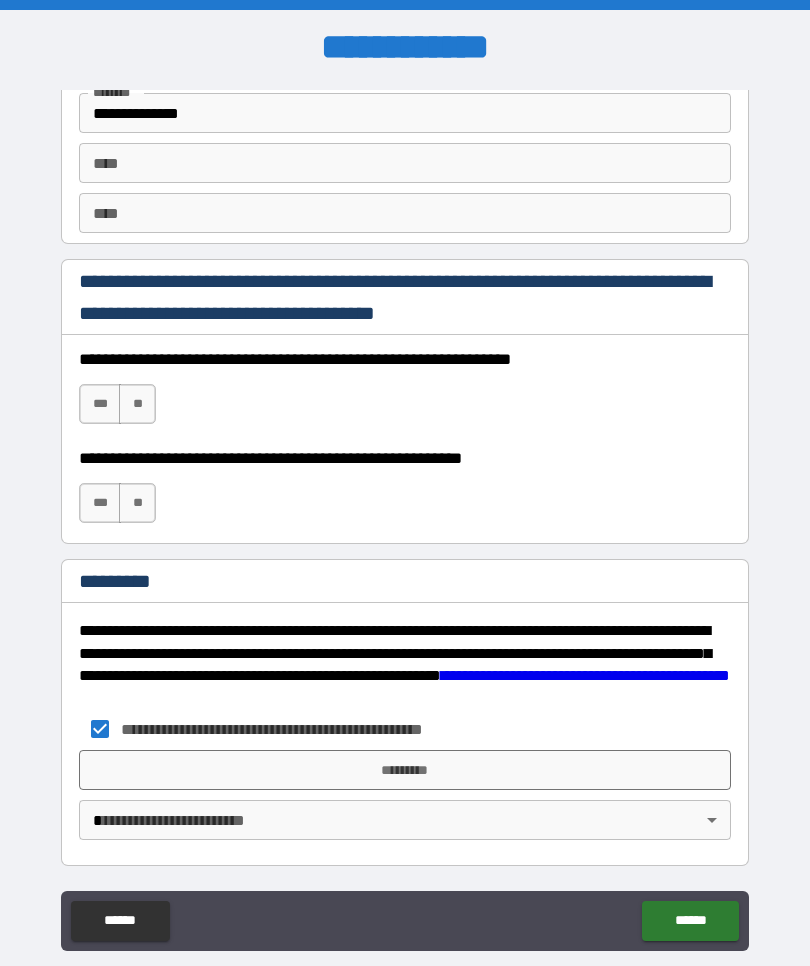 click on "*********" at bounding box center (405, 770) 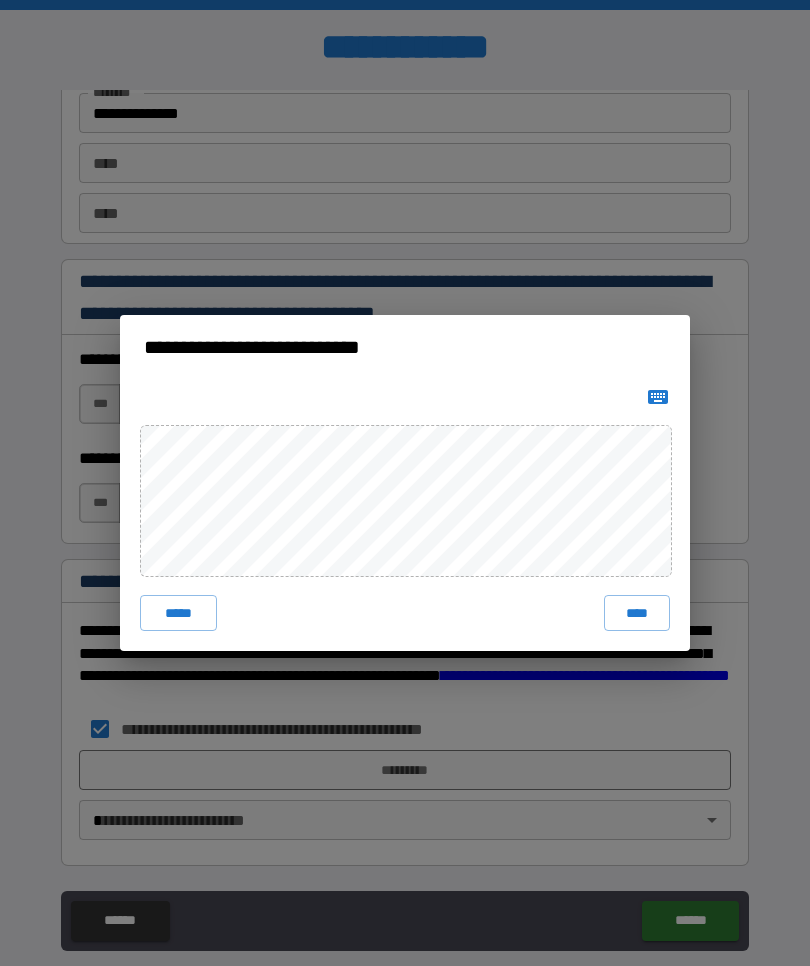 click on "****" at bounding box center [637, 613] 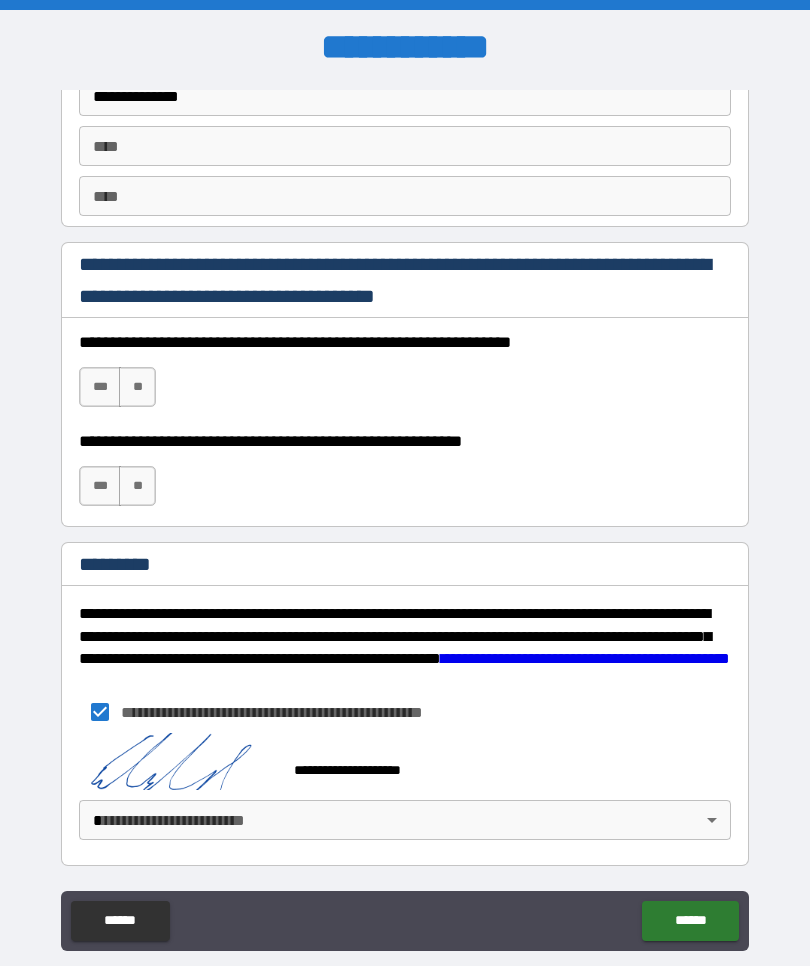 click on "**********" at bounding box center [405, 517] 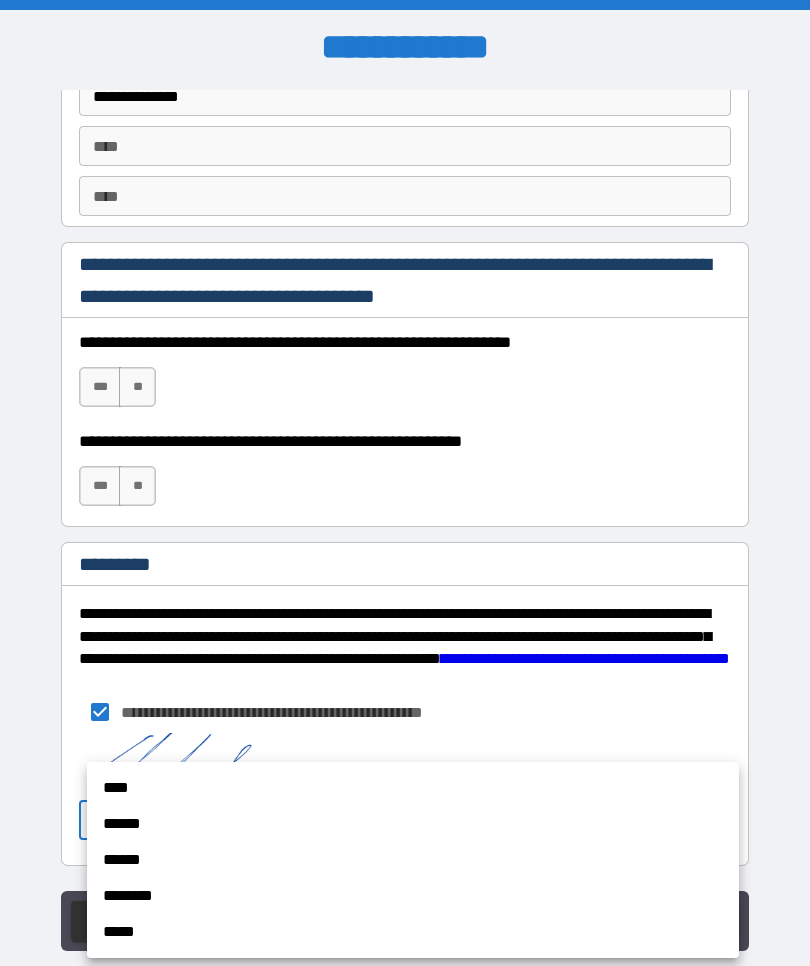 click on "****" at bounding box center [413, 788] 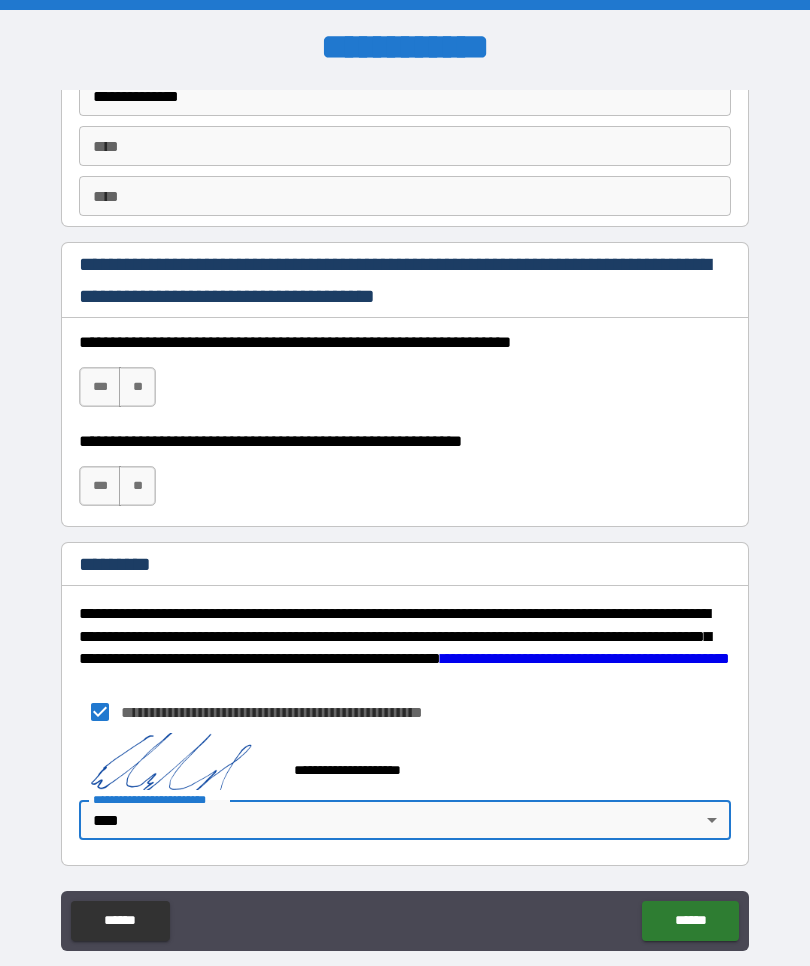 click on "******" at bounding box center [690, 921] 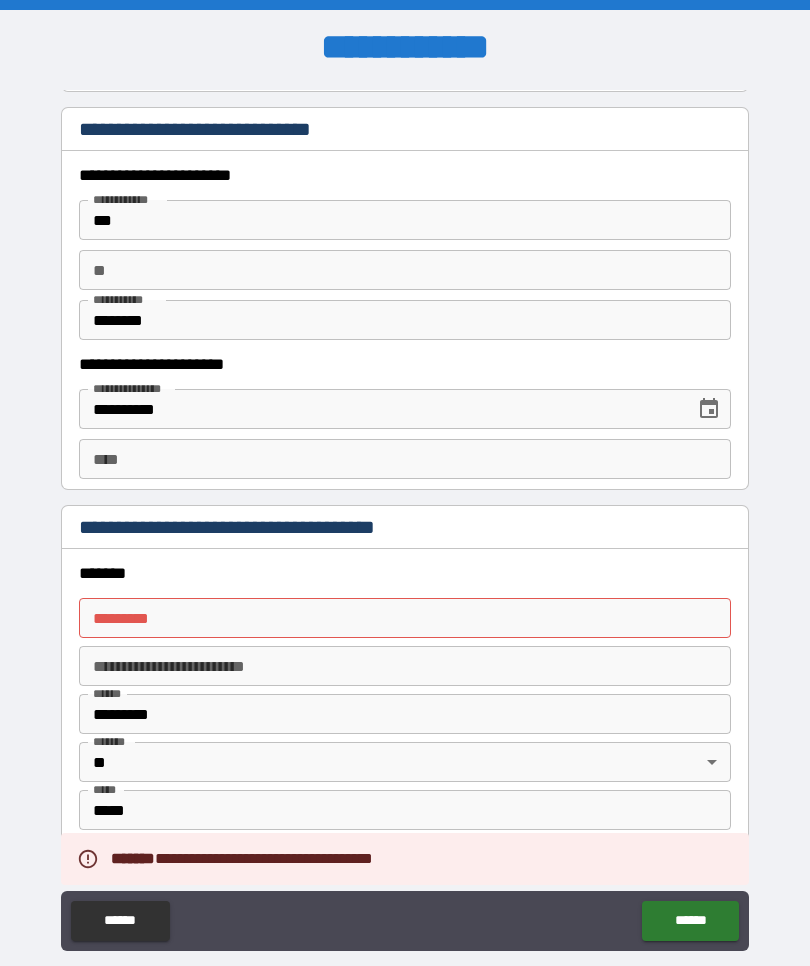 scroll, scrollTop: 2012, scrollLeft: 0, axis: vertical 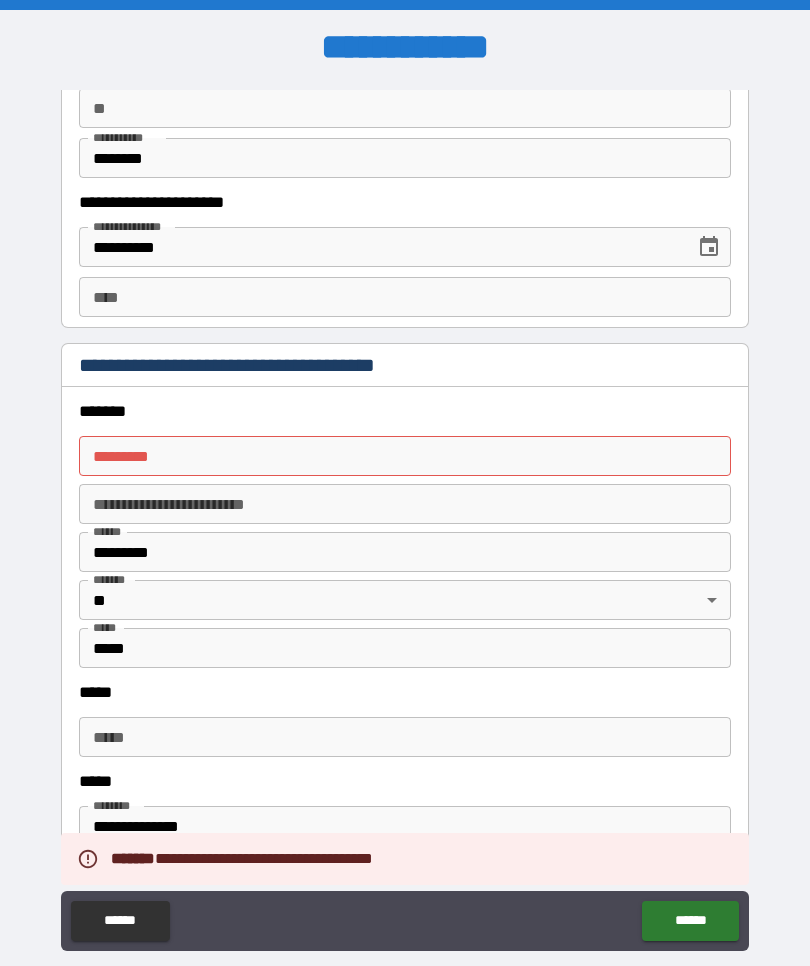 click on "*******   *" at bounding box center (405, 456) 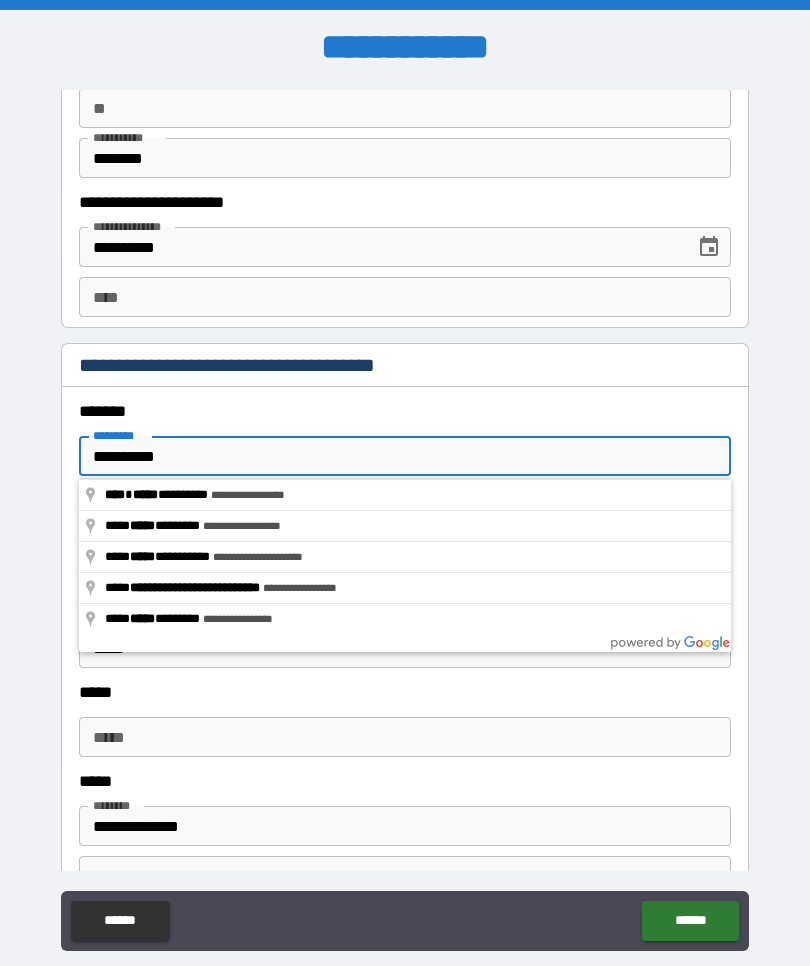 type on "**********" 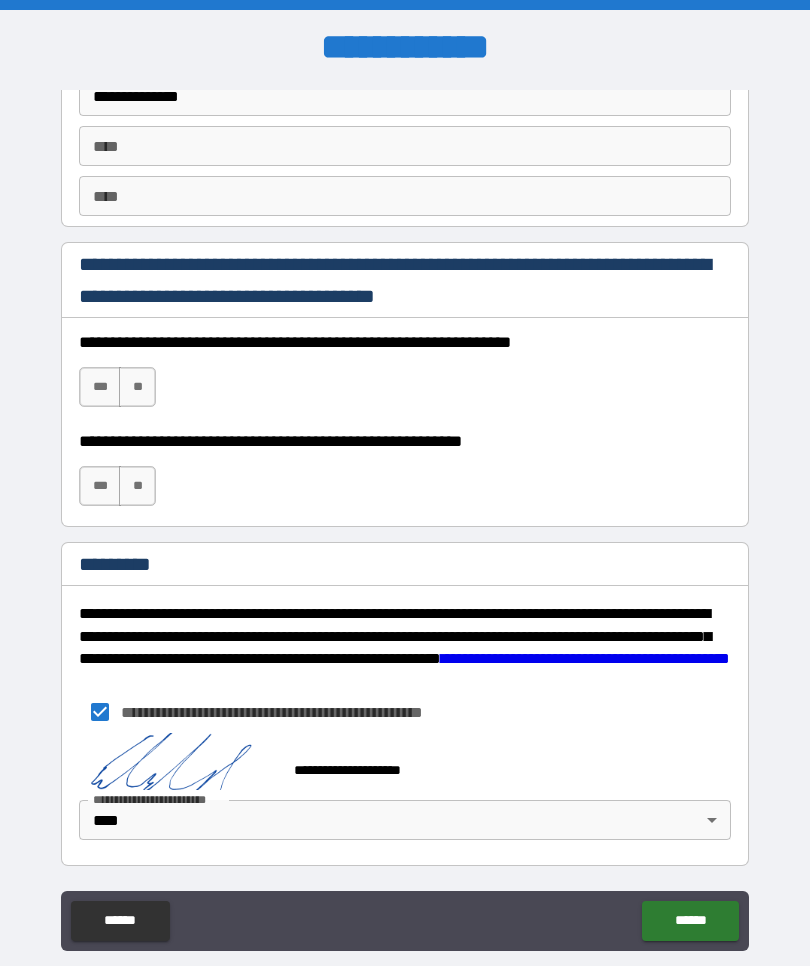 click on "******" at bounding box center [690, 921] 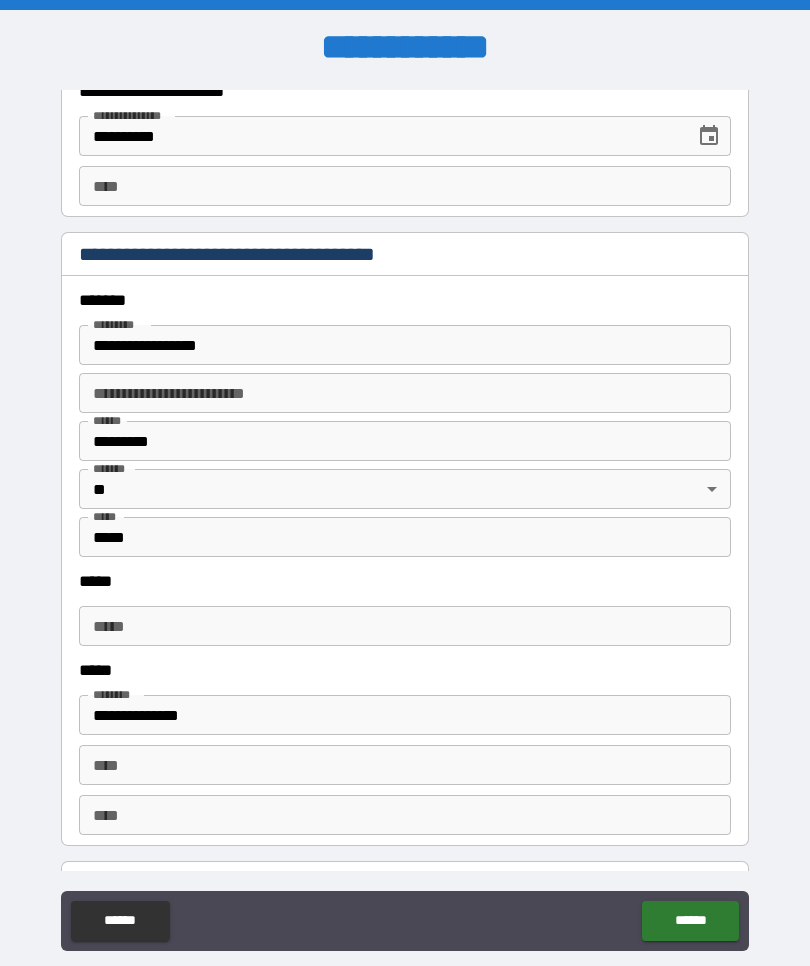 scroll, scrollTop: 2223, scrollLeft: 0, axis: vertical 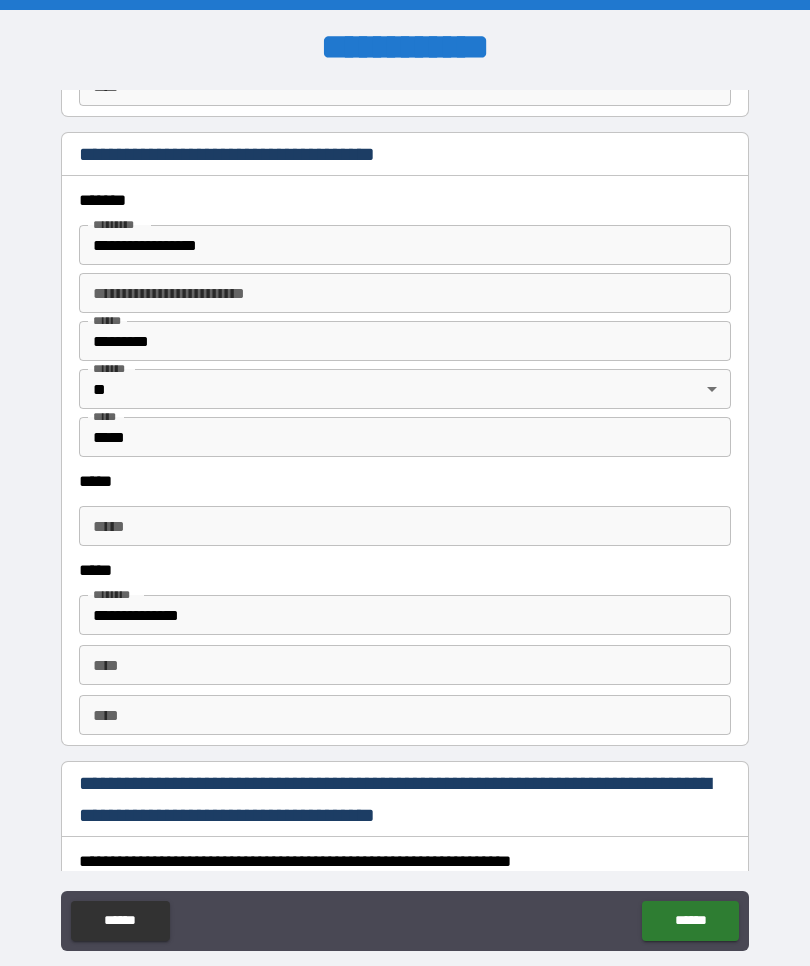 click on "******" at bounding box center (690, 921) 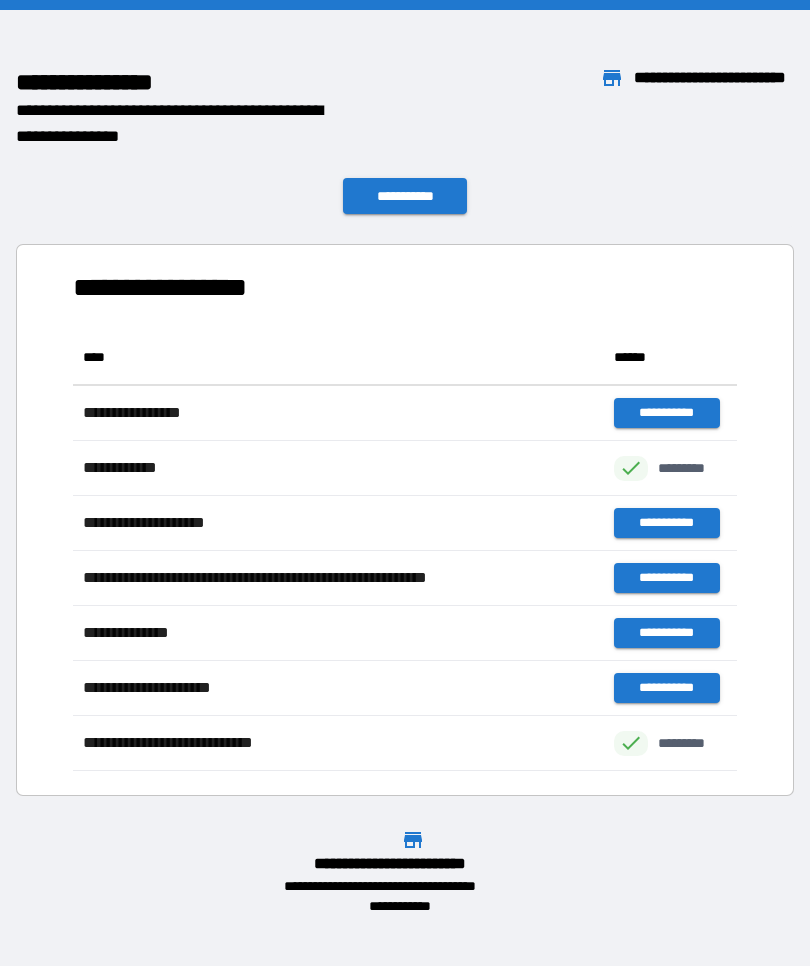 scroll, scrollTop: 441, scrollLeft: 664, axis: both 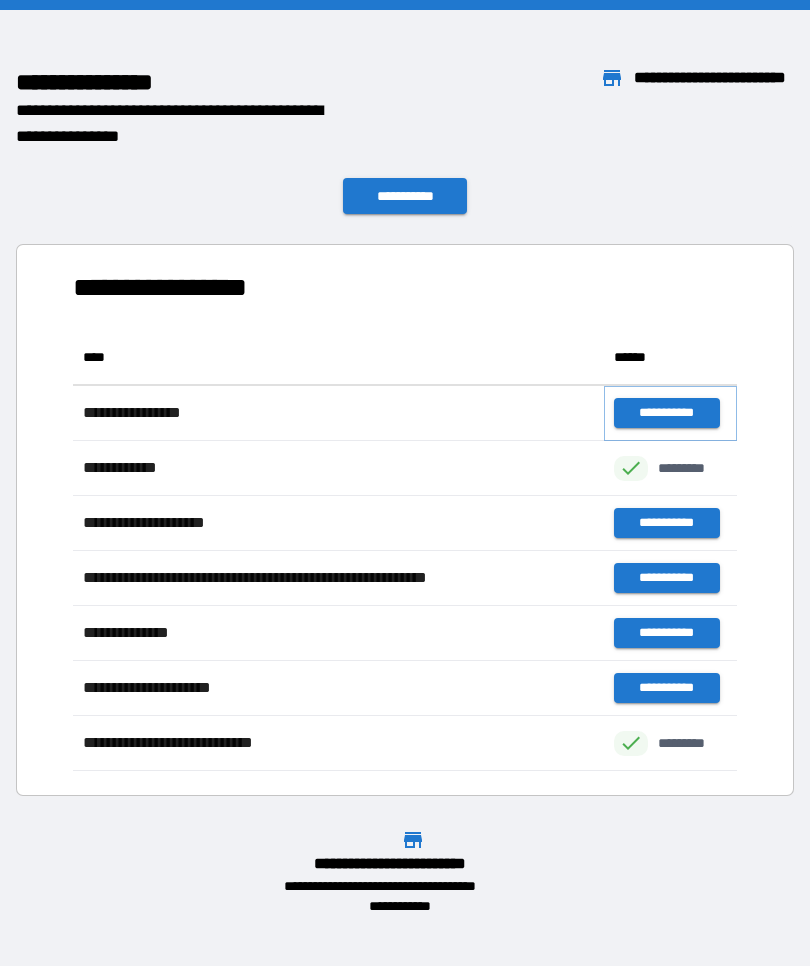 click on "**********" at bounding box center [666, 413] 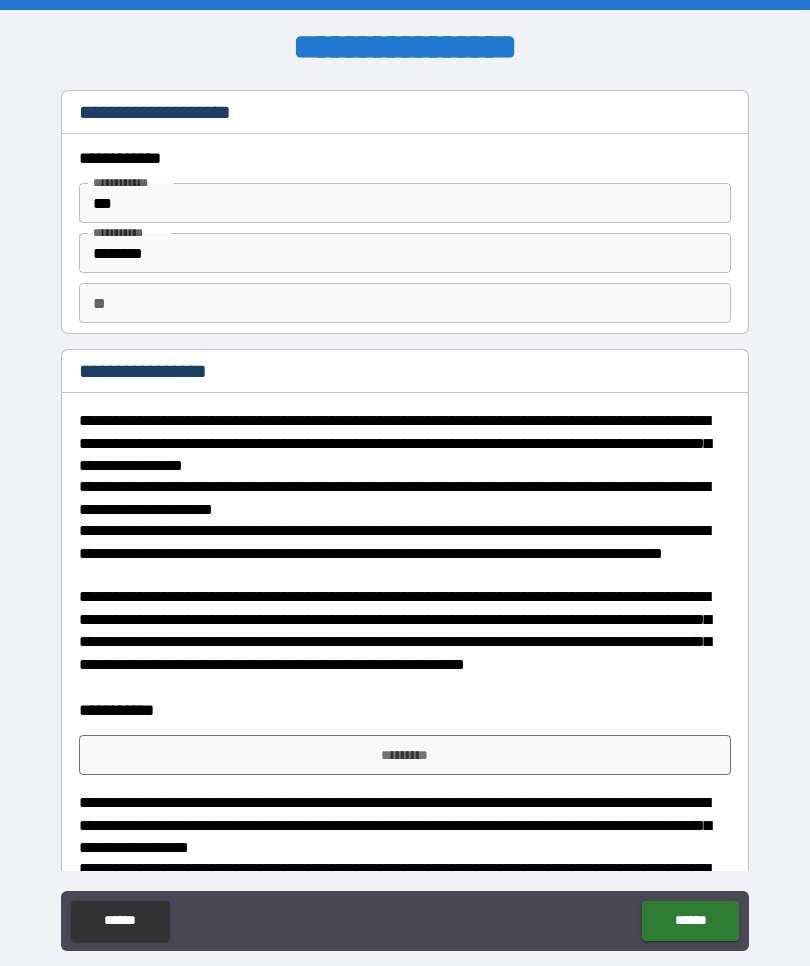 click on "********" at bounding box center [405, 253] 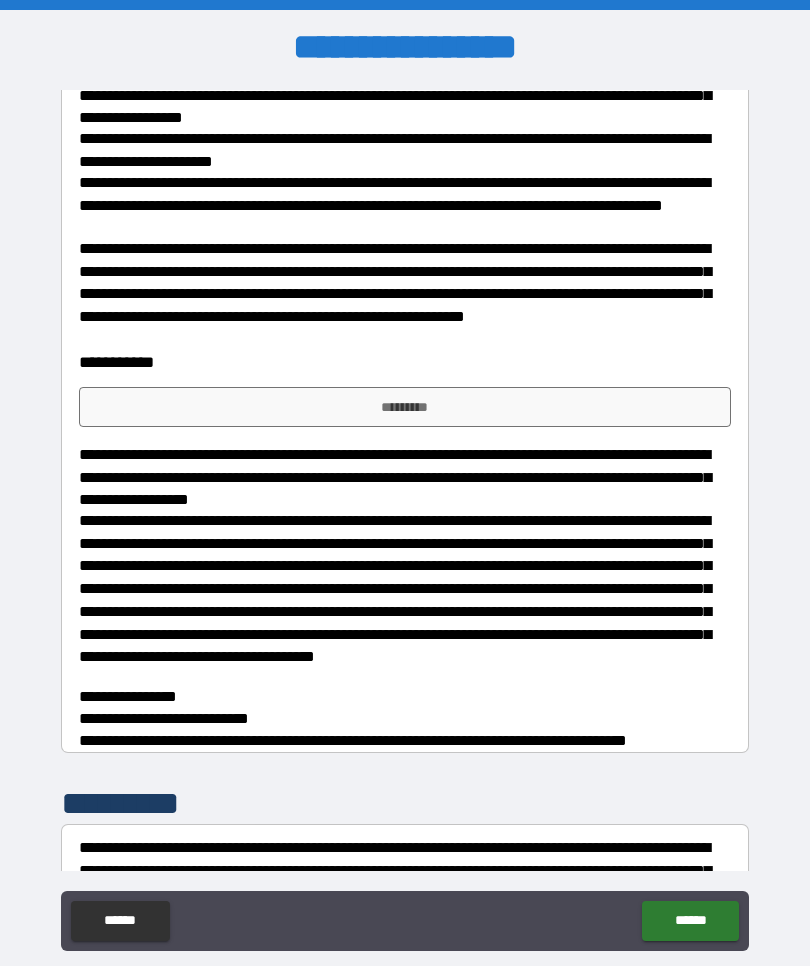 scroll, scrollTop: 351, scrollLeft: 0, axis: vertical 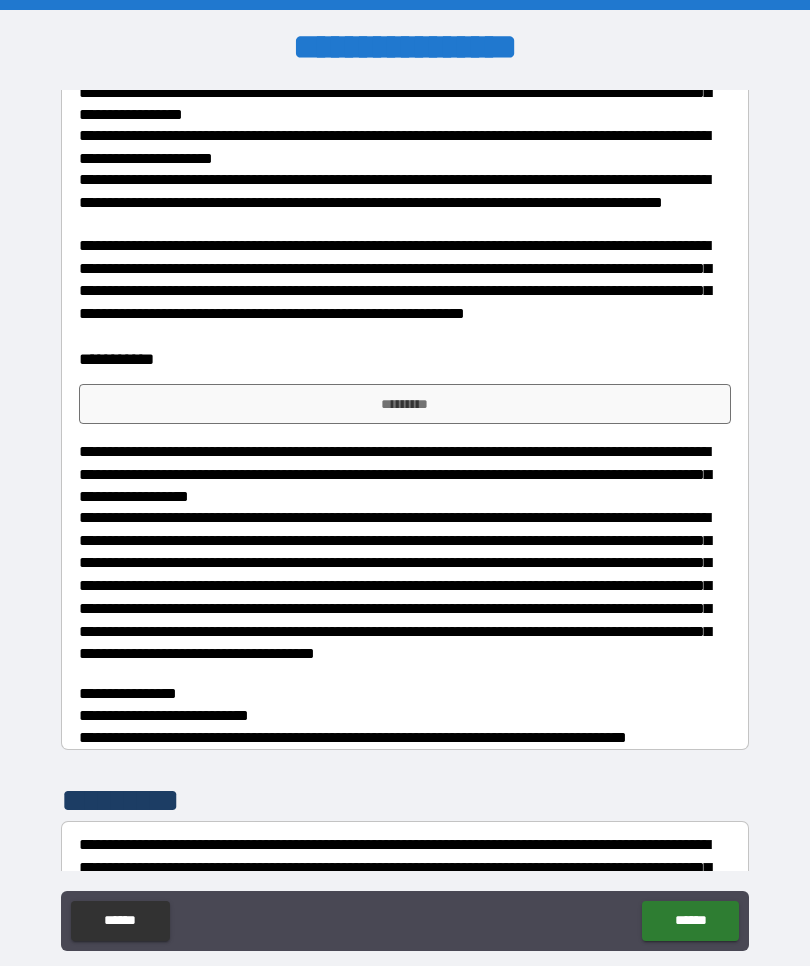 type on "*********" 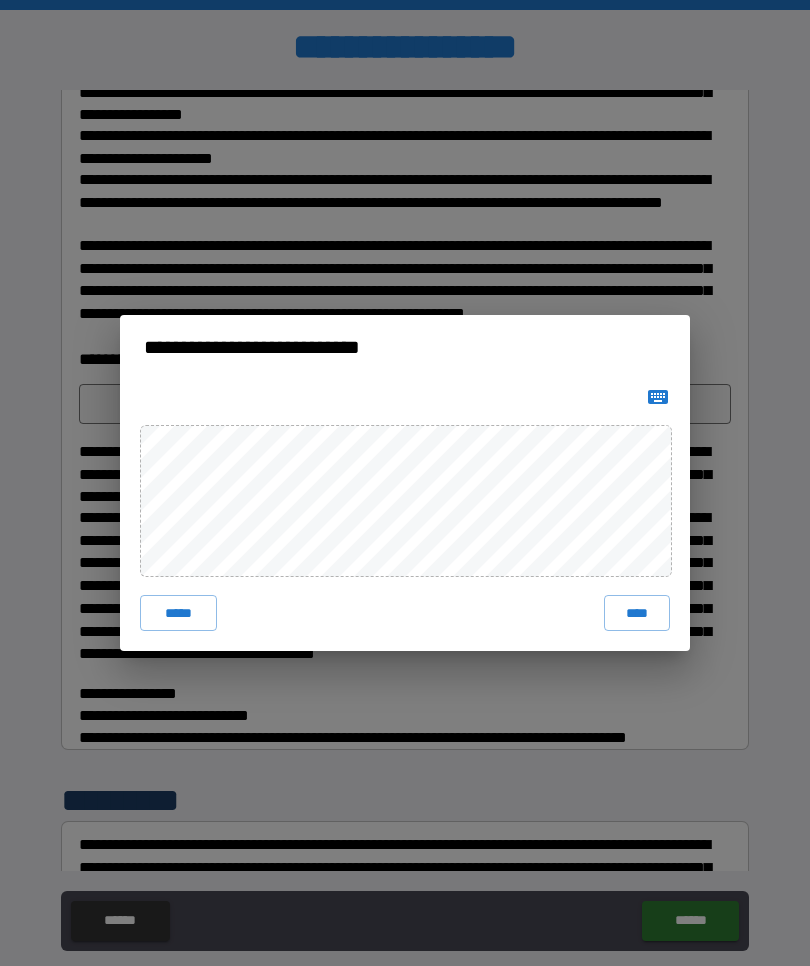 click on "****" at bounding box center (637, 613) 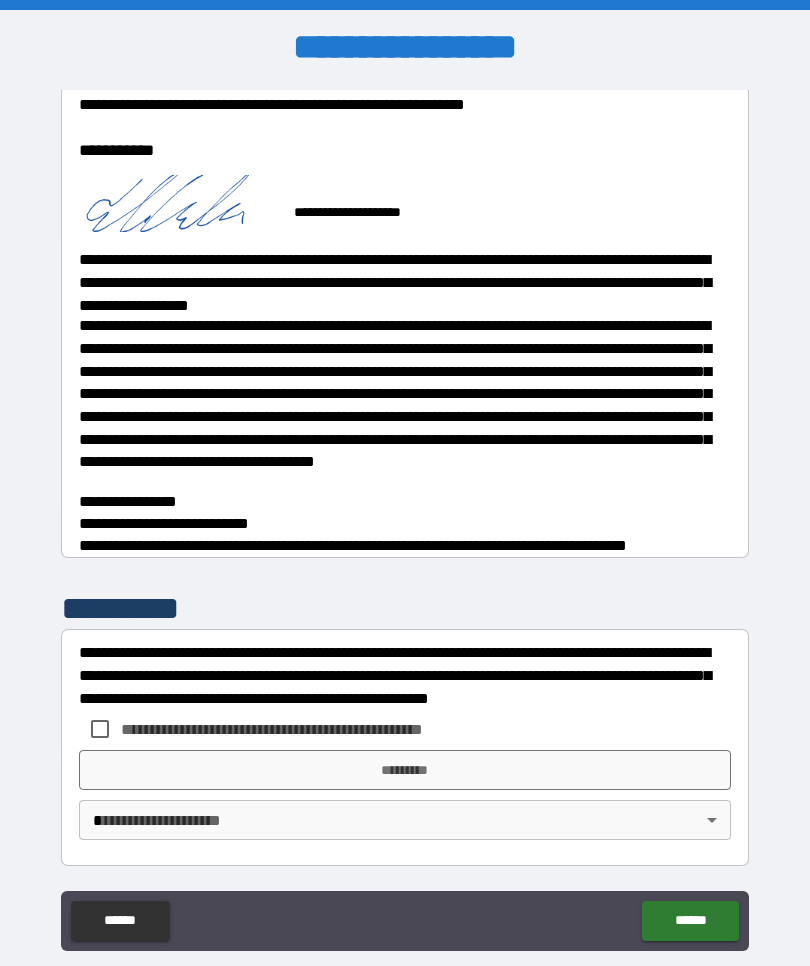 scroll, scrollTop: 560, scrollLeft: 0, axis: vertical 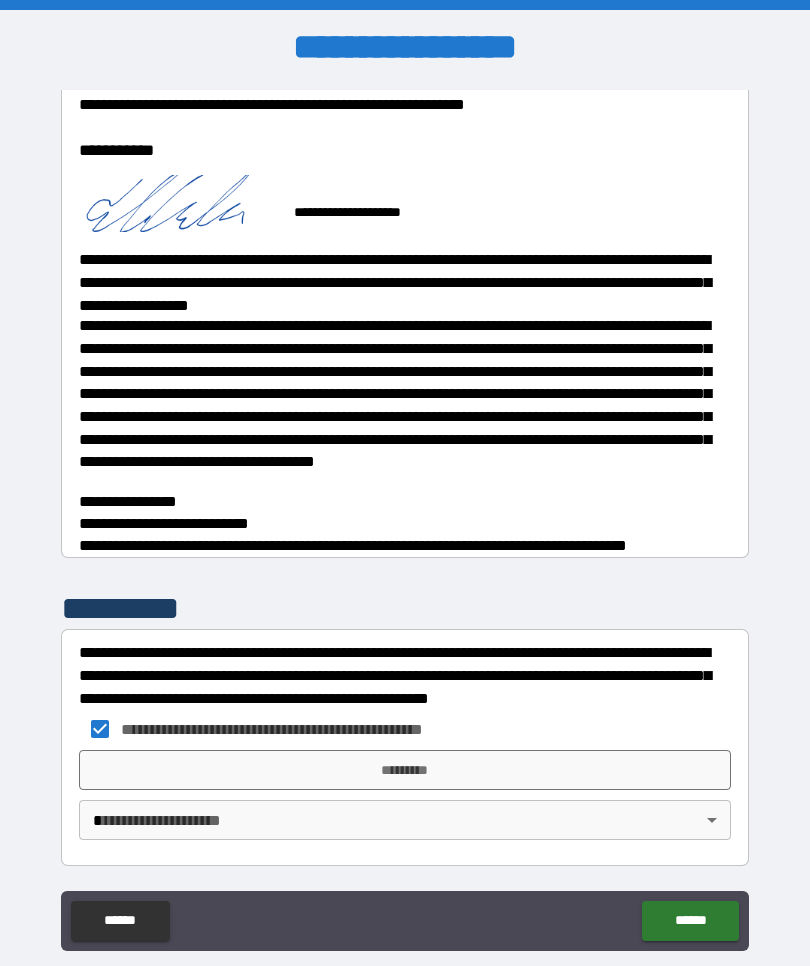 click on "*********" at bounding box center [405, 770] 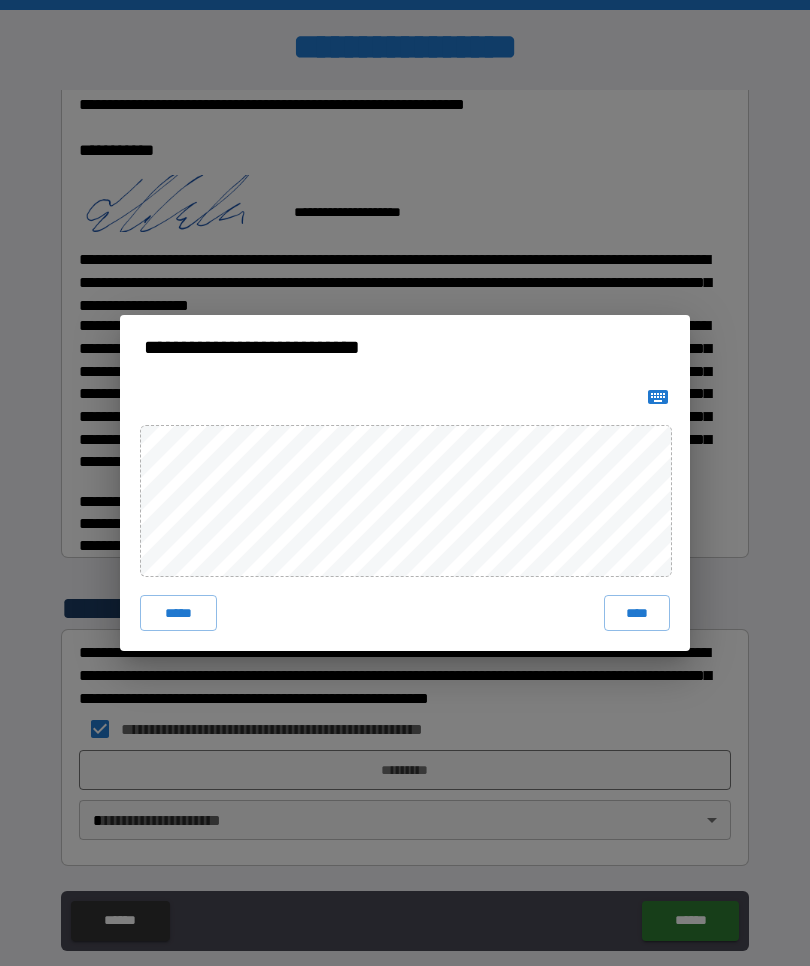 click on "****" at bounding box center [637, 613] 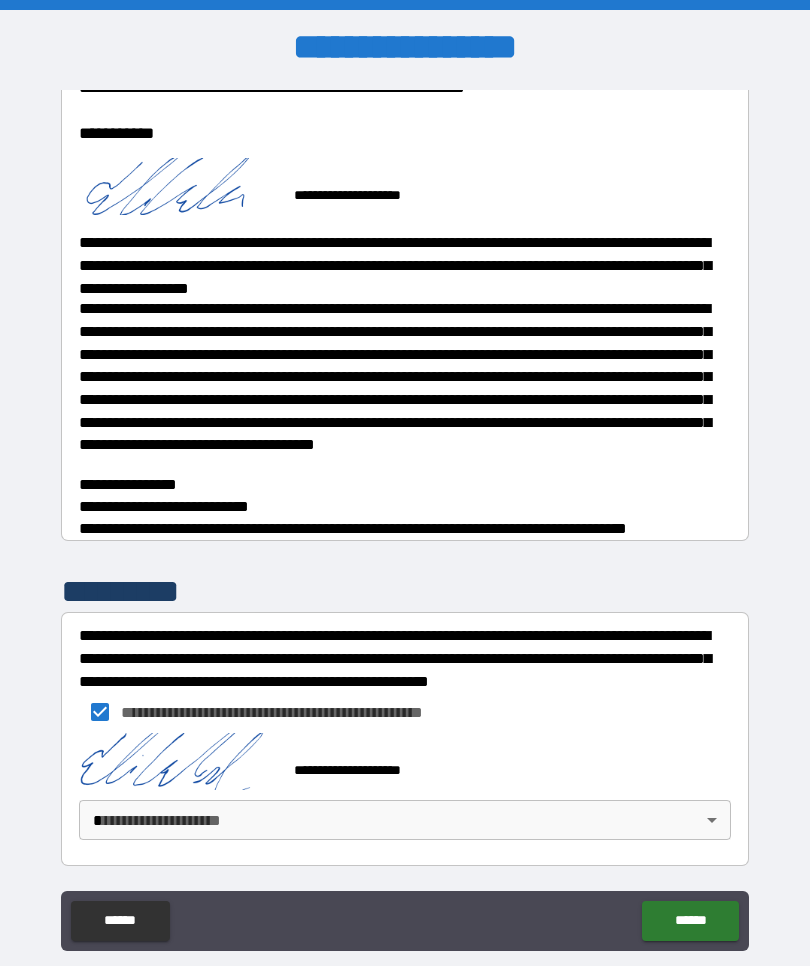 scroll, scrollTop: 577, scrollLeft: 0, axis: vertical 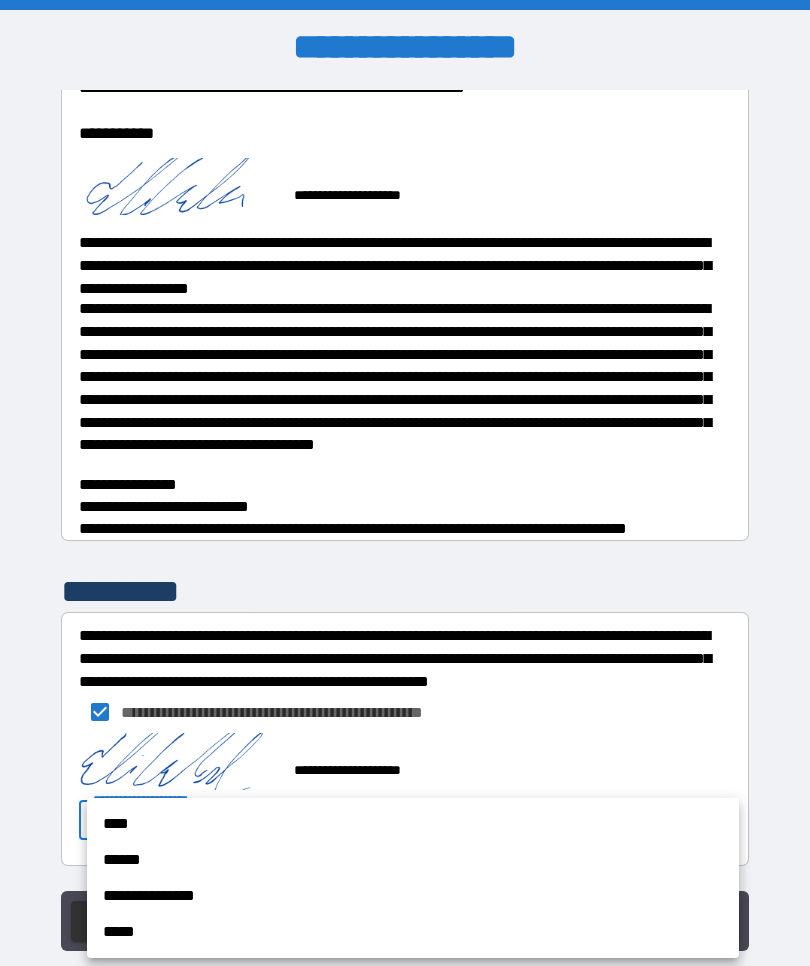 click on "****" at bounding box center (413, 824) 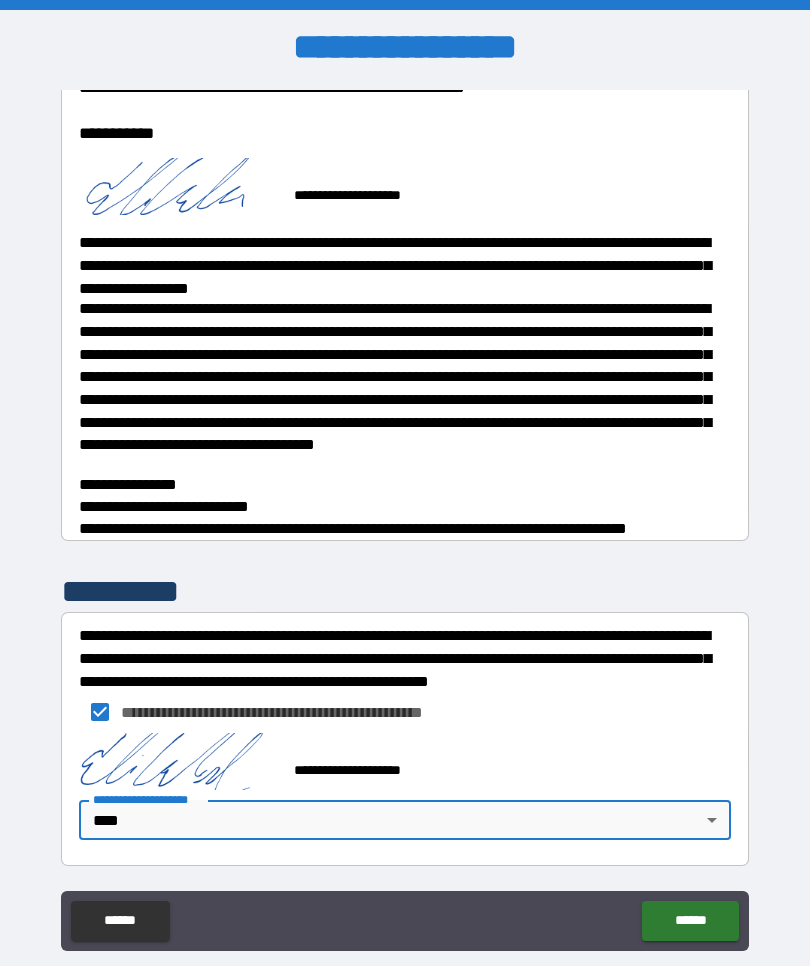 click on "******" at bounding box center (690, 921) 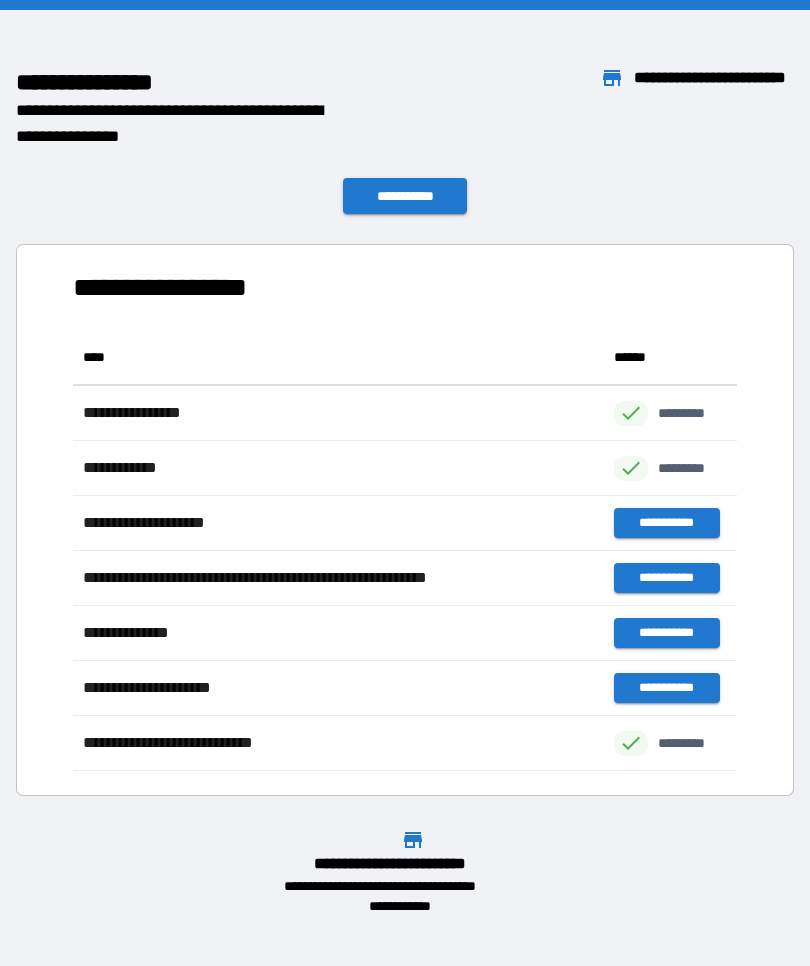 scroll, scrollTop: 441, scrollLeft: 664, axis: both 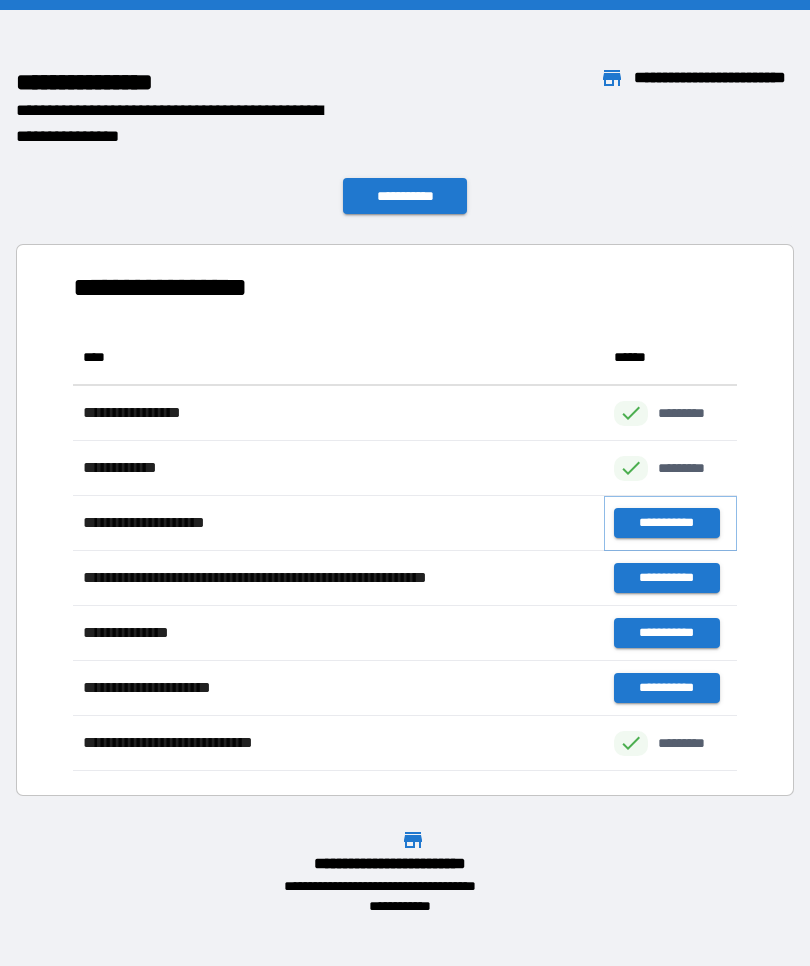 click on "**********" at bounding box center [666, 523] 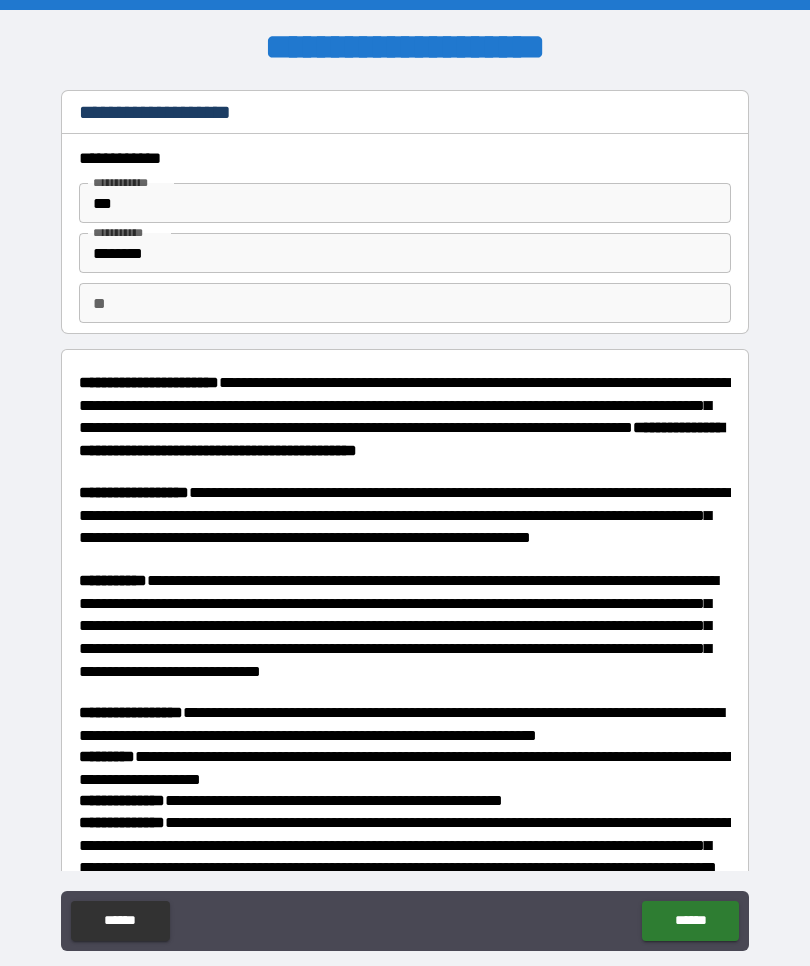 click on "********" at bounding box center [405, 253] 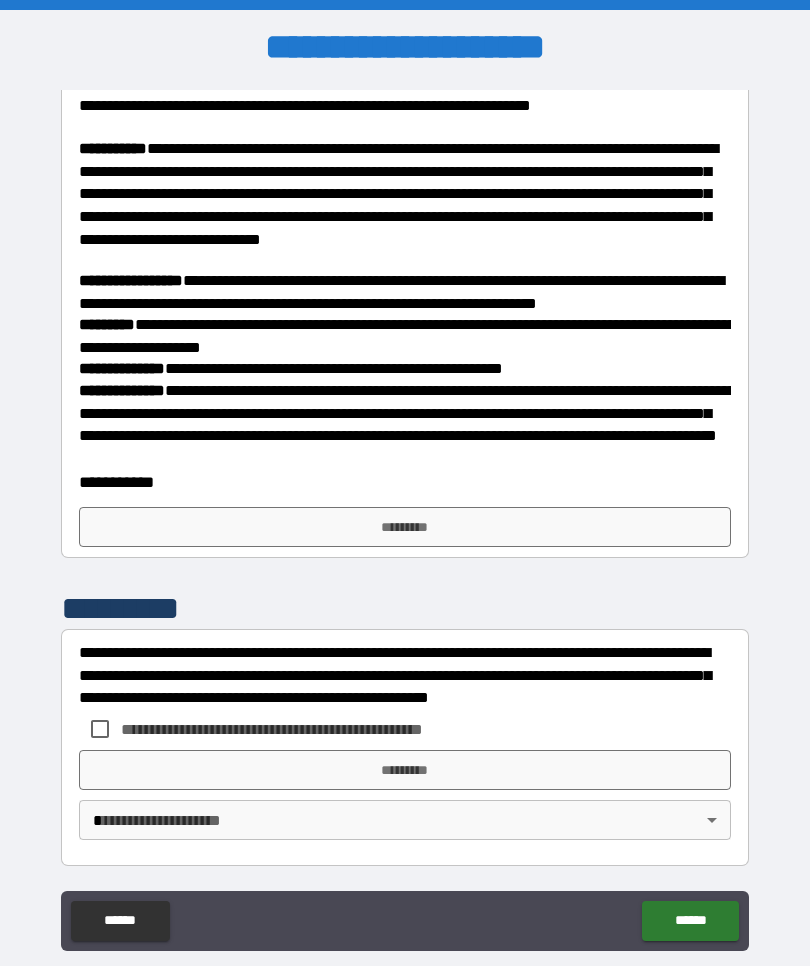 scroll, scrollTop: 432, scrollLeft: 0, axis: vertical 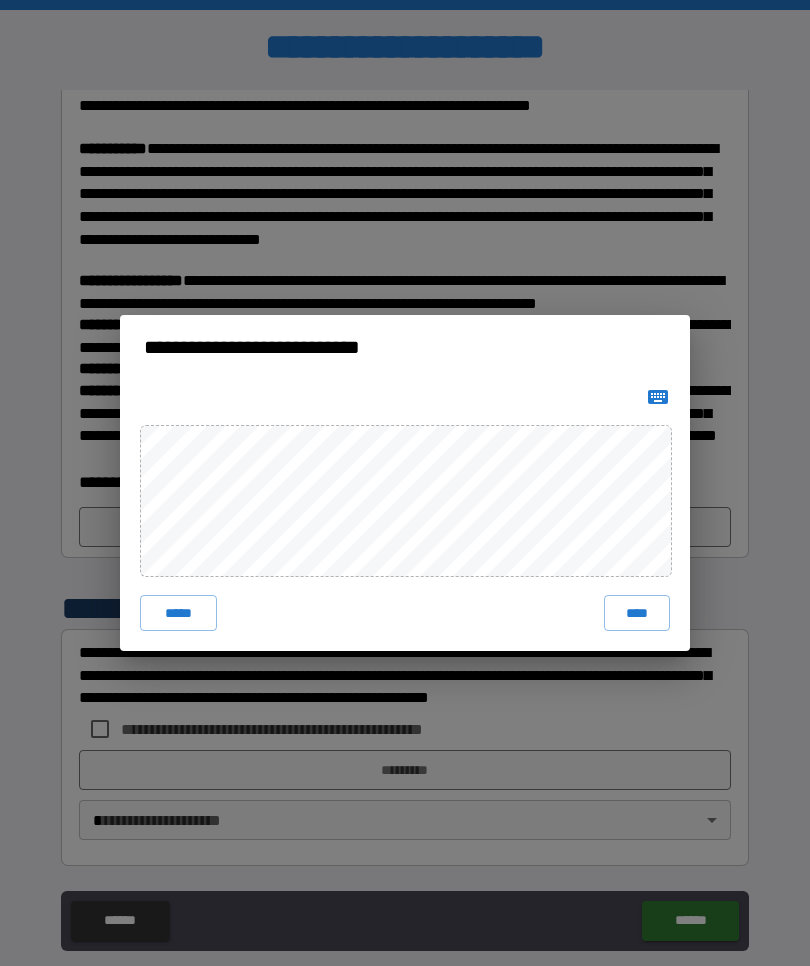 click on "****" at bounding box center [637, 613] 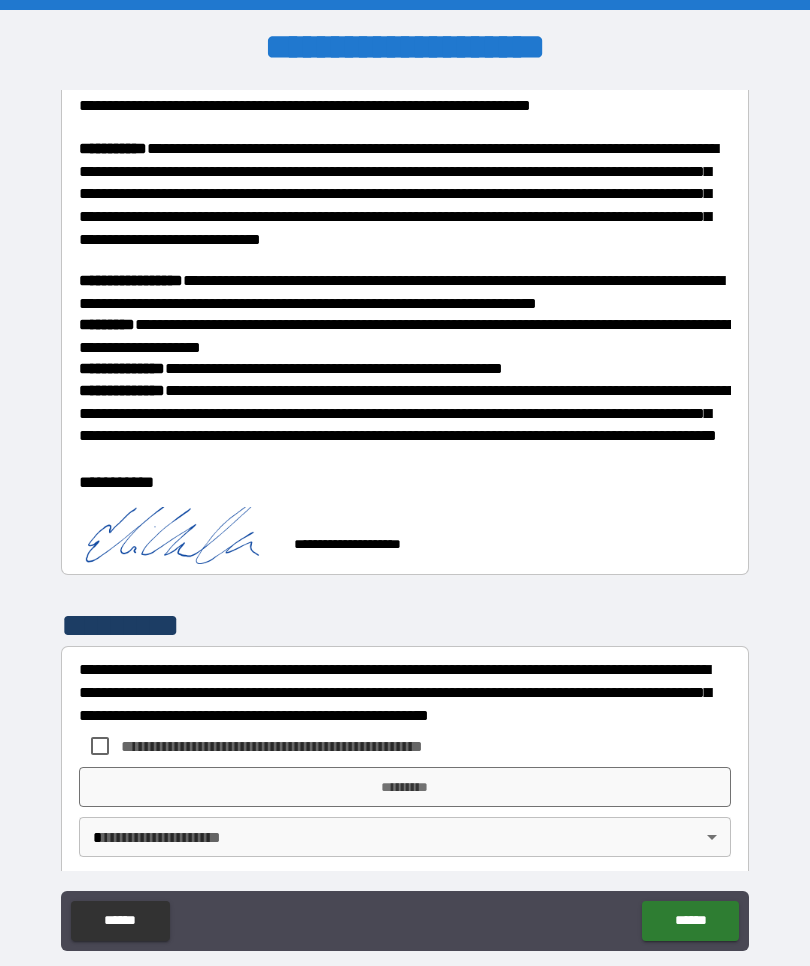 scroll, scrollTop: 422, scrollLeft: 0, axis: vertical 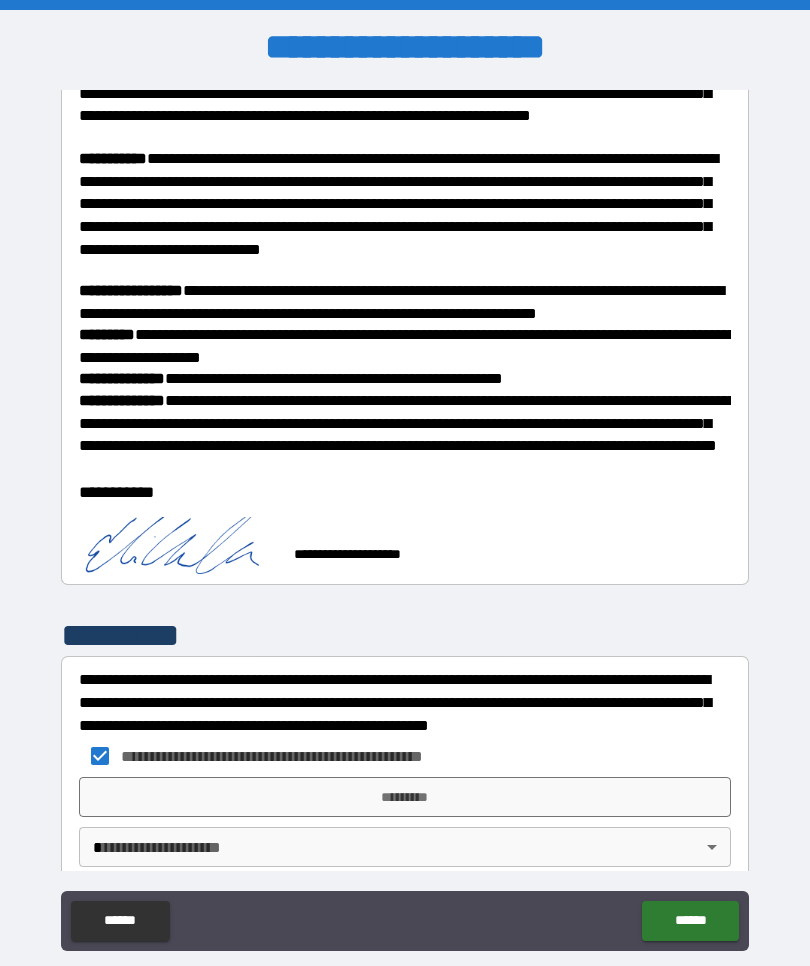 click on "*********" at bounding box center [405, 797] 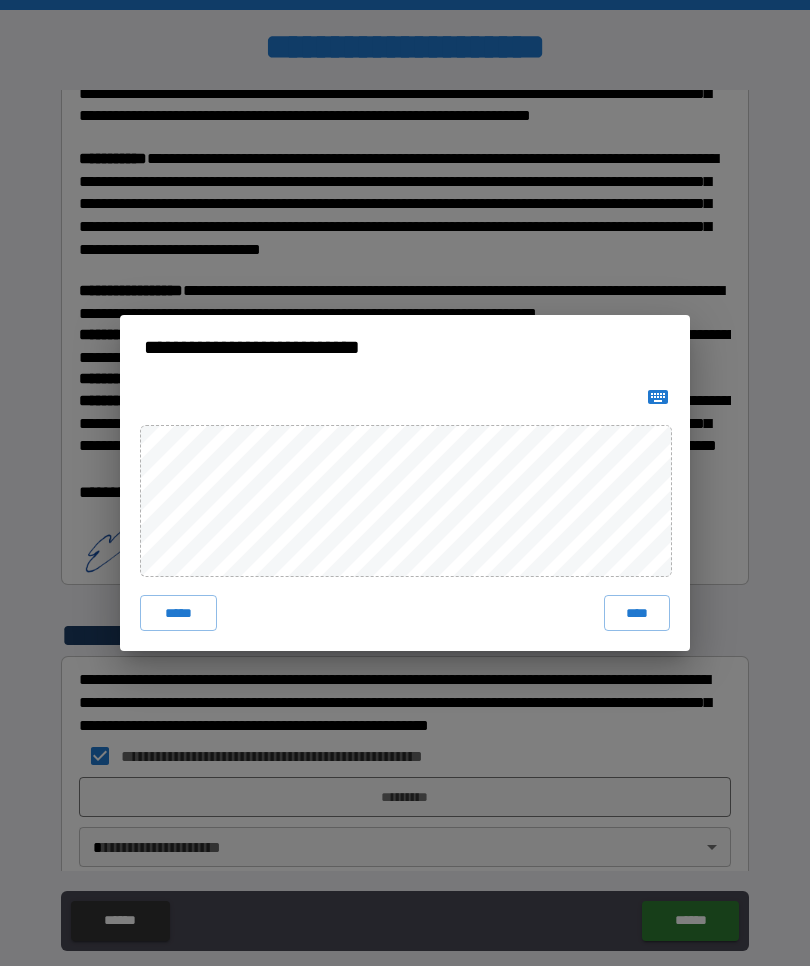 click on "****" at bounding box center [637, 613] 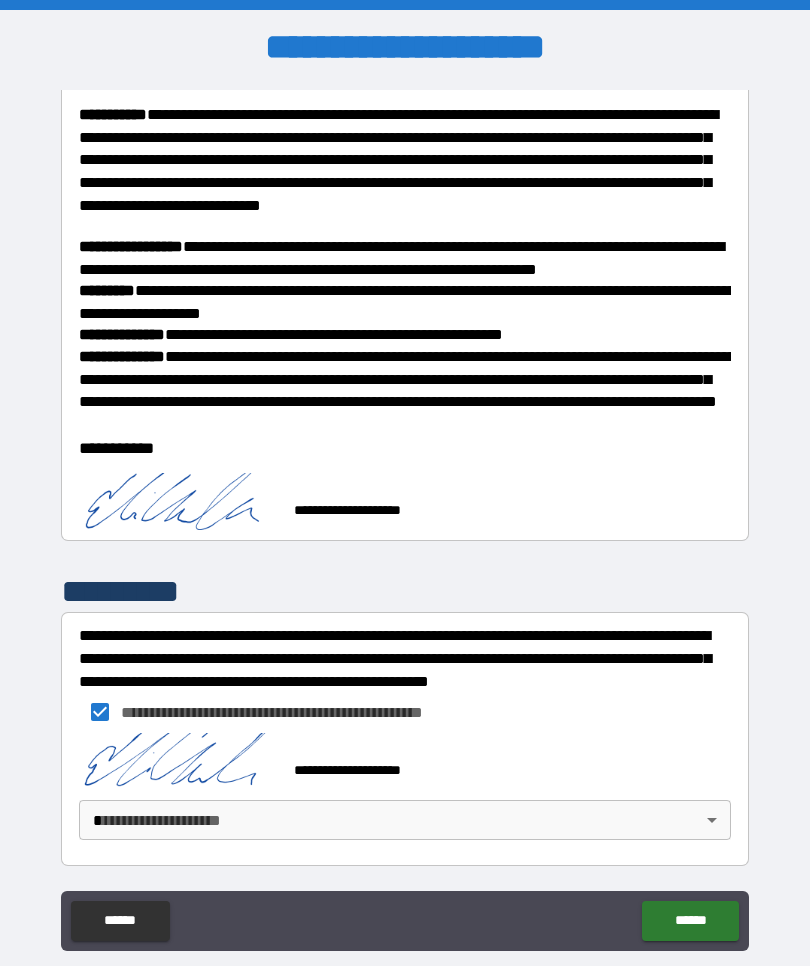 scroll, scrollTop: 466, scrollLeft: 0, axis: vertical 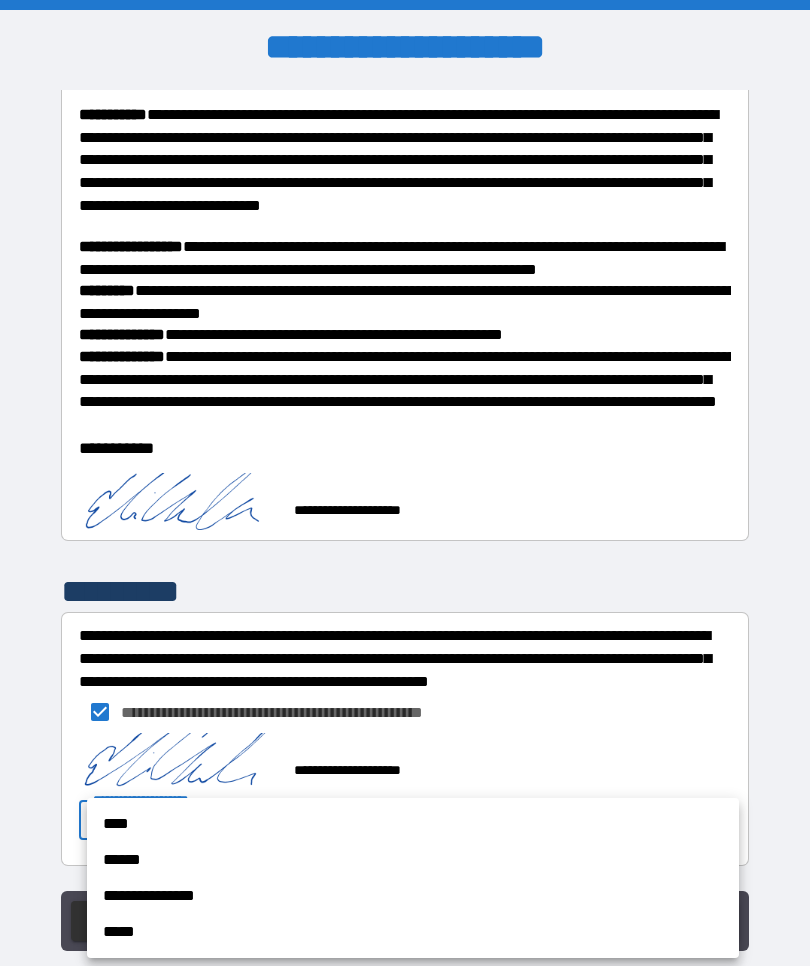 click on "****" at bounding box center (413, 824) 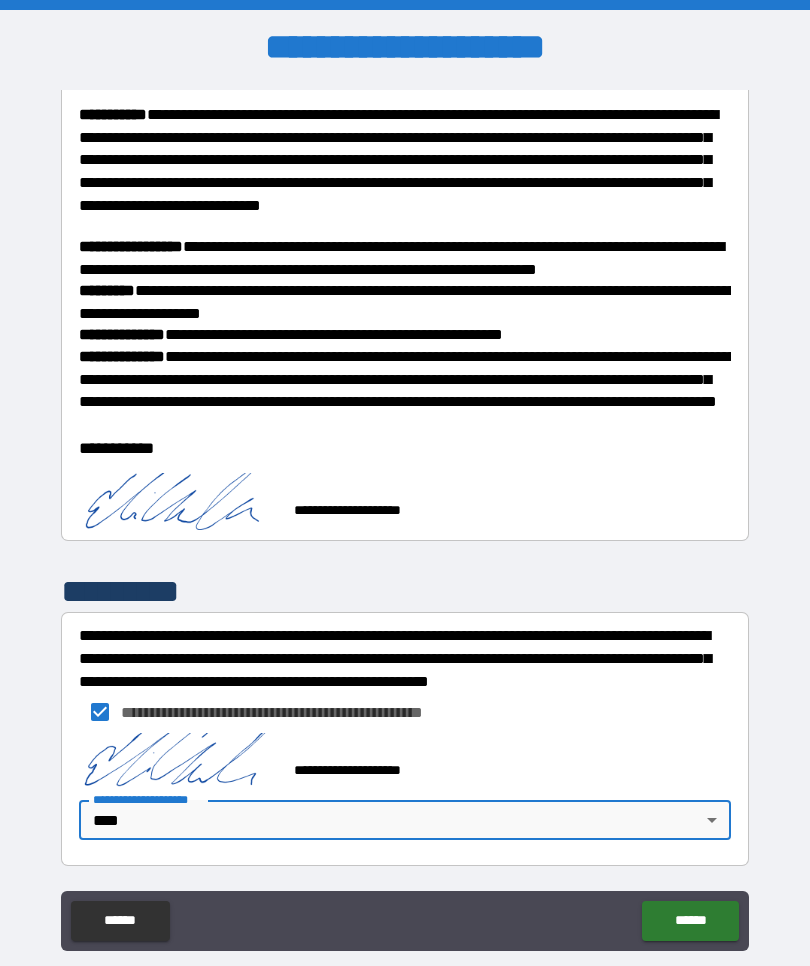 click on "******" at bounding box center [690, 921] 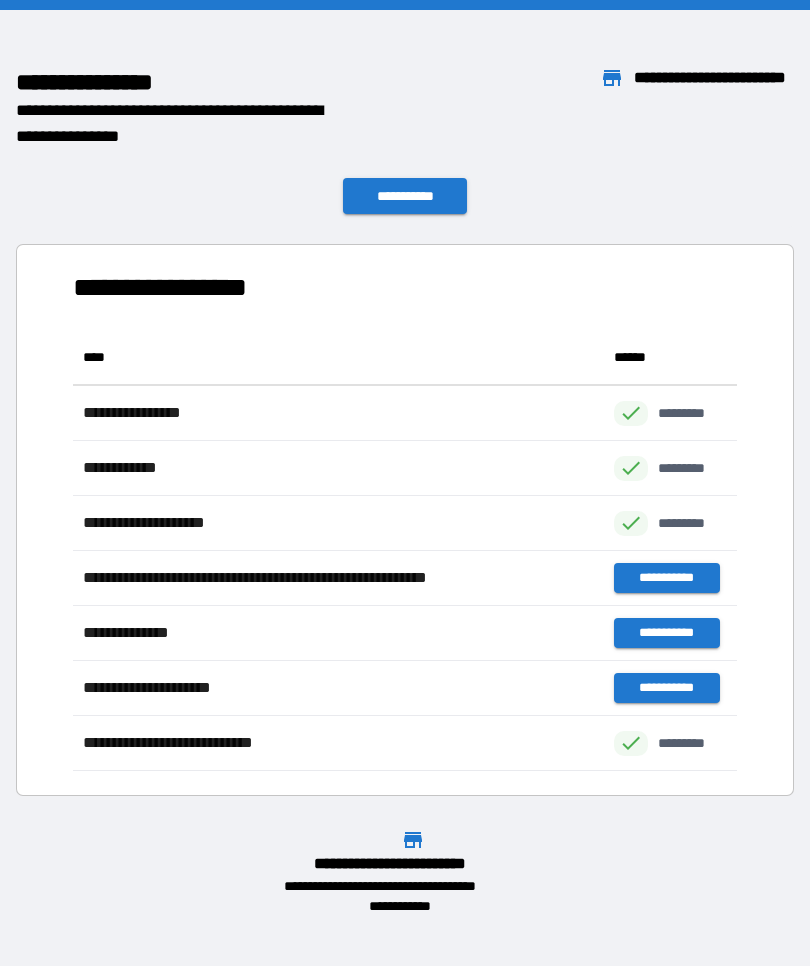 scroll, scrollTop: 1, scrollLeft: 1, axis: both 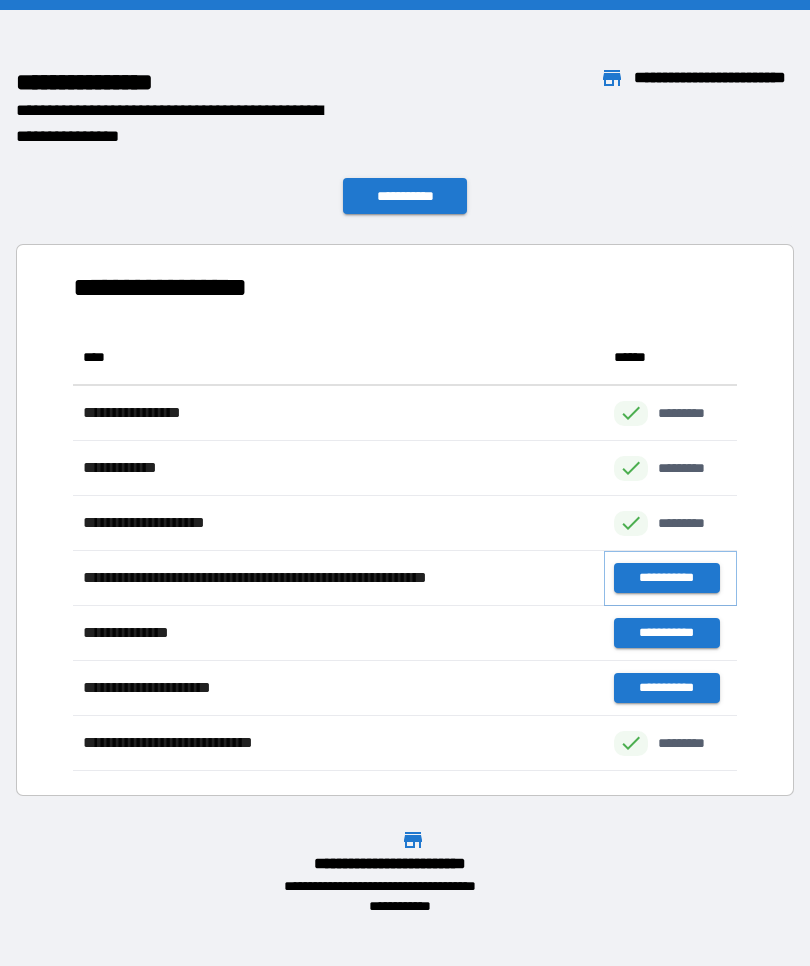 click on "**********" at bounding box center (666, 578) 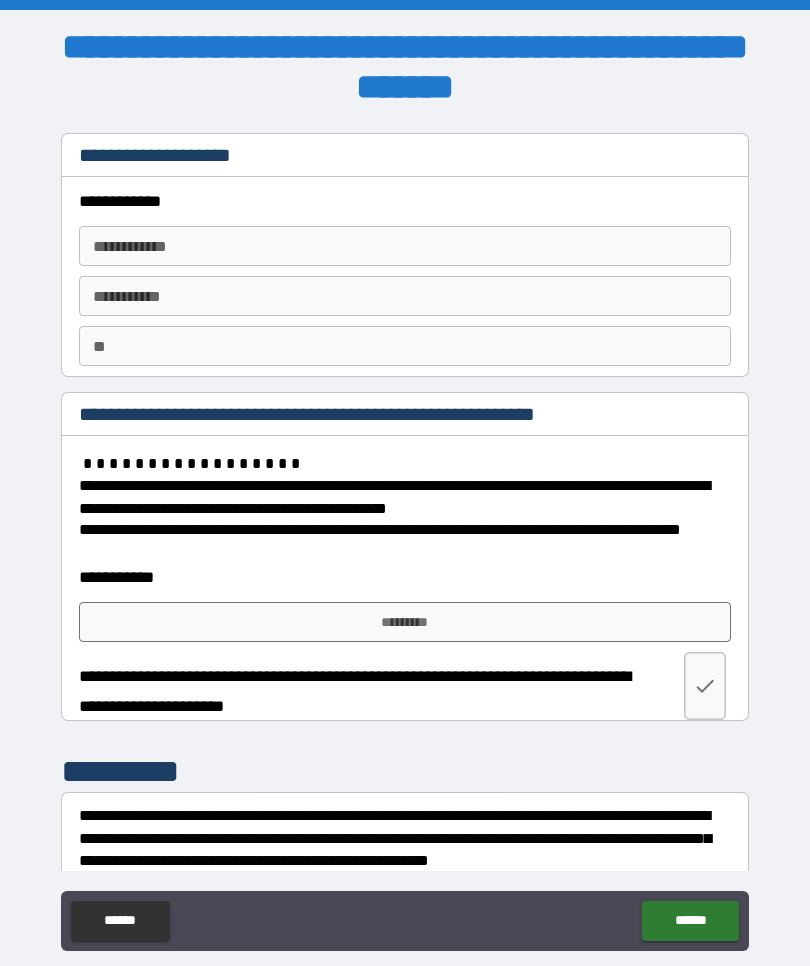 click on "**********" at bounding box center [405, 246] 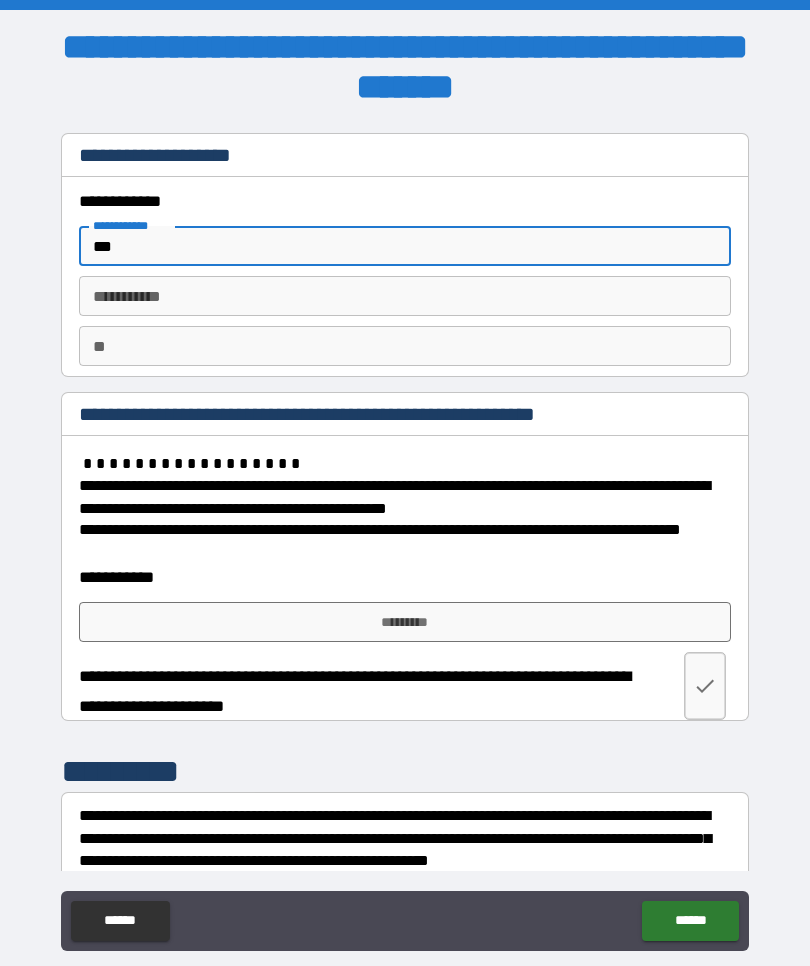 type on "***" 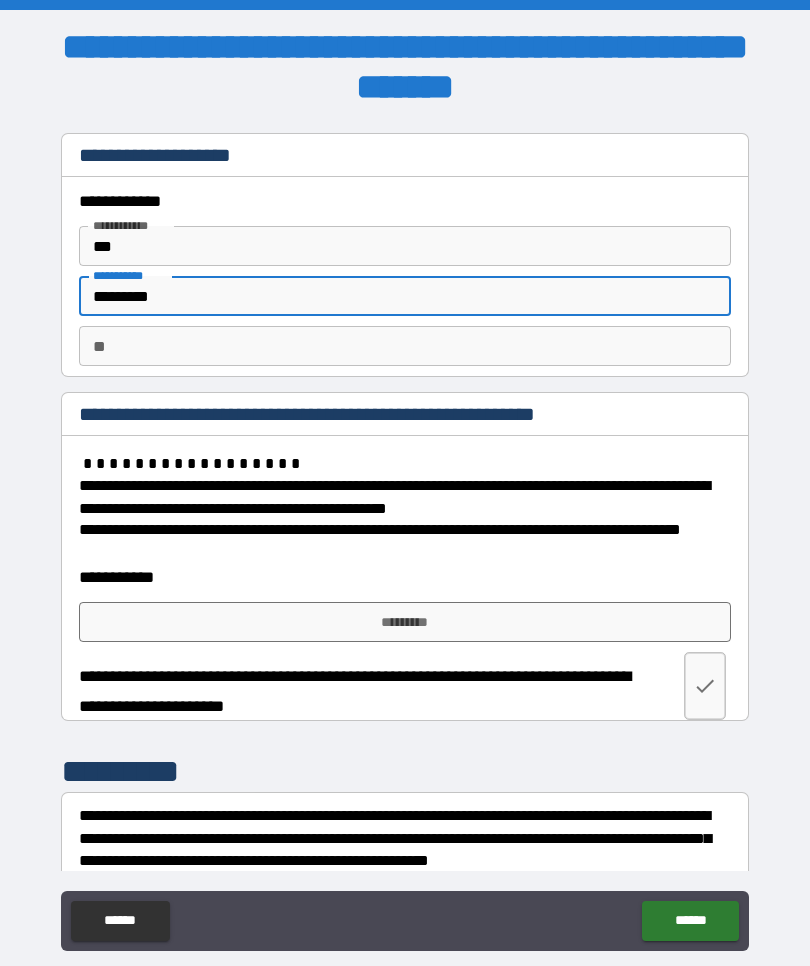 type on "*********" 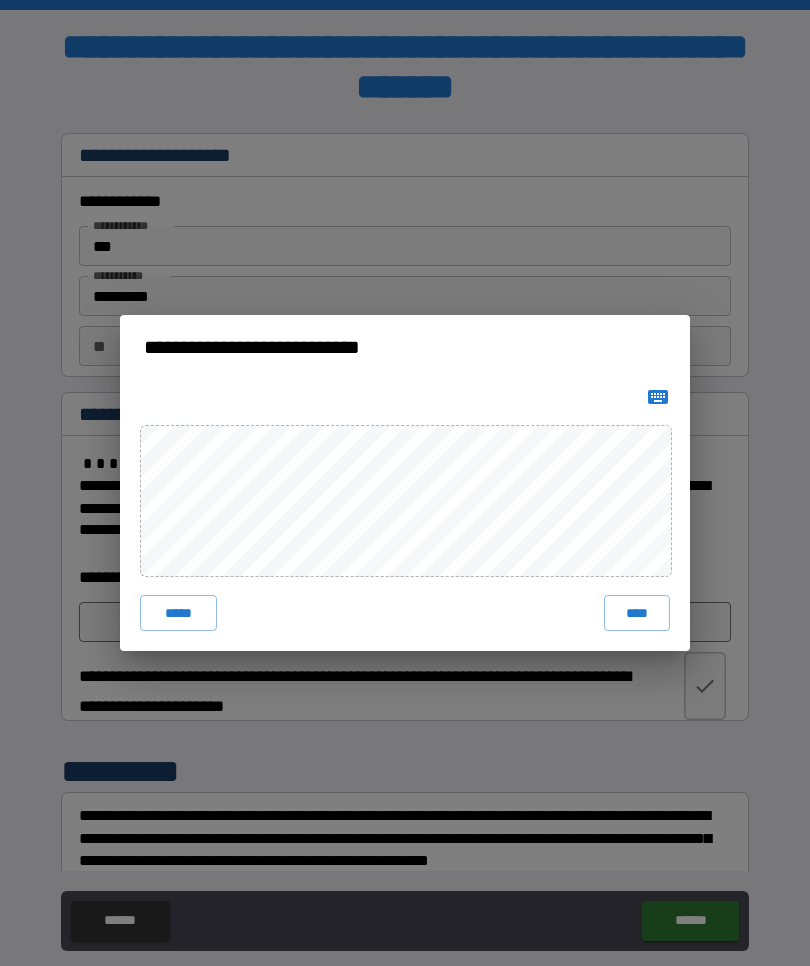 click on "****" at bounding box center [637, 613] 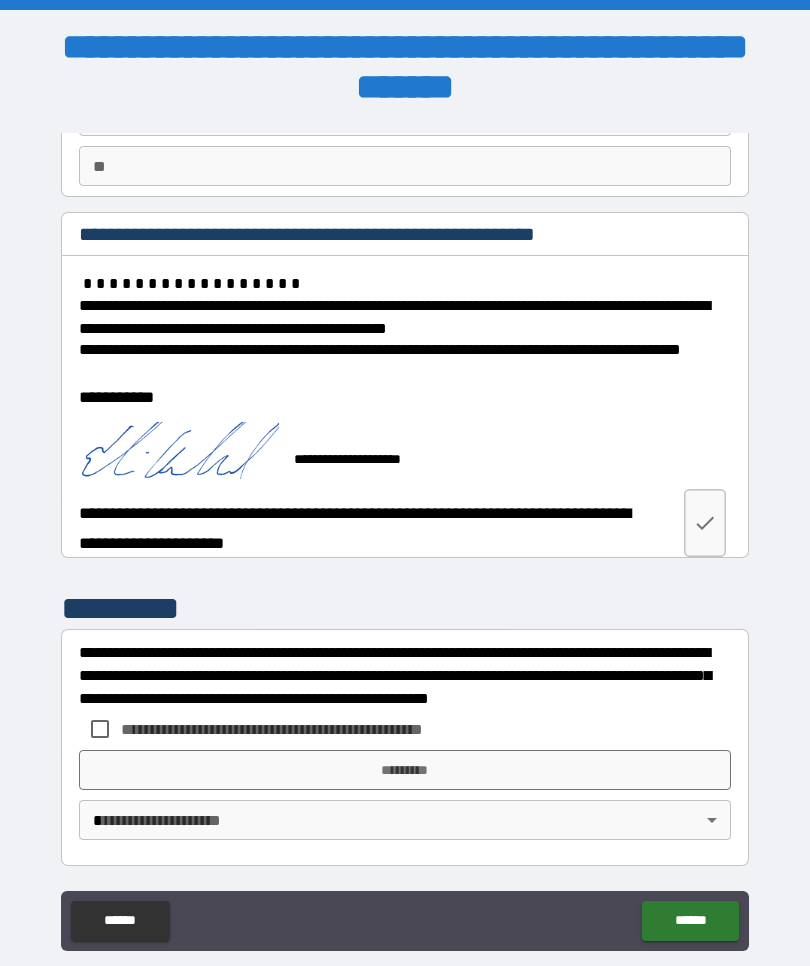 scroll, scrollTop: 180, scrollLeft: 0, axis: vertical 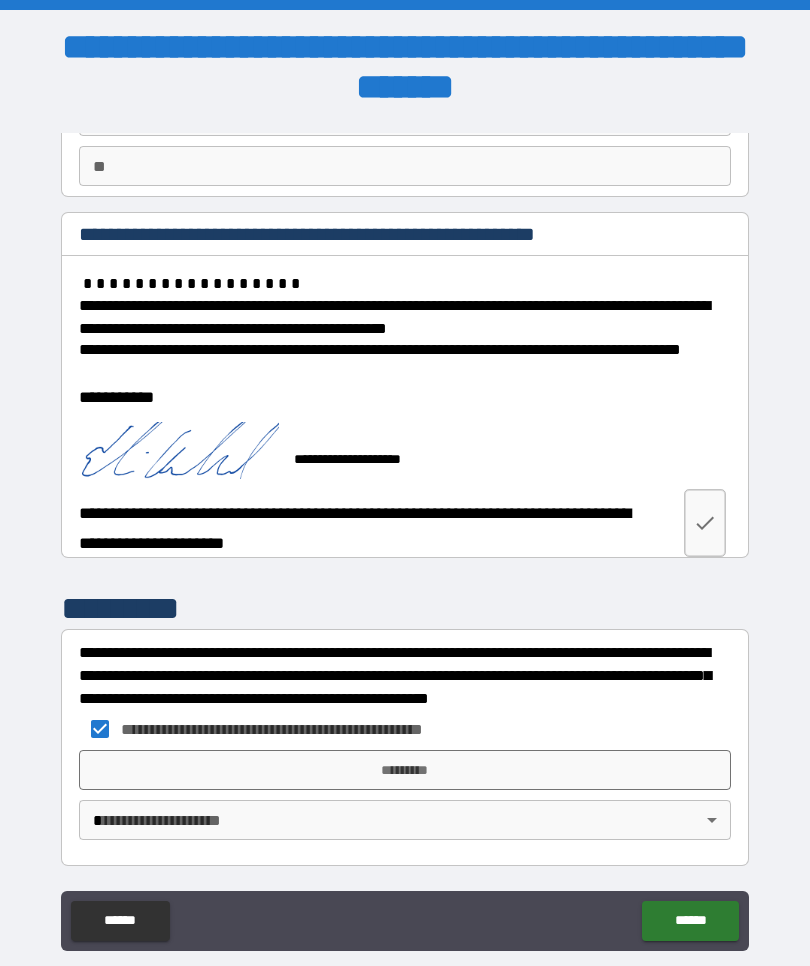 click on "*********" at bounding box center [405, 770] 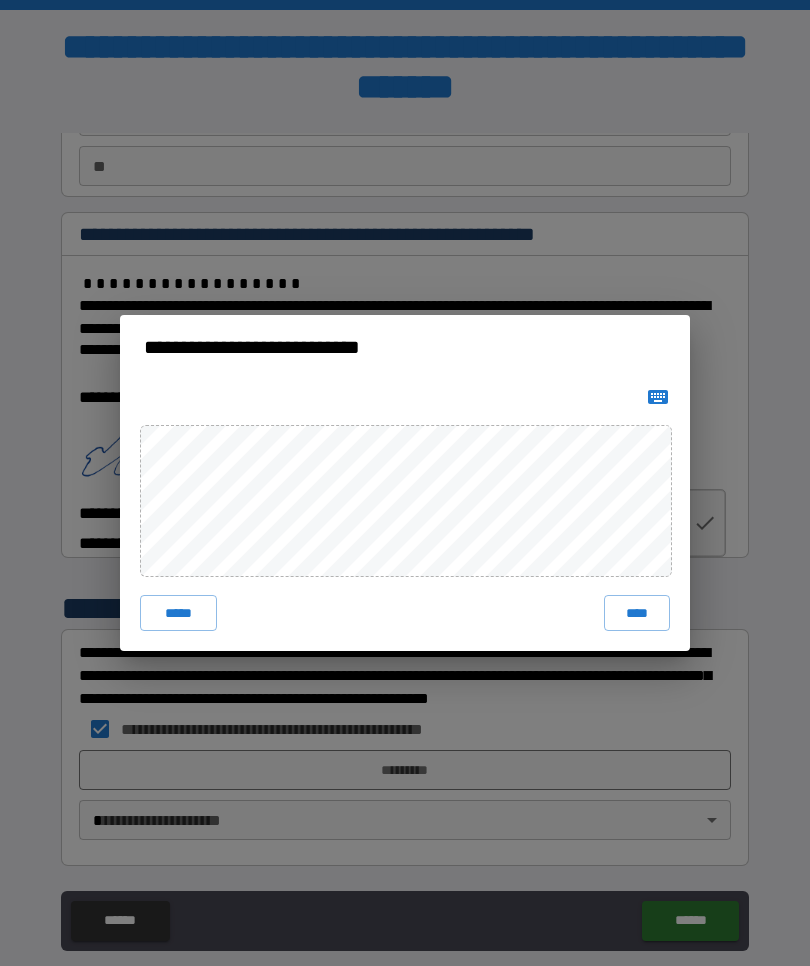 click on "****" at bounding box center [637, 613] 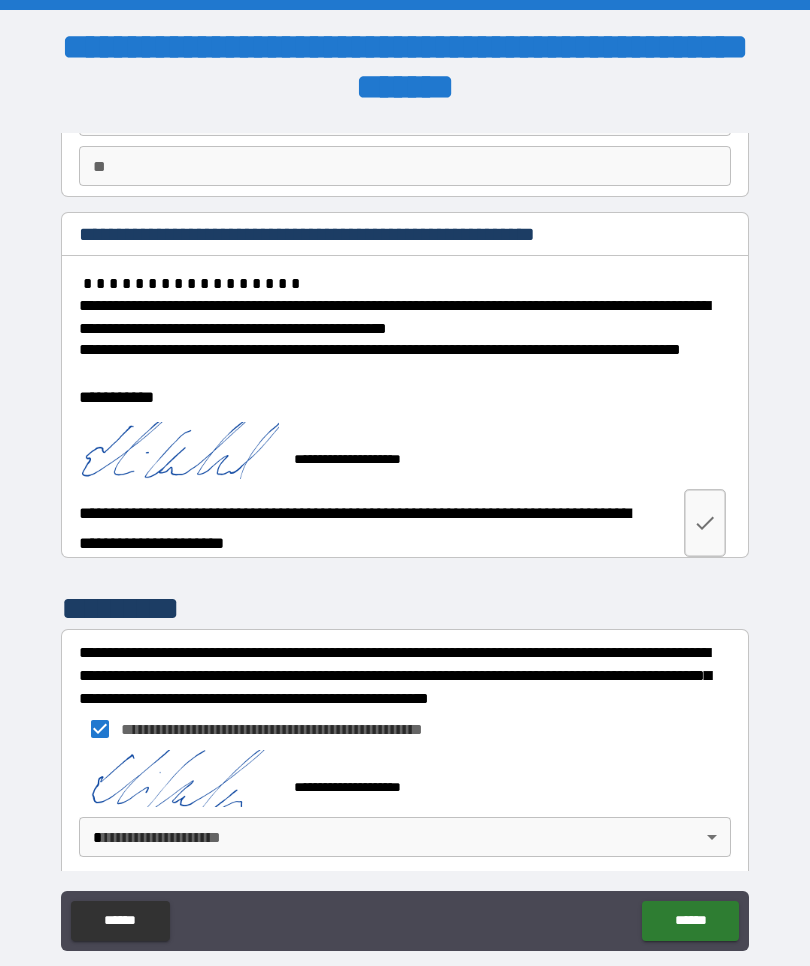 scroll, scrollTop: 170, scrollLeft: 0, axis: vertical 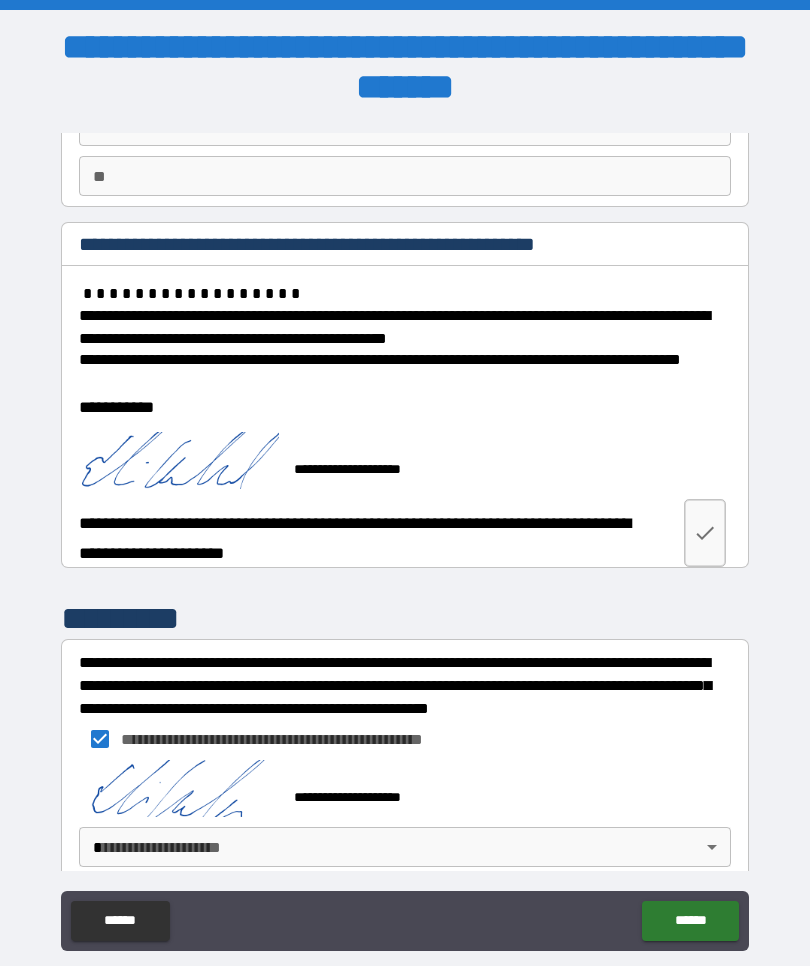 click on "**********" at bounding box center (405, 517) 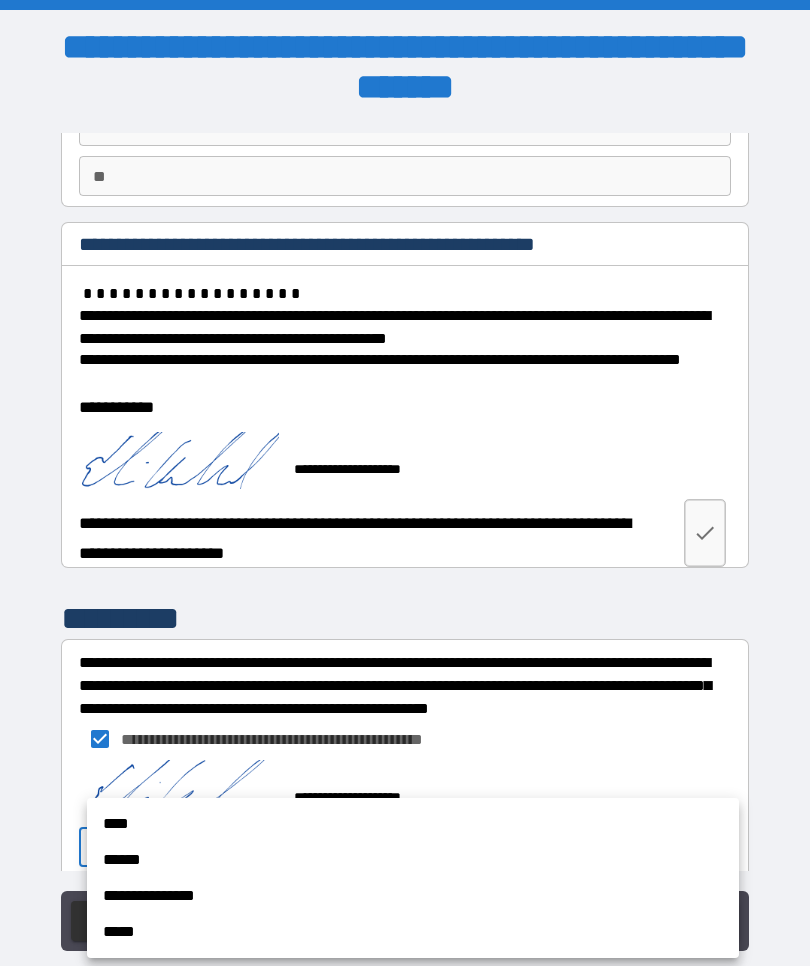 click on "****" at bounding box center (413, 824) 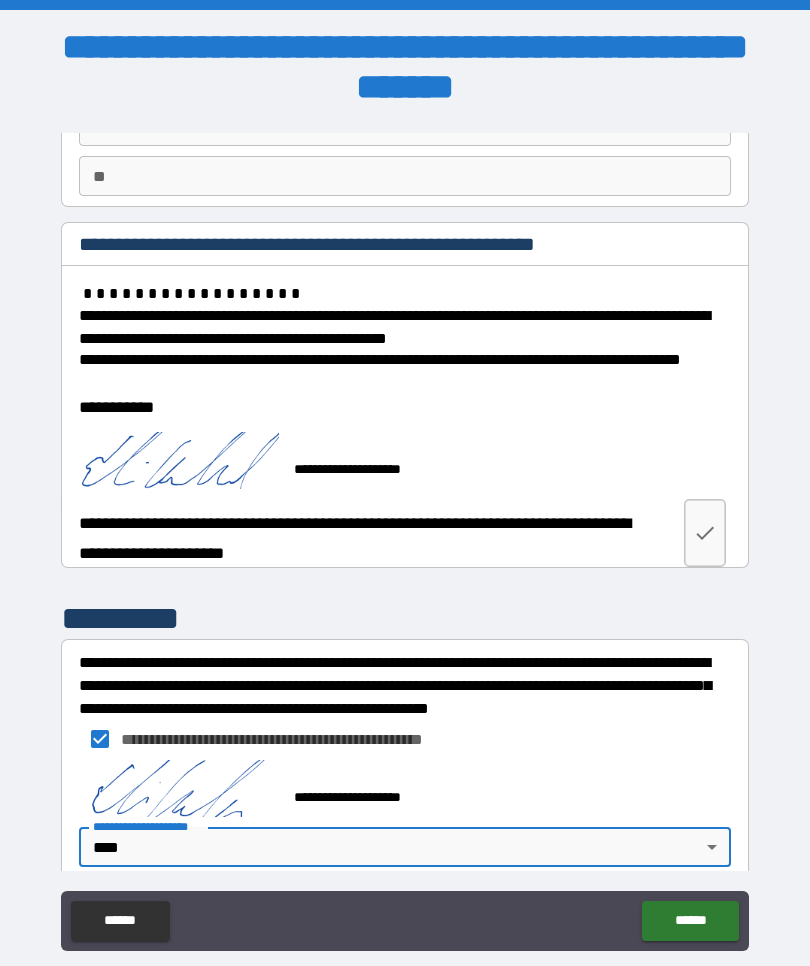 click on "******" at bounding box center (690, 921) 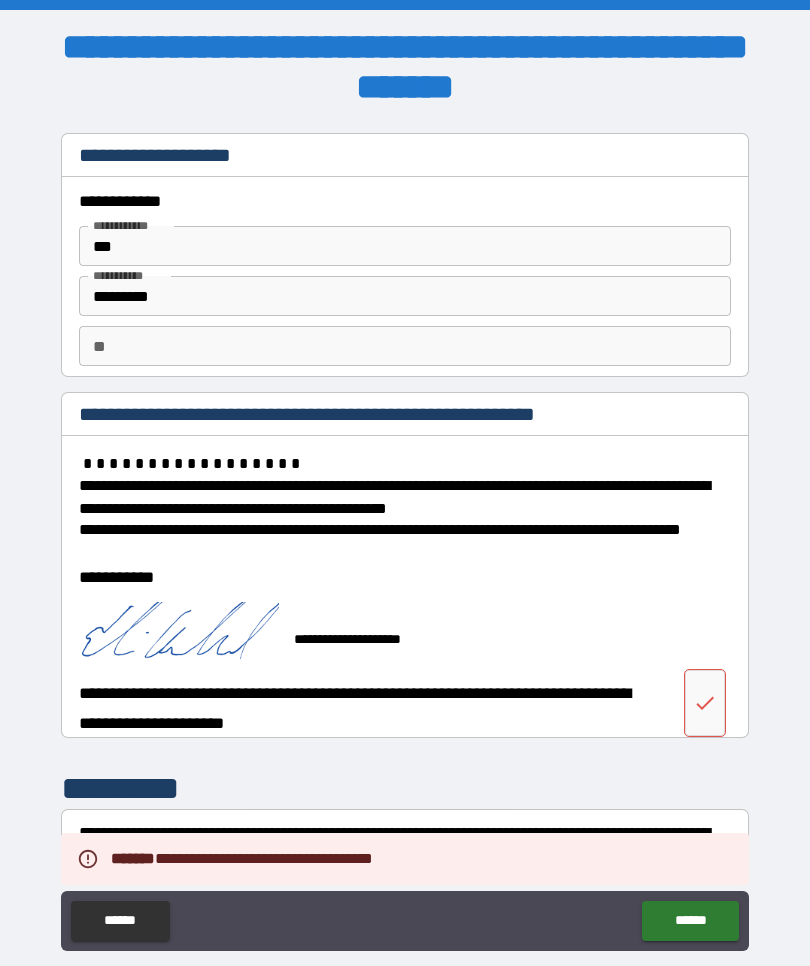 scroll, scrollTop: 0, scrollLeft: 0, axis: both 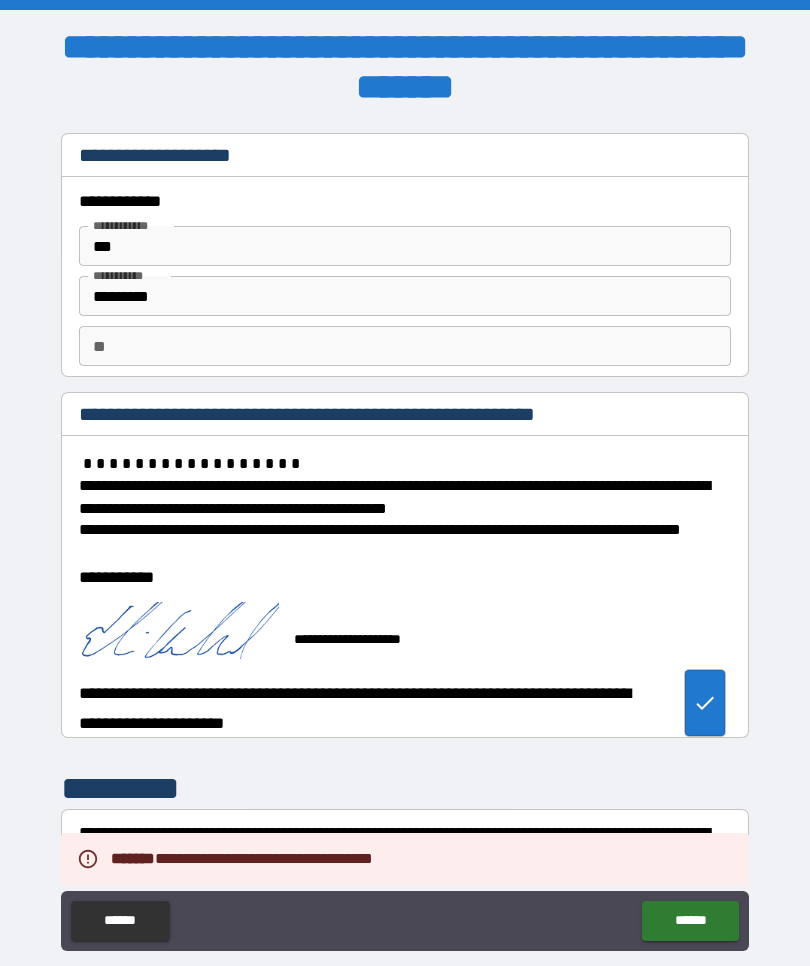 click on "******" at bounding box center [690, 921] 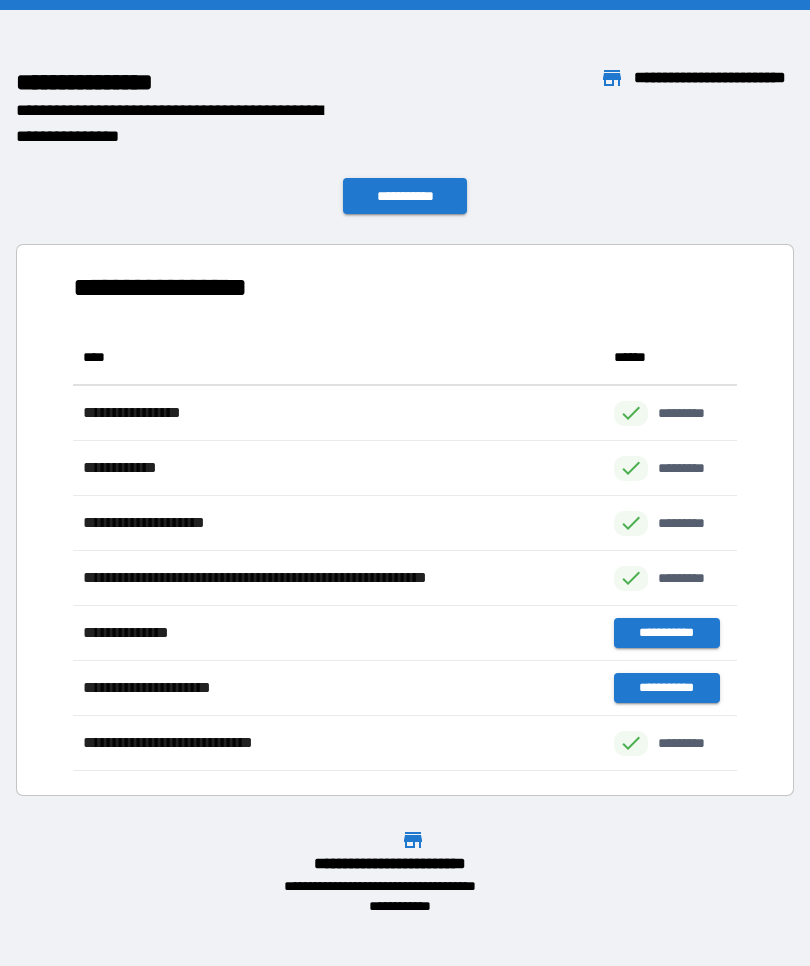 scroll, scrollTop: 441, scrollLeft: 664, axis: both 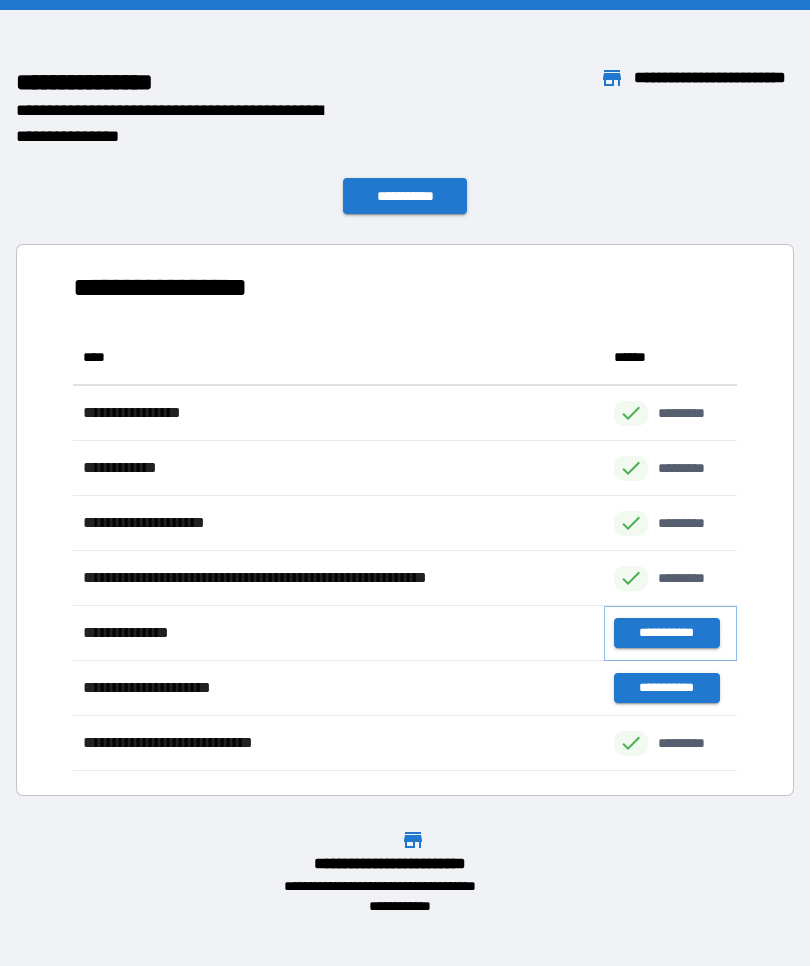 click on "**********" at bounding box center (666, 633) 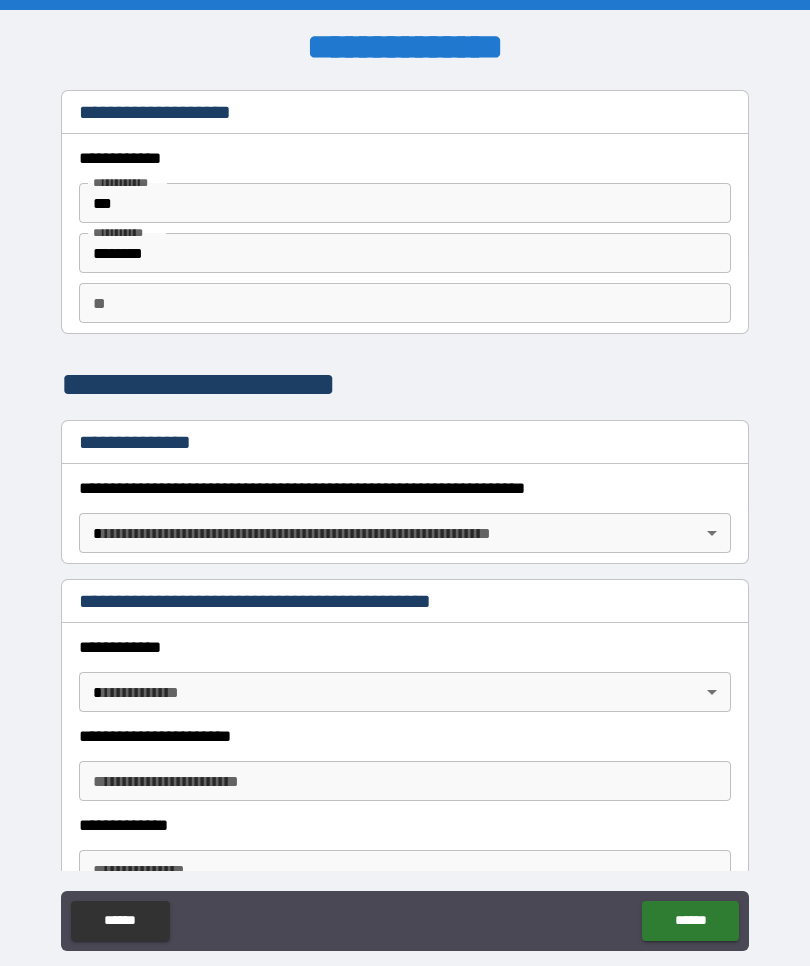 click on "**********" at bounding box center [405, 517] 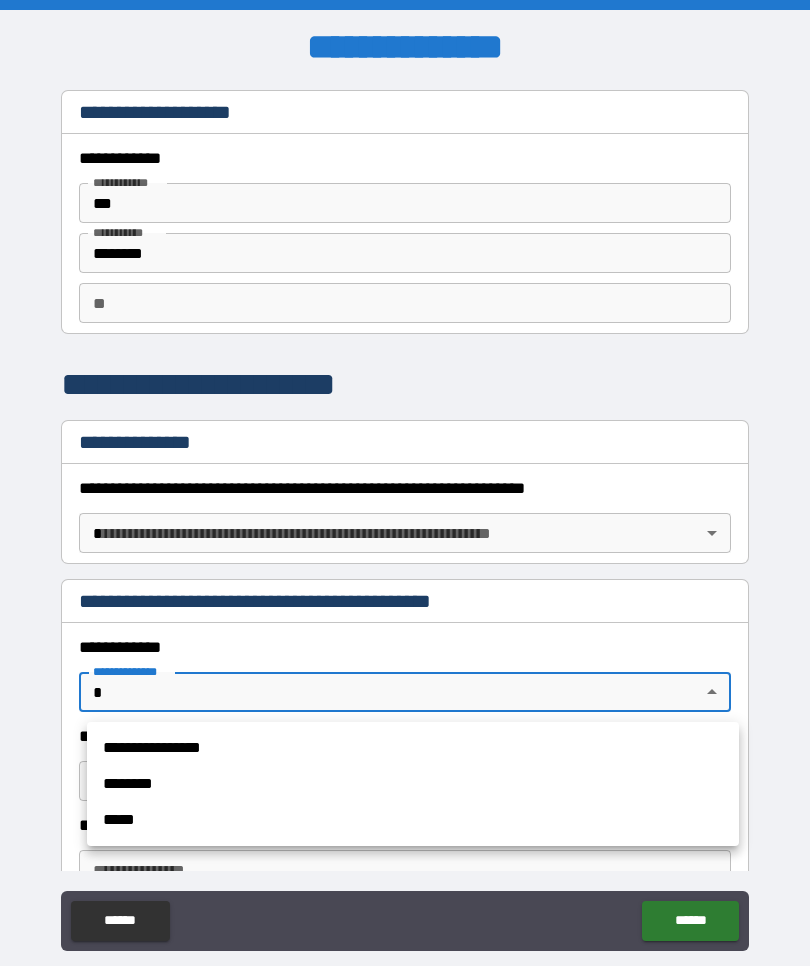 click on "**********" at bounding box center [413, 748] 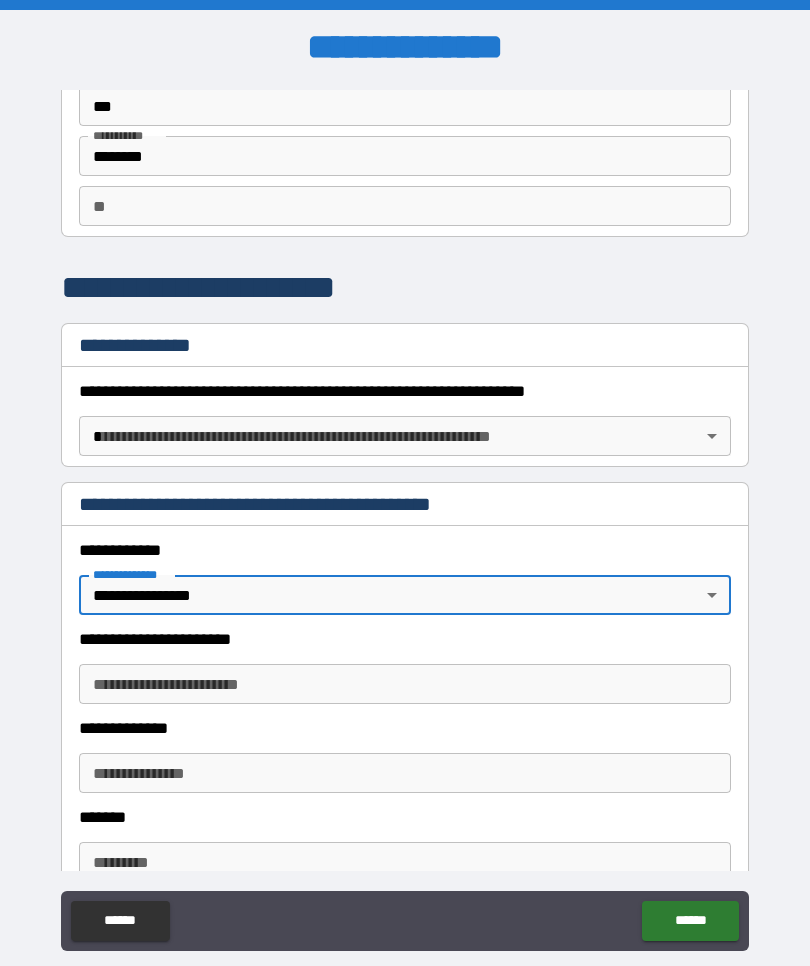 scroll, scrollTop: 113, scrollLeft: 0, axis: vertical 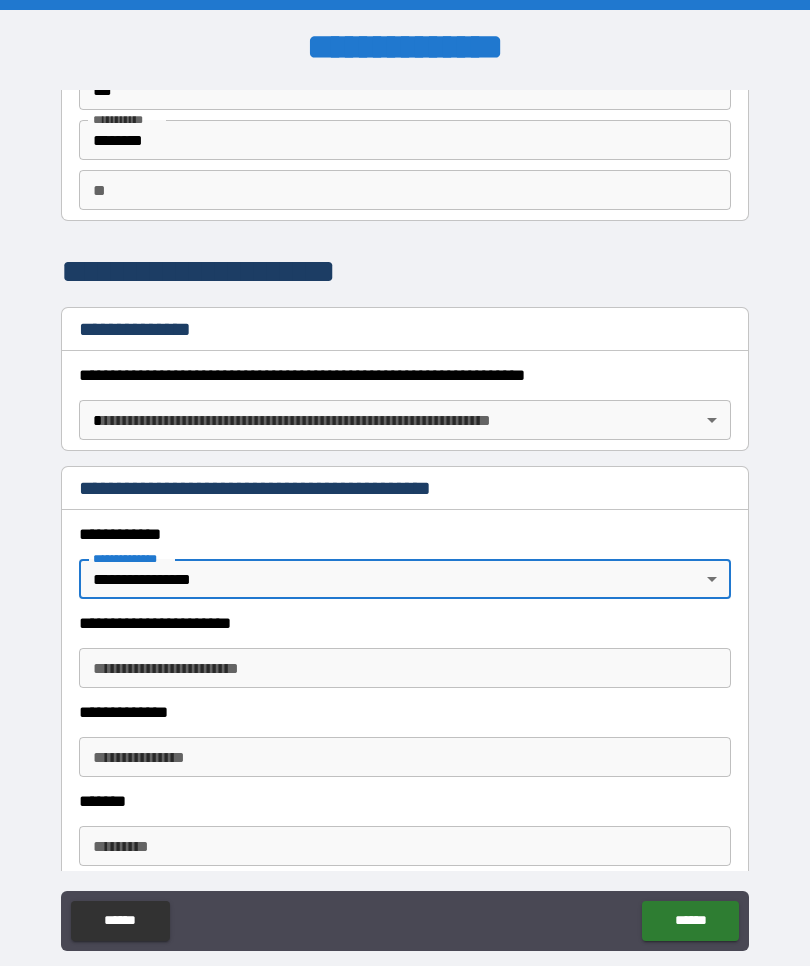 click on "**********" at bounding box center [405, 668] 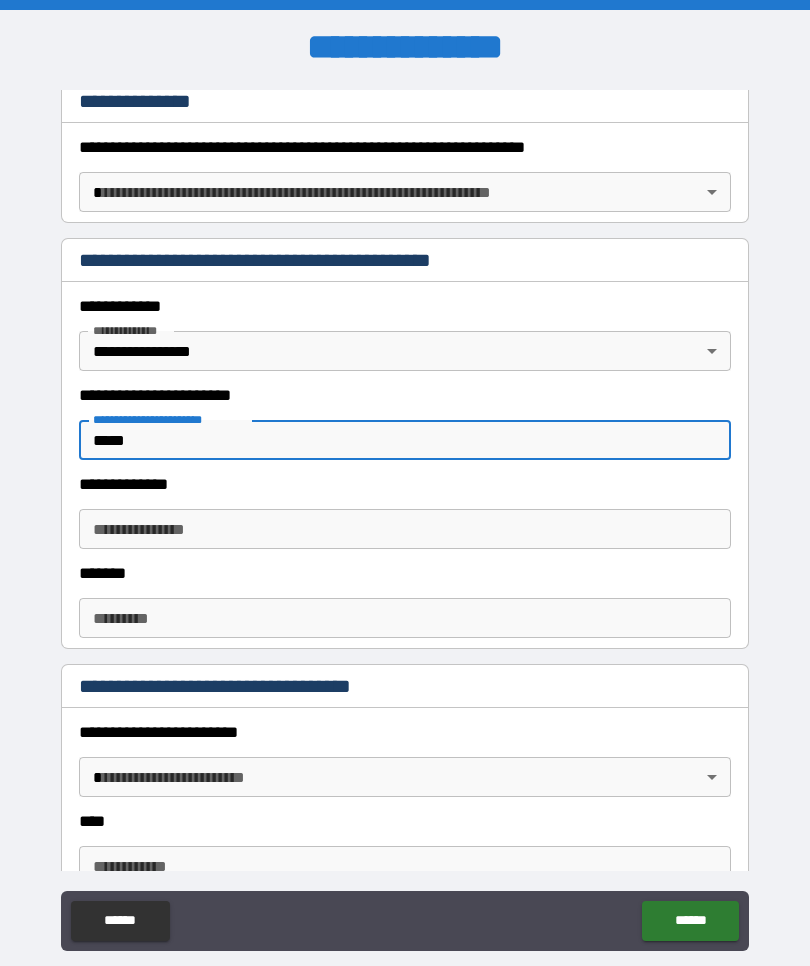 scroll, scrollTop: 342, scrollLeft: 0, axis: vertical 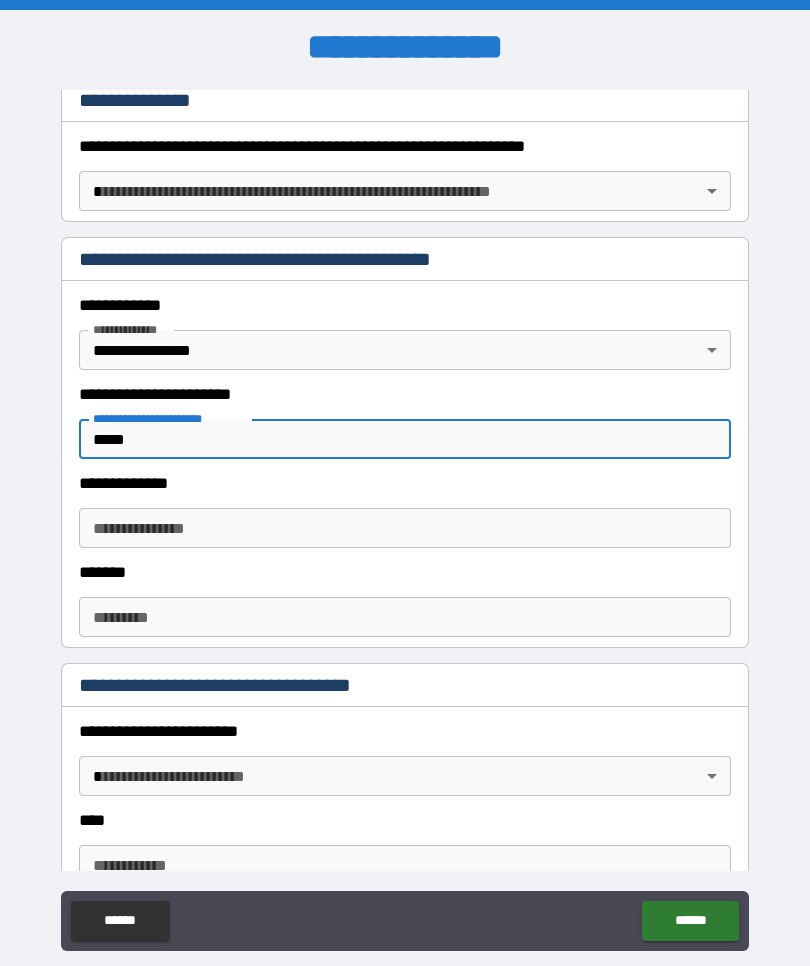 type on "*****" 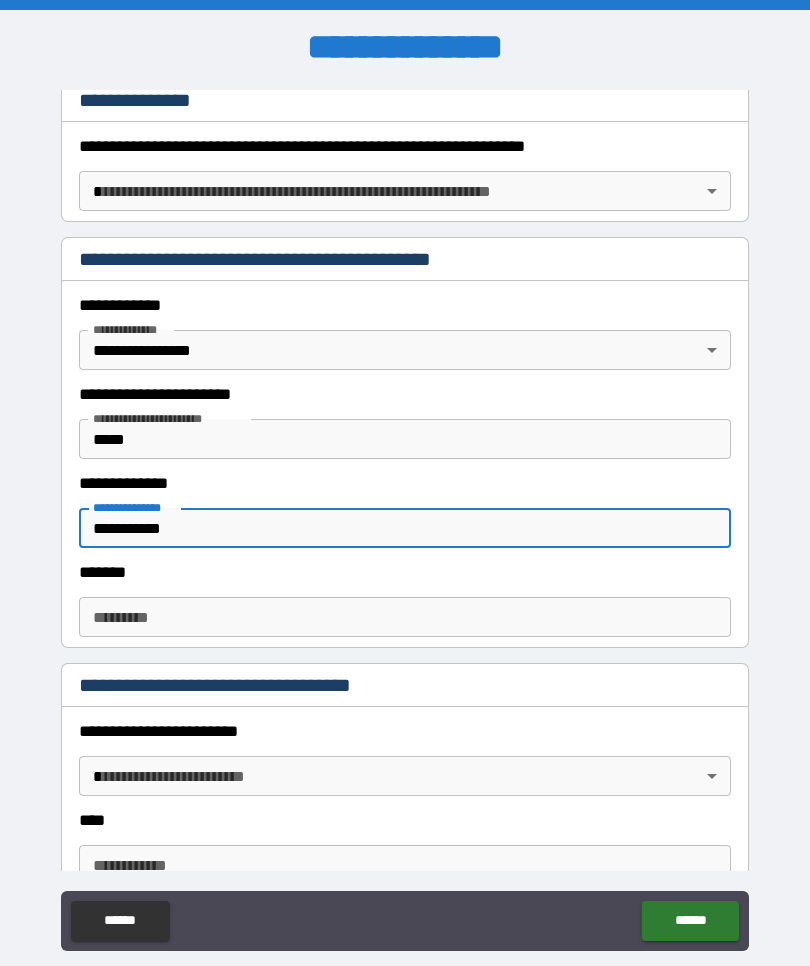type on "**********" 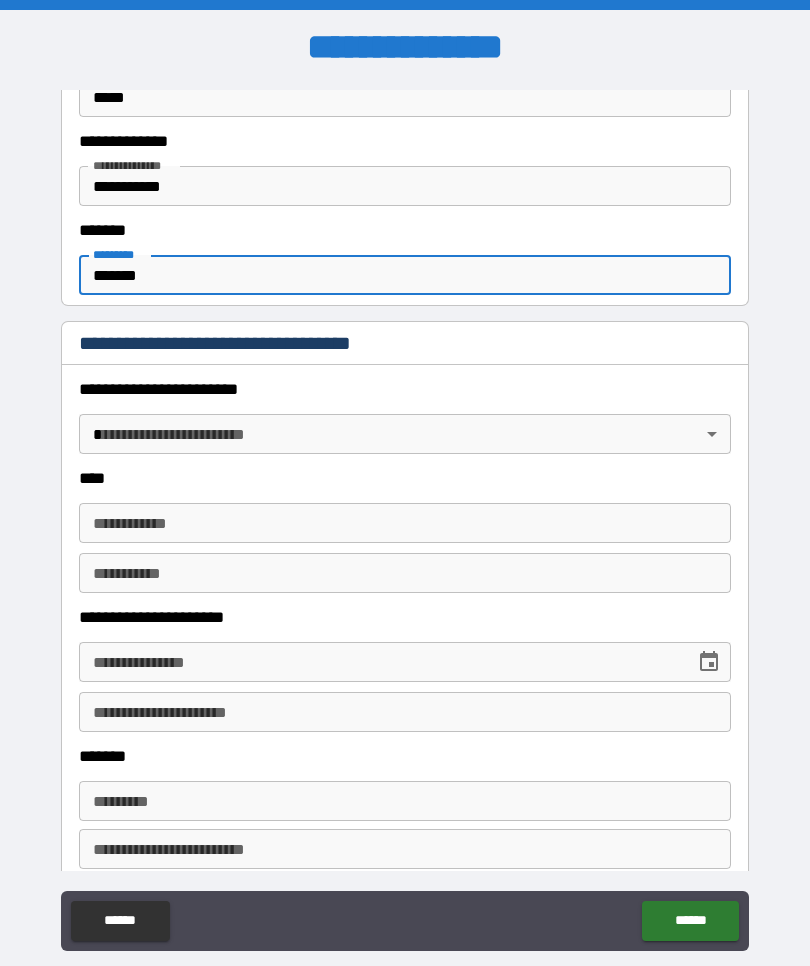 scroll, scrollTop: 727, scrollLeft: 0, axis: vertical 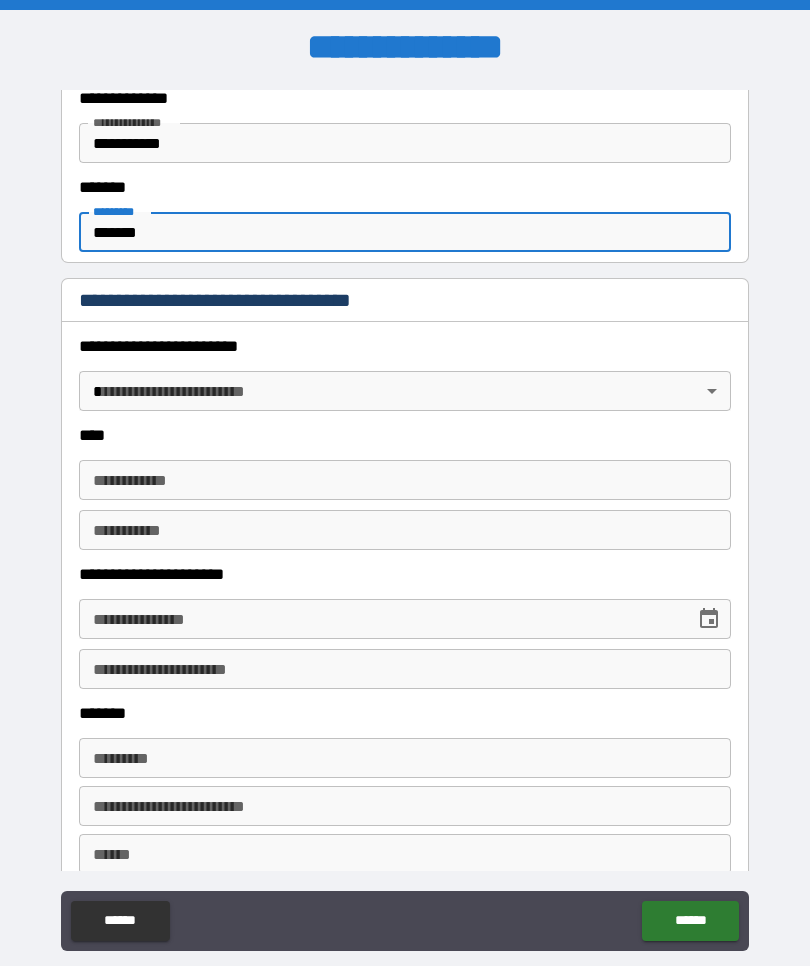 type on "*******" 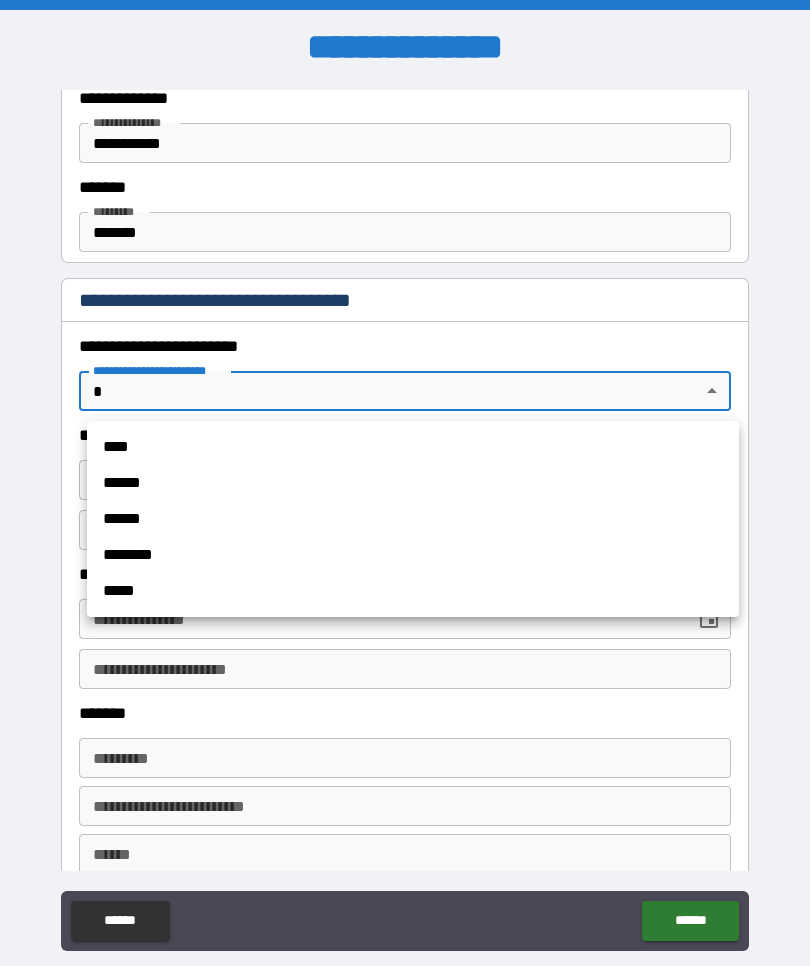 click on "****" at bounding box center [413, 447] 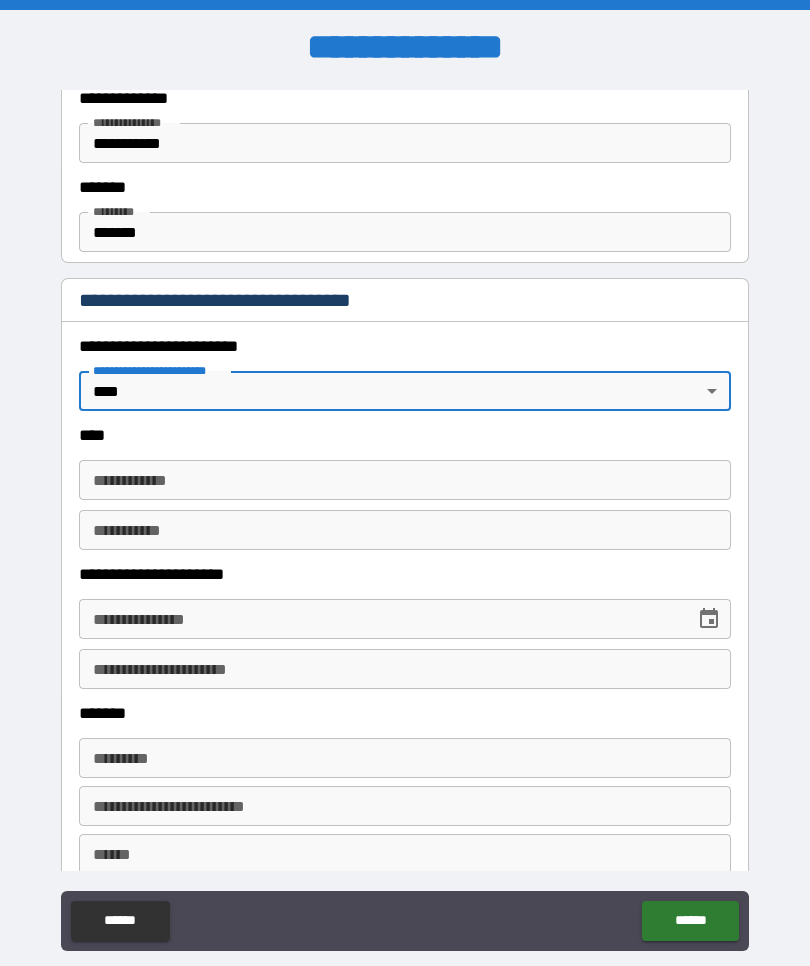click on "**********" at bounding box center (405, 480) 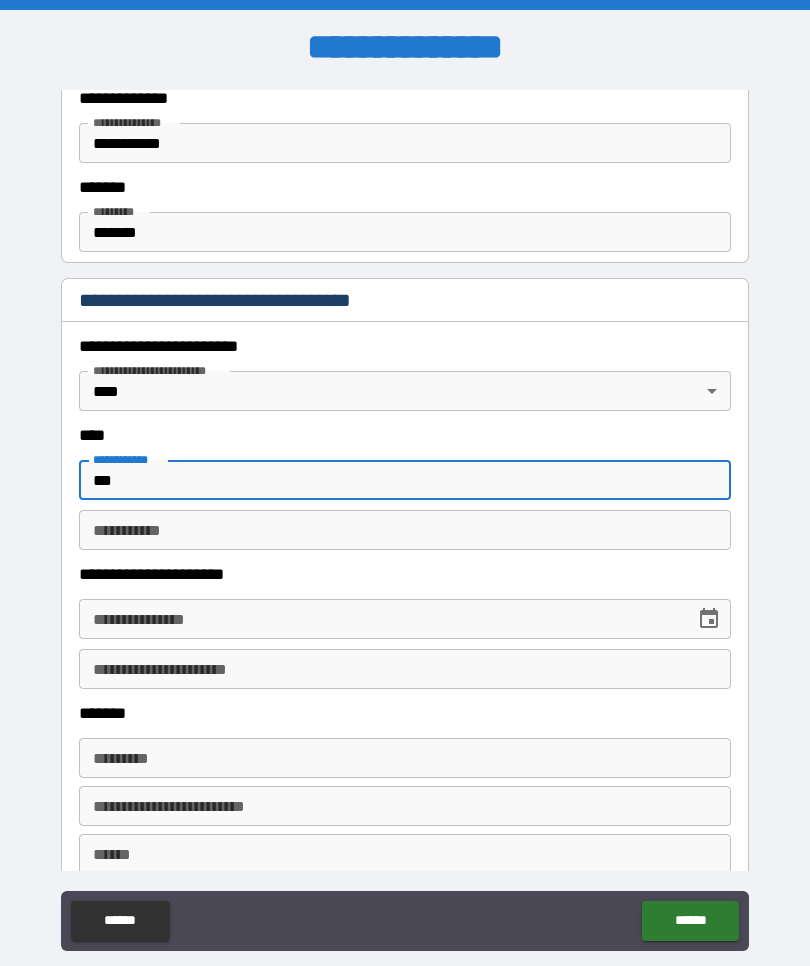 type on "***" 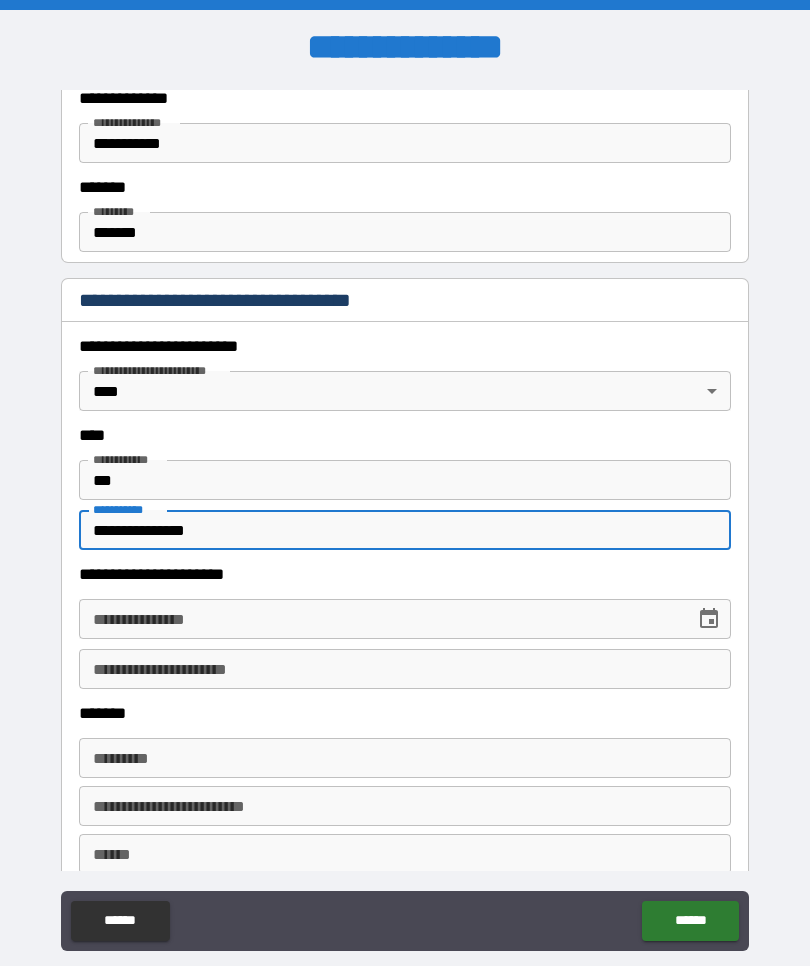 type on "**********" 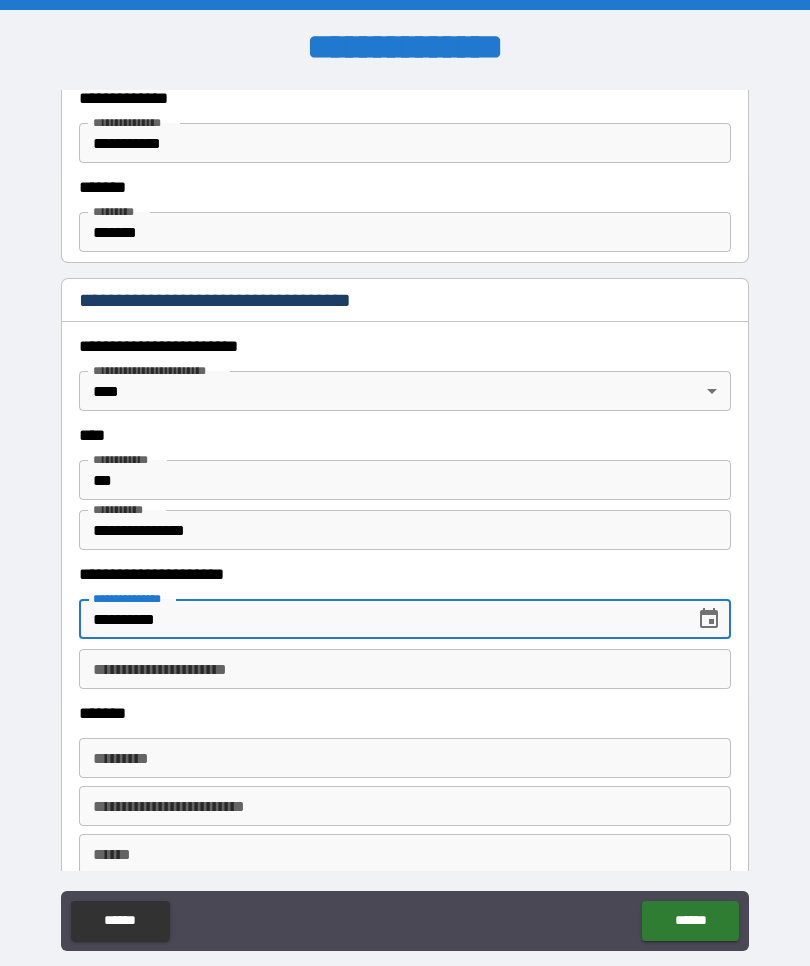 type on "**********" 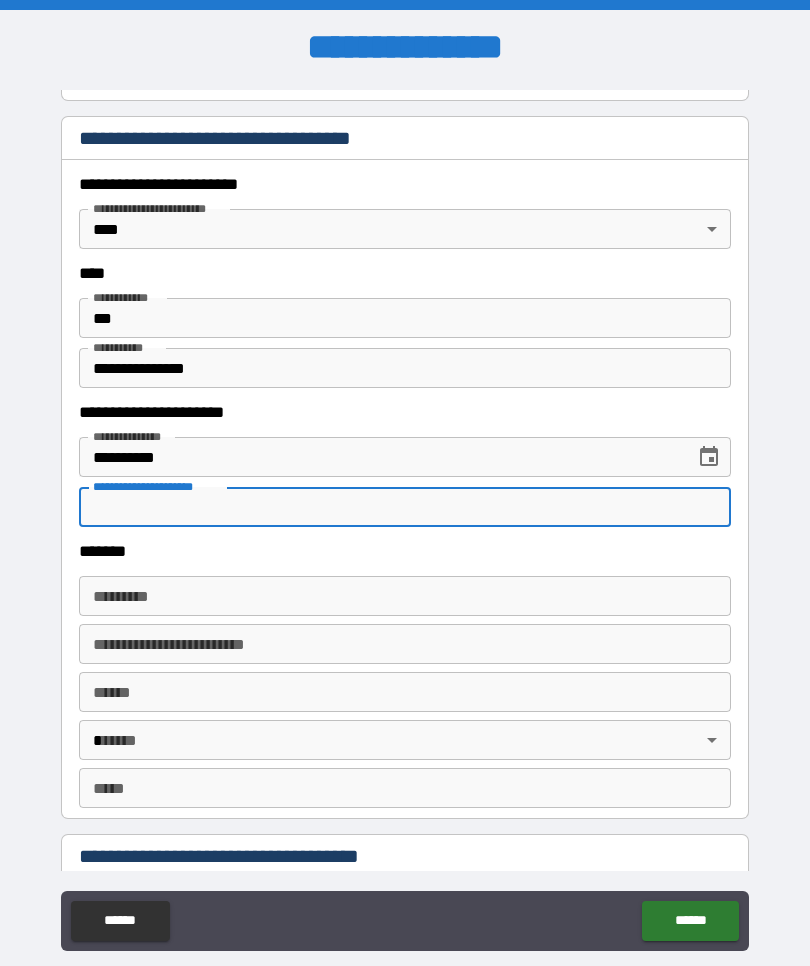 scroll, scrollTop: 893, scrollLeft: 0, axis: vertical 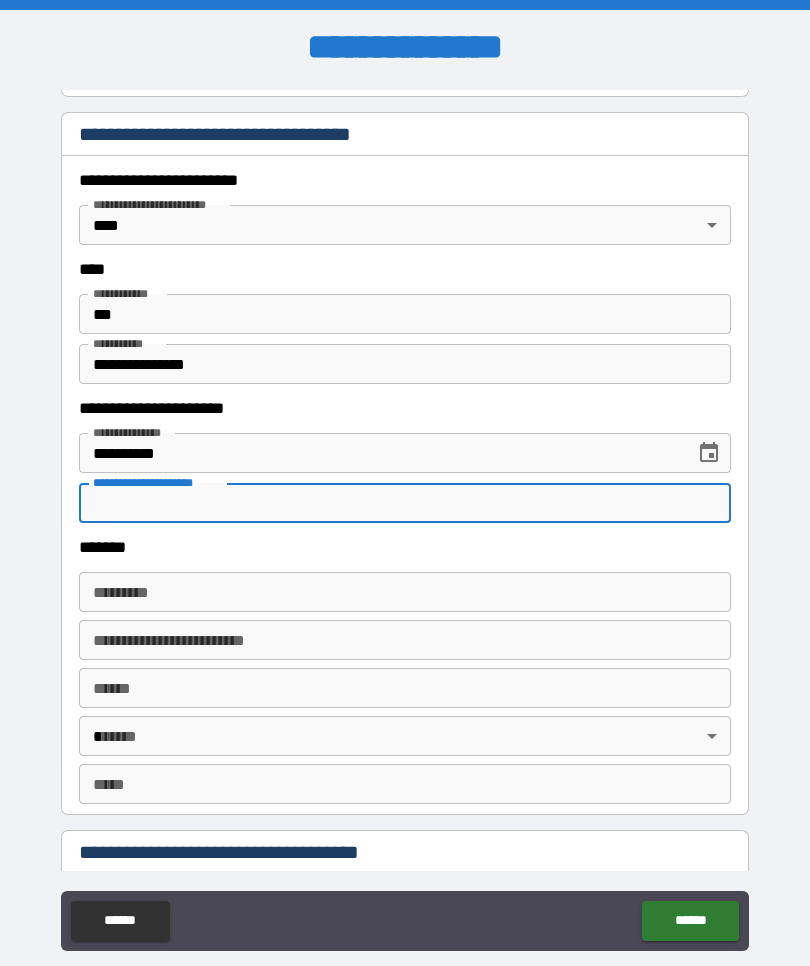 click on "*******   *" at bounding box center [405, 592] 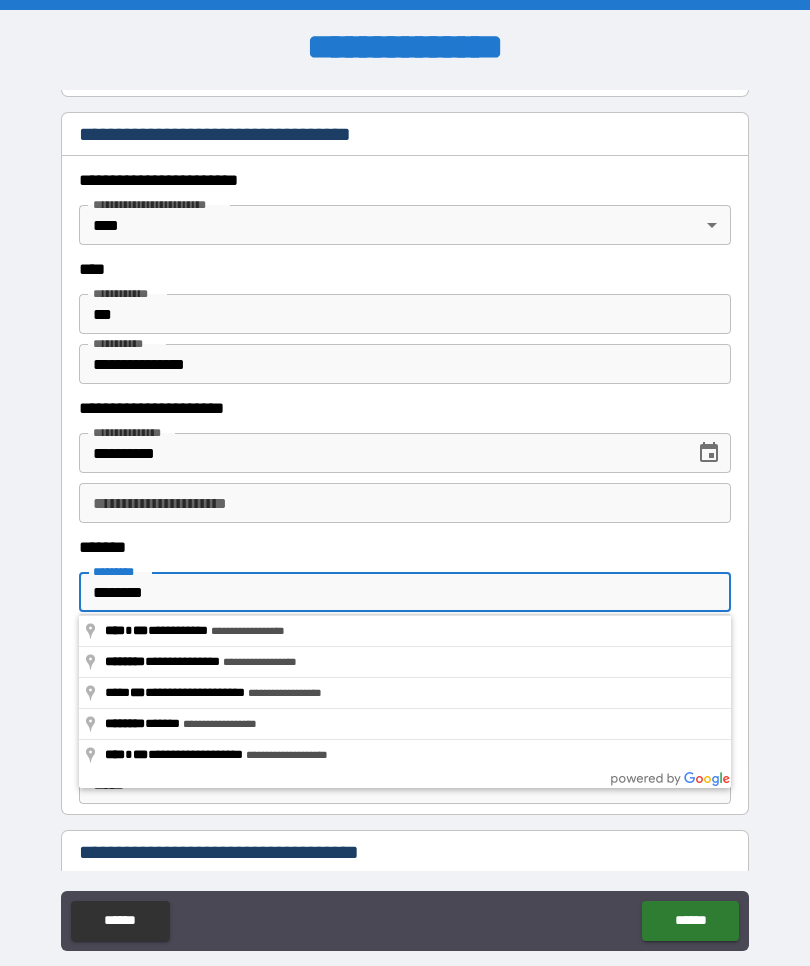 type on "**********" 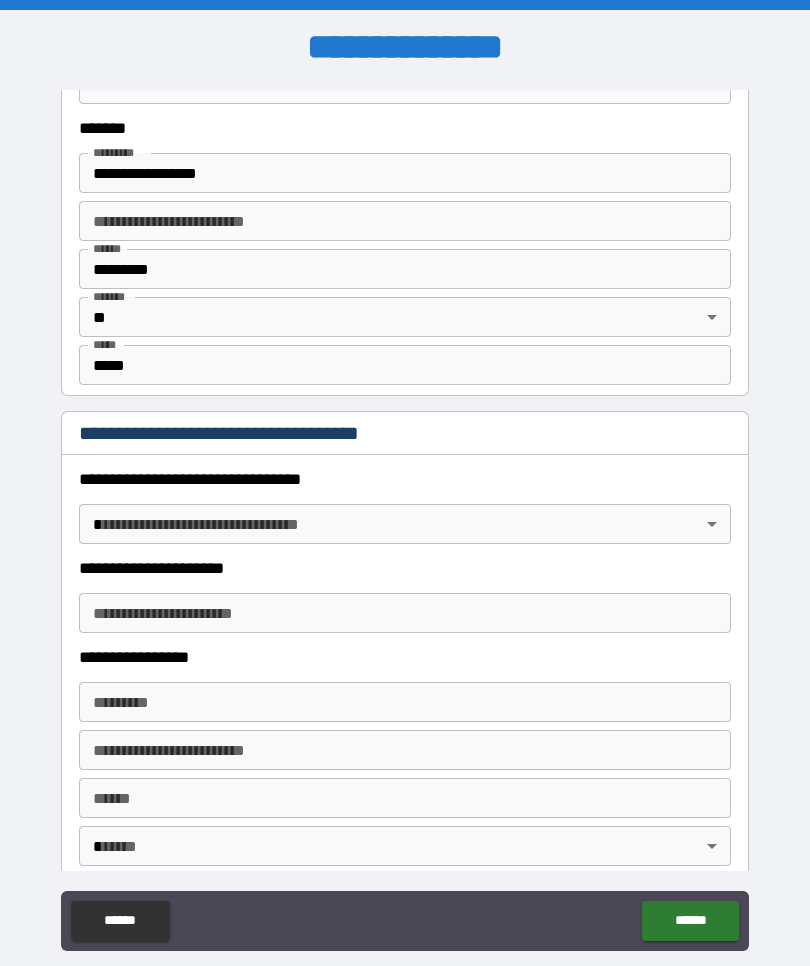 scroll, scrollTop: 1320, scrollLeft: 0, axis: vertical 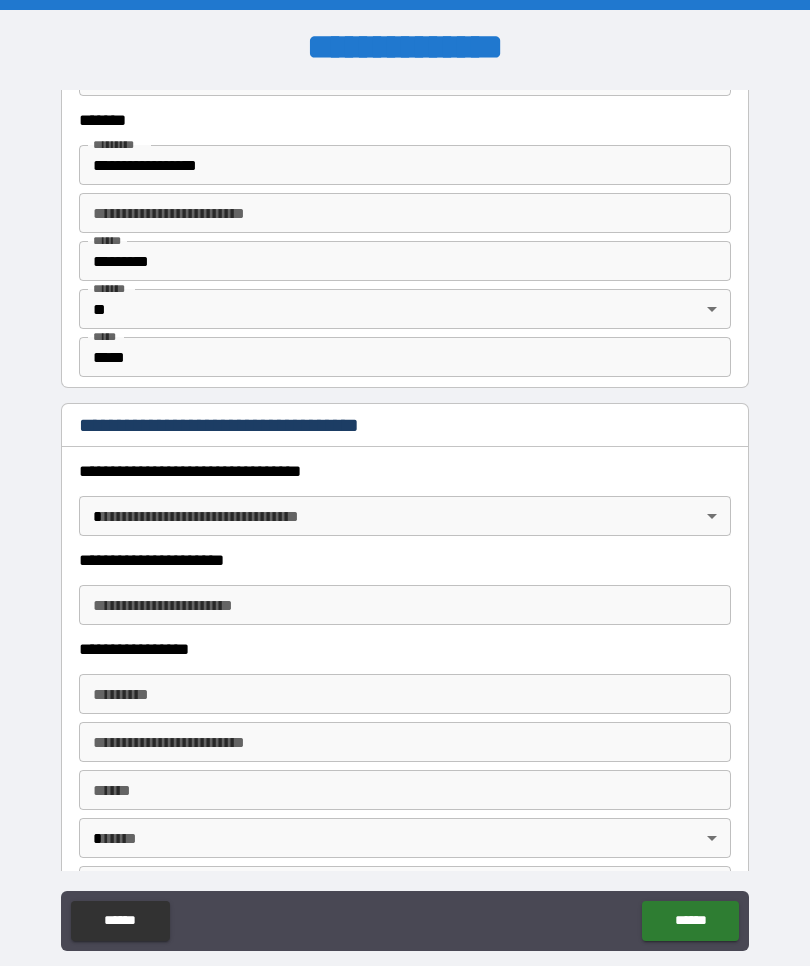 click on "**********" at bounding box center [405, 517] 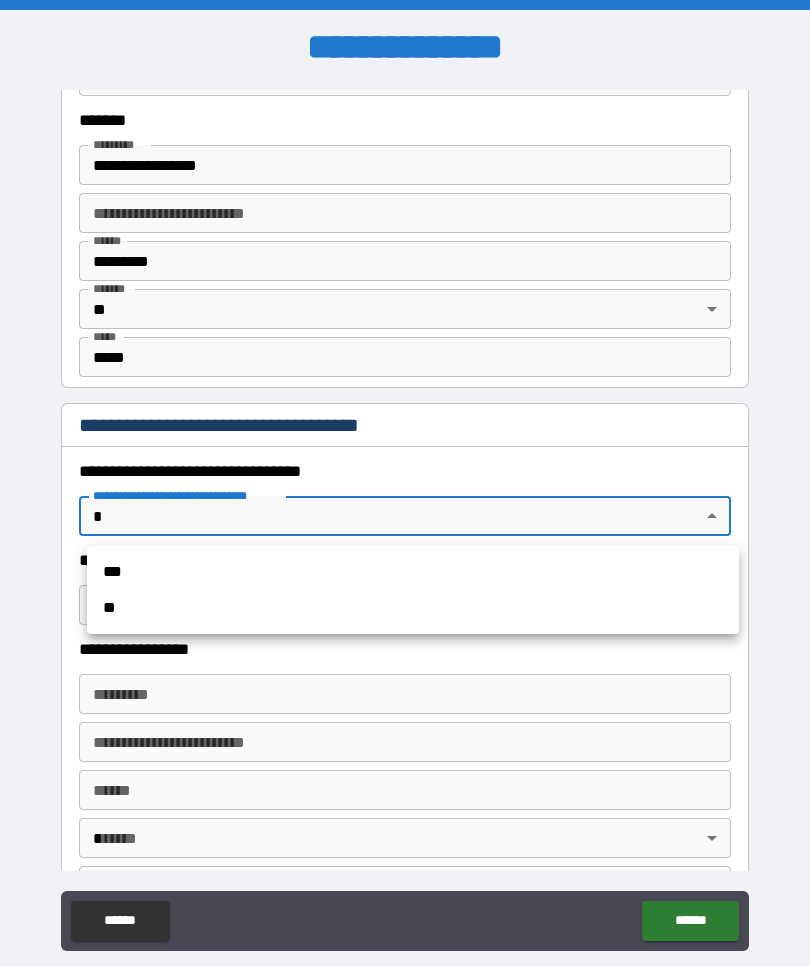 click on "**" at bounding box center [413, 608] 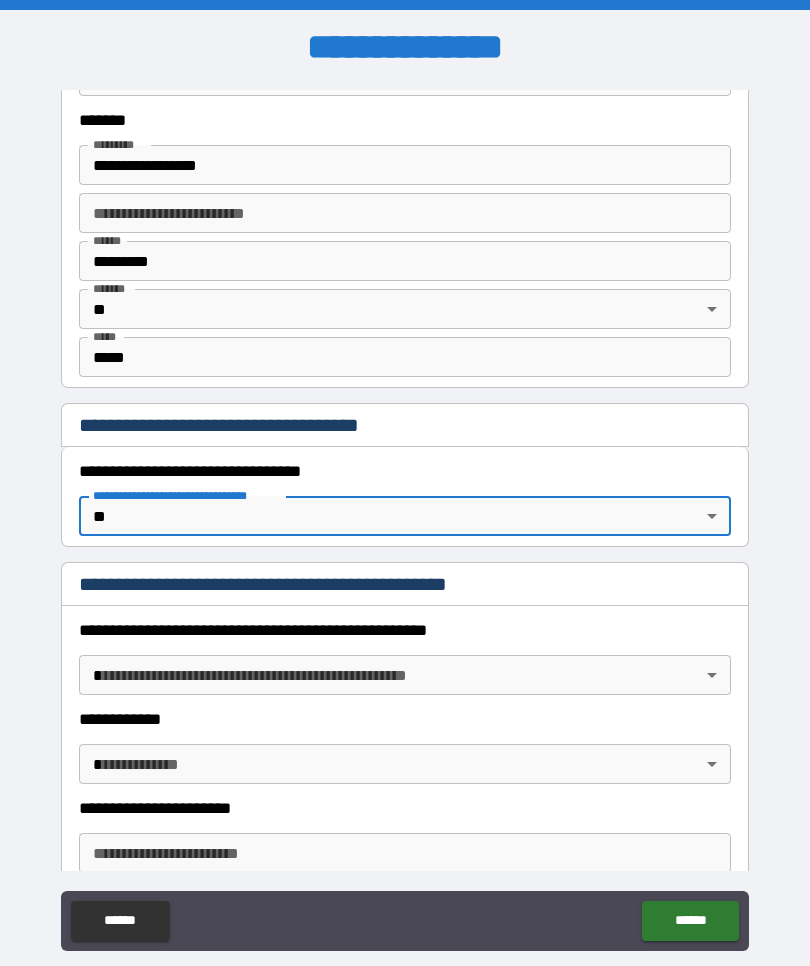 type on "*" 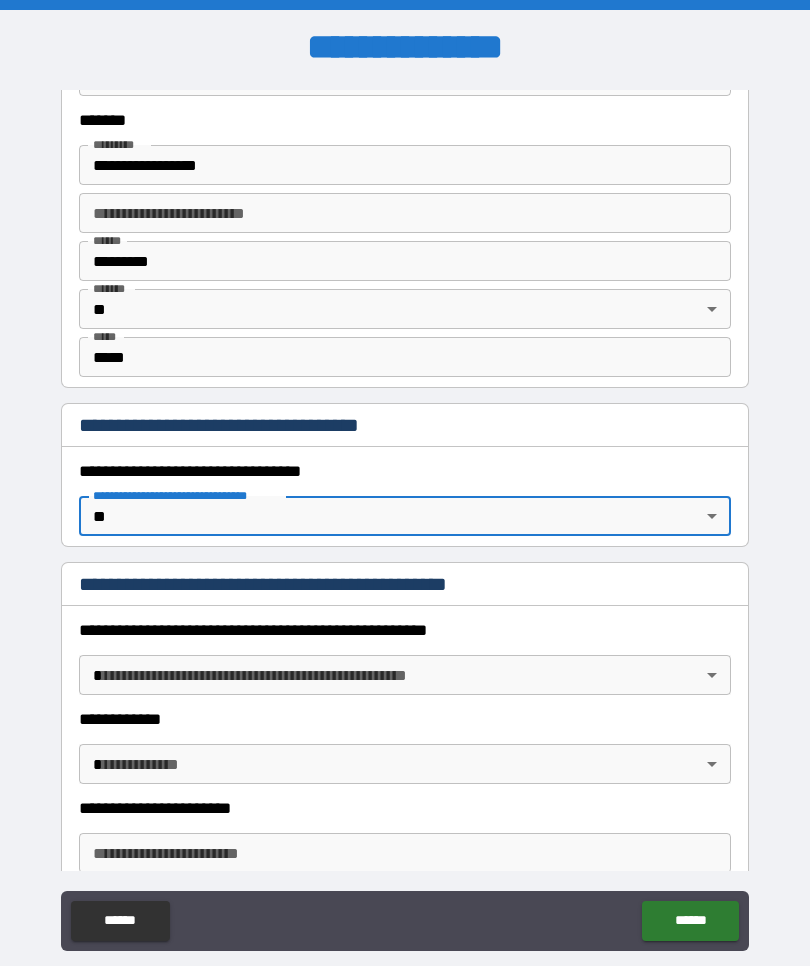click on "**********" at bounding box center (405, 517) 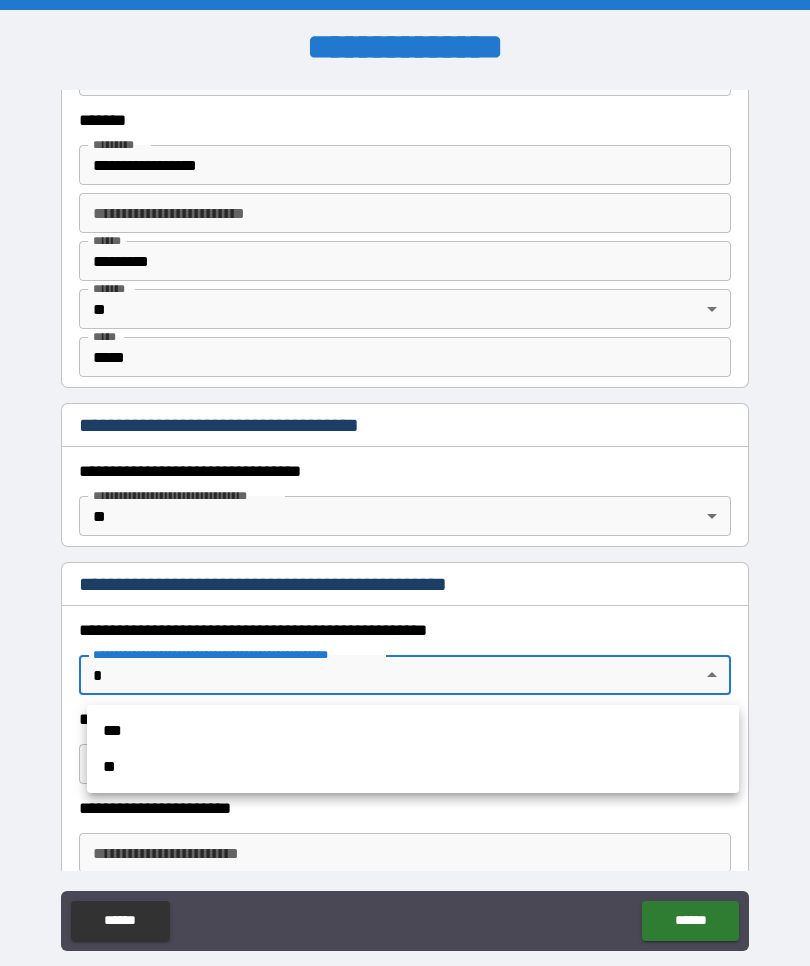 click on "**" at bounding box center [413, 767] 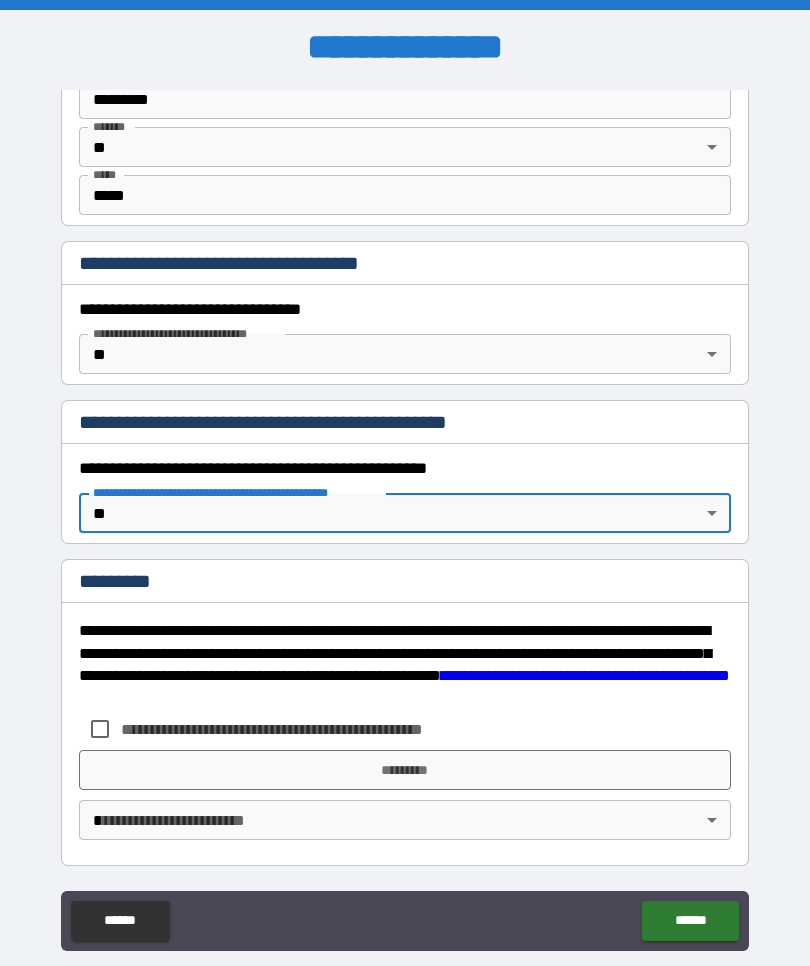 scroll, scrollTop: 1482, scrollLeft: 0, axis: vertical 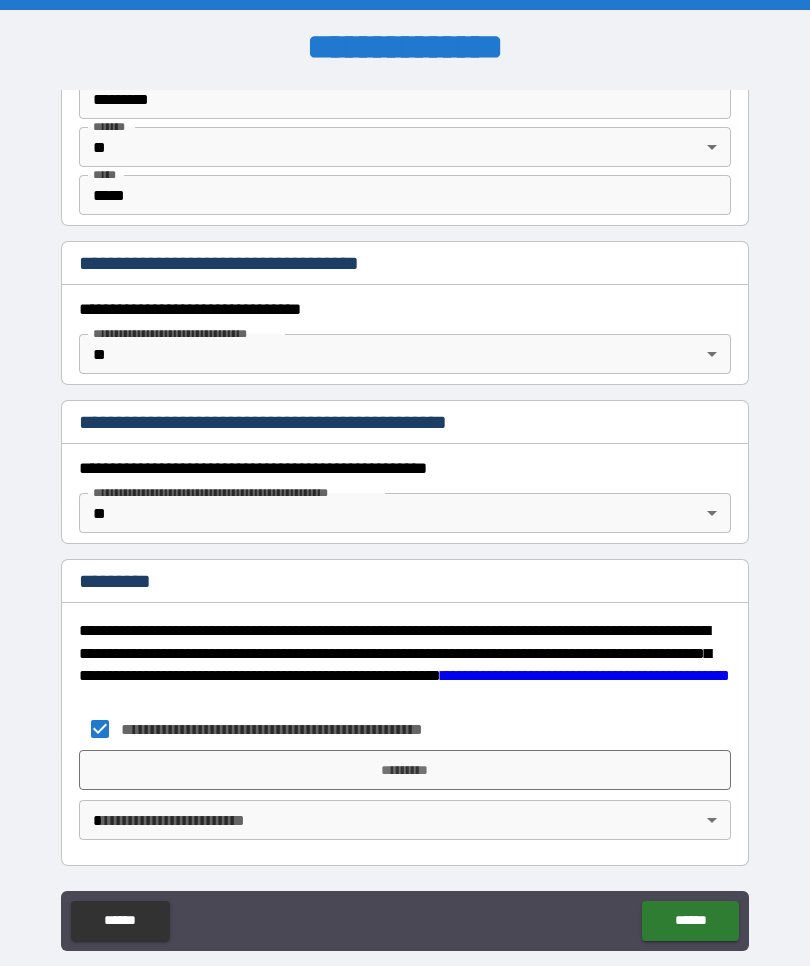 click on "*********" at bounding box center [405, 770] 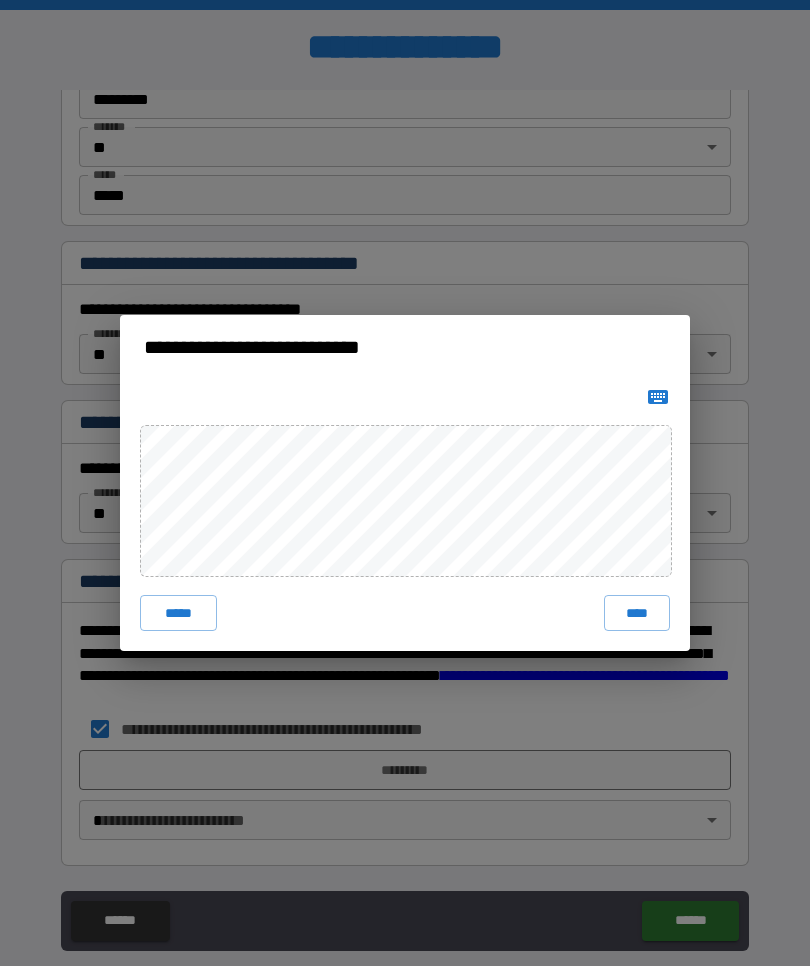 click on "****" at bounding box center (637, 613) 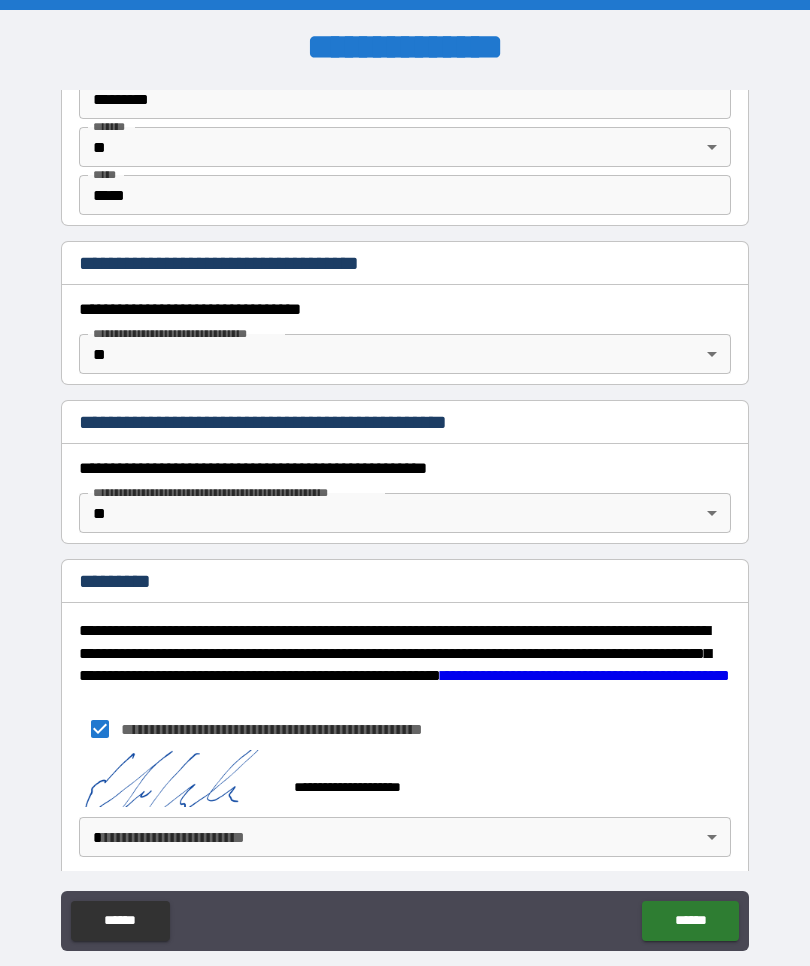 click on "**********" at bounding box center [405, 517] 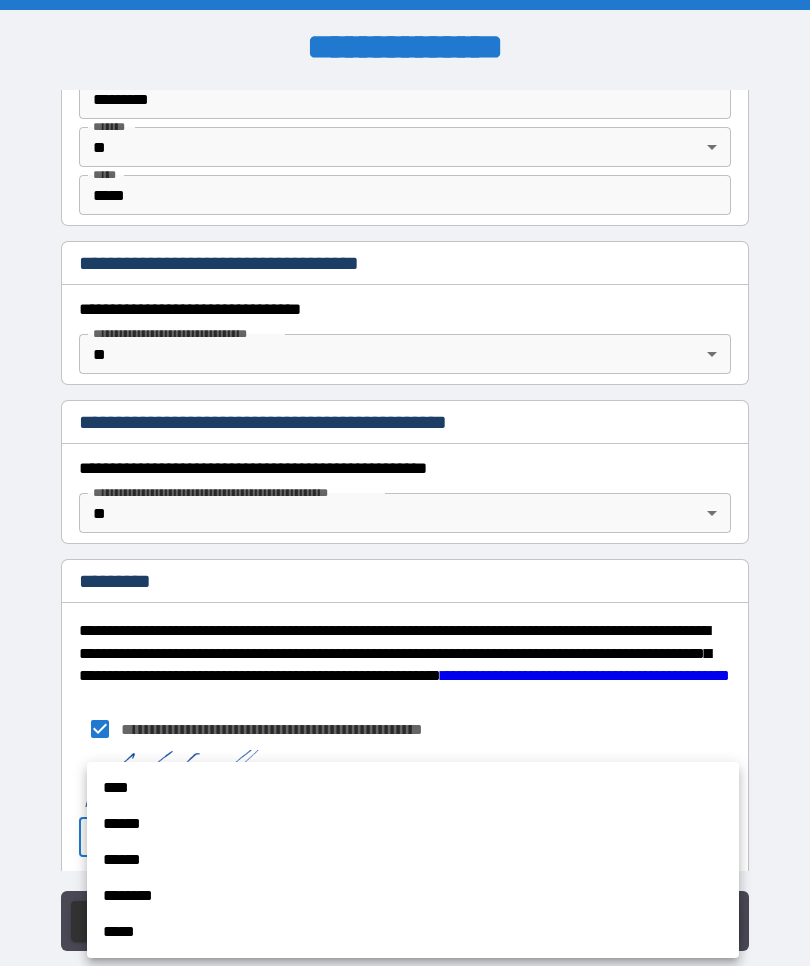 click on "**** ****** ****** ******** *****" at bounding box center [413, 860] 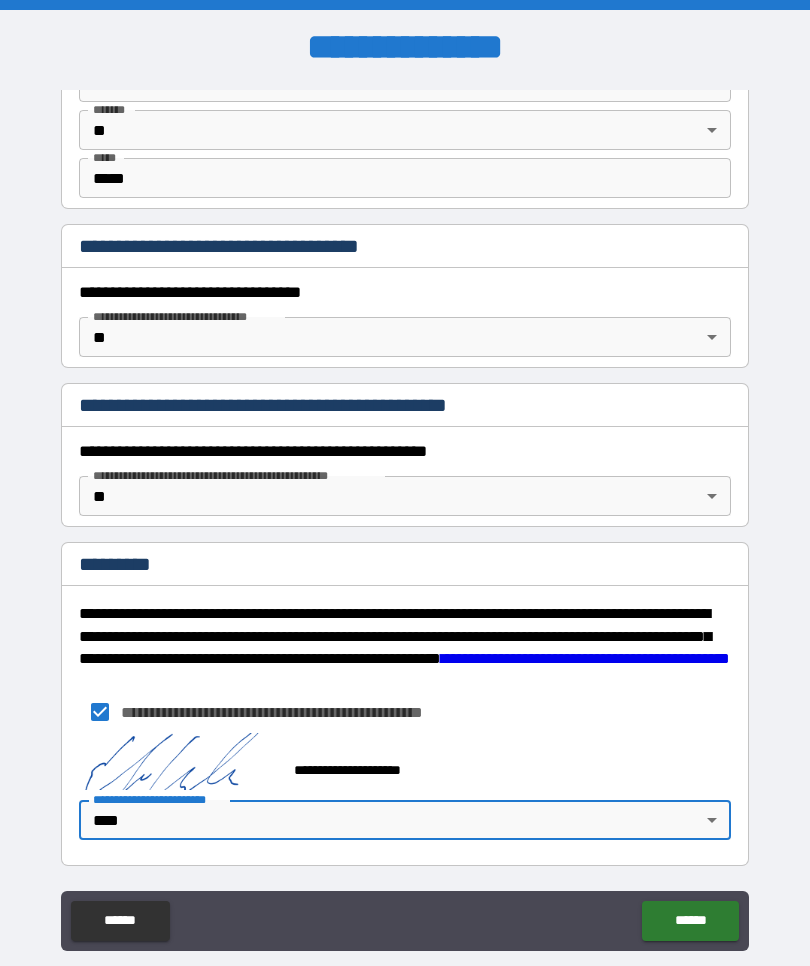 click on "******" at bounding box center (690, 921) 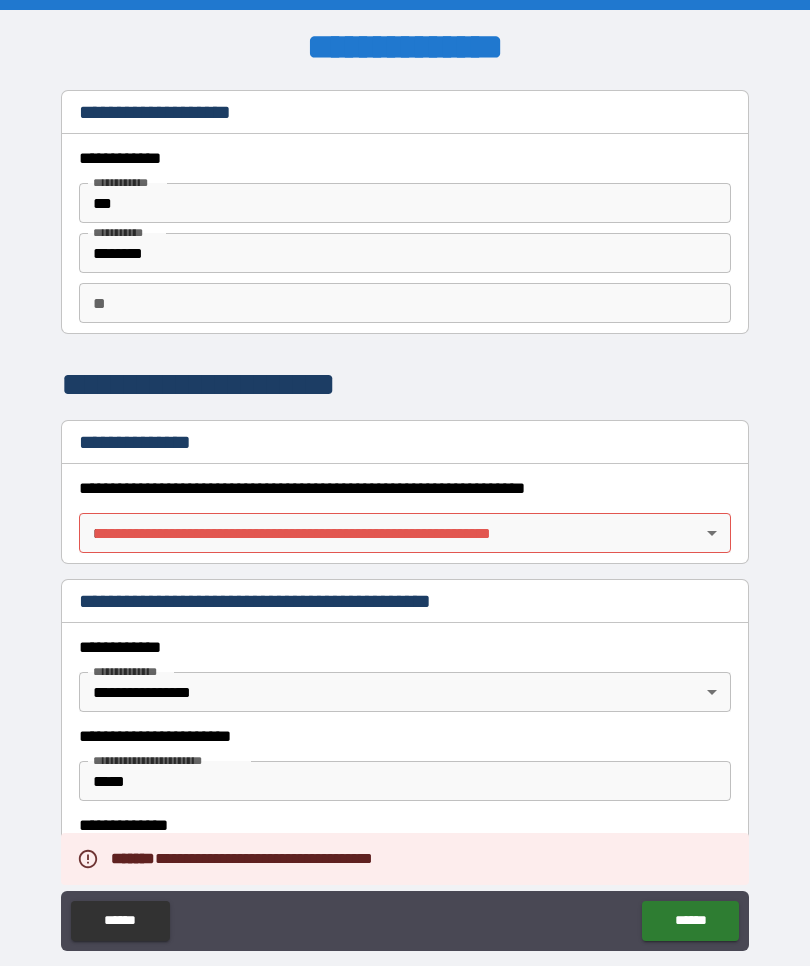 scroll, scrollTop: 0, scrollLeft: 0, axis: both 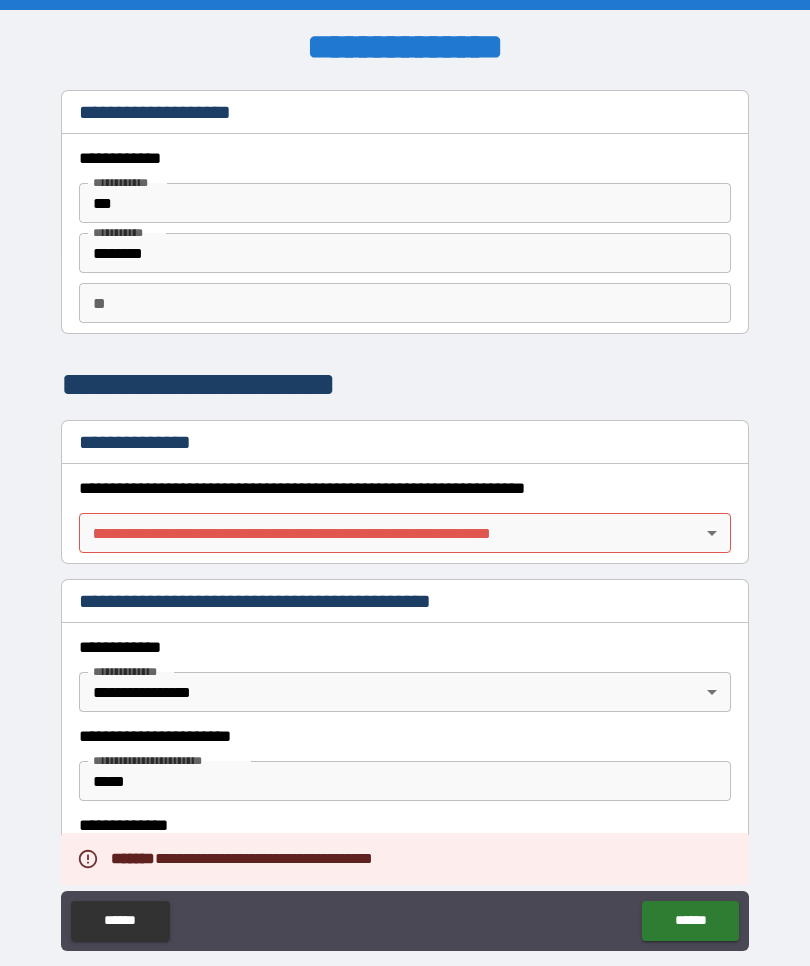 click on "**********" at bounding box center [405, 517] 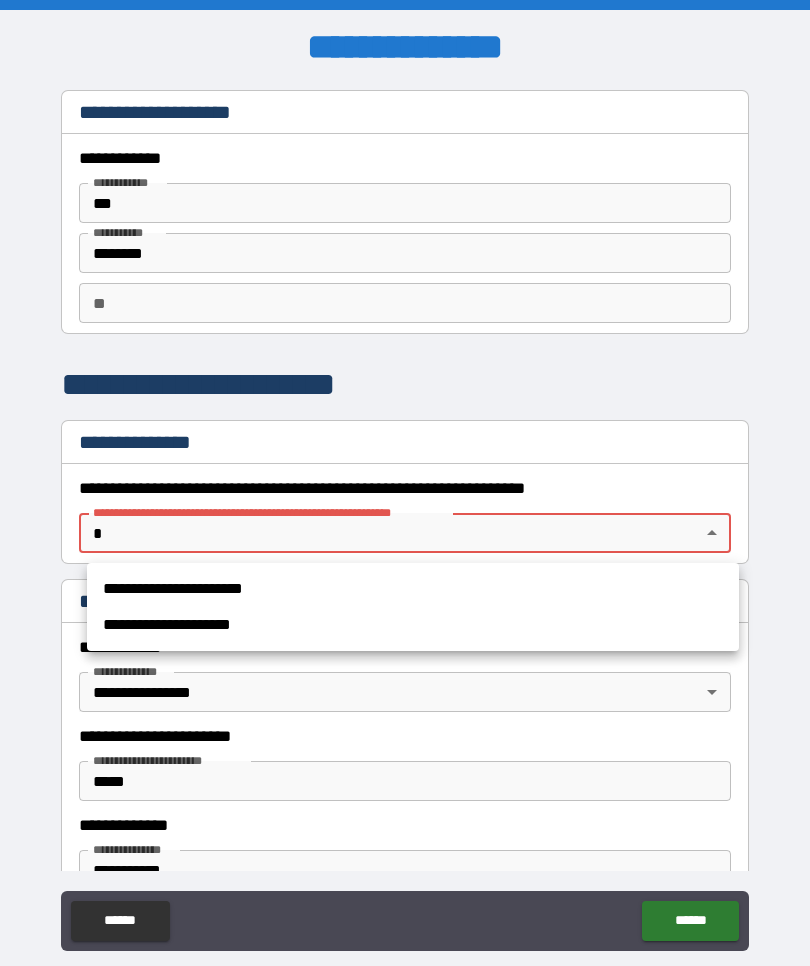 click on "**********" at bounding box center [413, 589] 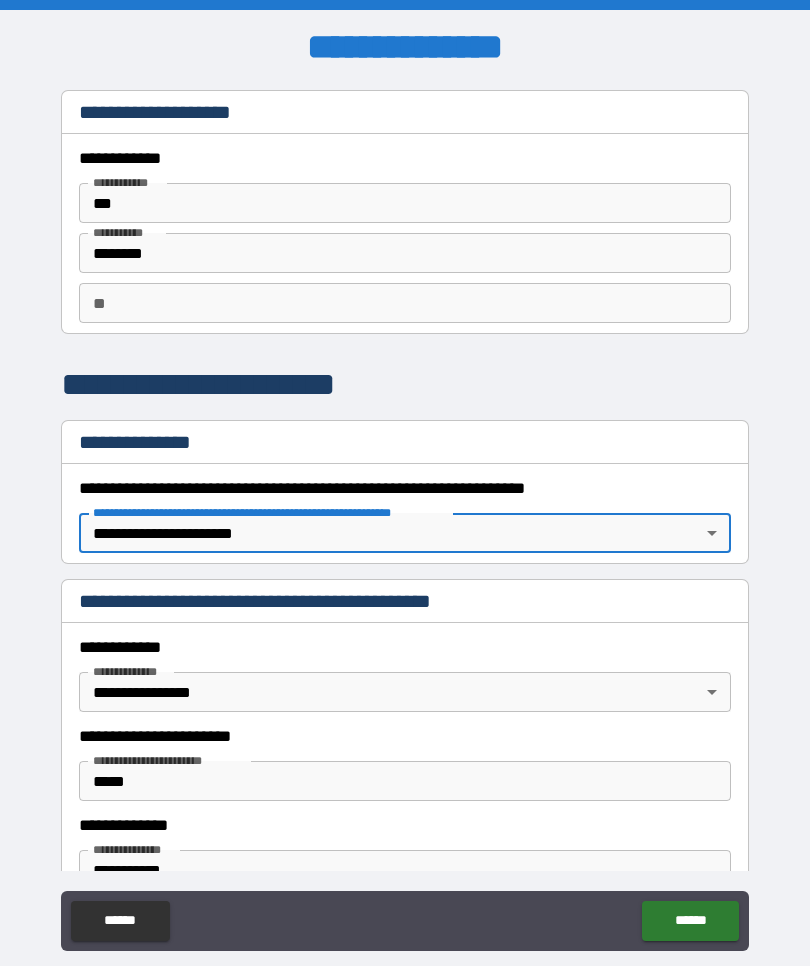 click on "******" at bounding box center [690, 921] 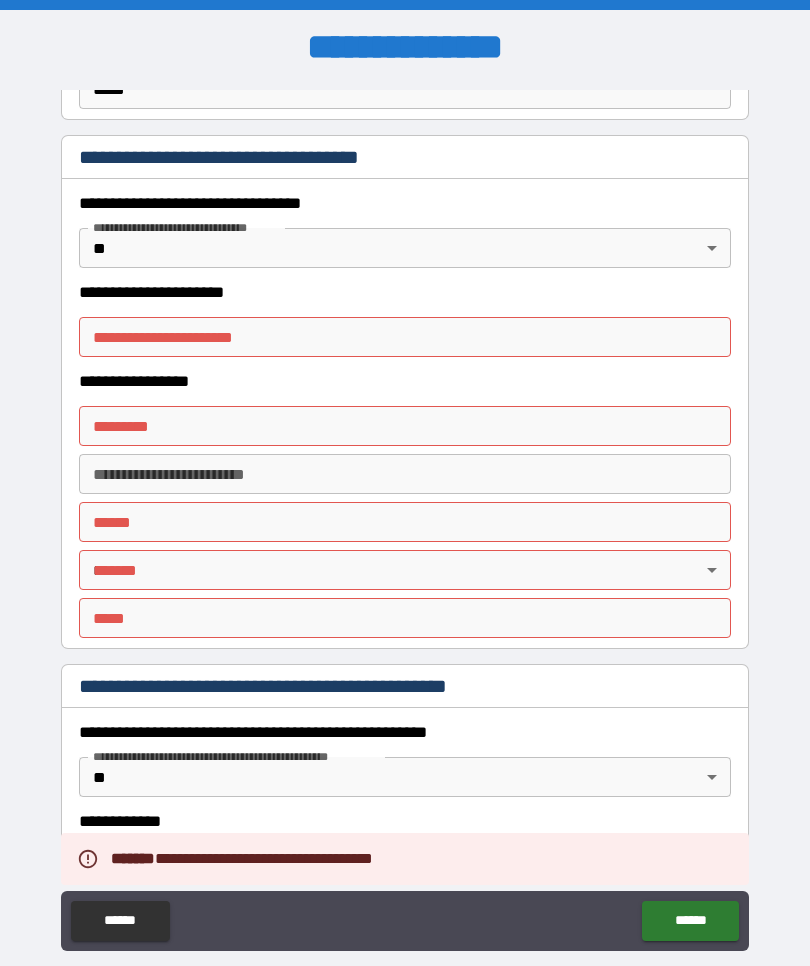 scroll, scrollTop: 1631, scrollLeft: 0, axis: vertical 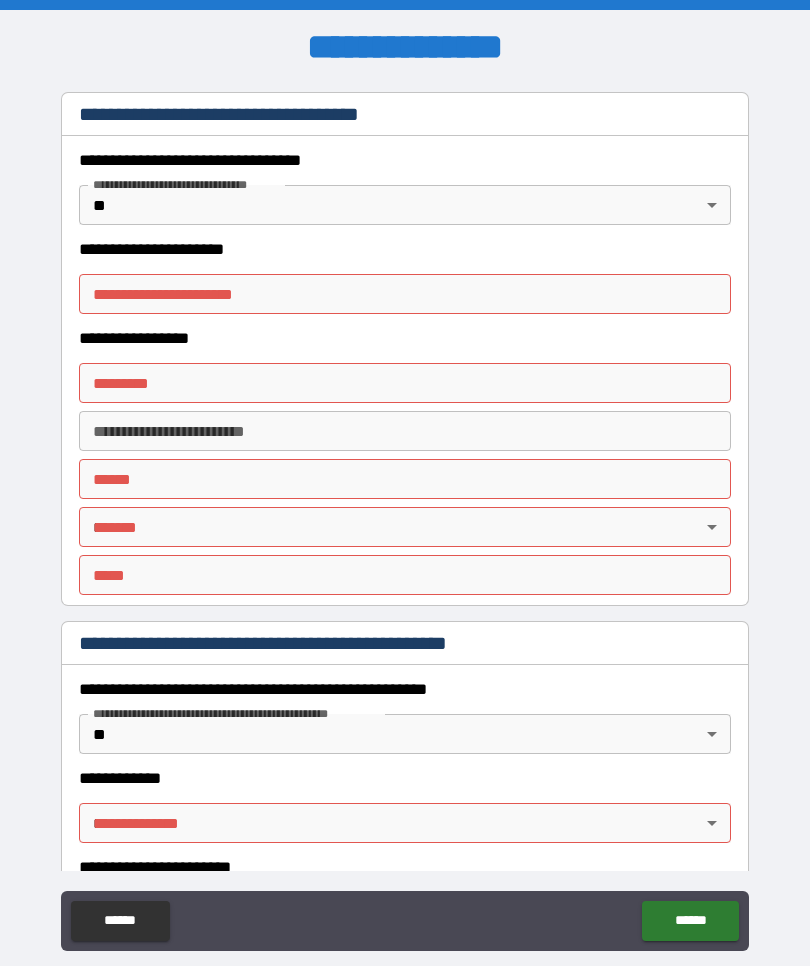 click on "**********" at bounding box center [405, 294] 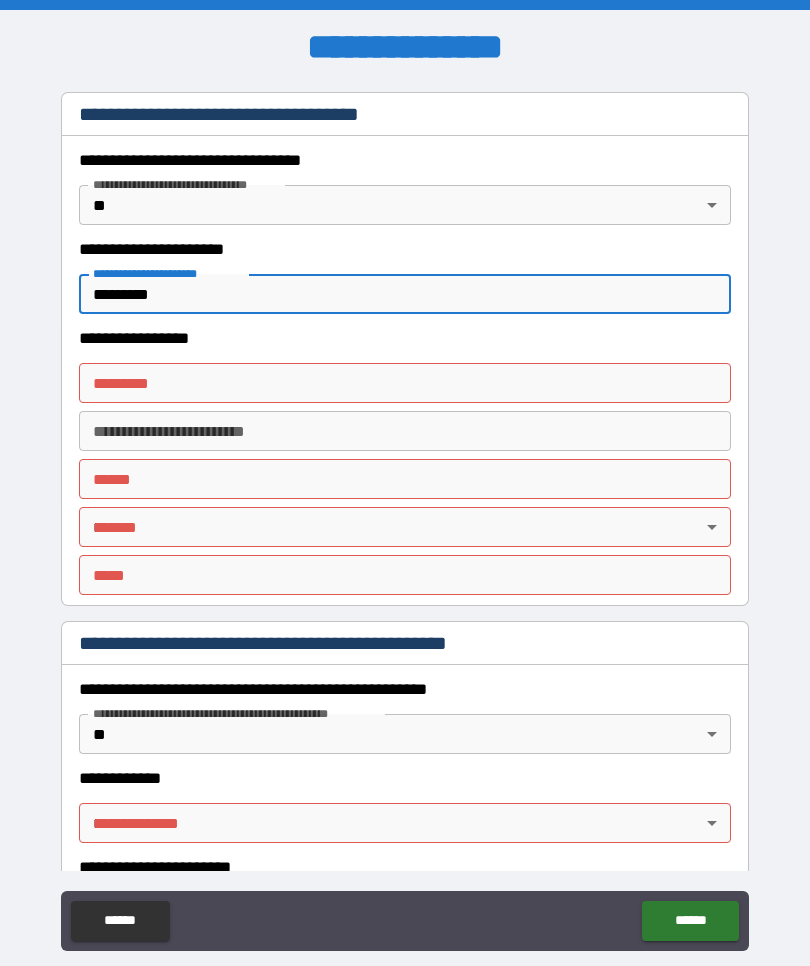 type on "*********" 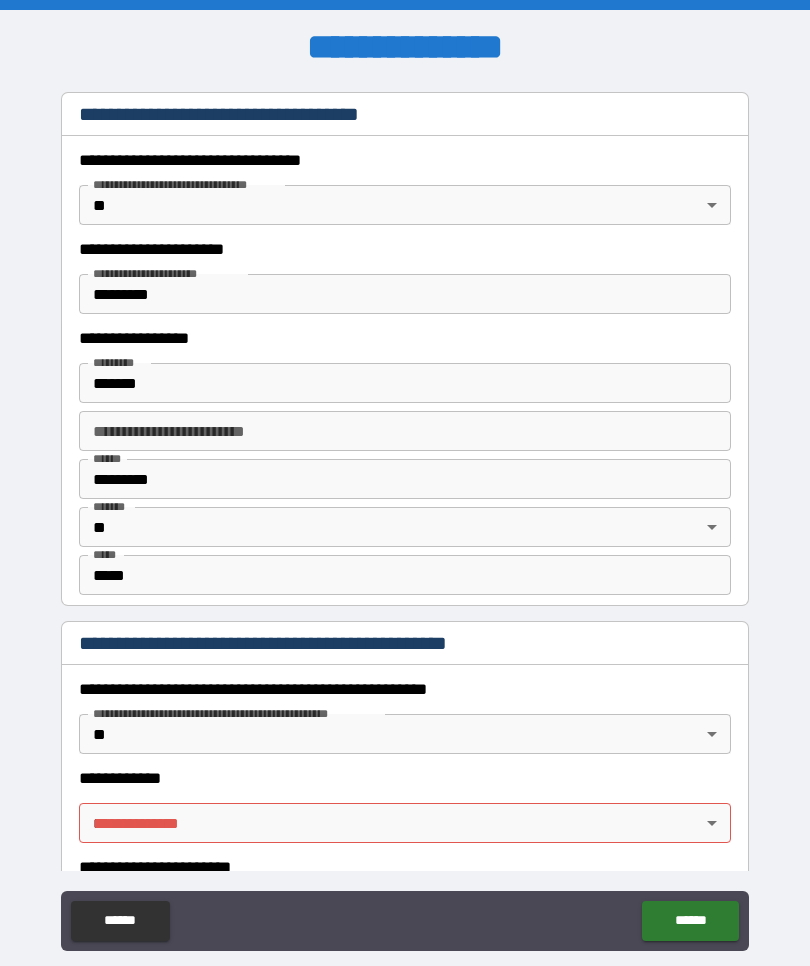 type on "**********" 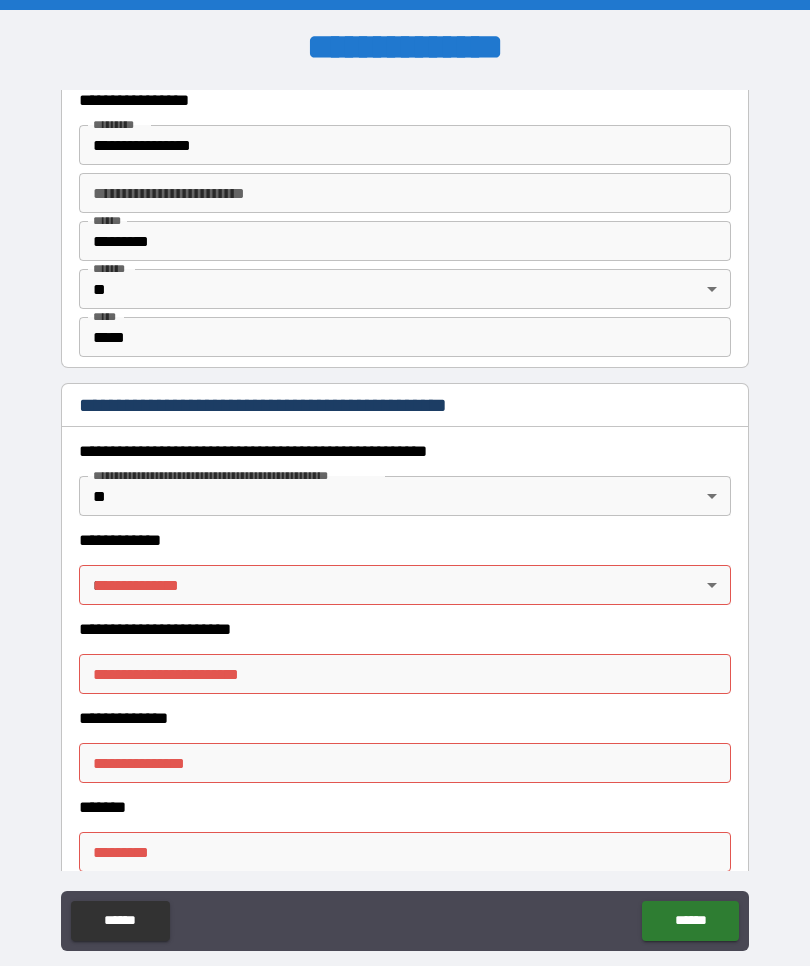 scroll, scrollTop: 1870, scrollLeft: 0, axis: vertical 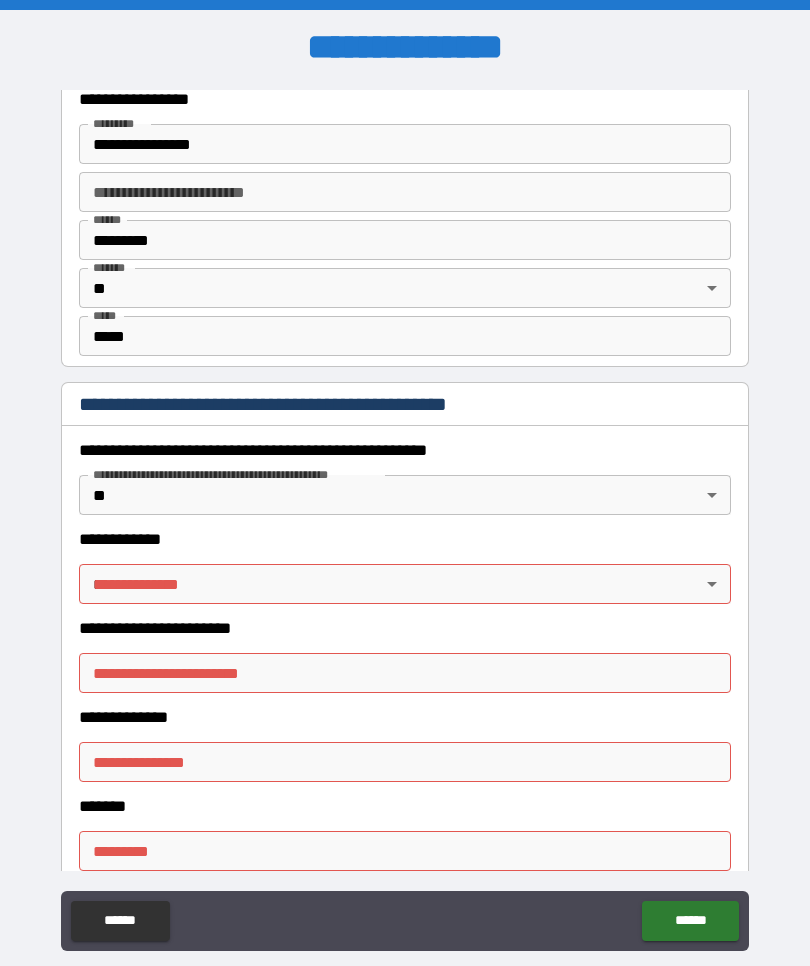 click on "**********" at bounding box center (405, 517) 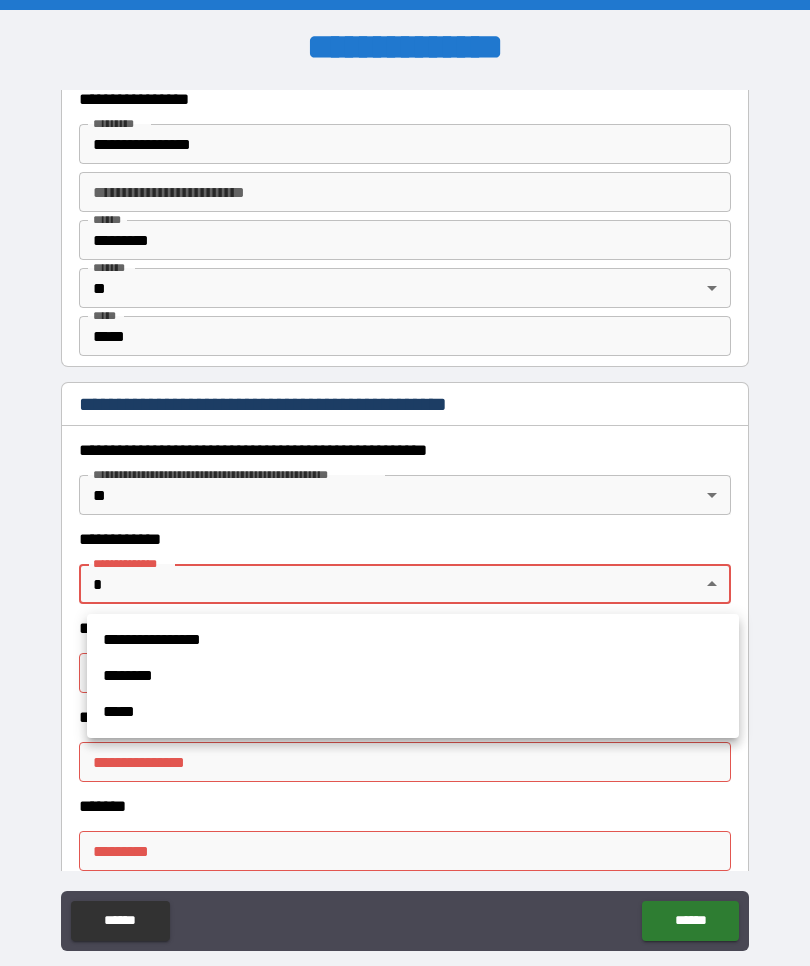 click on "**********" at bounding box center (413, 640) 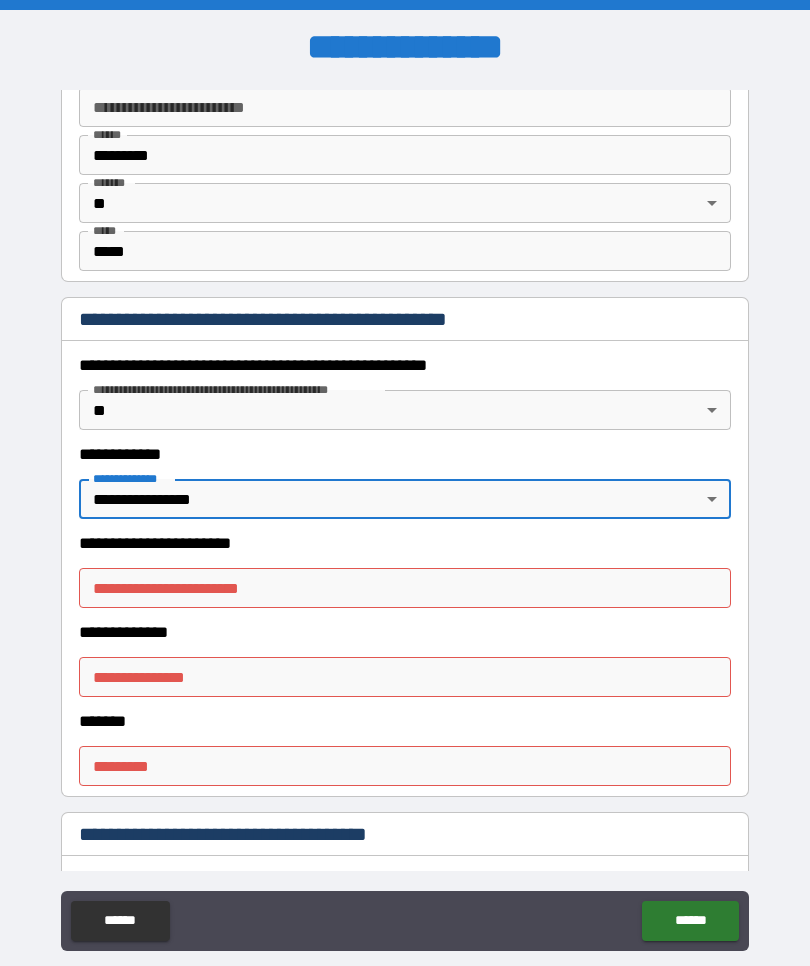 scroll, scrollTop: 1972, scrollLeft: 0, axis: vertical 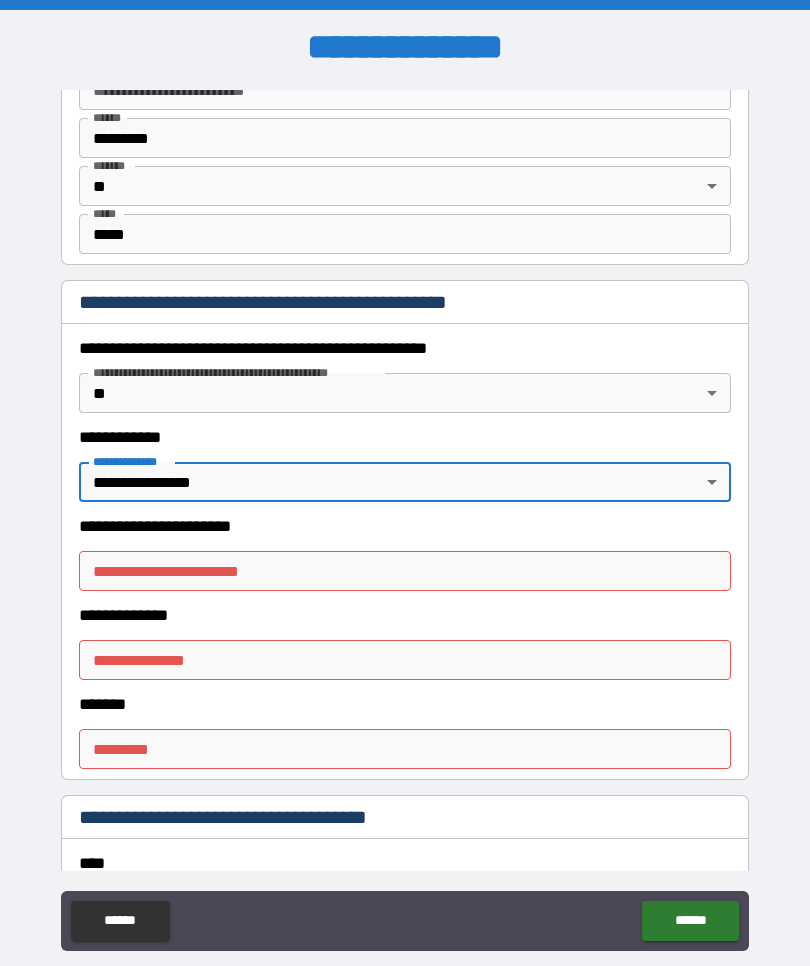click on "**********" at bounding box center [405, 571] 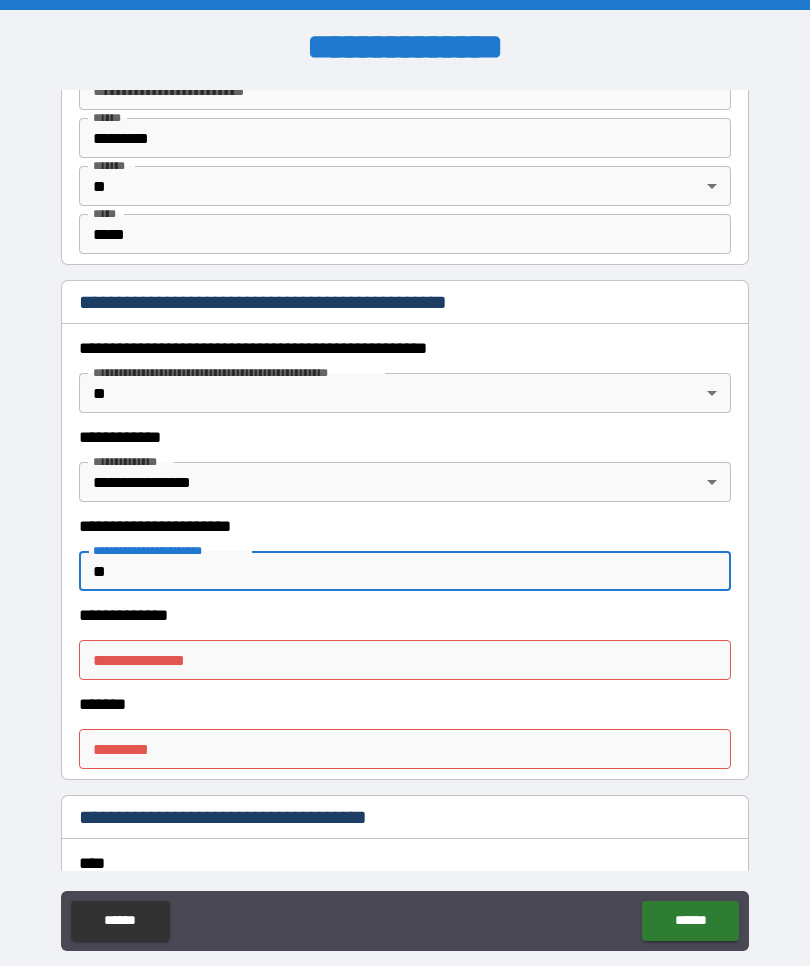 type on "**" 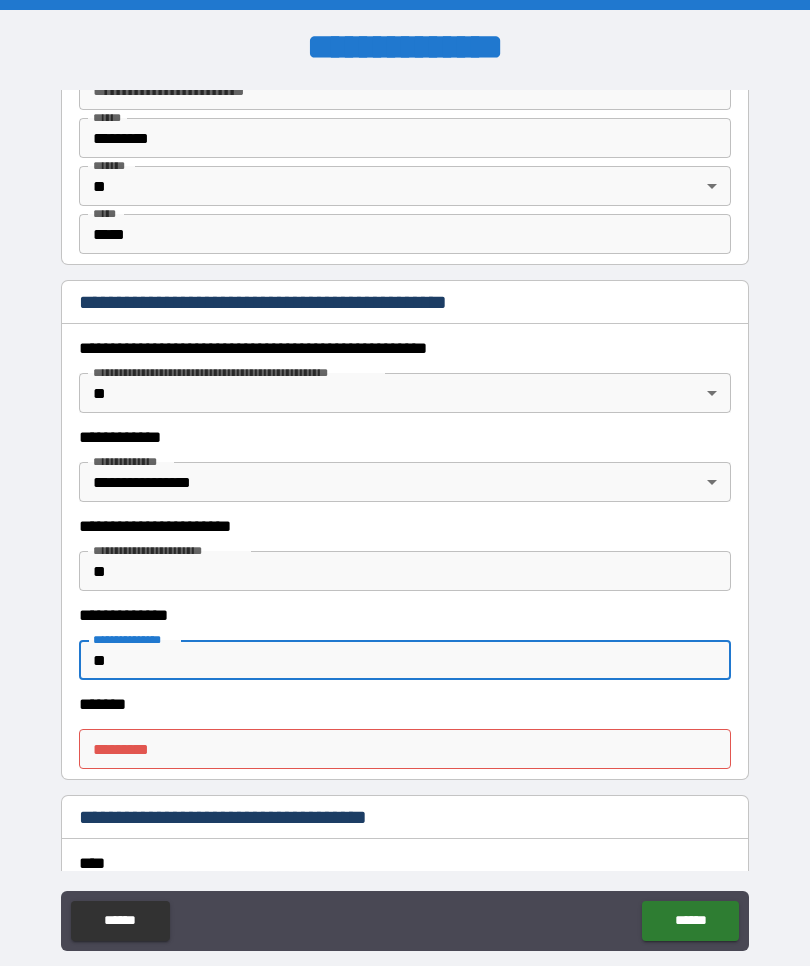 type on "**" 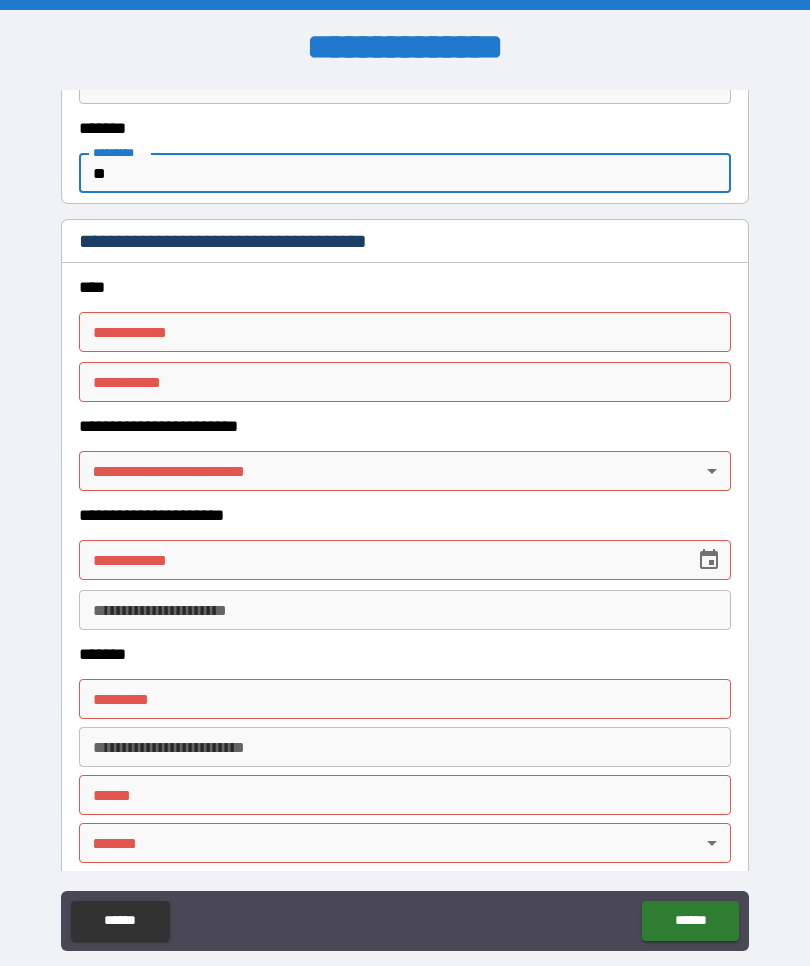 scroll, scrollTop: 2553, scrollLeft: 0, axis: vertical 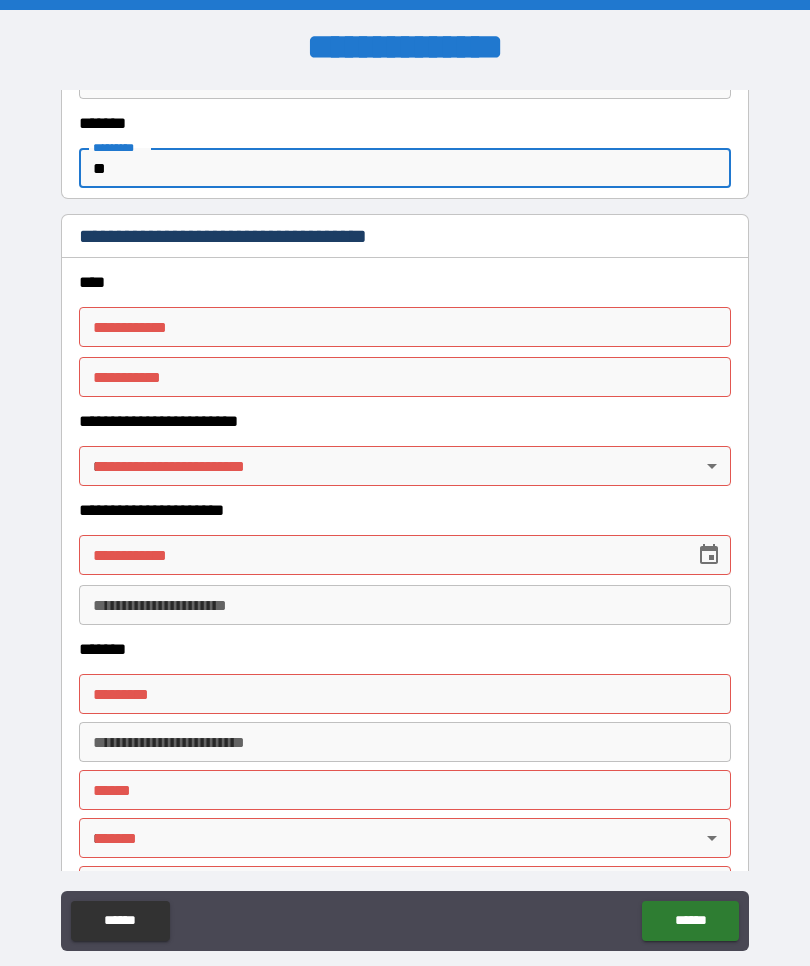 type on "**" 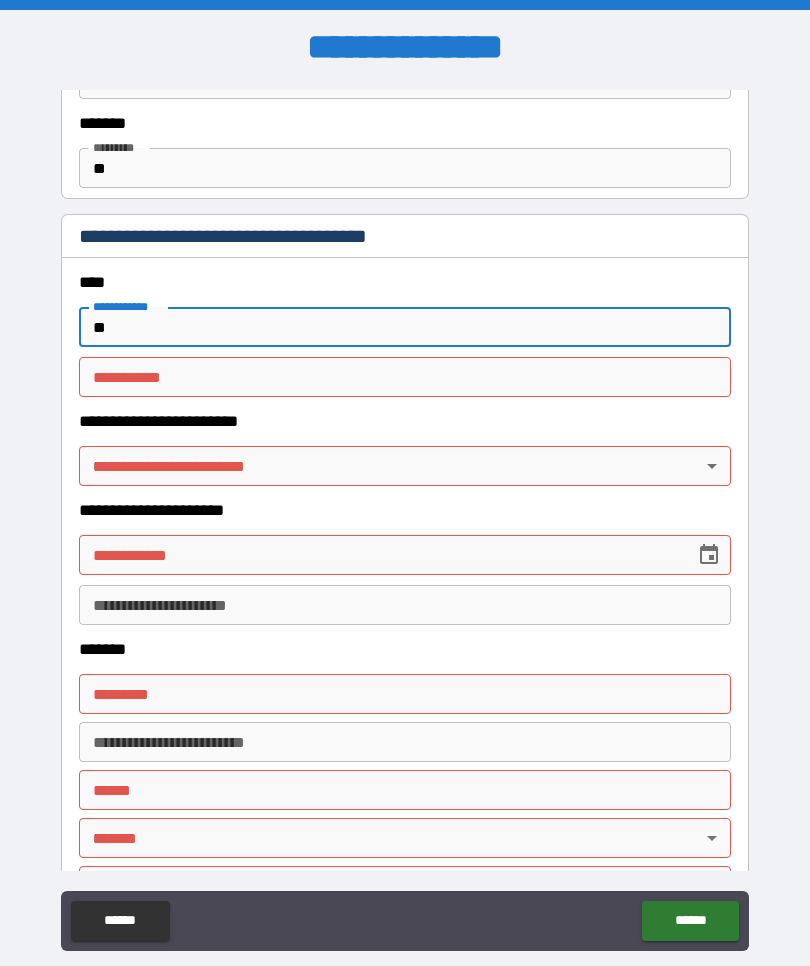 type on "**" 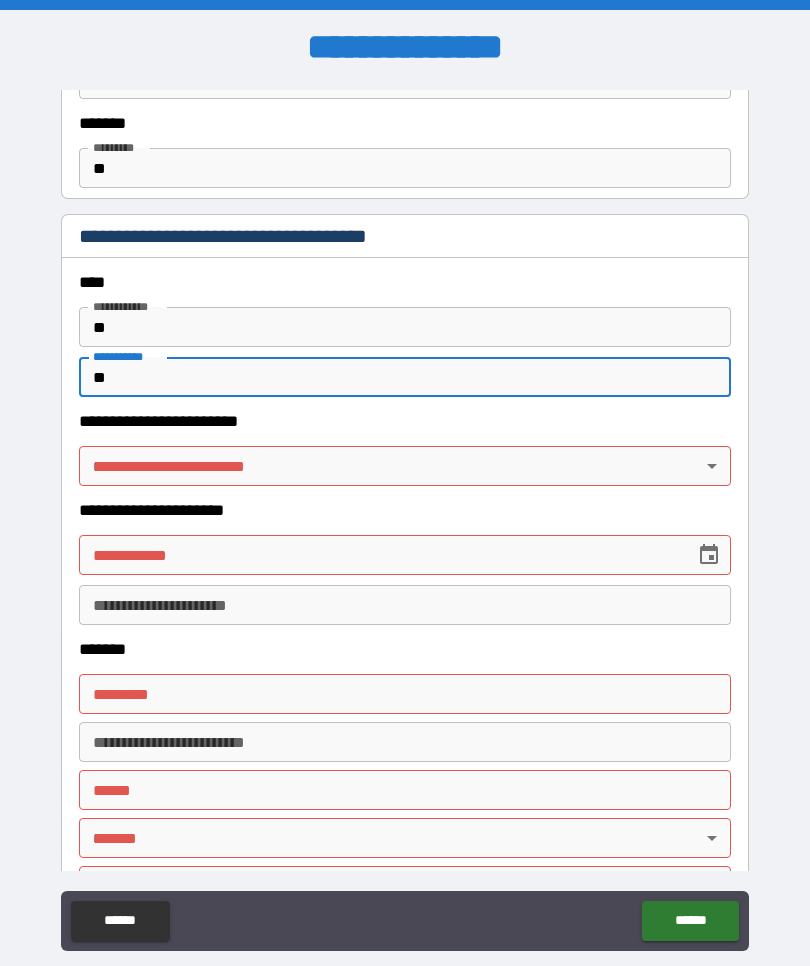 type on "**" 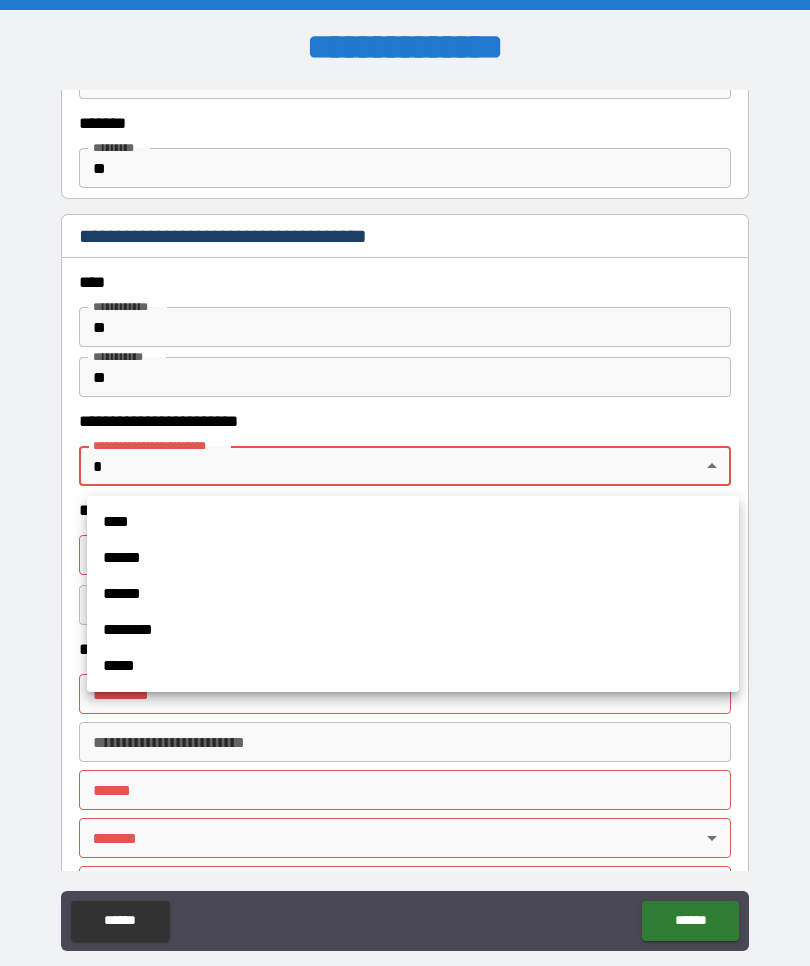 click on "****" at bounding box center [413, 522] 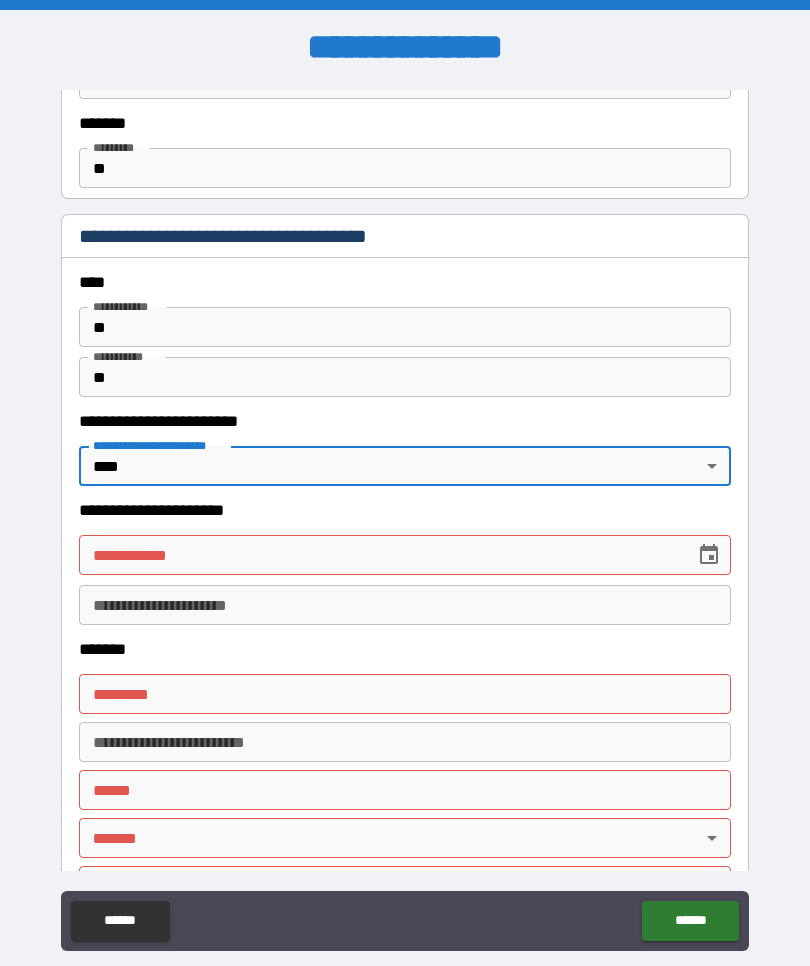 click on "**********" at bounding box center (405, 555) 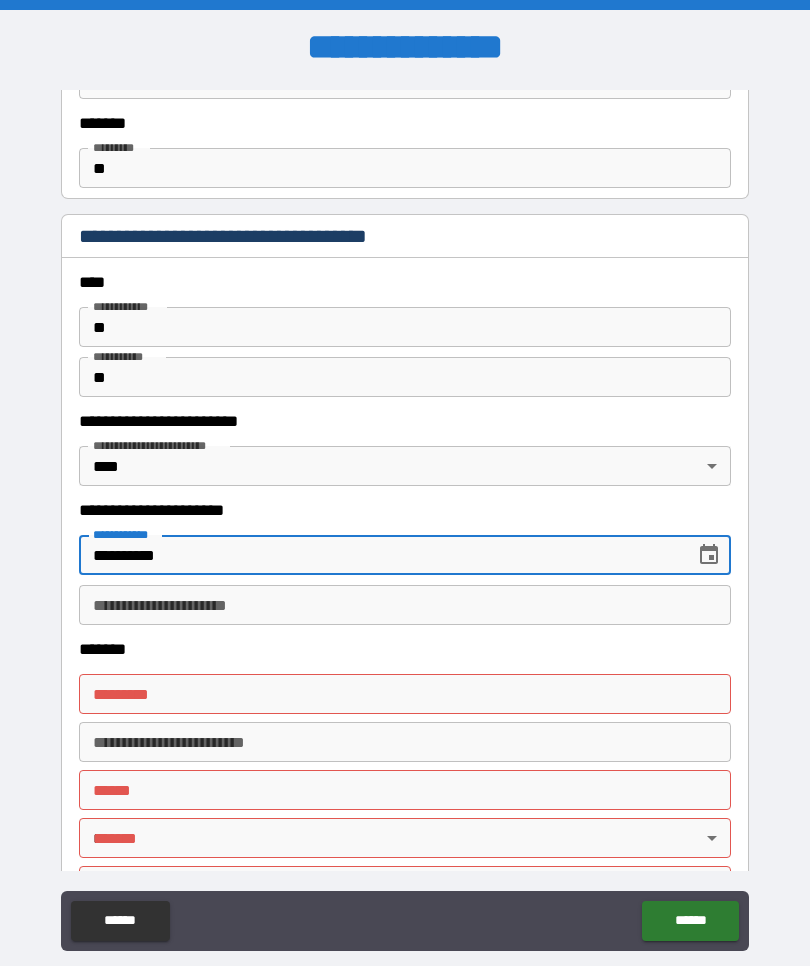 type on "**********" 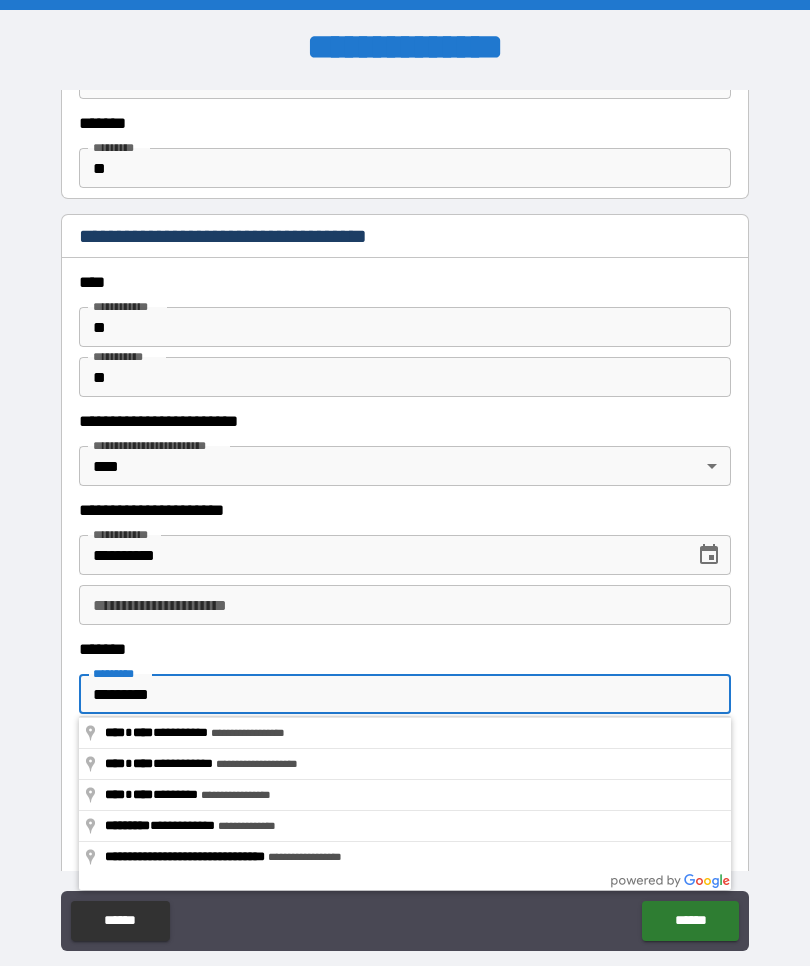click on "*********" at bounding box center [405, 694] 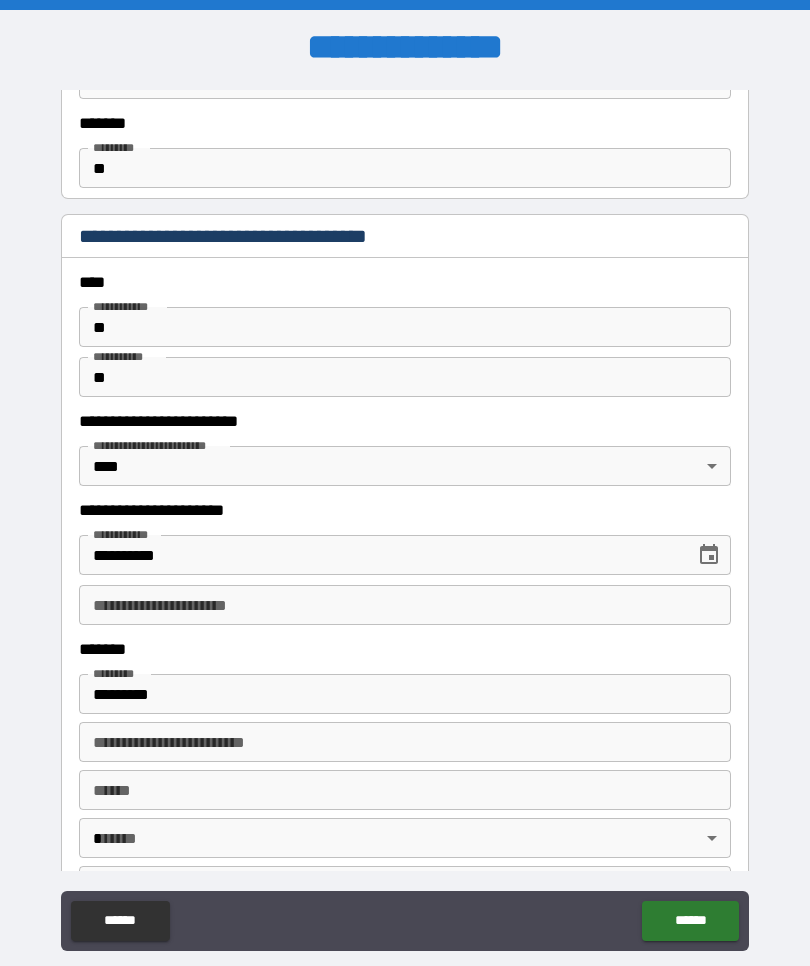 type on "**********" 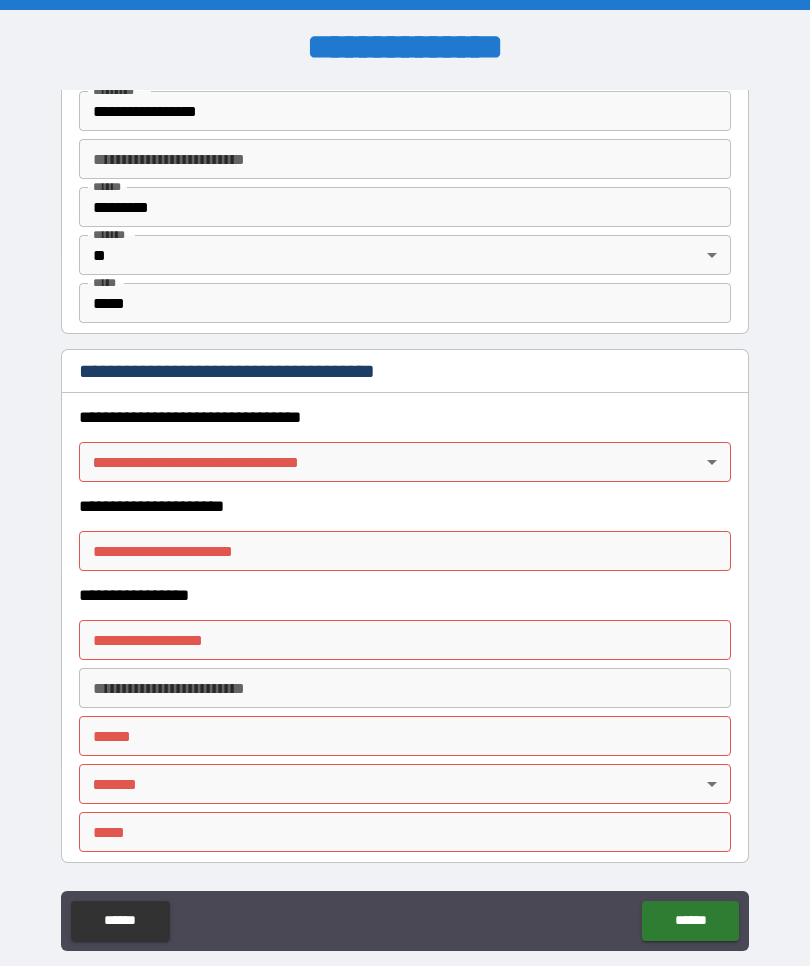 scroll, scrollTop: 3158, scrollLeft: 0, axis: vertical 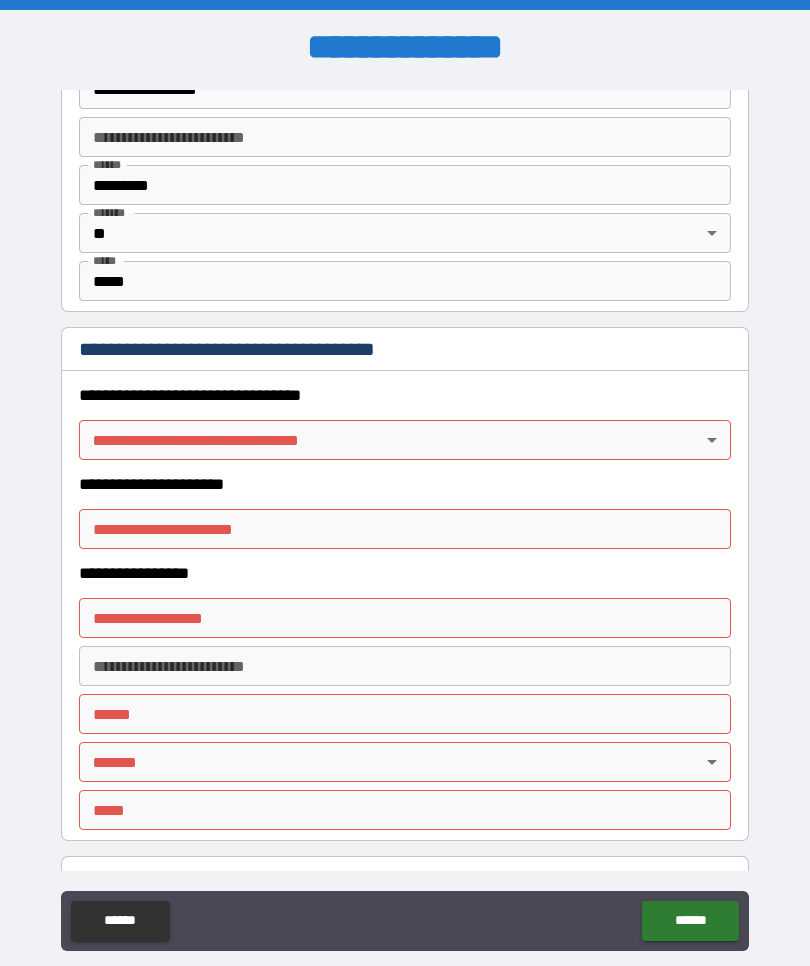 click on "**********" at bounding box center (405, 517) 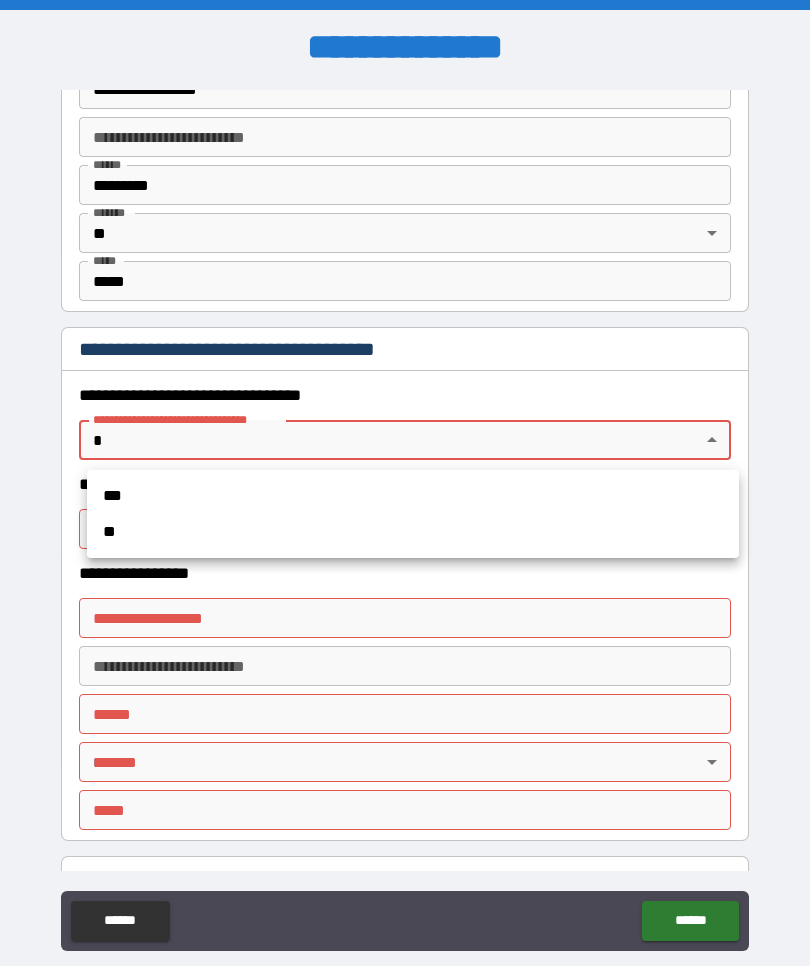 click on "**" at bounding box center (413, 532) 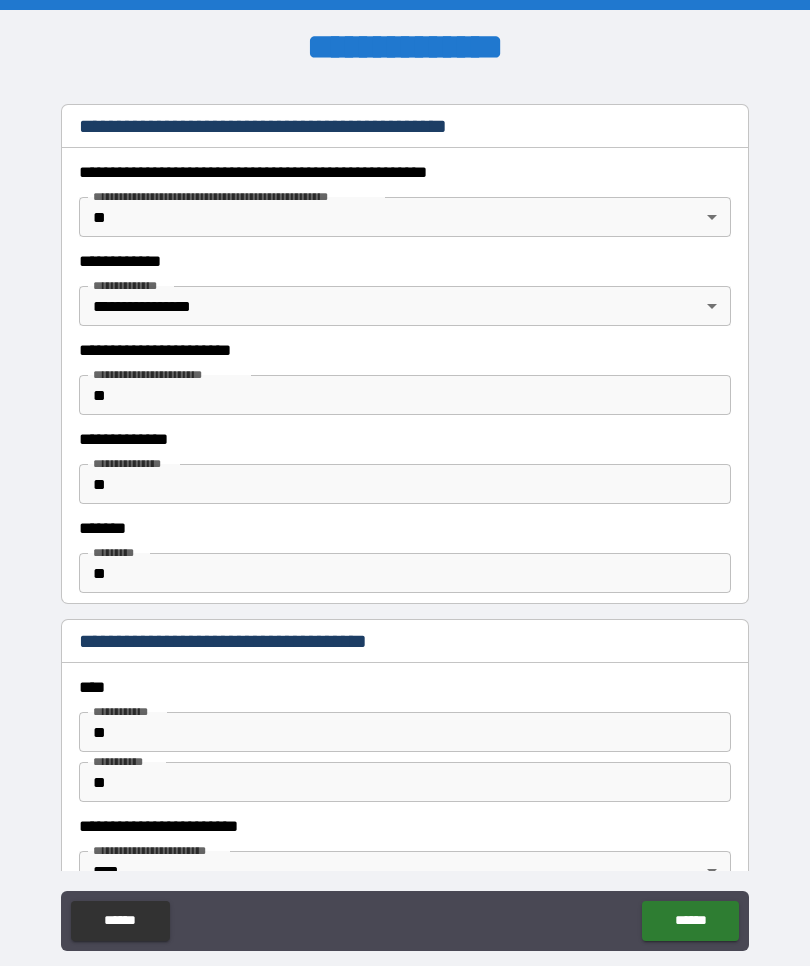 scroll, scrollTop: 2078, scrollLeft: 0, axis: vertical 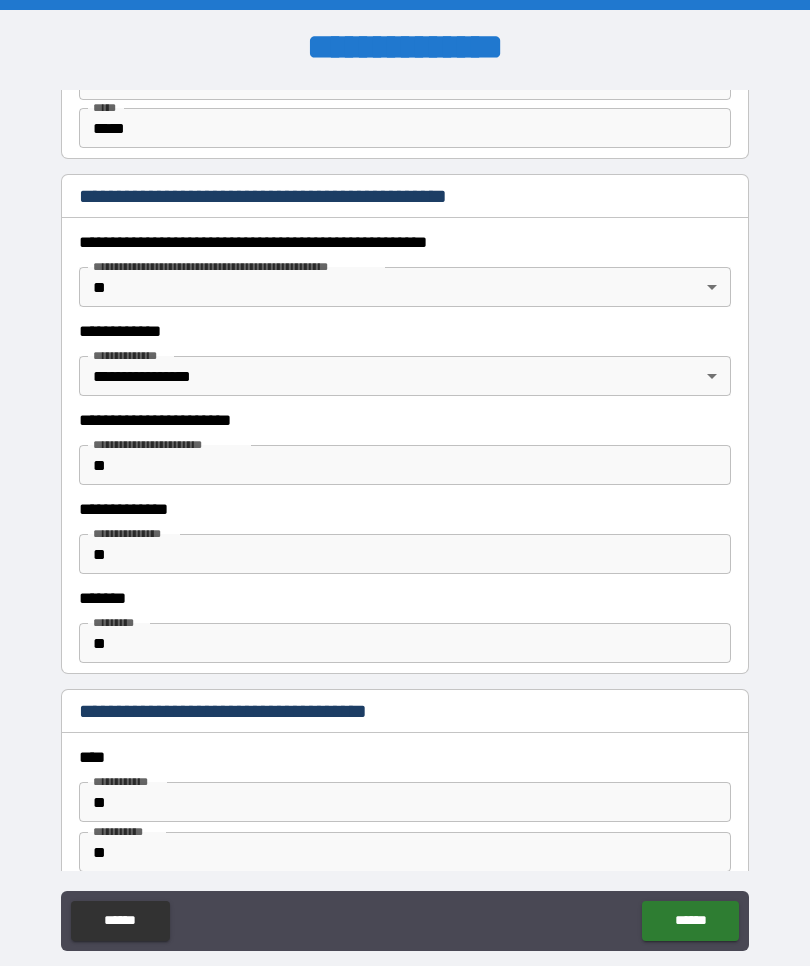 click on "**********" at bounding box center [405, 517] 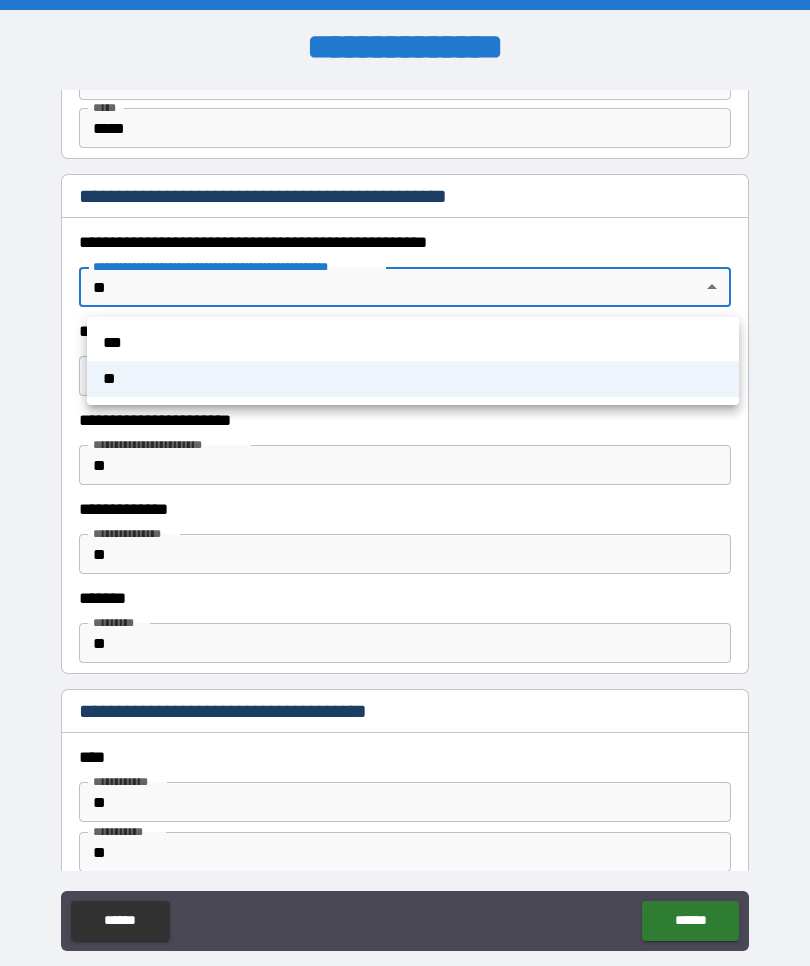 click on "**" at bounding box center [413, 379] 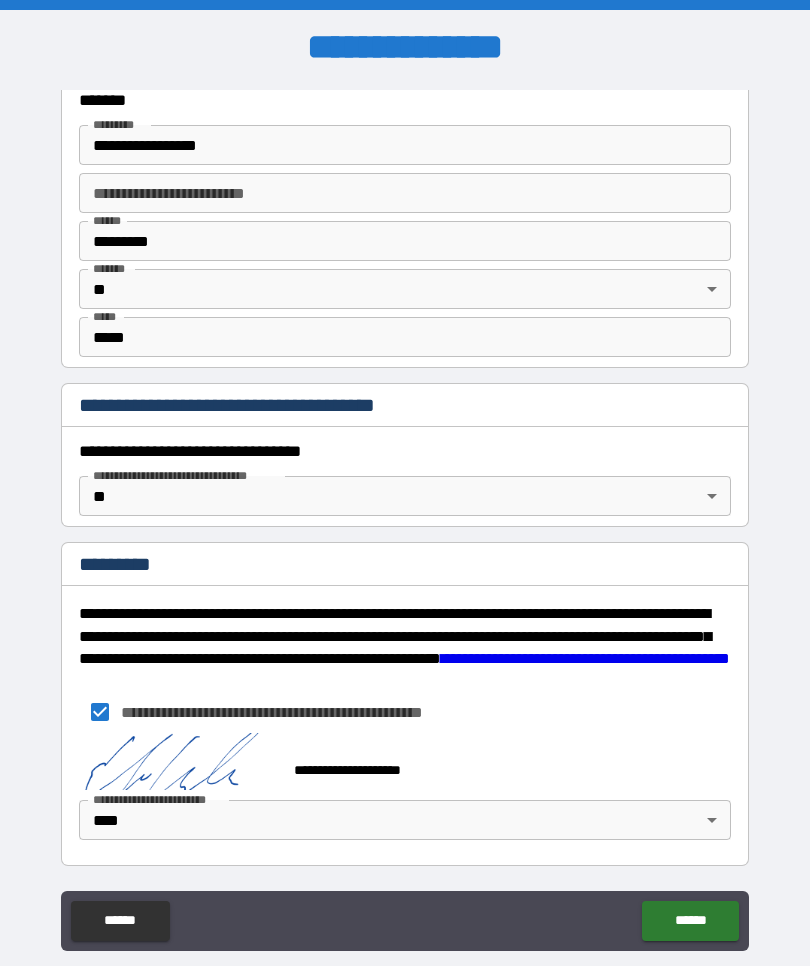 scroll, scrollTop: 3102, scrollLeft: 0, axis: vertical 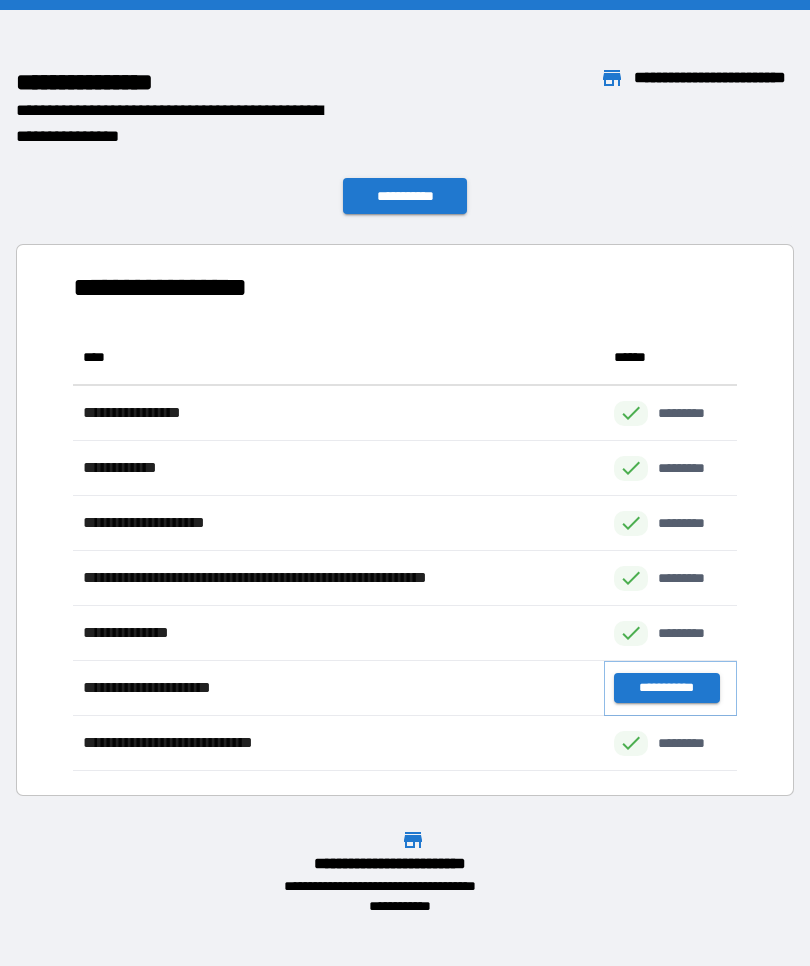 click on "**********" at bounding box center [666, 688] 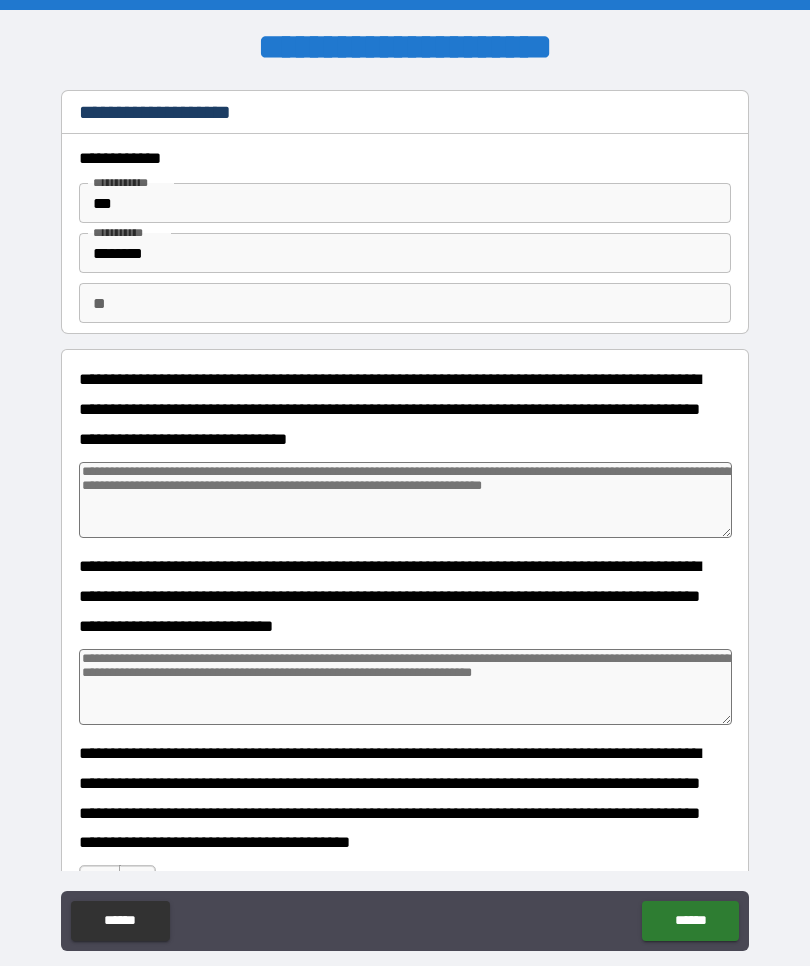 type on "*" 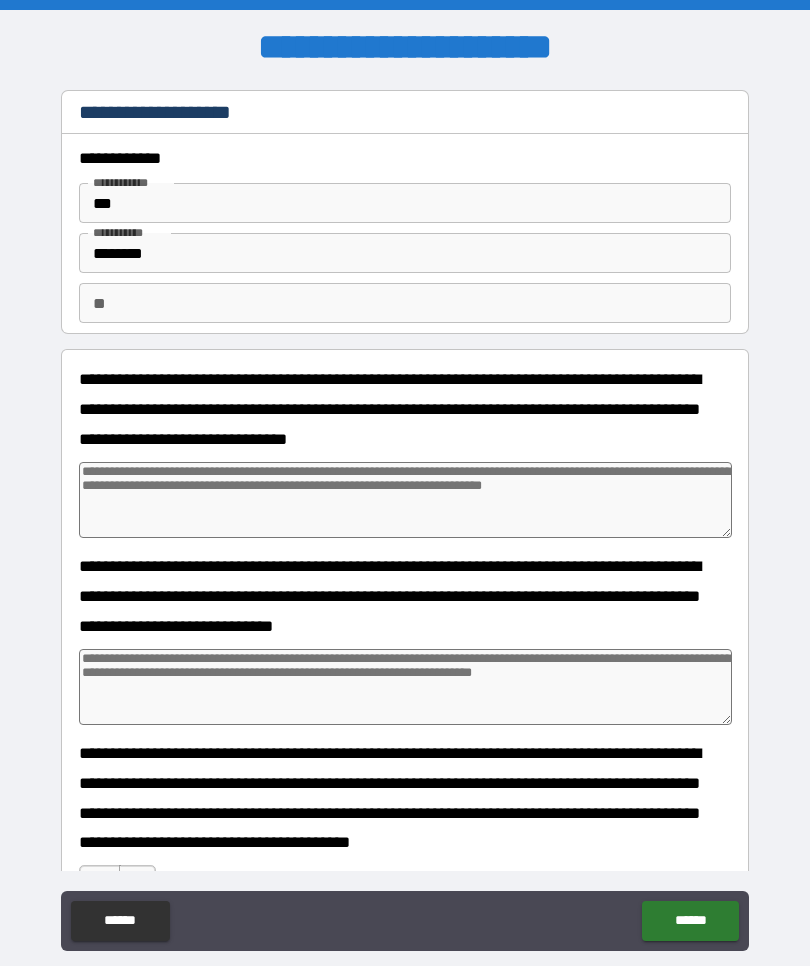type on "*" 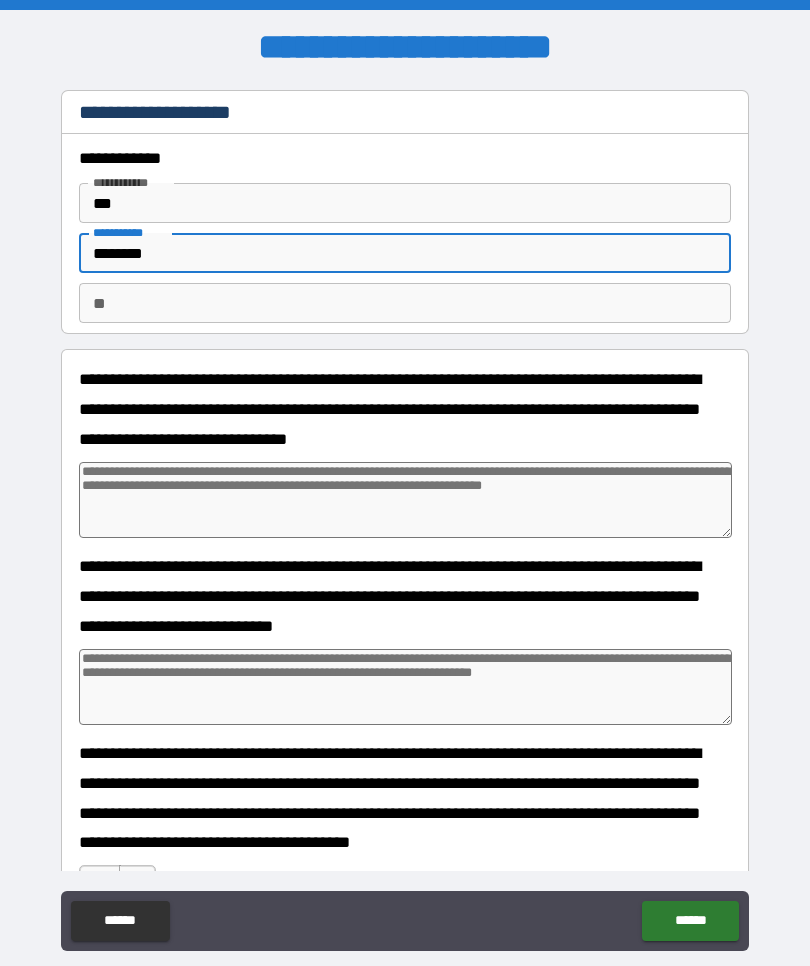 type on "*******" 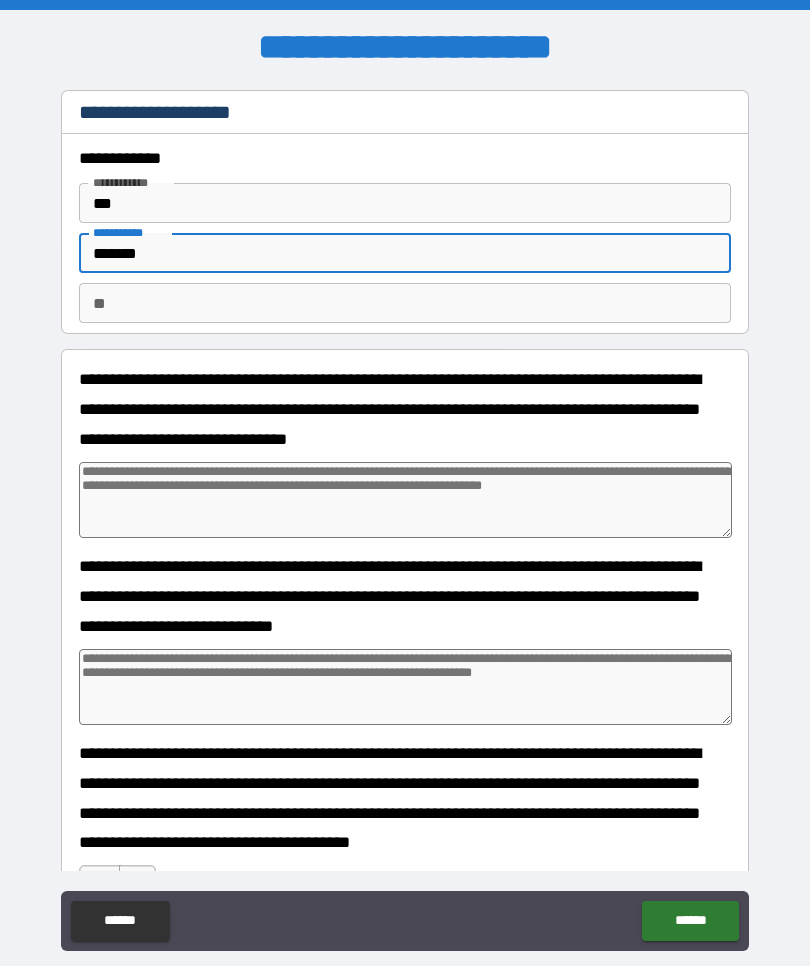 type on "*" 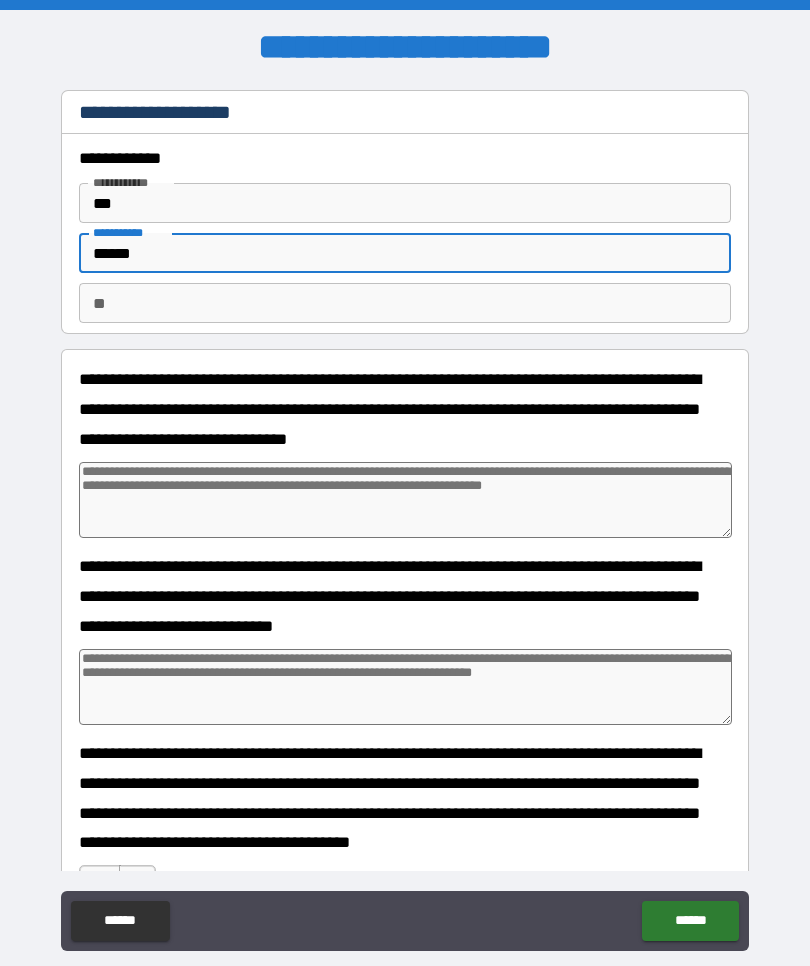 type on "*" 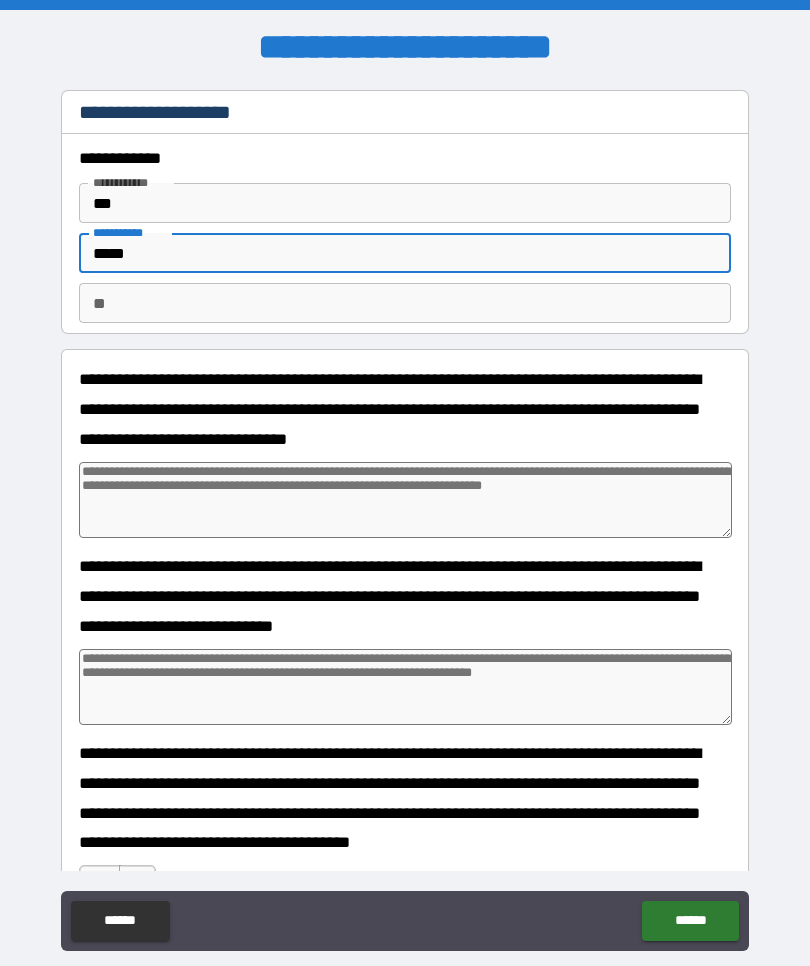 type on "*" 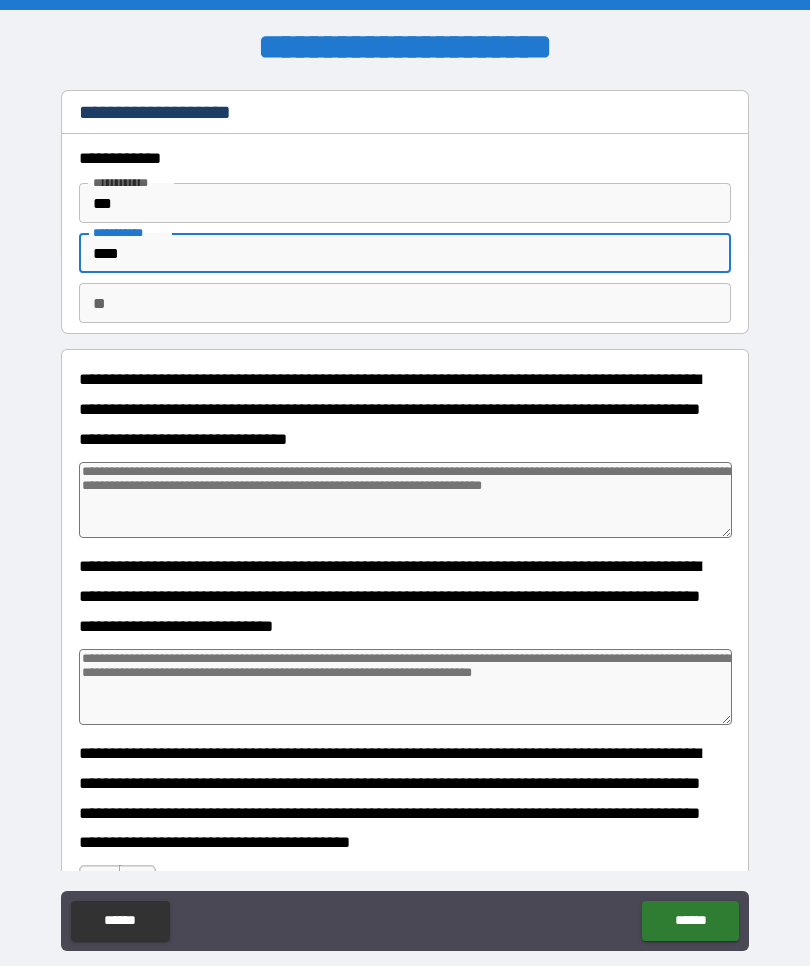 type on "*" 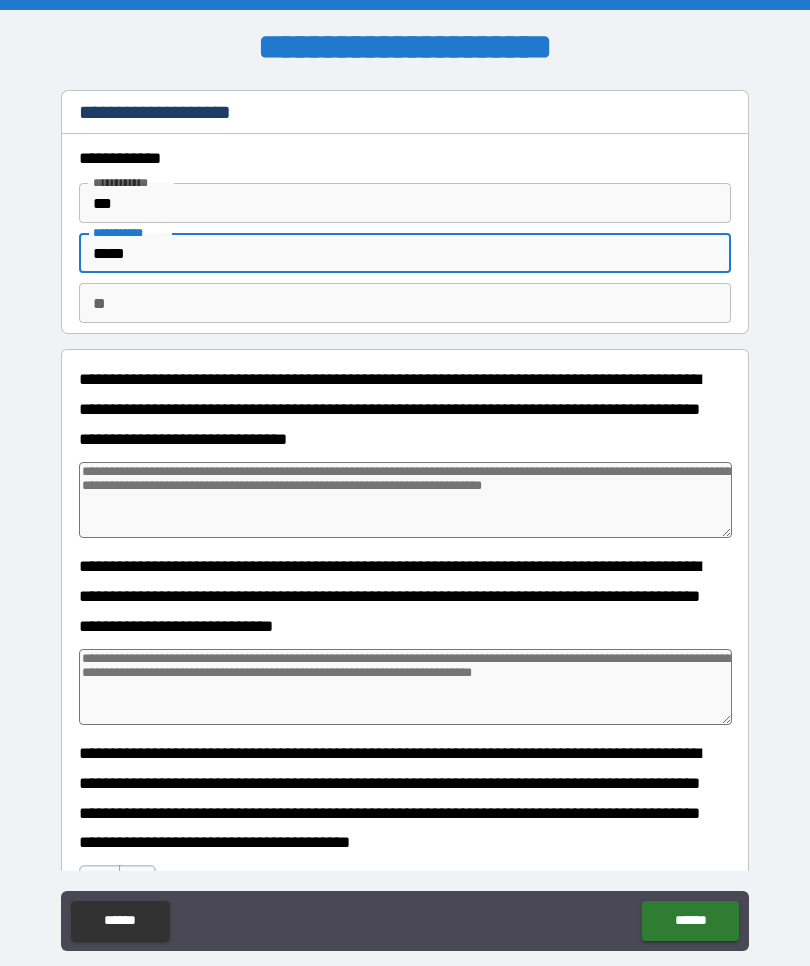 type on "*" 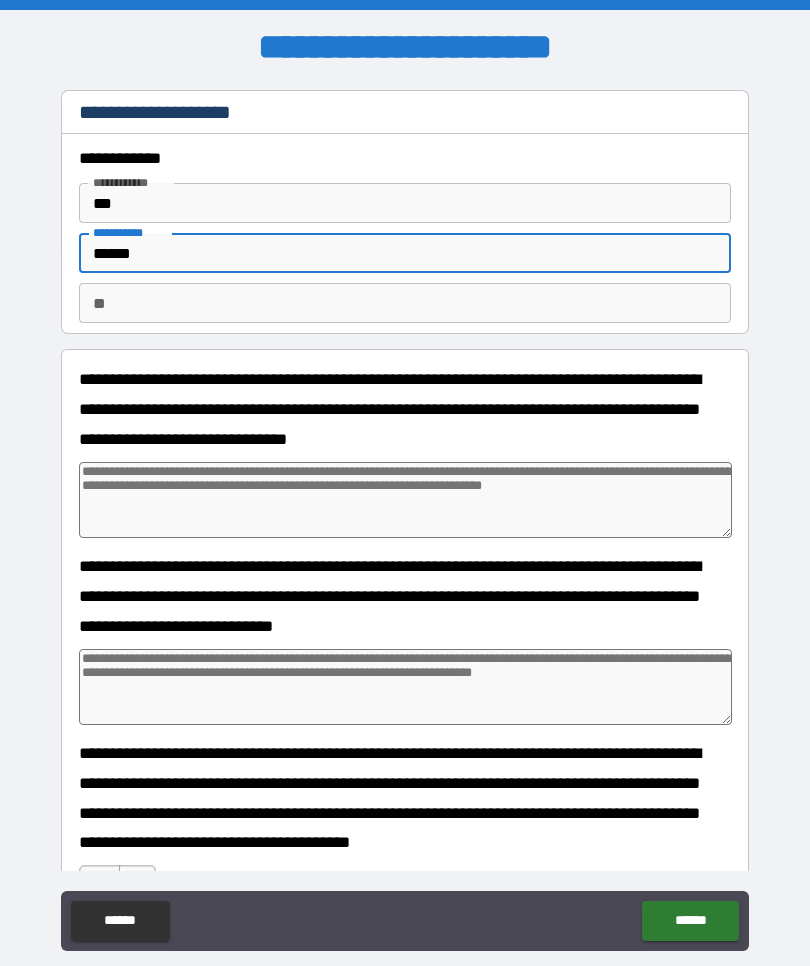type on "*" 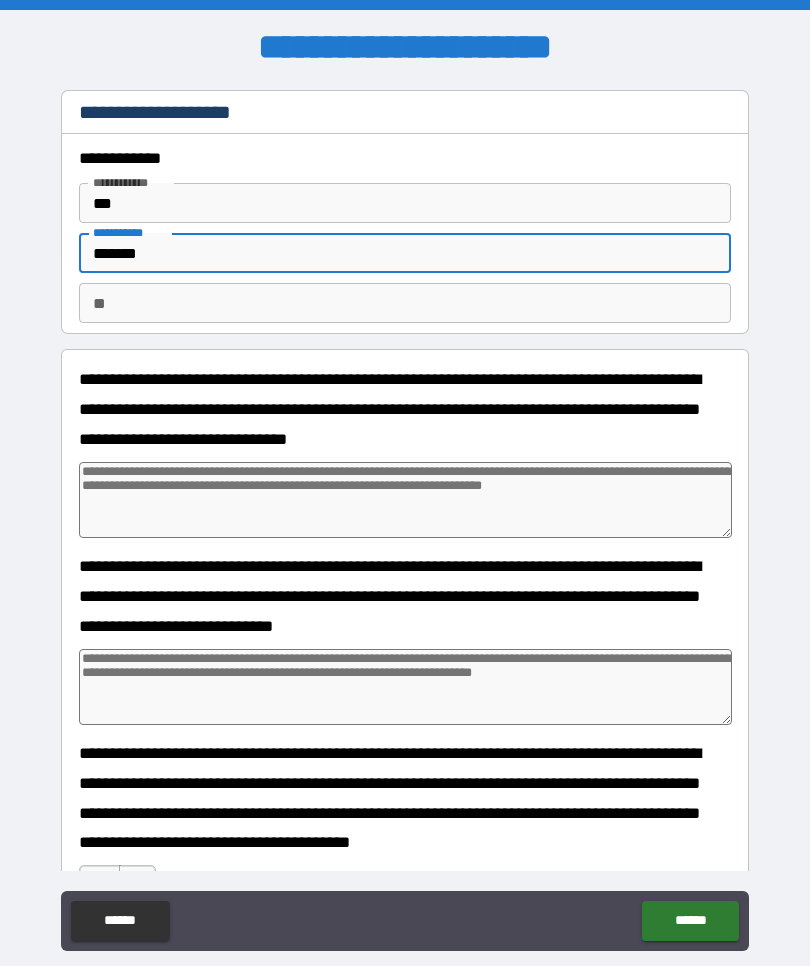 type on "*" 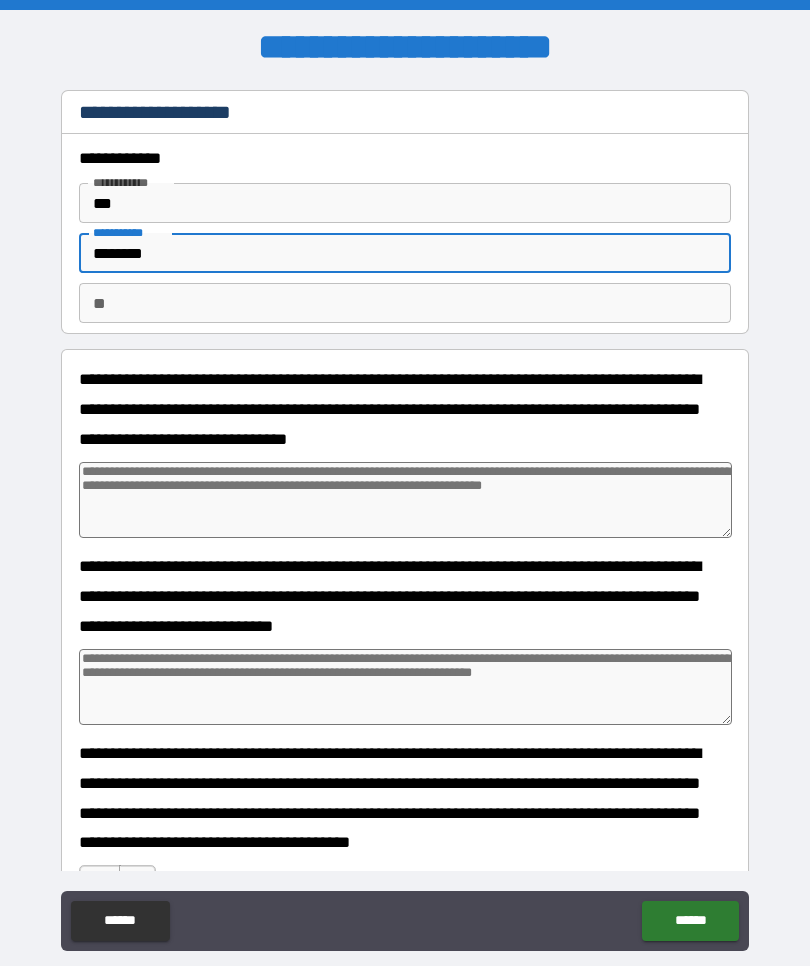 type on "*" 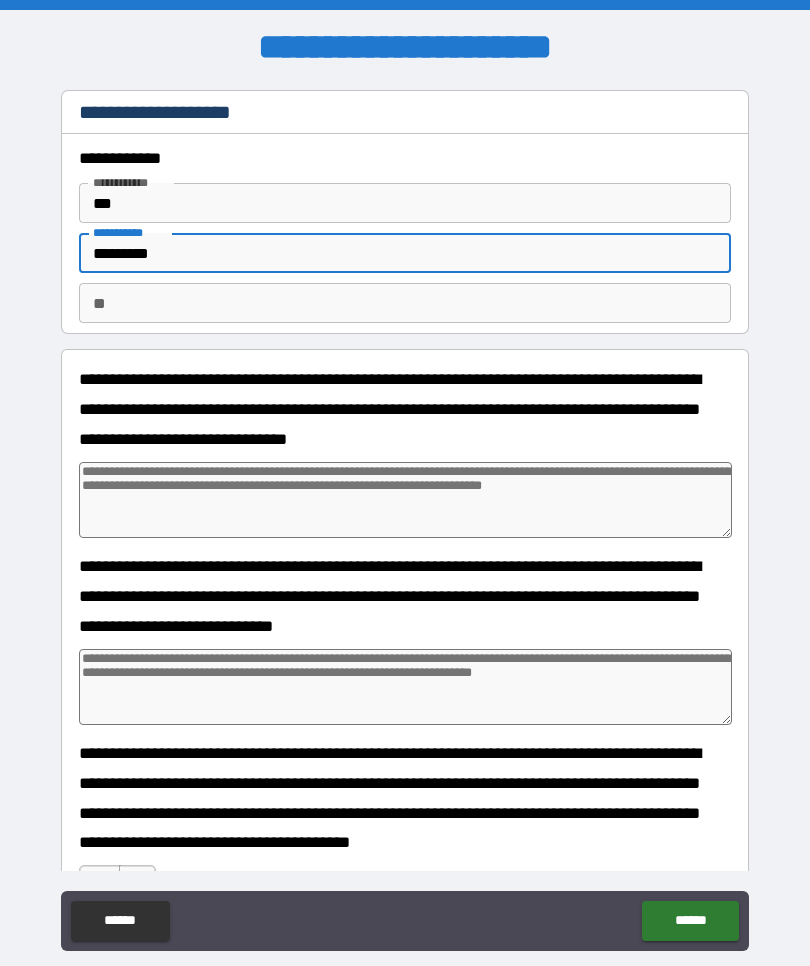 type on "*" 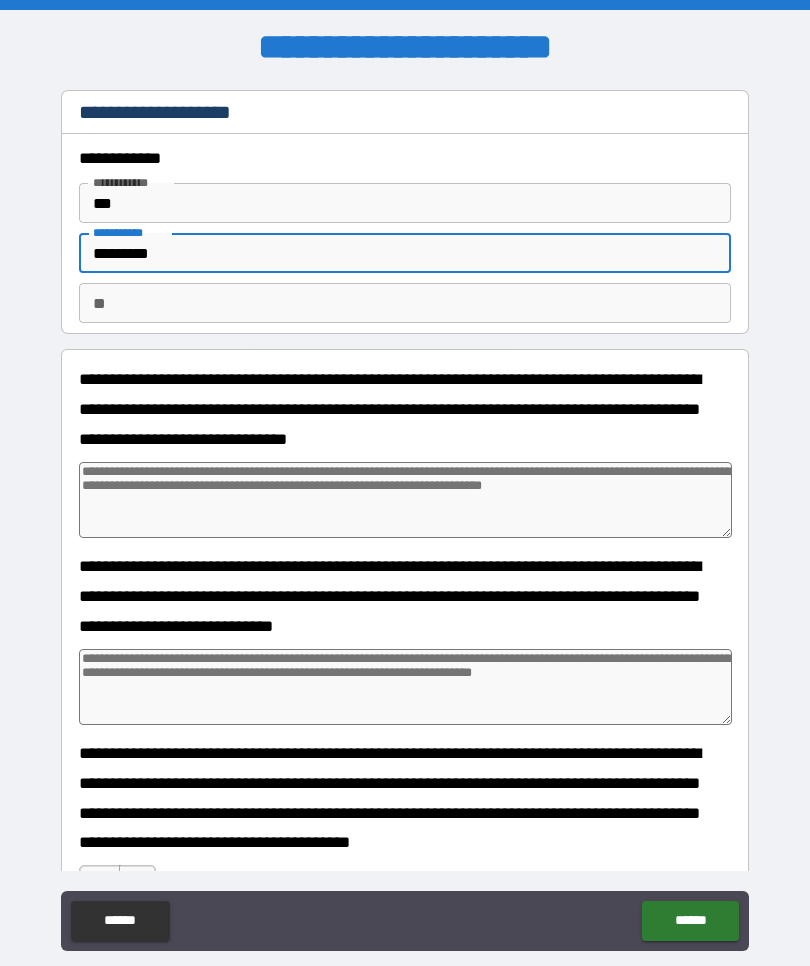 type on "**********" 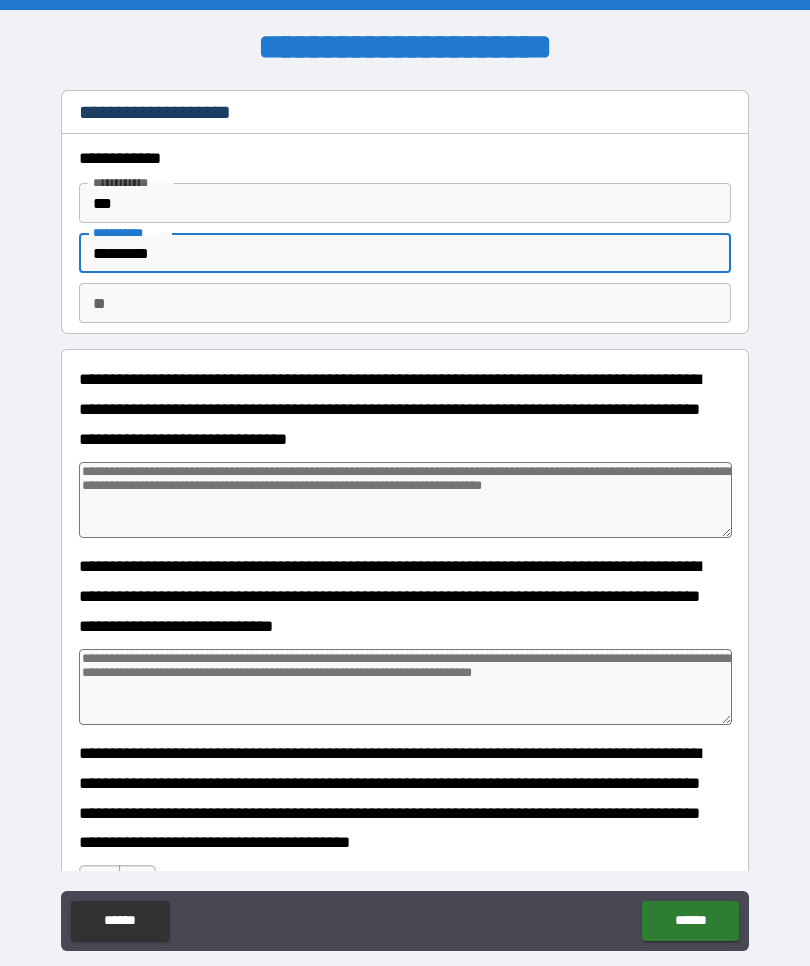 type on "*" 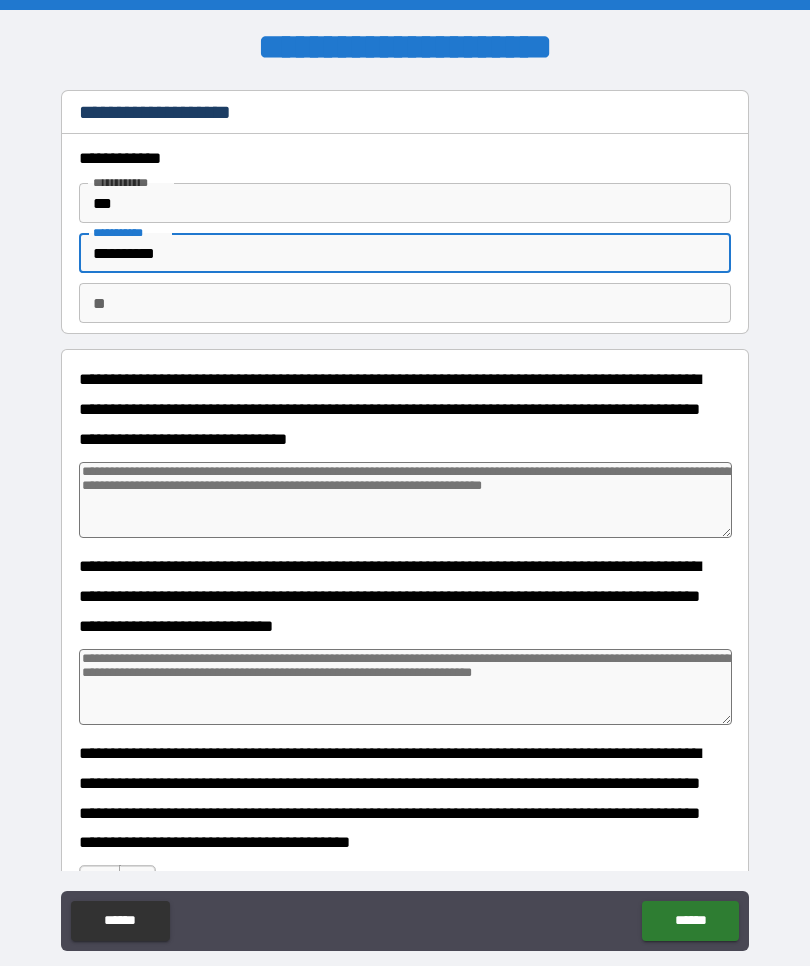 type on "*" 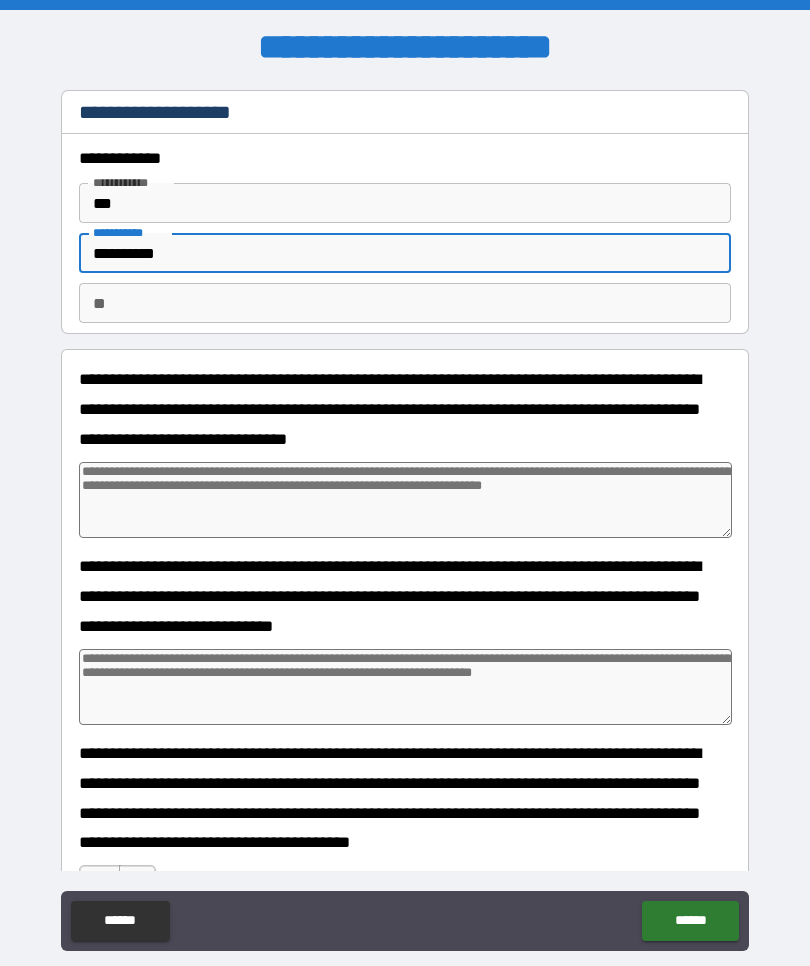 type on "**********" 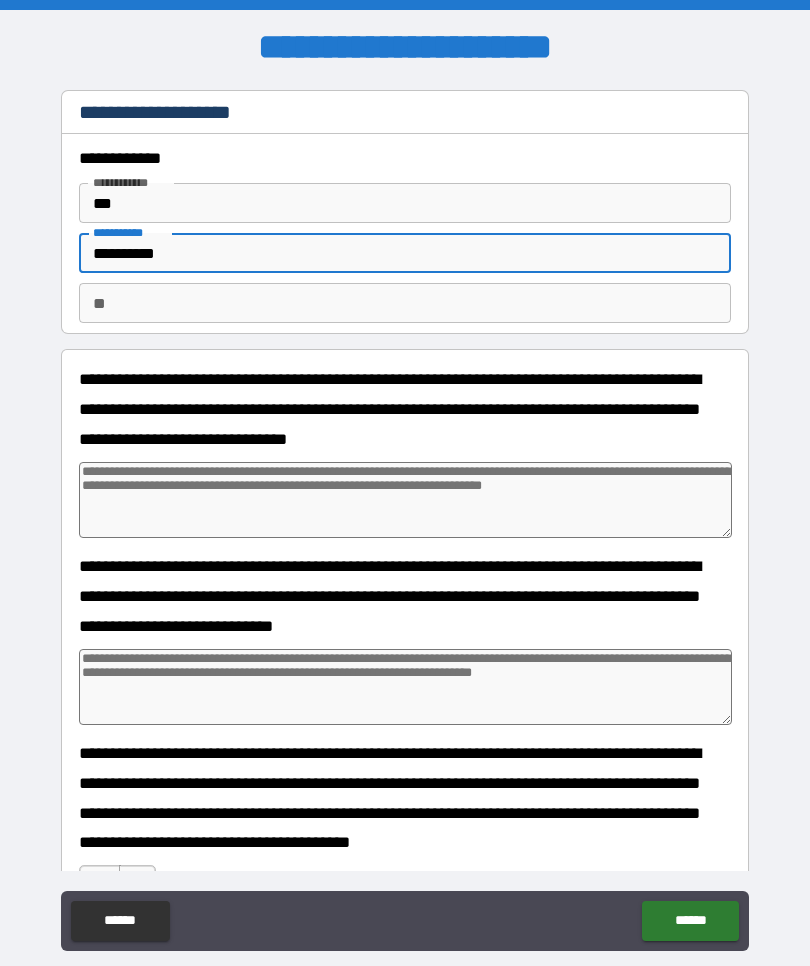 type on "*" 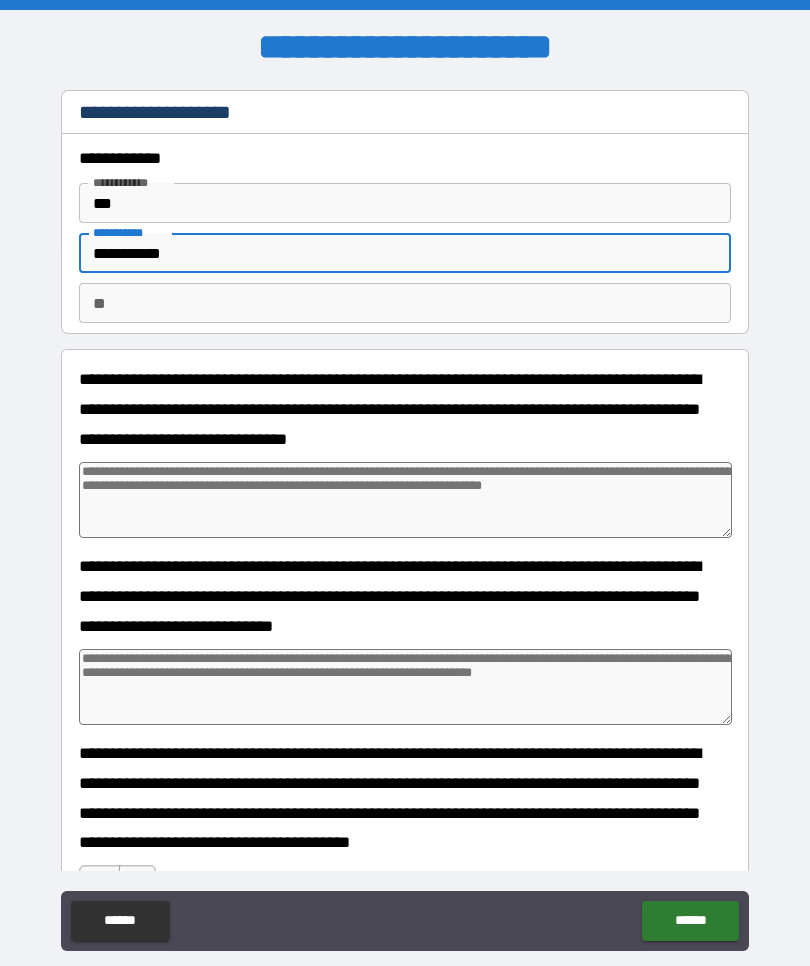 type on "*" 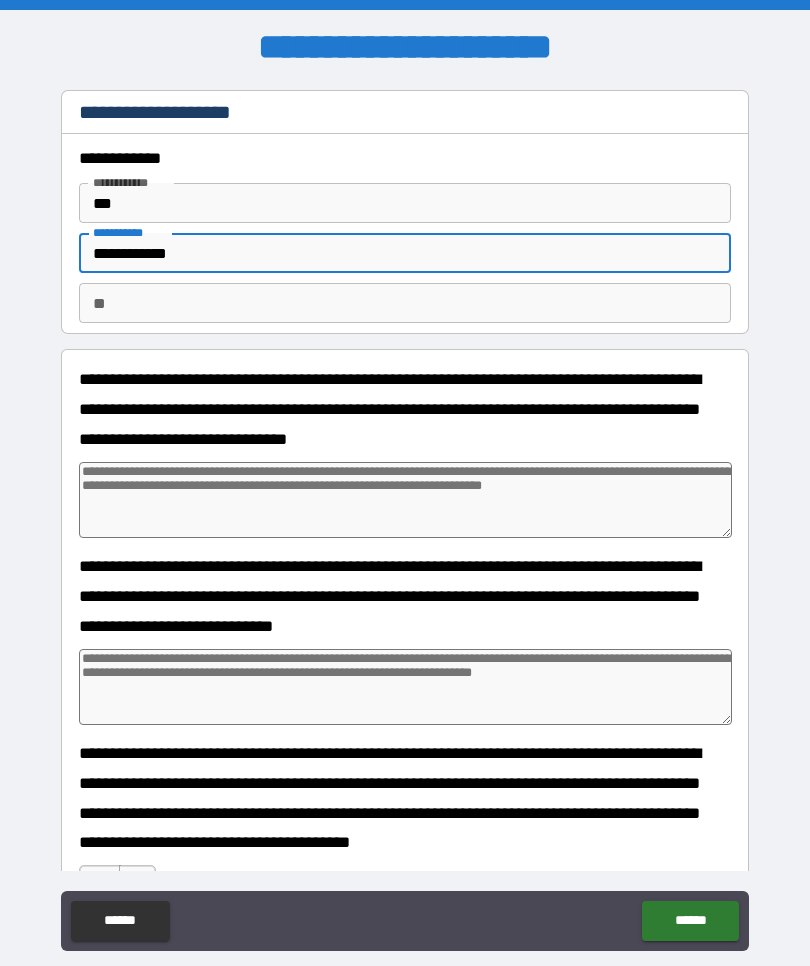 type on "*" 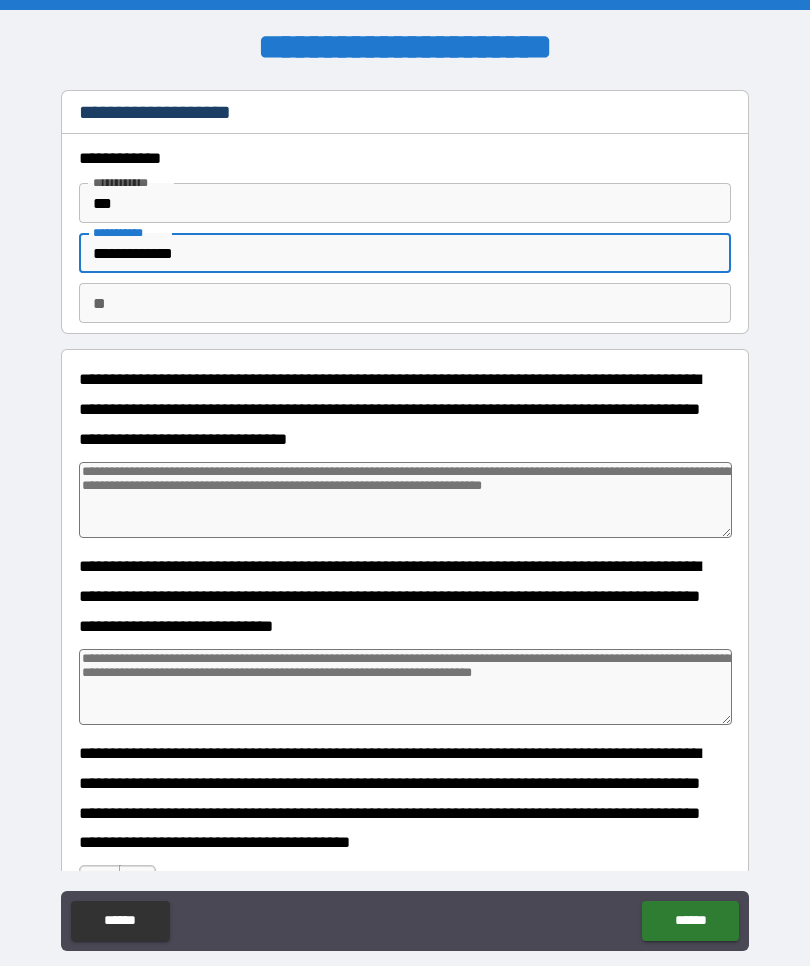type on "*" 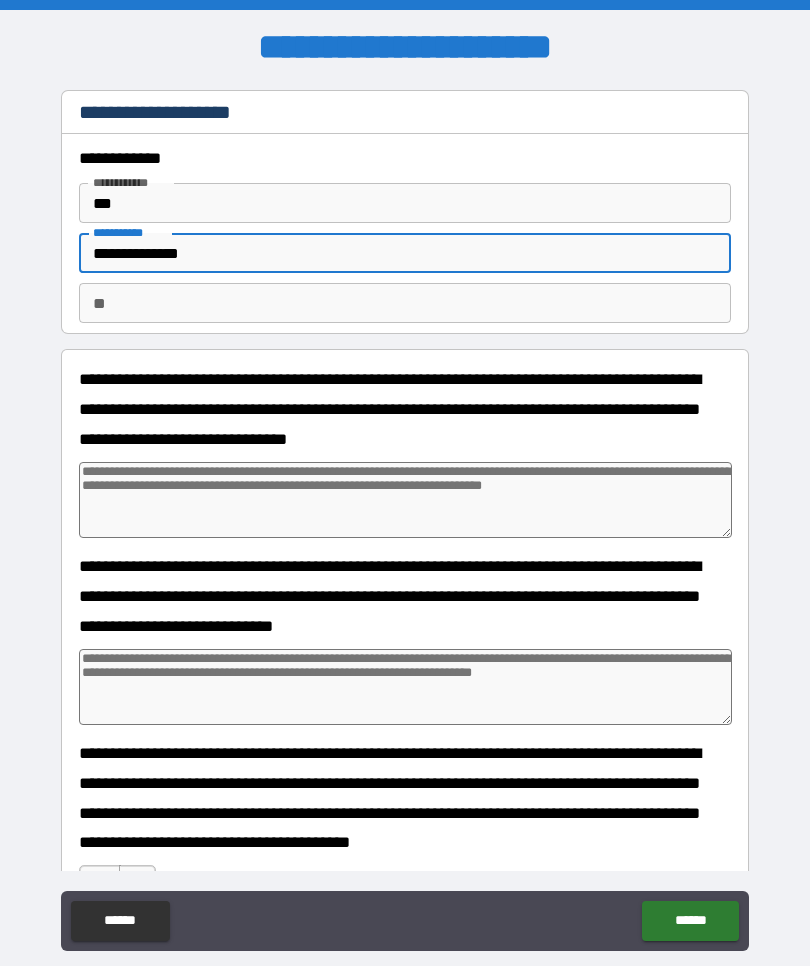 type on "*" 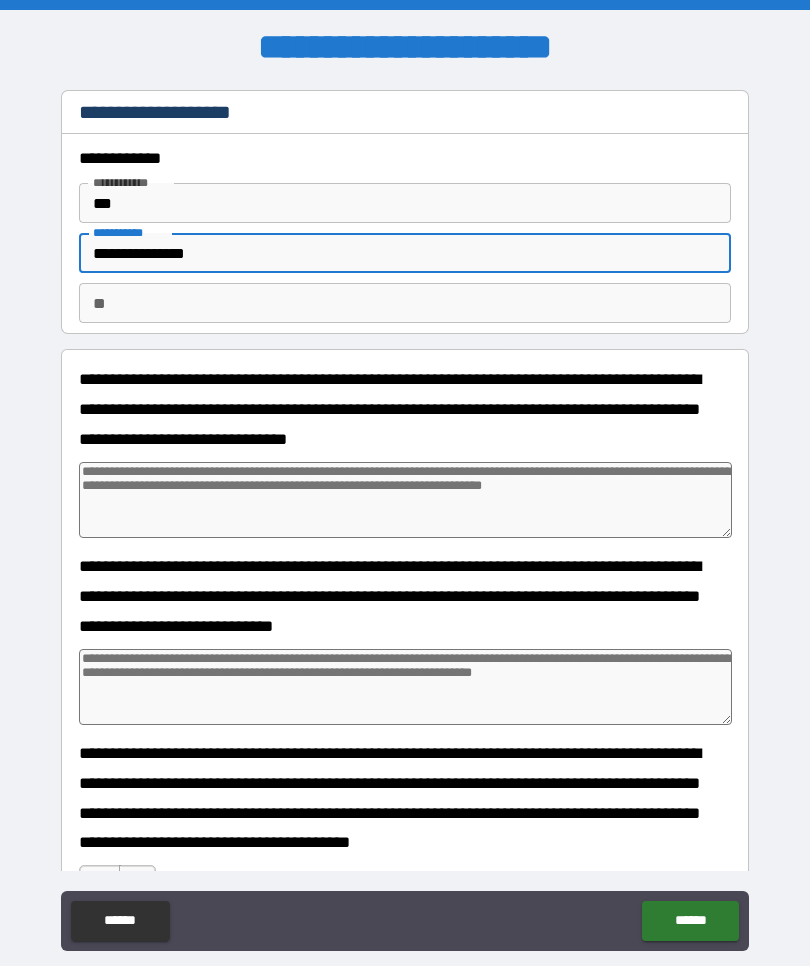 type on "*" 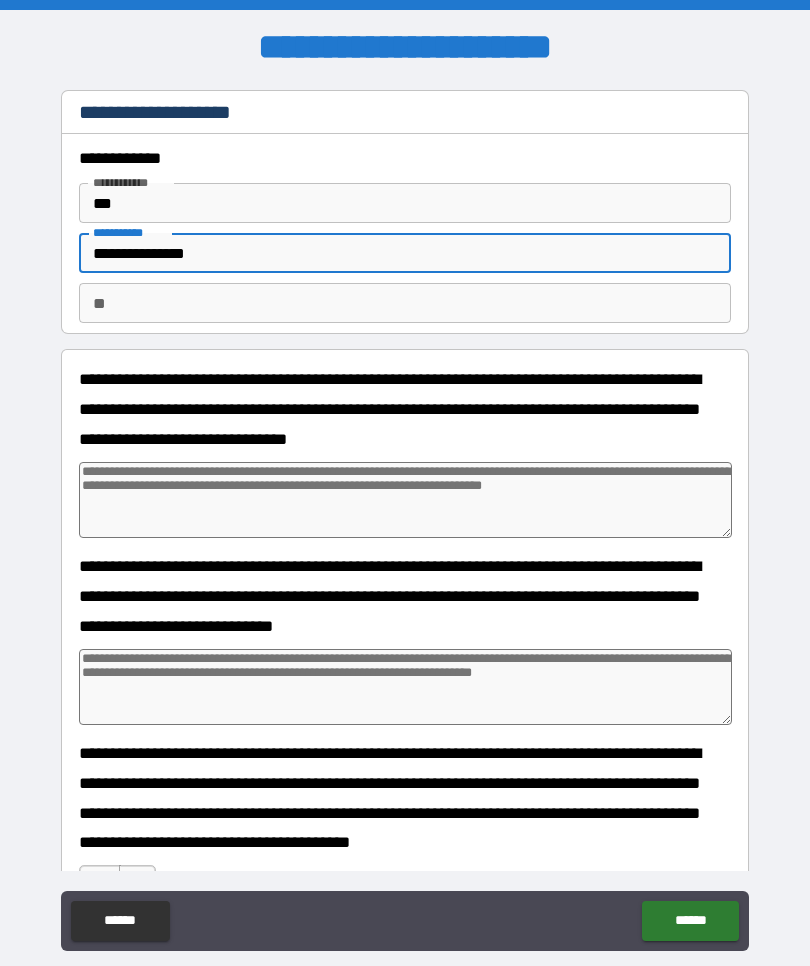 type on "**********" 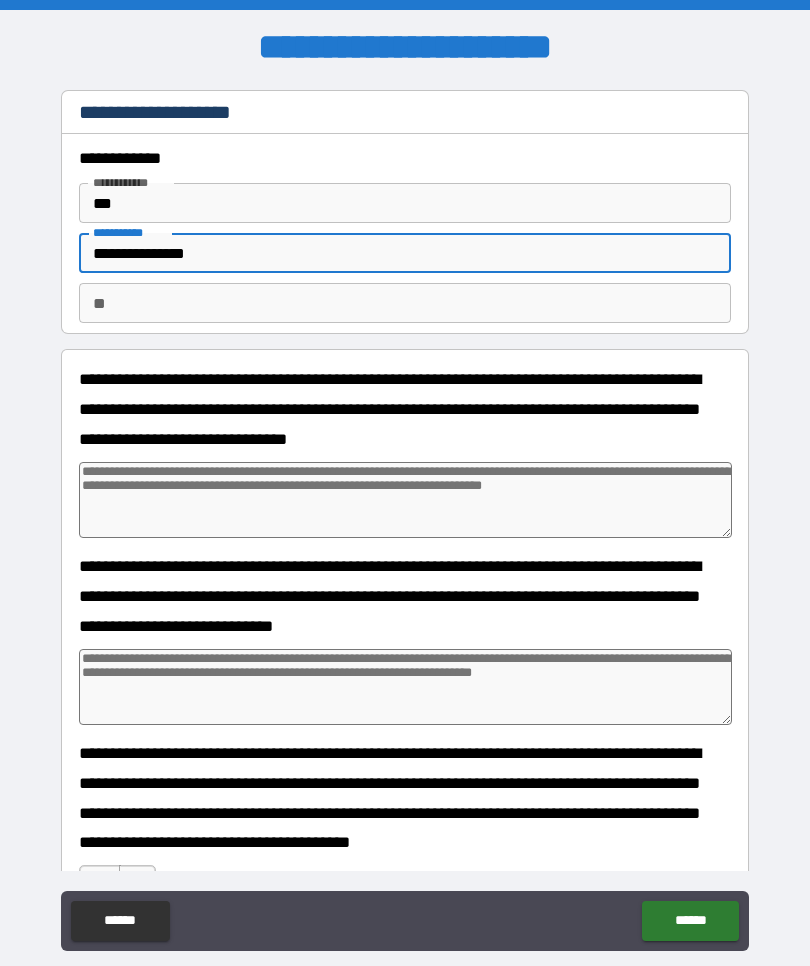 click on "**********" at bounding box center [405, 408] 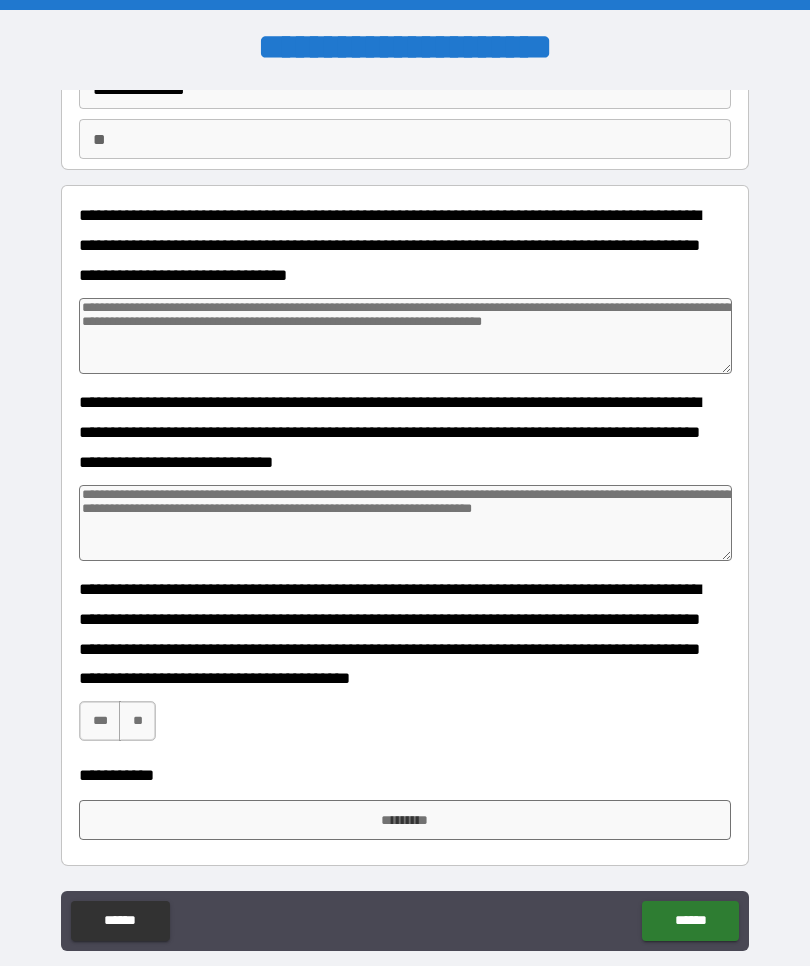 scroll, scrollTop: 164, scrollLeft: 0, axis: vertical 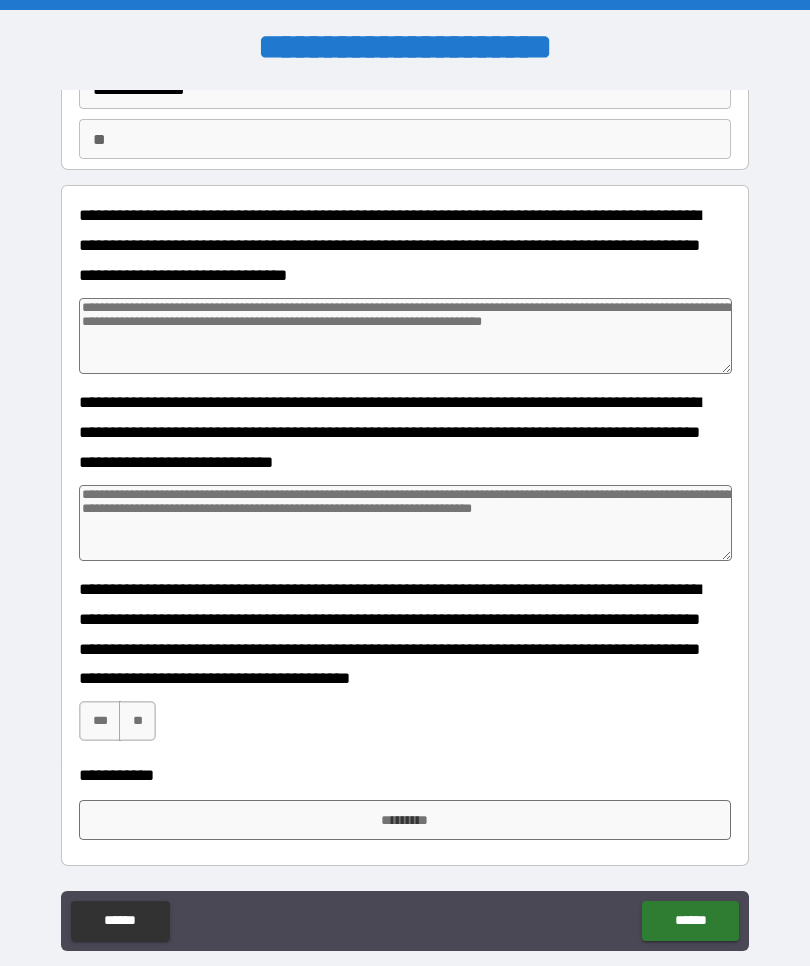 click on "***" at bounding box center [100, 721] 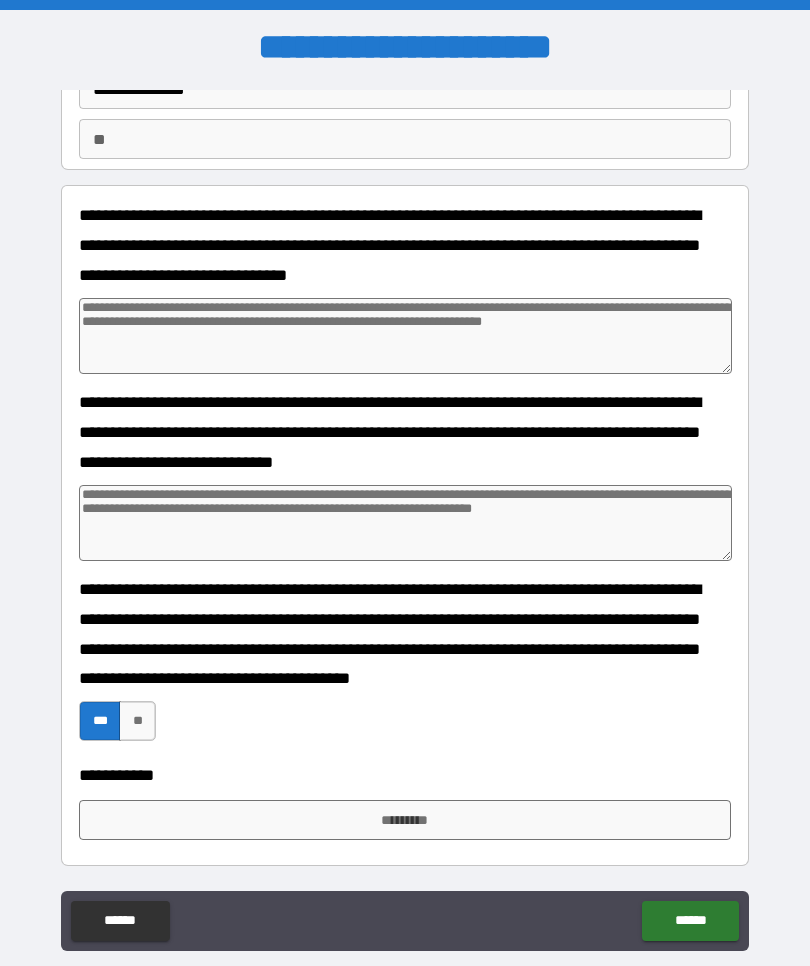 type on "*" 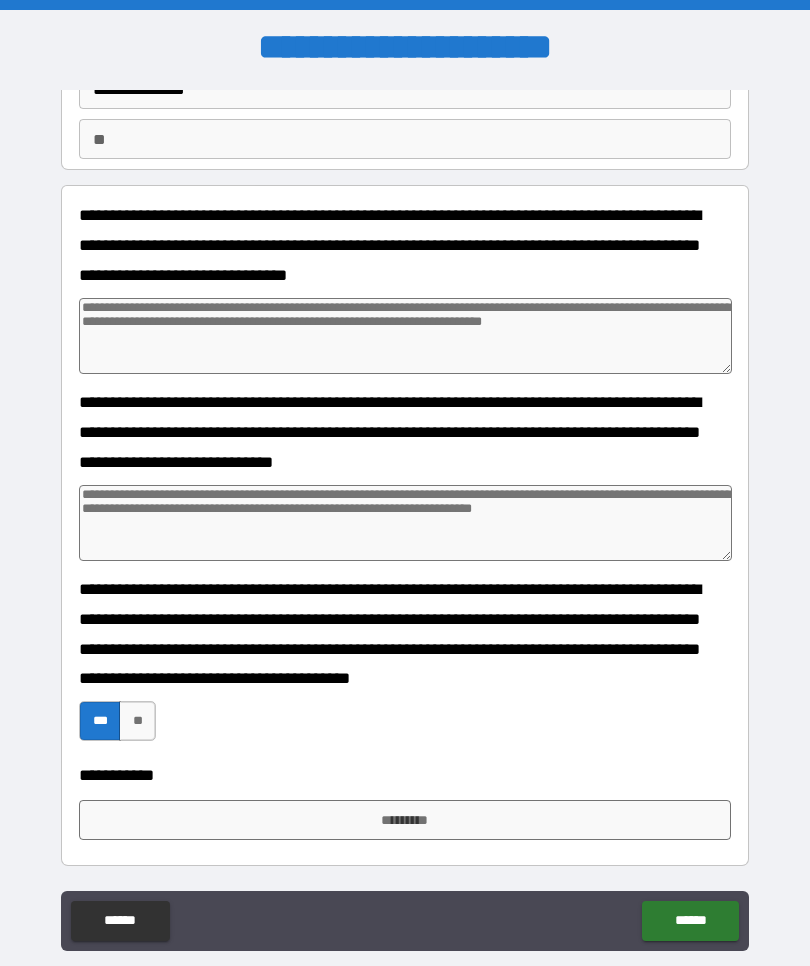 type on "*" 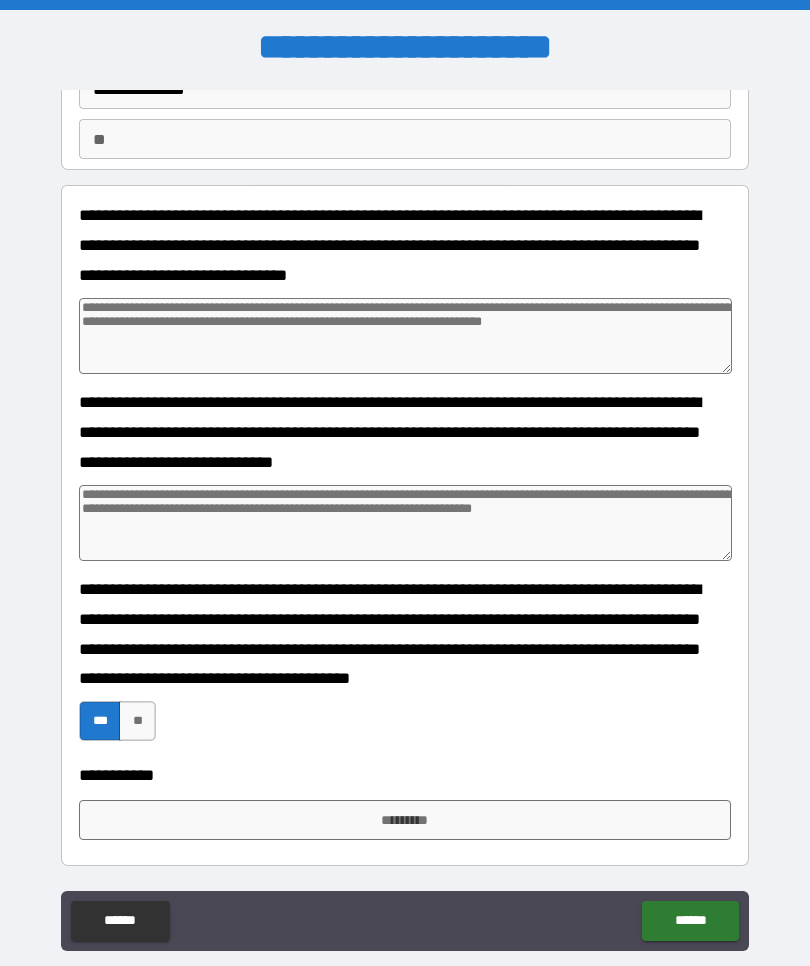 scroll, scrollTop: 164, scrollLeft: 0, axis: vertical 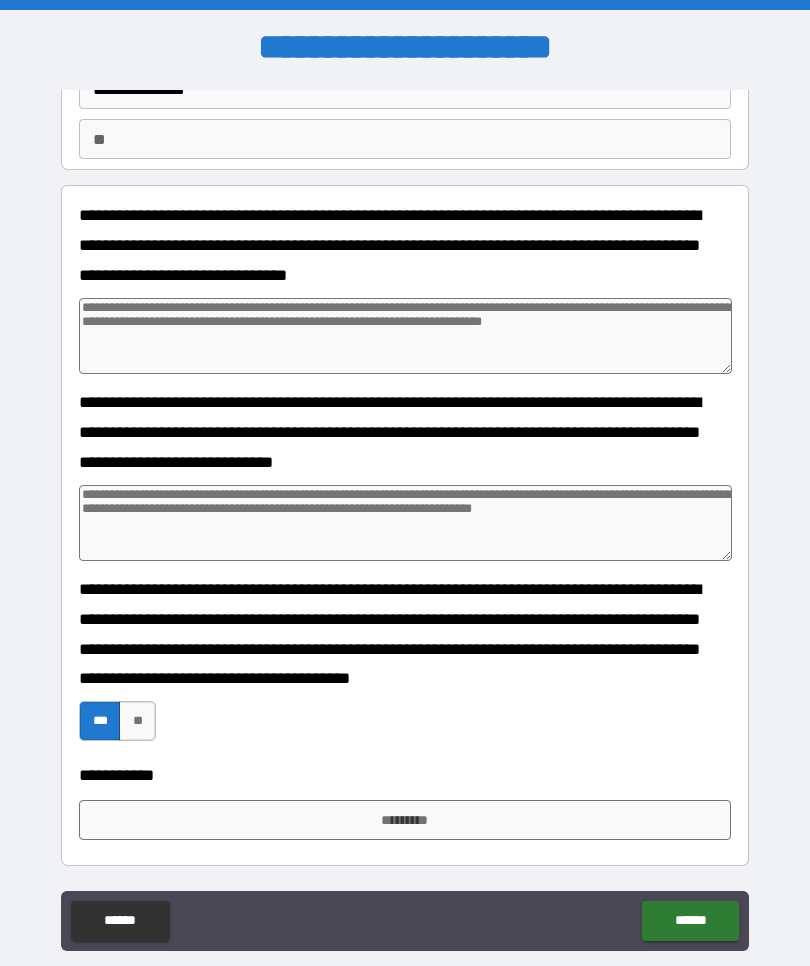 click on "*********" at bounding box center [405, 820] 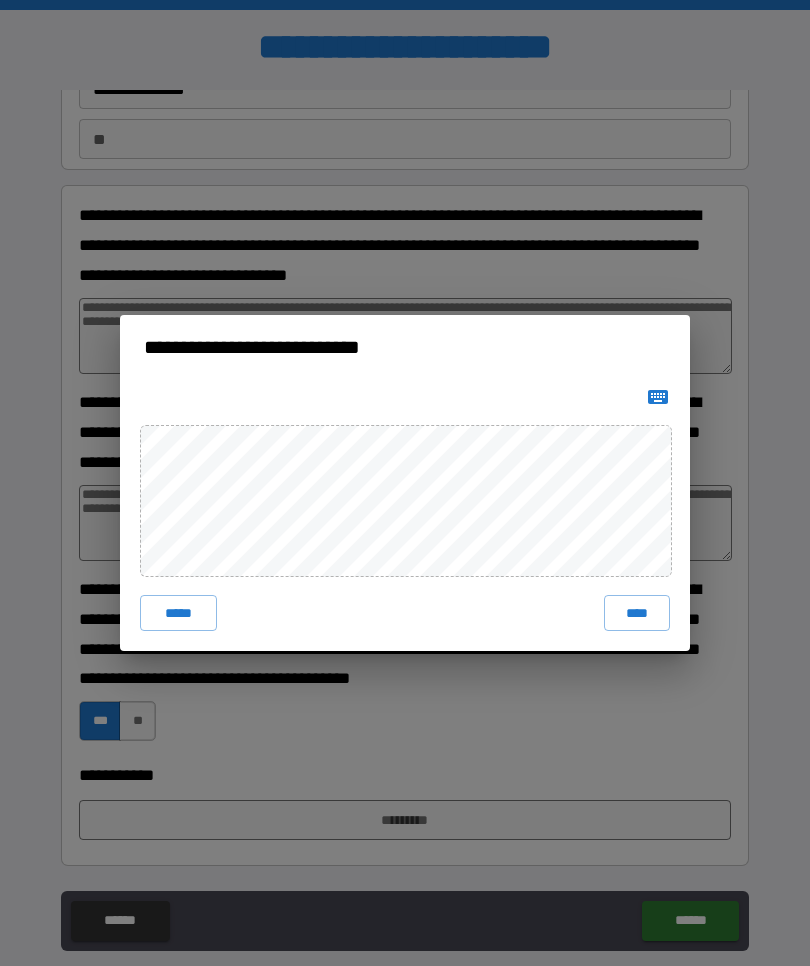 click on "****" at bounding box center [637, 613] 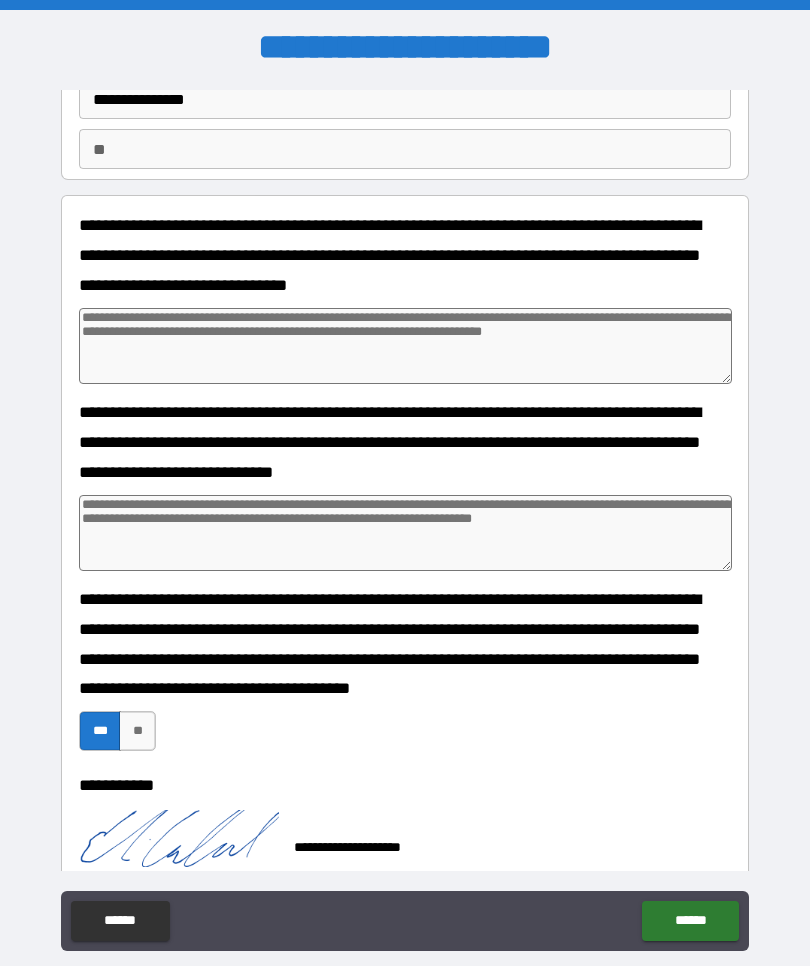 type on "*" 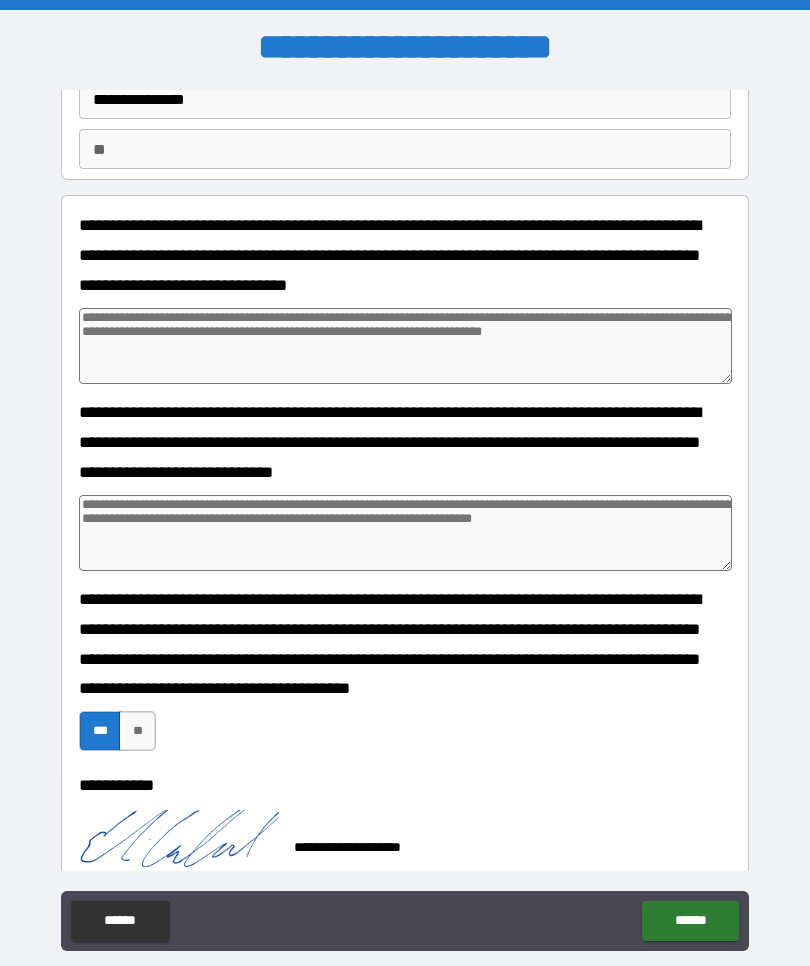 type on "*" 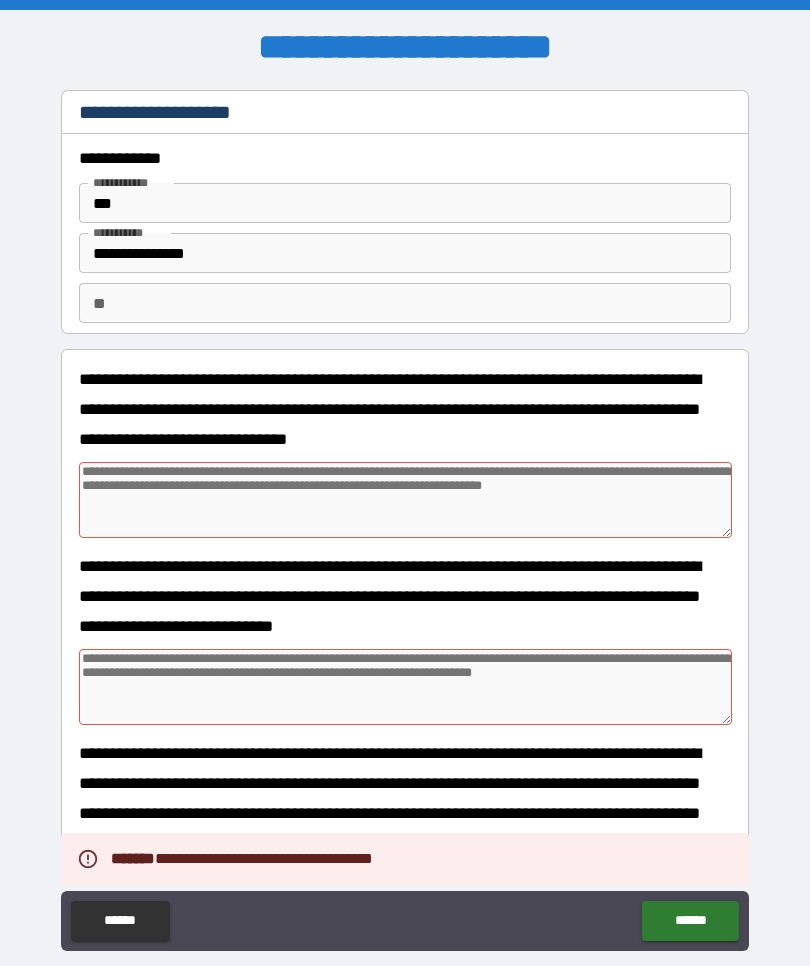 scroll, scrollTop: 0, scrollLeft: 0, axis: both 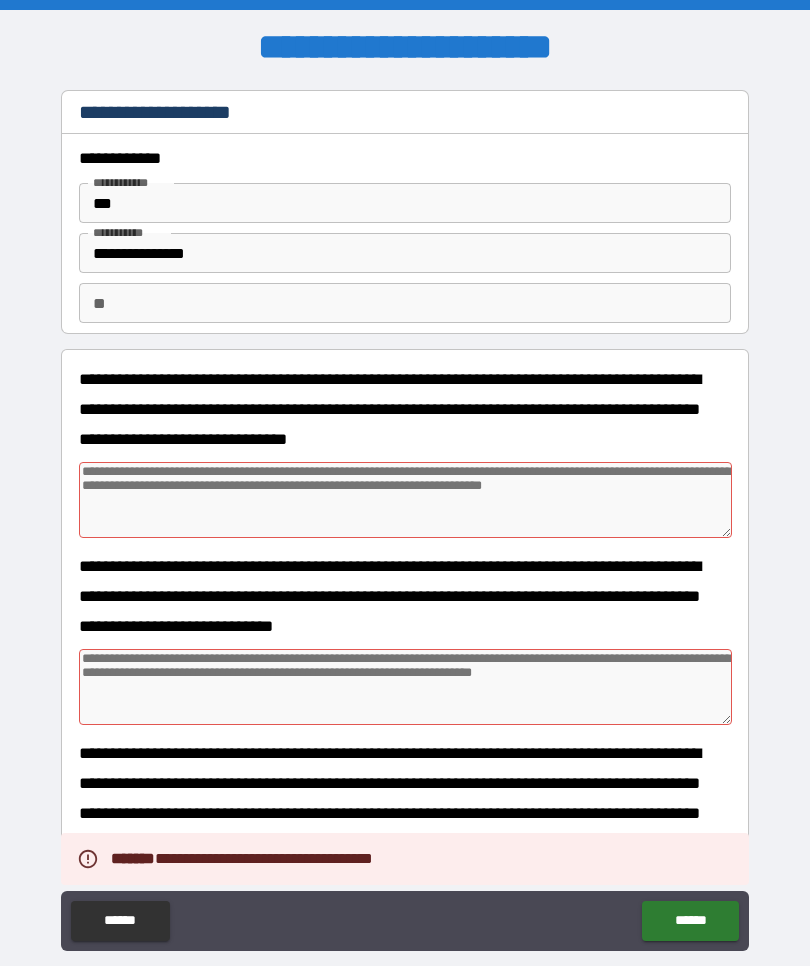 click at bounding box center [405, 500] 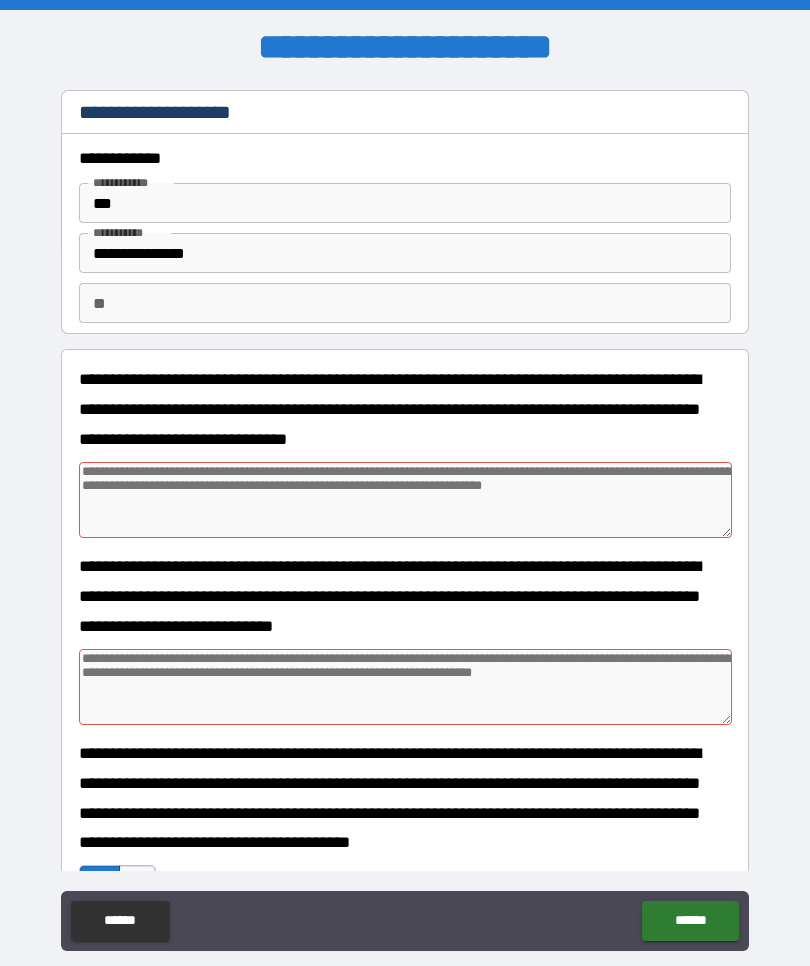 type on "*" 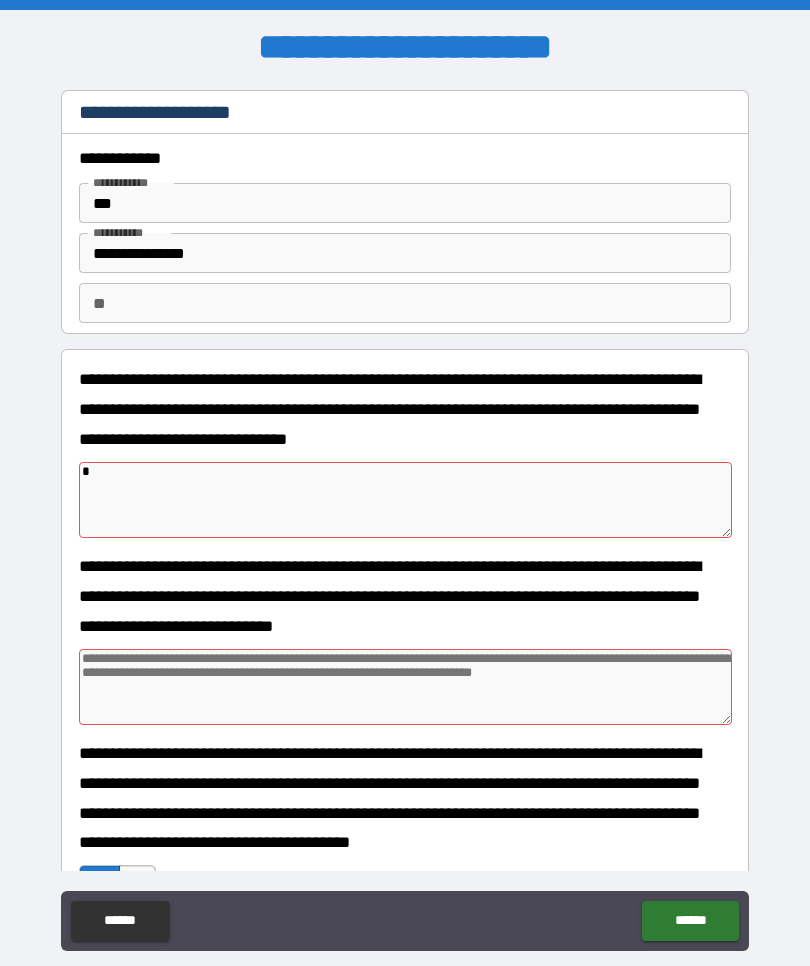type on "*" 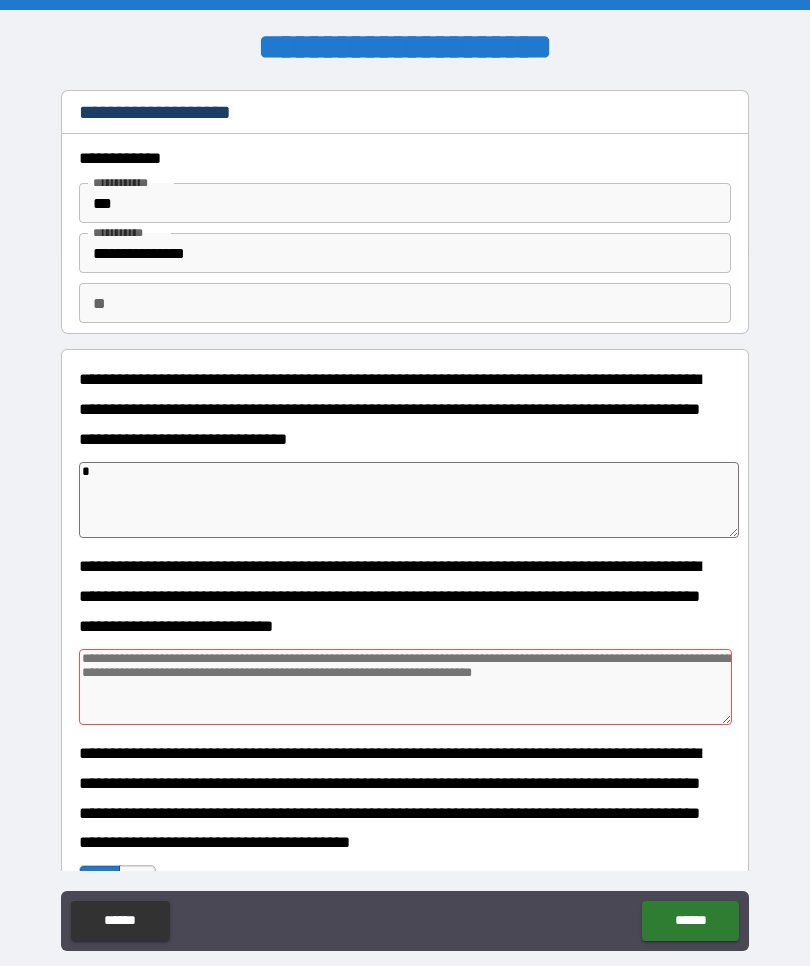 type on "*" 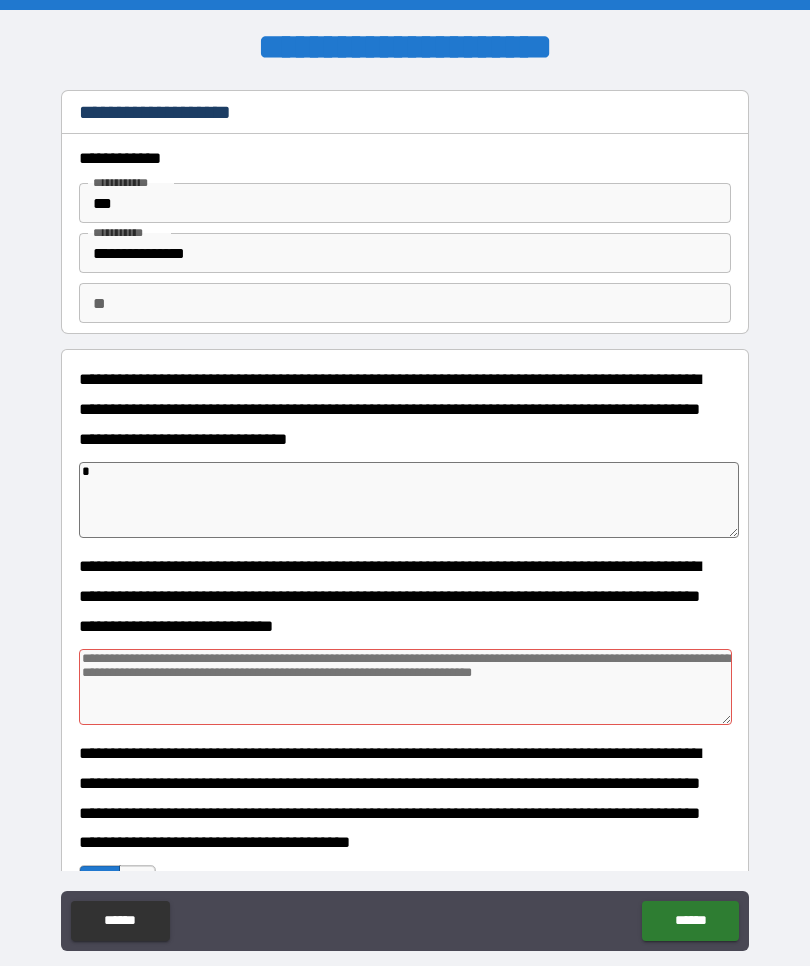 type on "*" 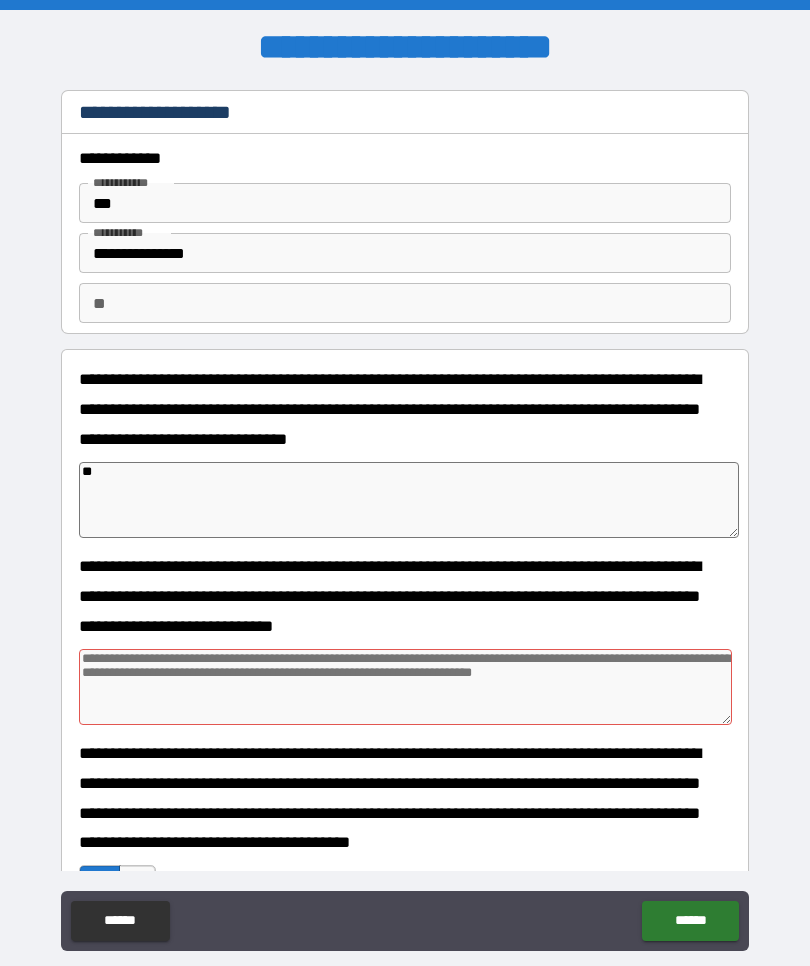 type on "*" 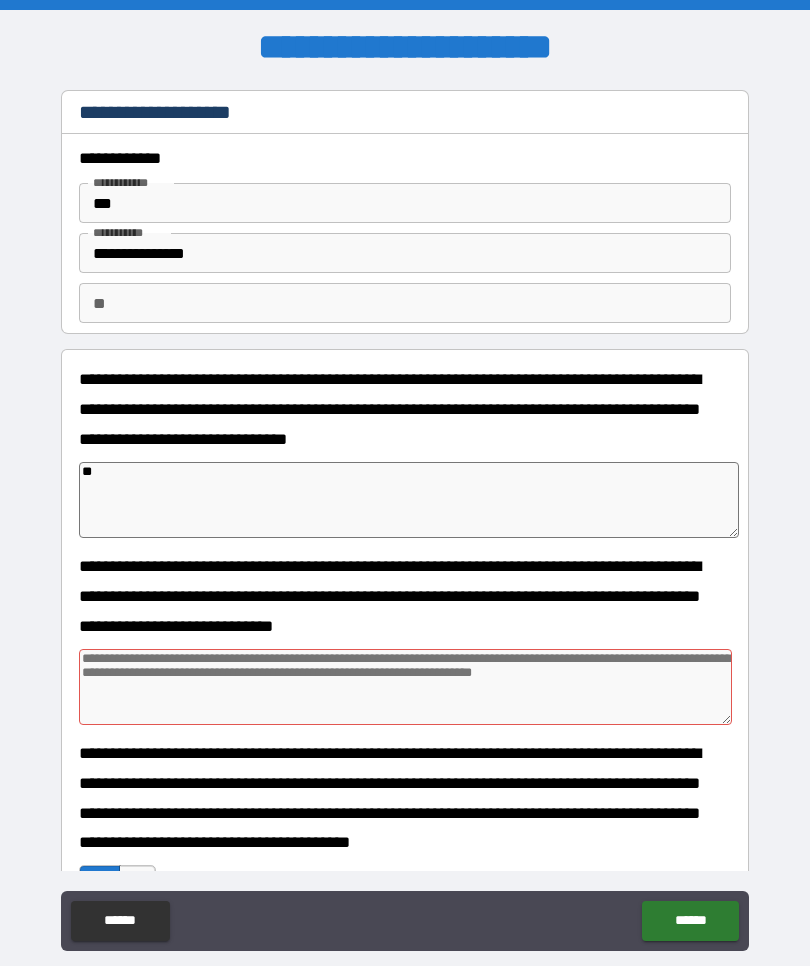 type on "*" 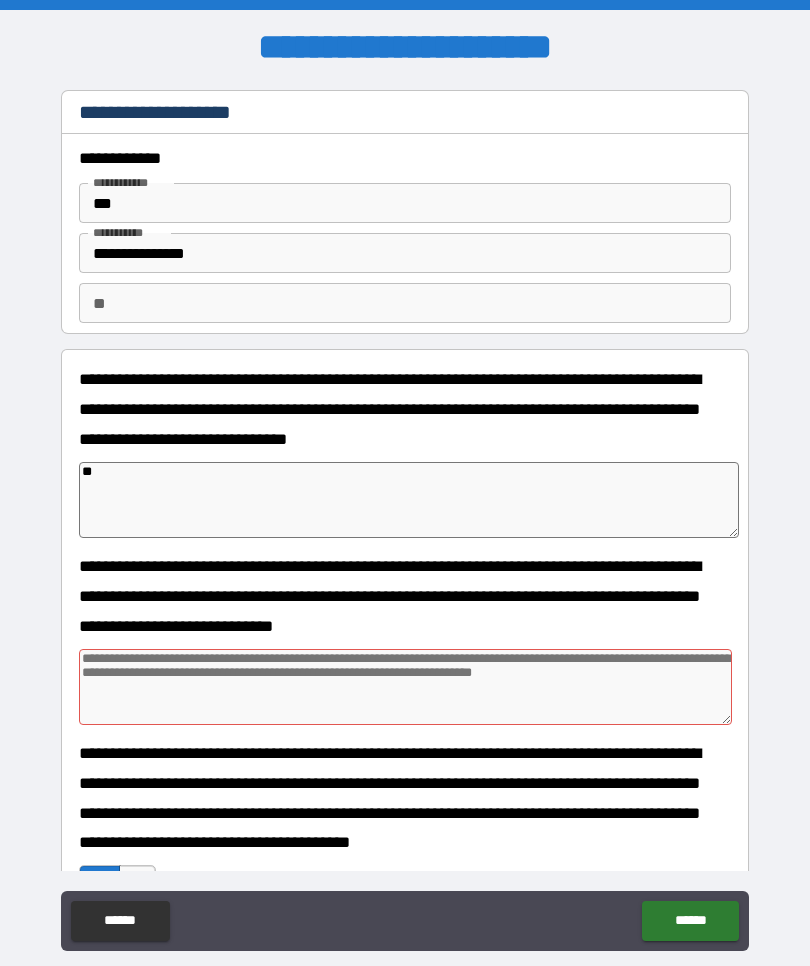 type on "*" 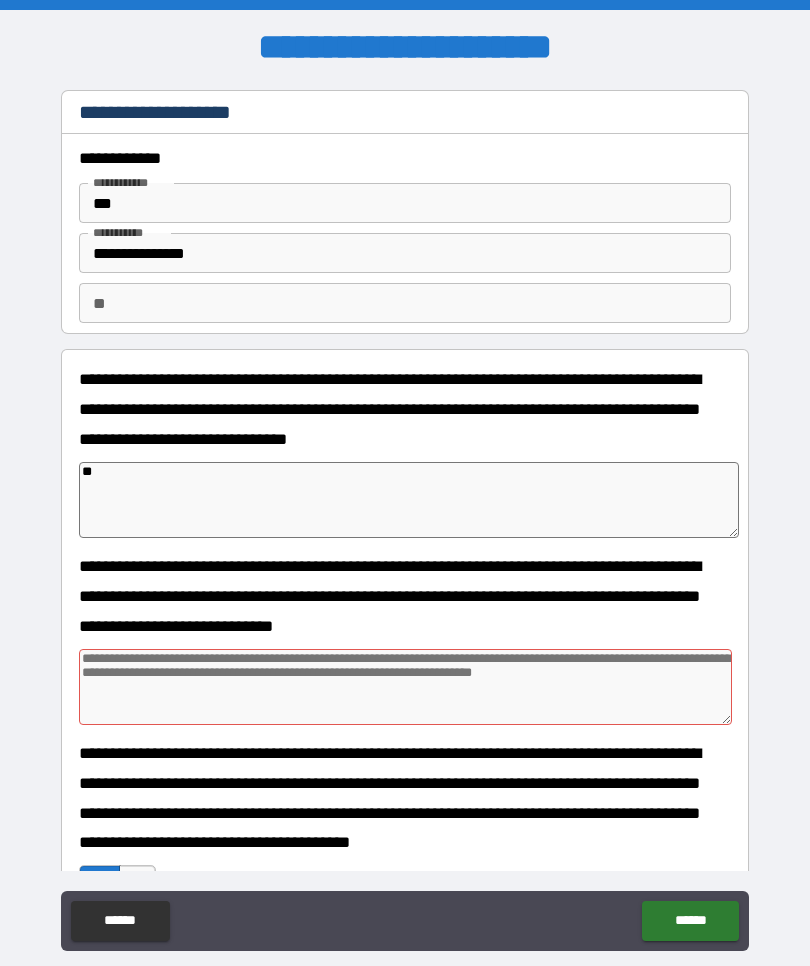 type on "*" 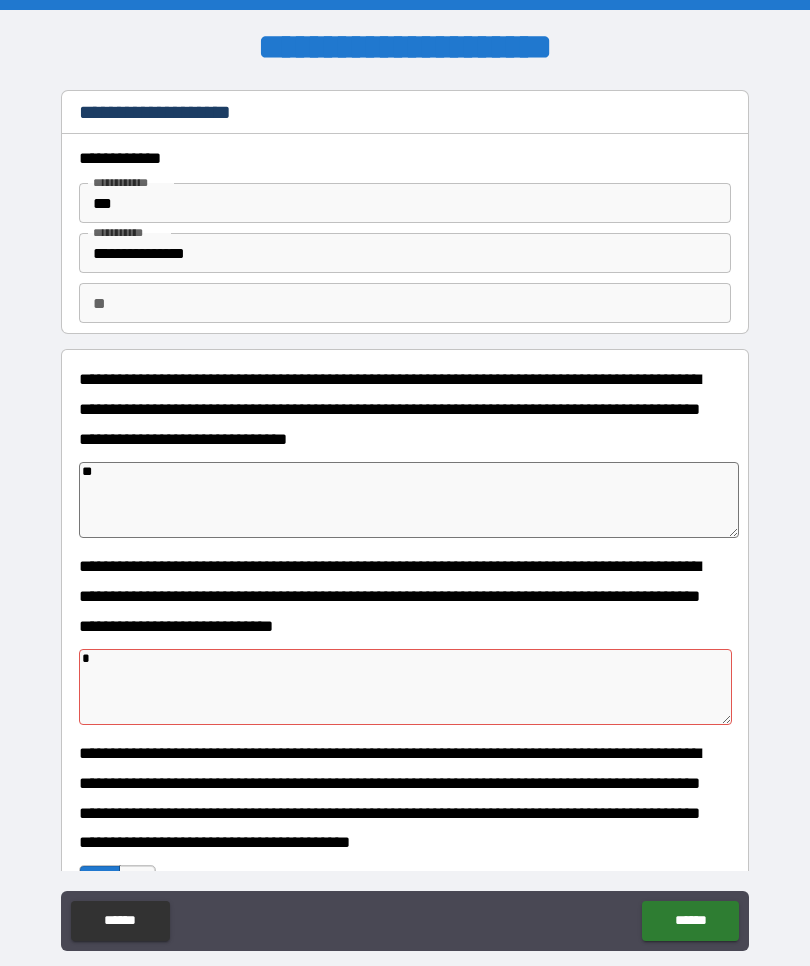 type on "*" 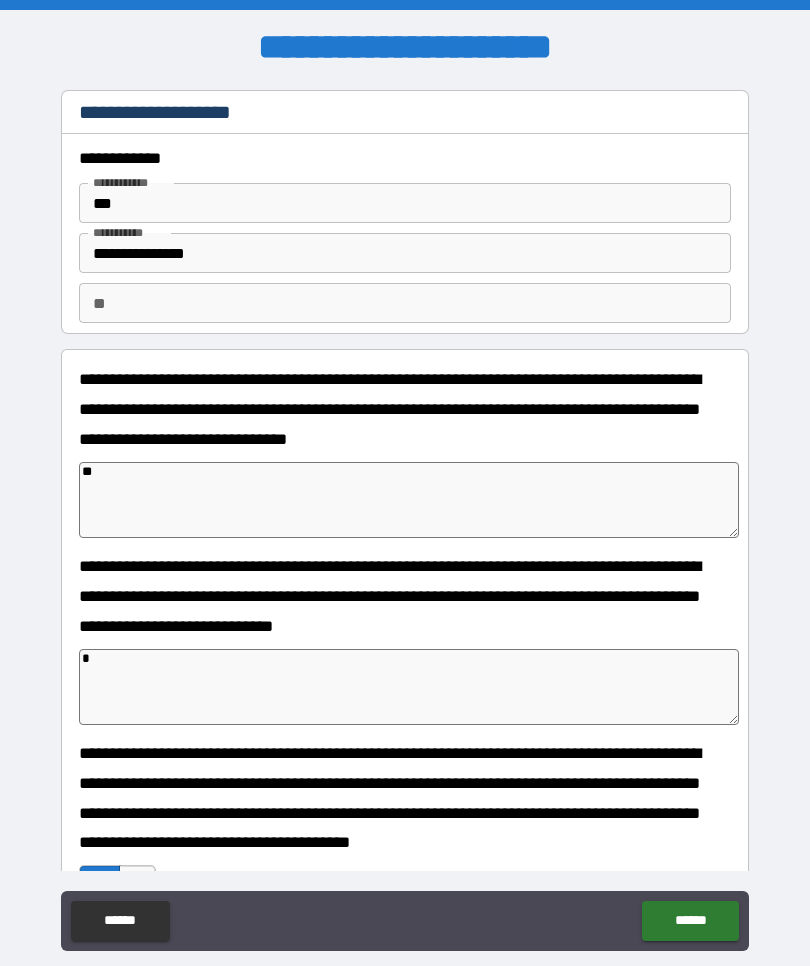 type on "*" 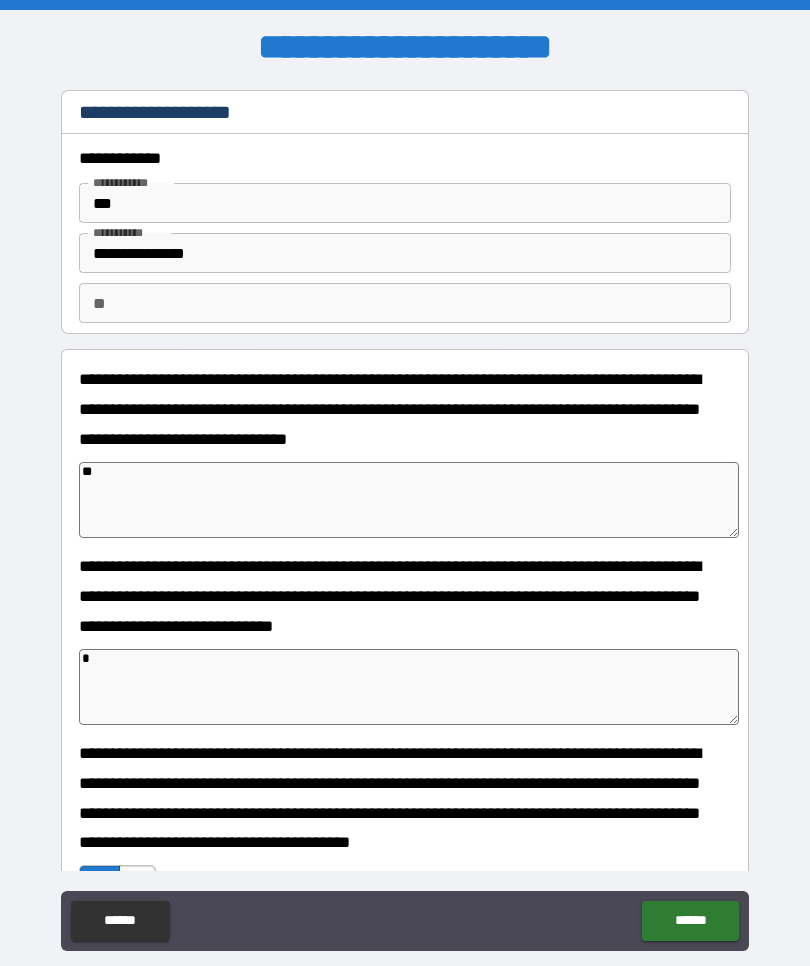 type on "*" 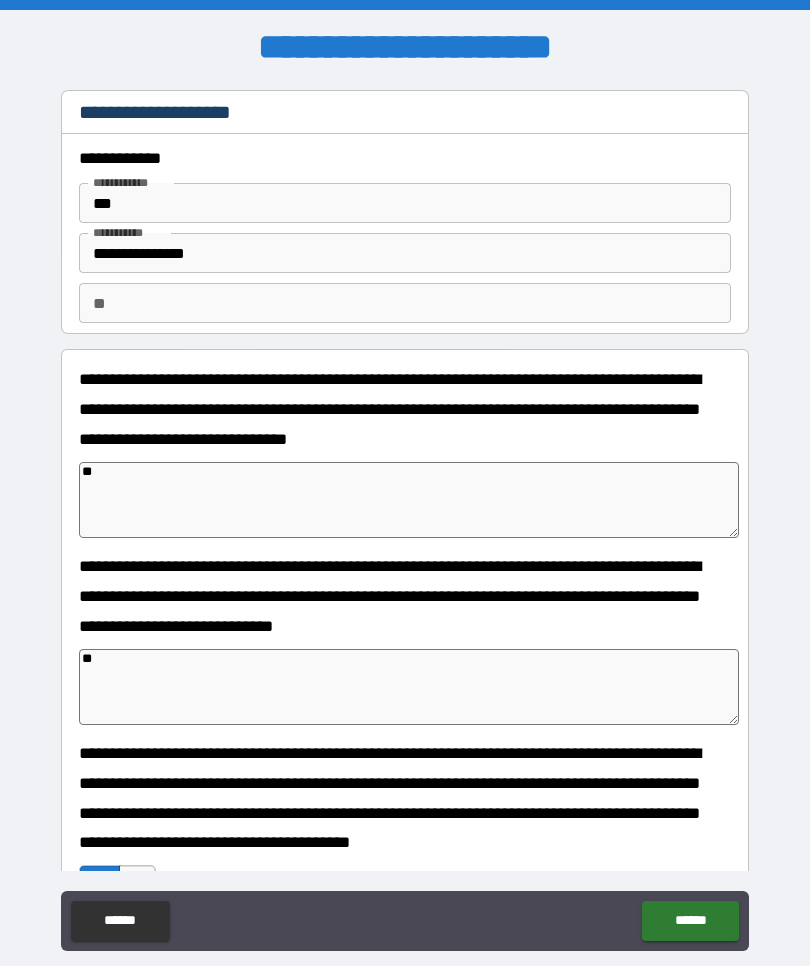 type on "*" 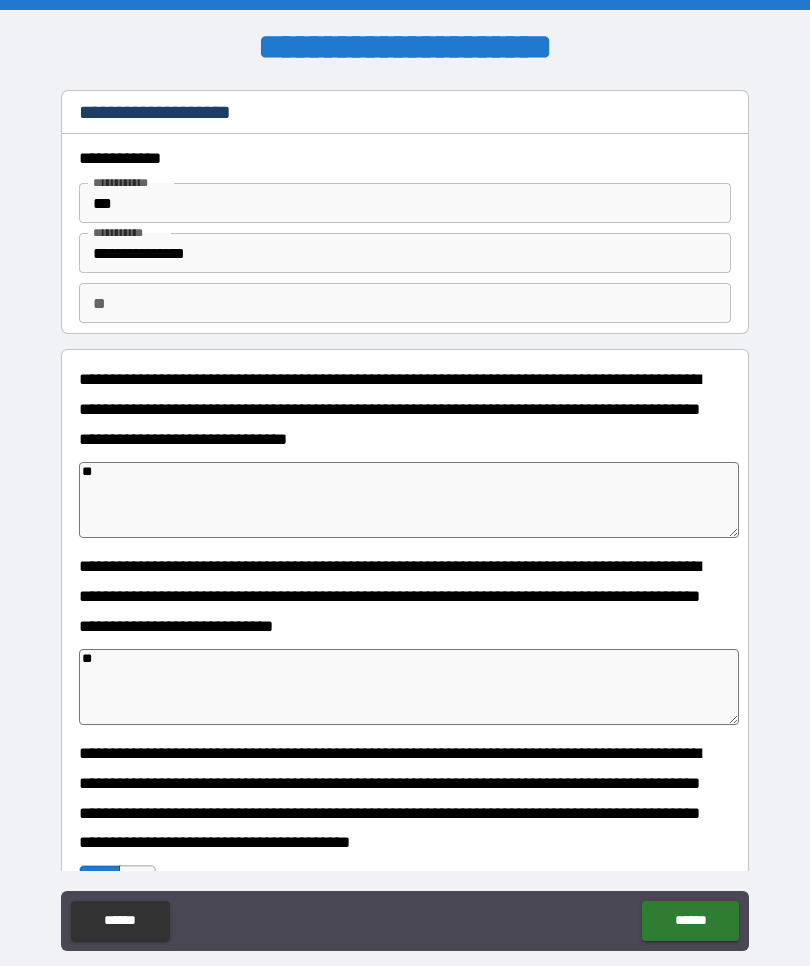 type on "*" 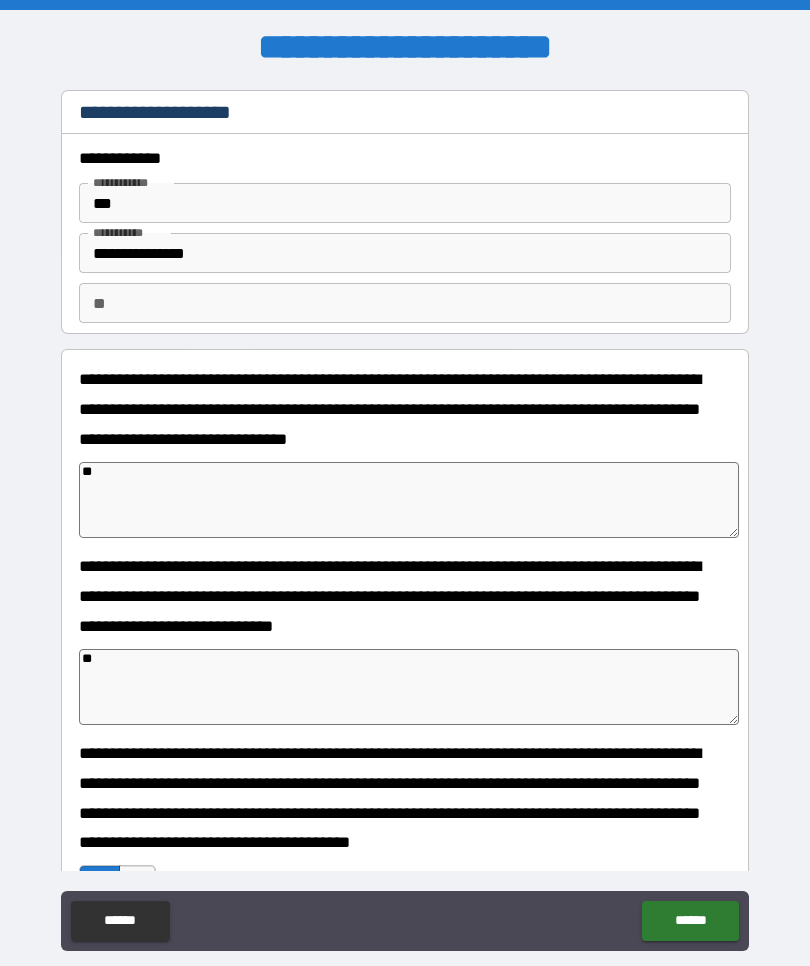 type on "*" 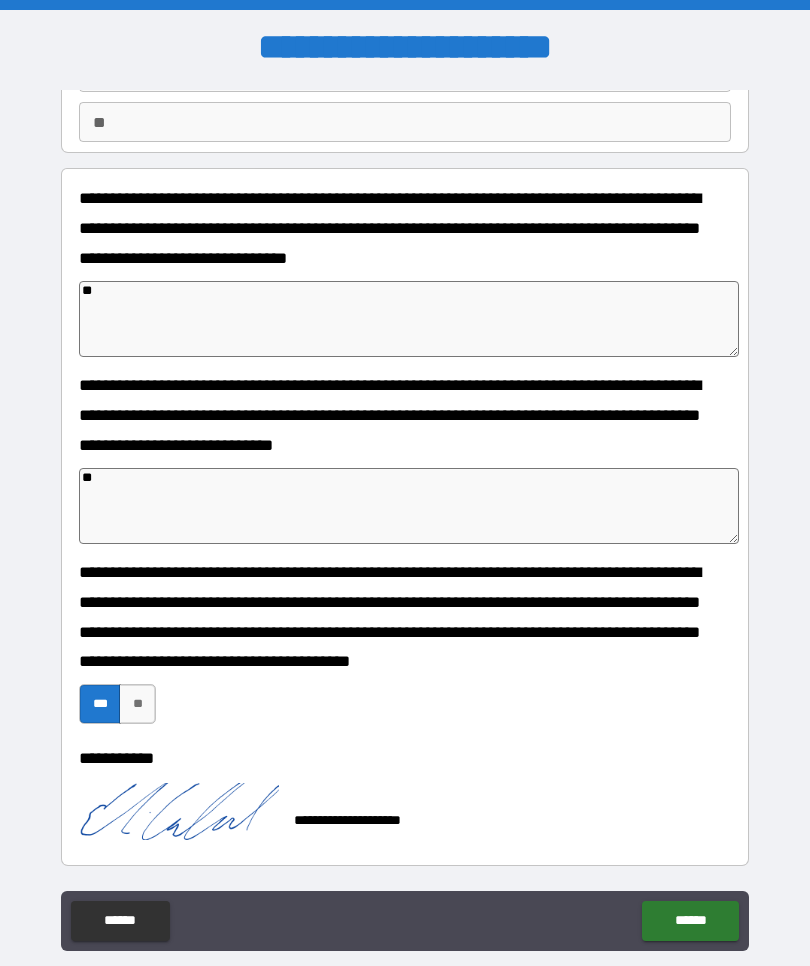 scroll, scrollTop: 181, scrollLeft: 0, axis: vertical 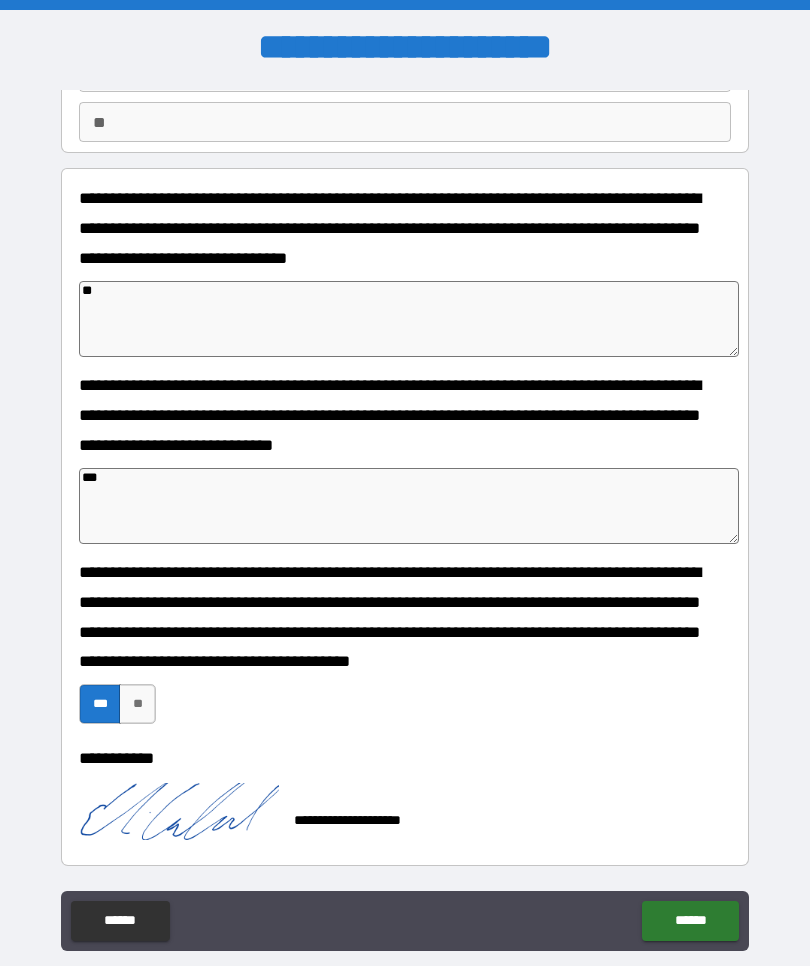 type on "*" 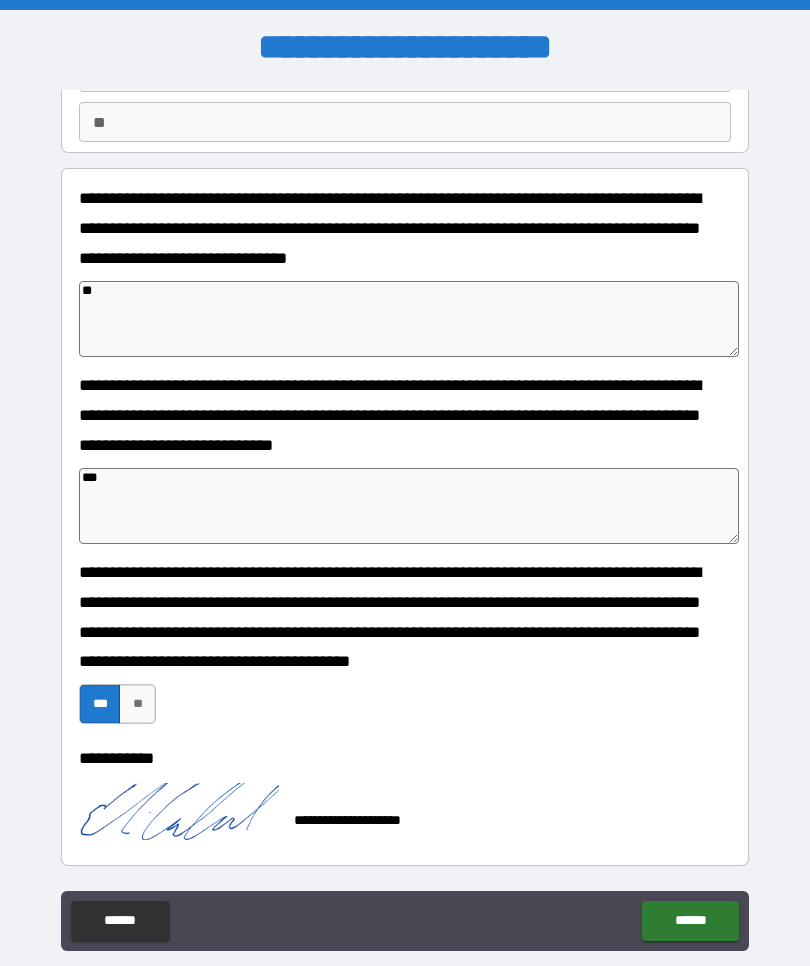 type on "*" 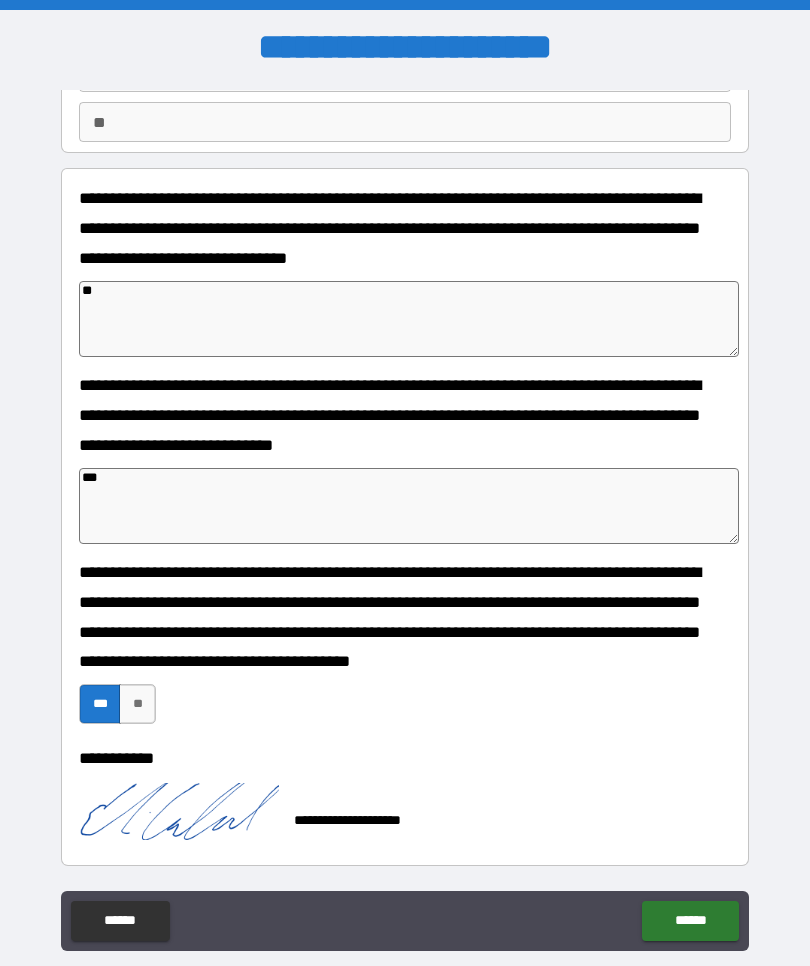 type on "*" 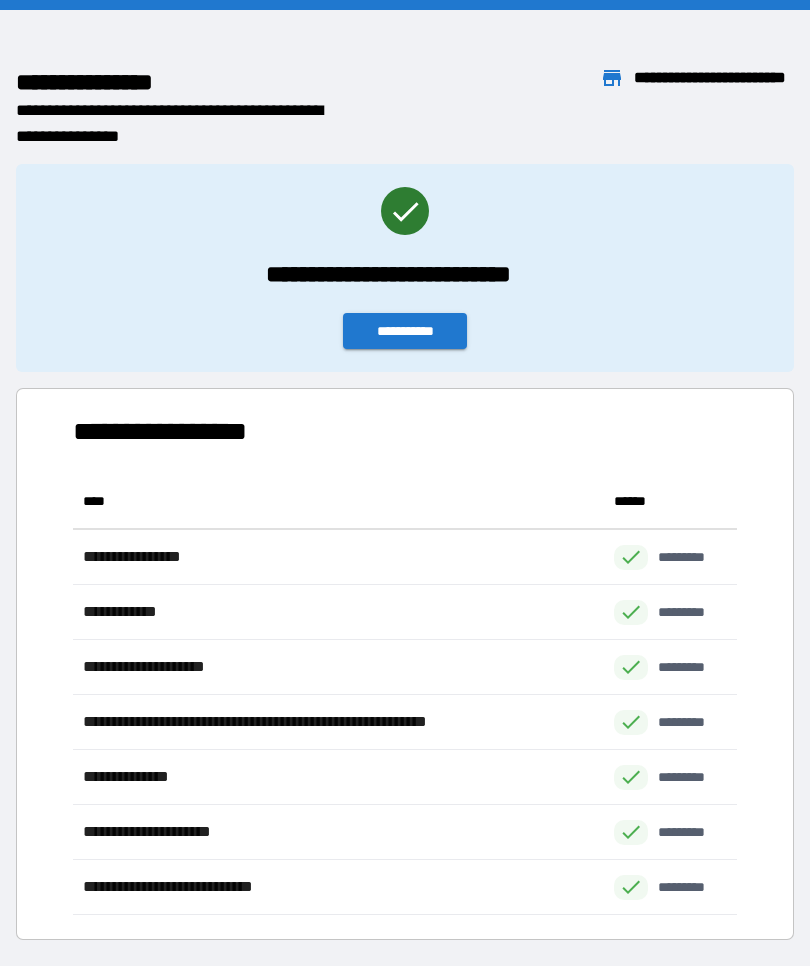 scroll, scrollTop: 1, scrollLeft: 1, axis: both 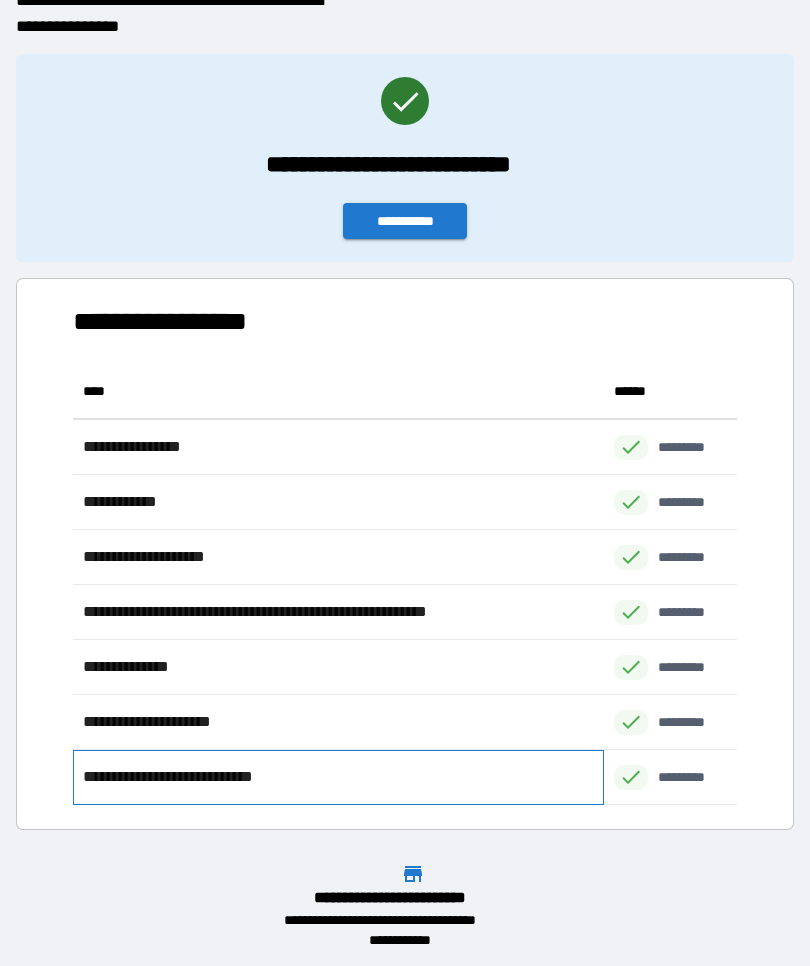 click on "**********" at bounding box center [338, 777] 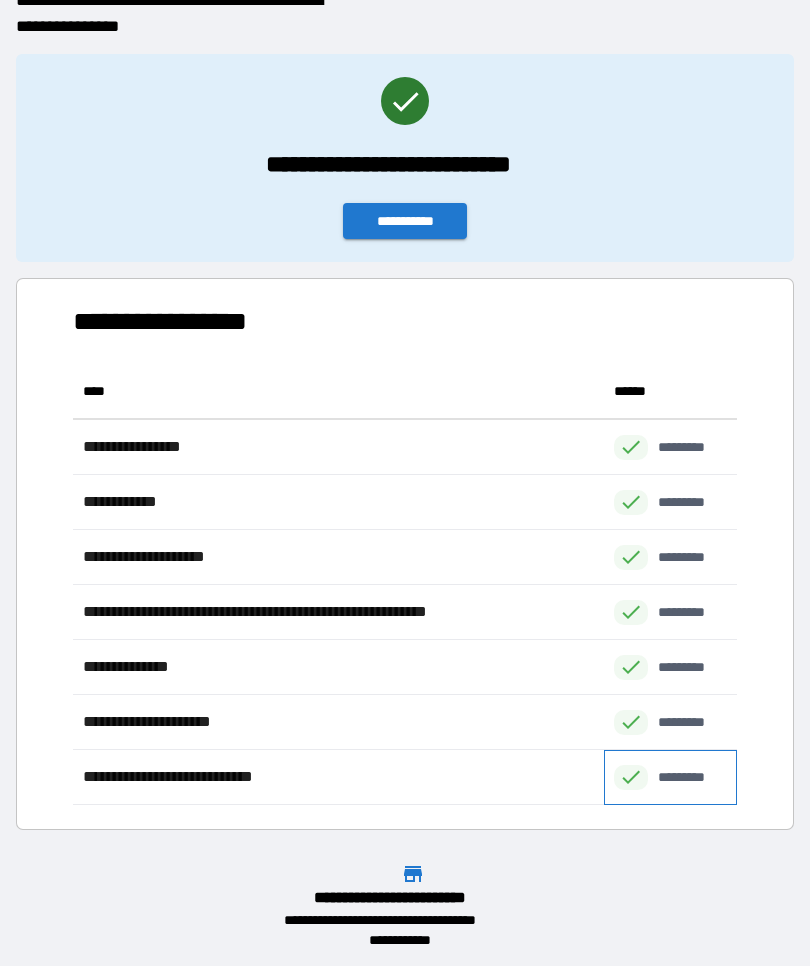 click on "*********" at bounding box center [692, 777] 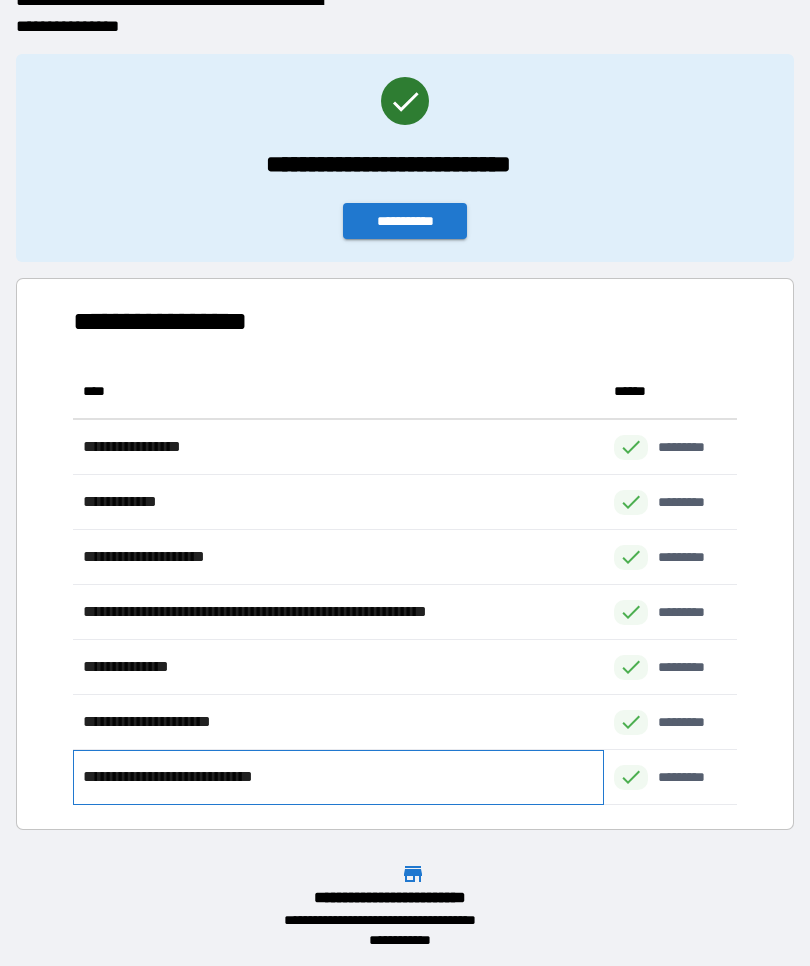 click on "**********" at bounding box center [194, 777] 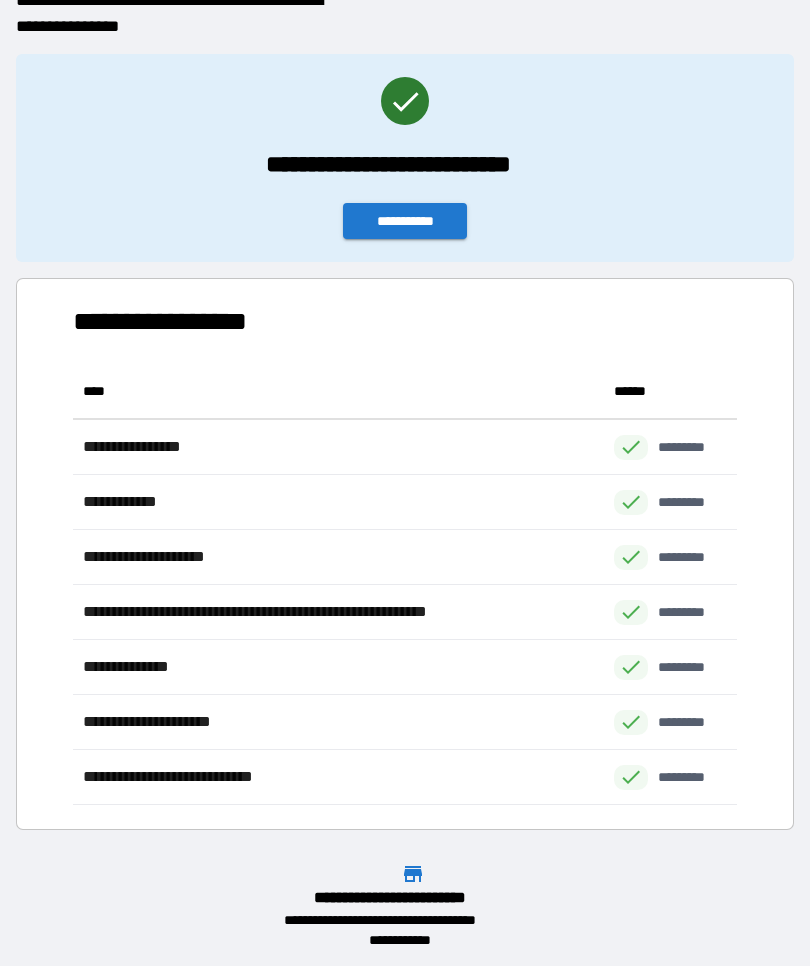 click on "**********" at bounding box center (405, 221) 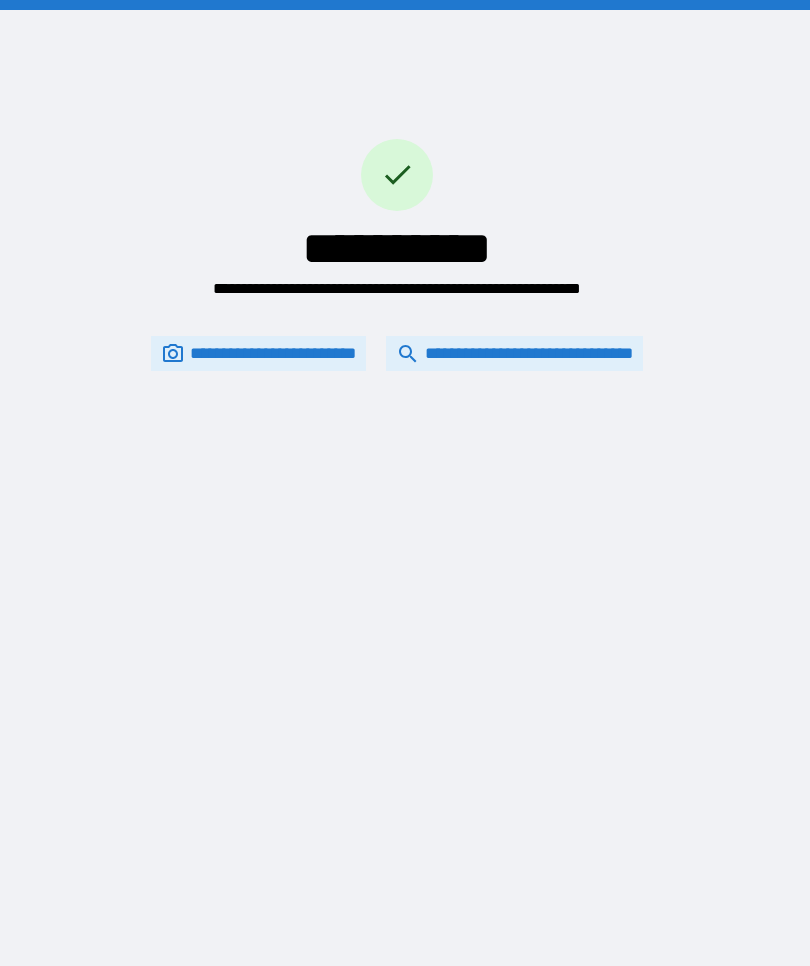 scroll, scrollTop: 0, scrollLeft: 0, axis: both 